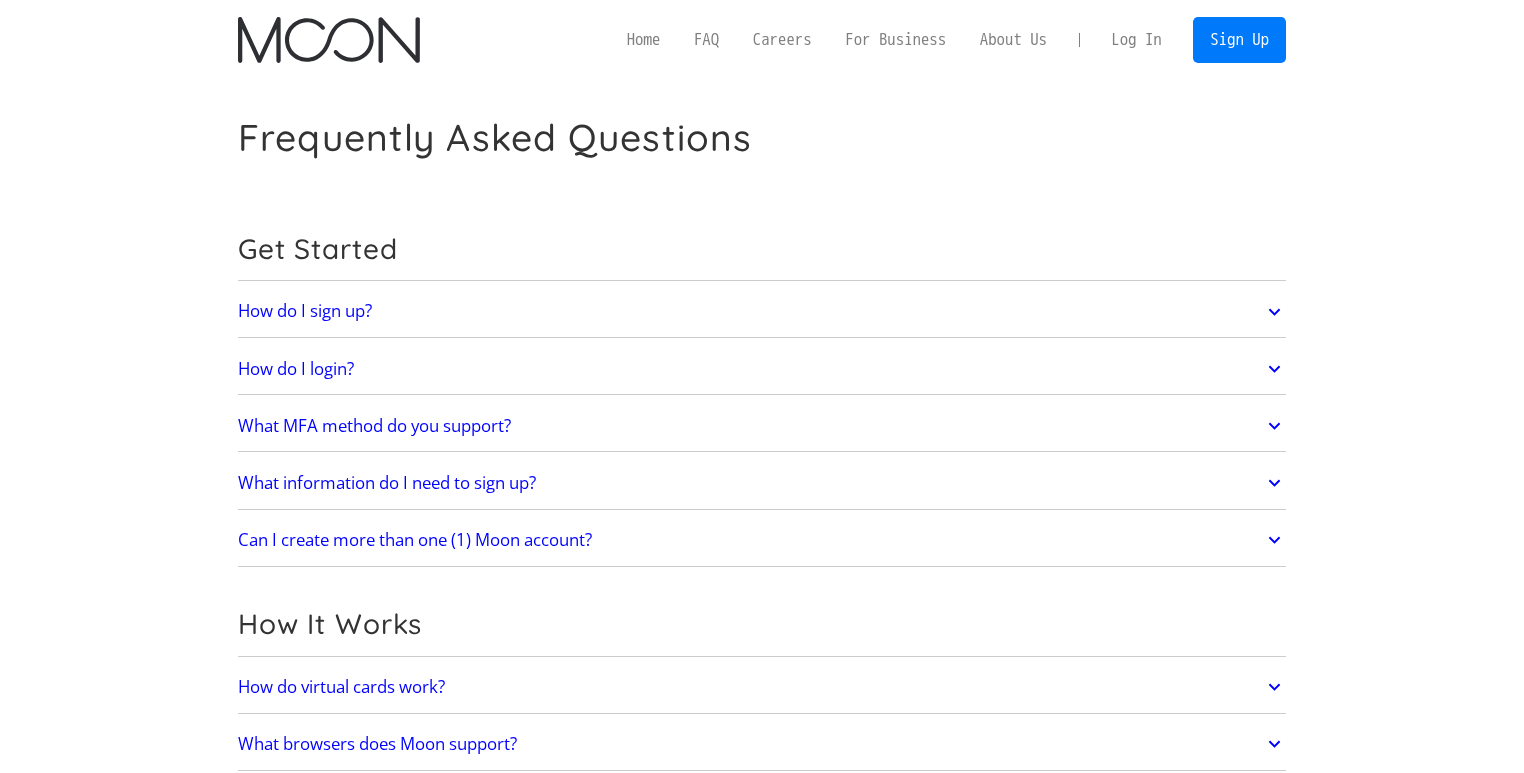 scroll, scrollTop: 0, scrollLeft: 0, axis: both 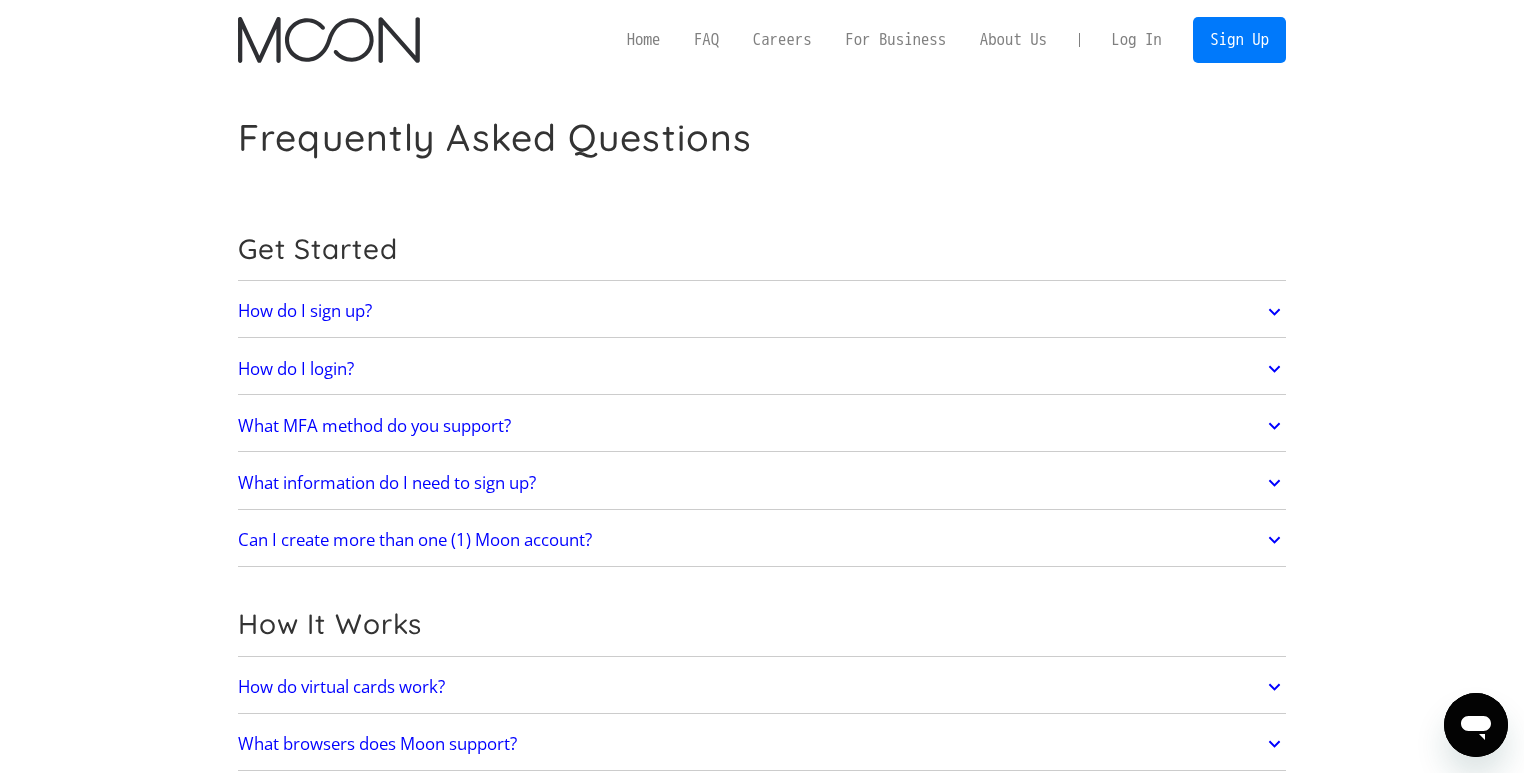 click on "Log In" at bounding box center [1136, 40] 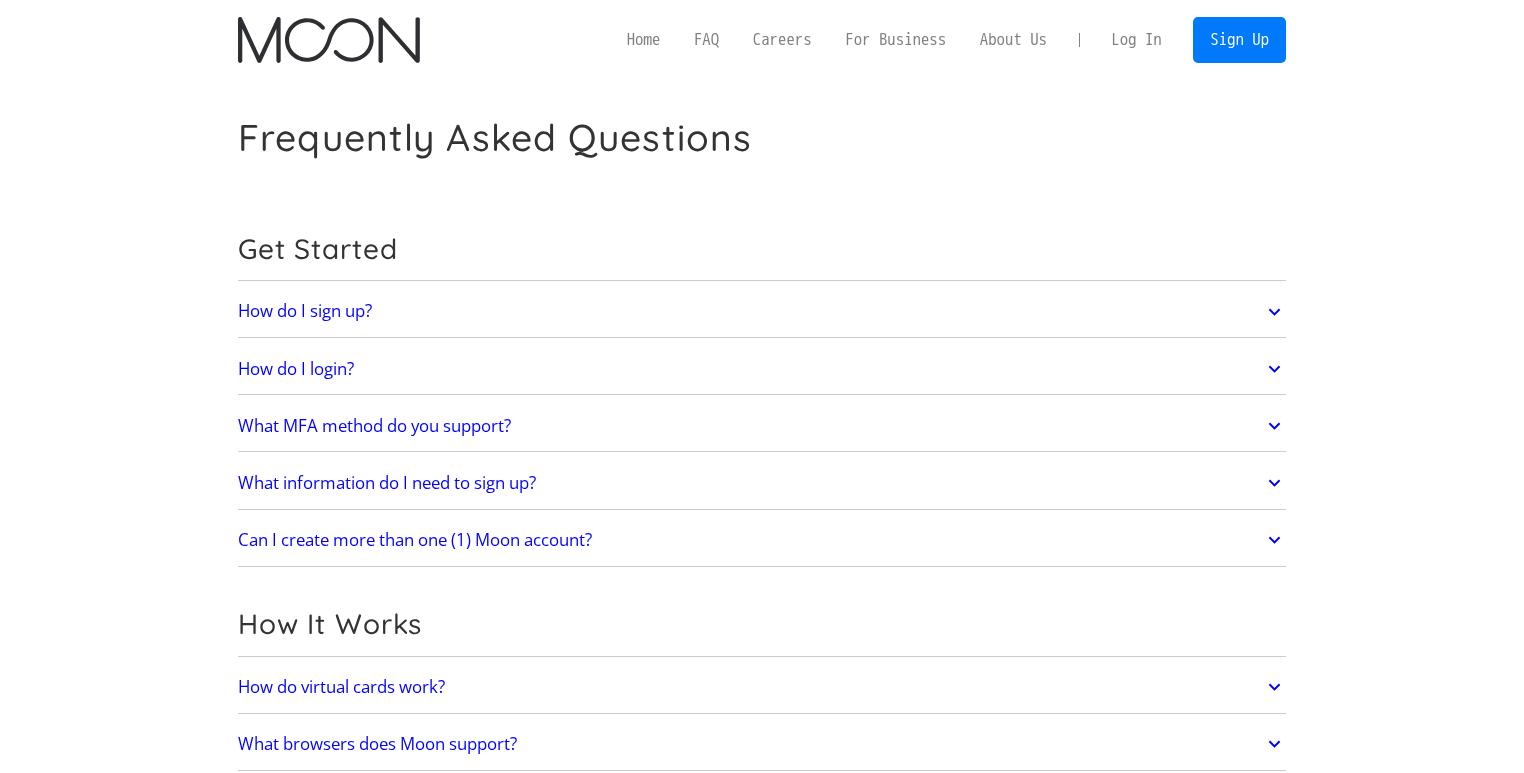 scroll, scrollTop: 0, scrollLeft: 0, axis: both 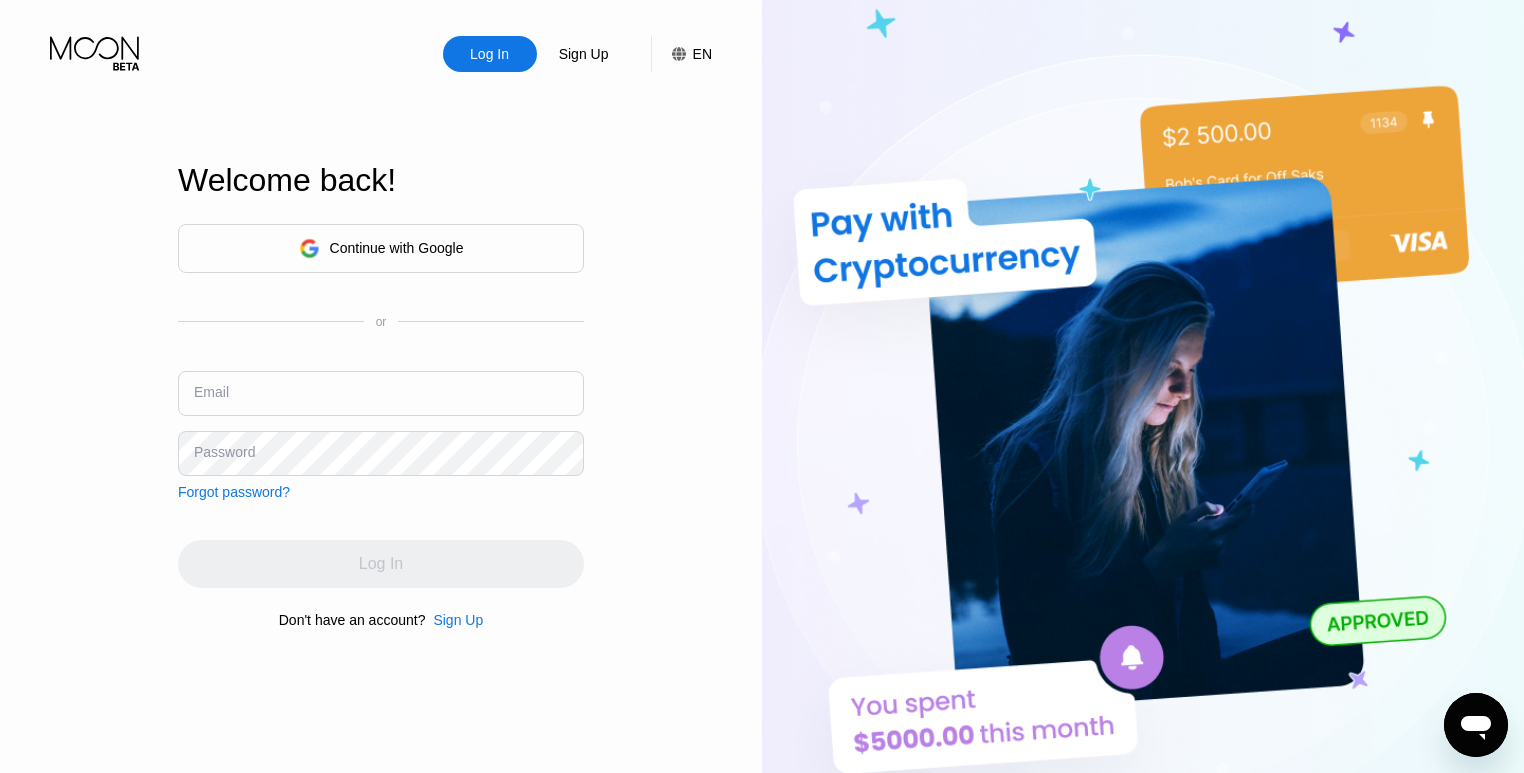 type on "P.B.Cheblakov@gmail.con" 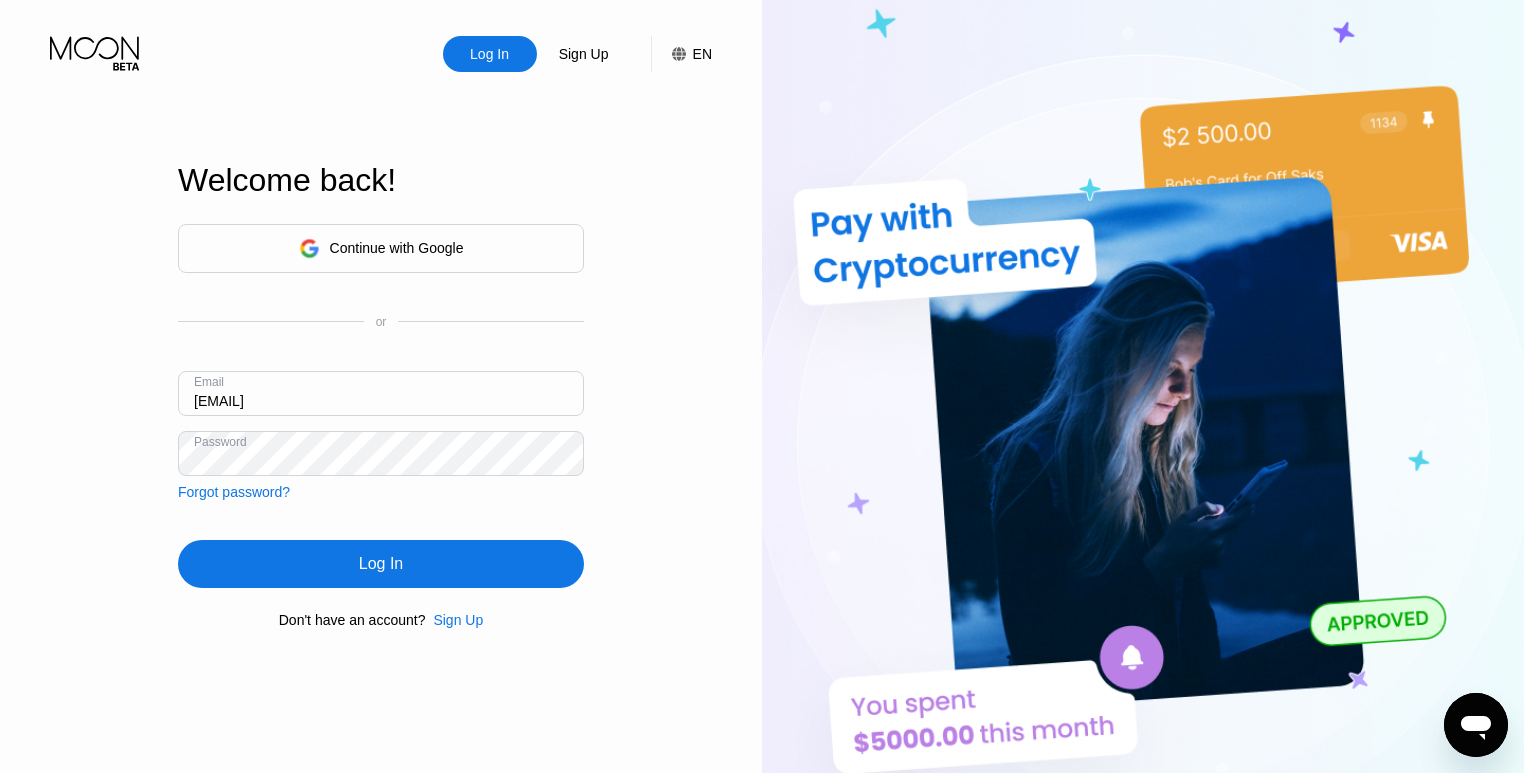 click on "Log In Sign Up EN Language English Save Welcome back! Continue with Google or Email P.B.Cheblakov@gmail.con Password Forgot password? Log In Don't have an account? Sign Up" at bounding box center [381, 425] 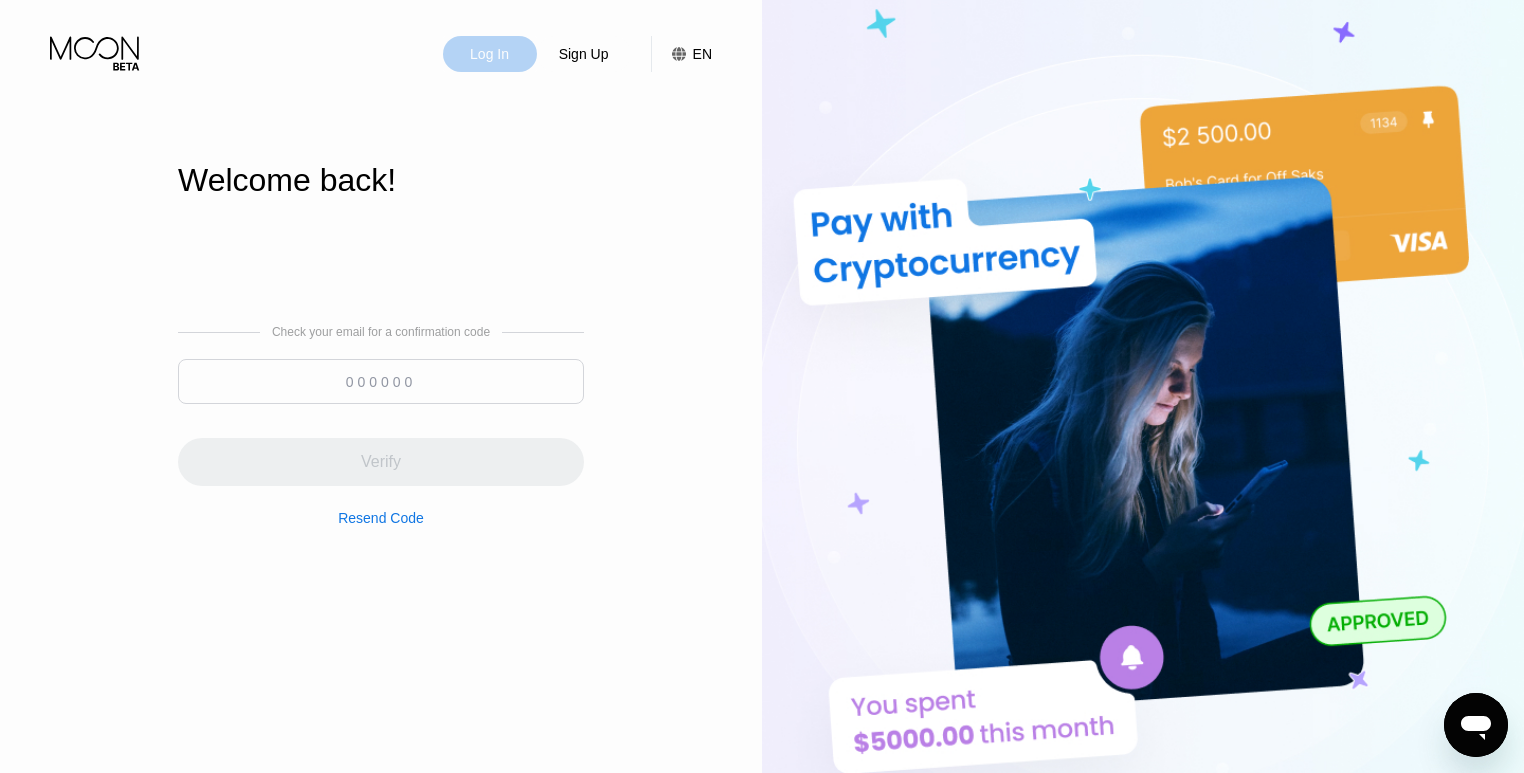 click on "Log In" at bounding box center (489, 54) 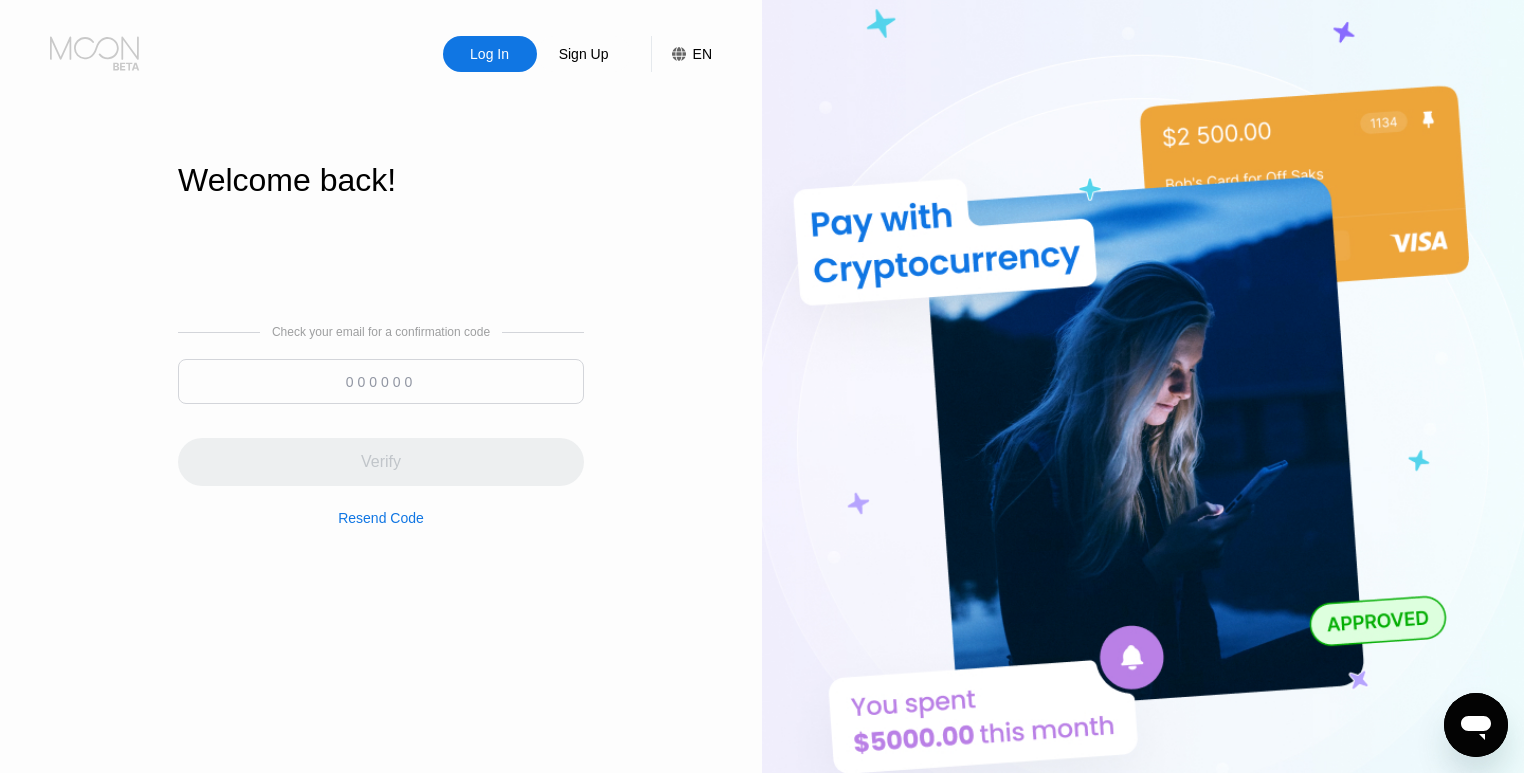 click 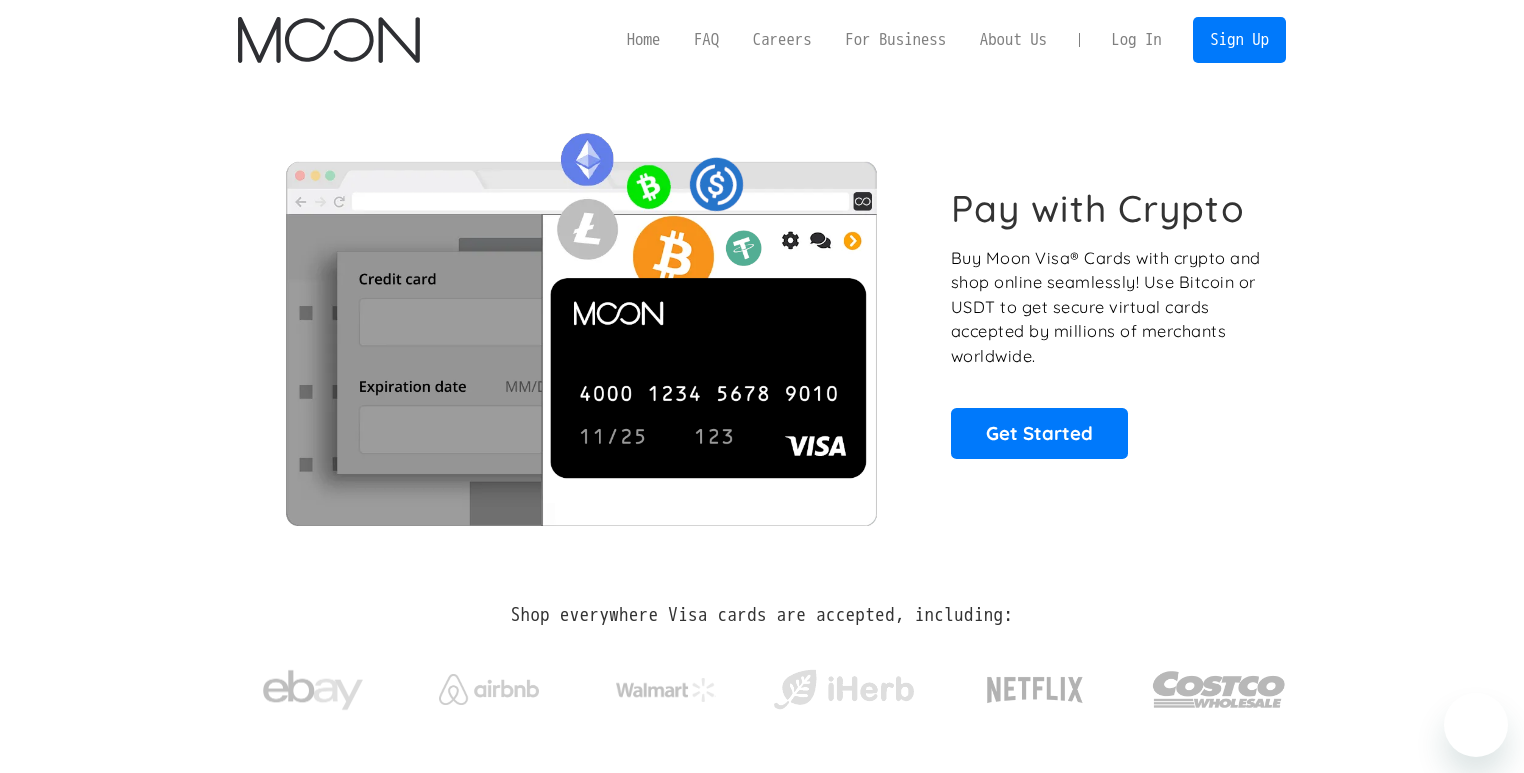 scroll, scrollTop: 0, scrollLeft: 0, axis: both 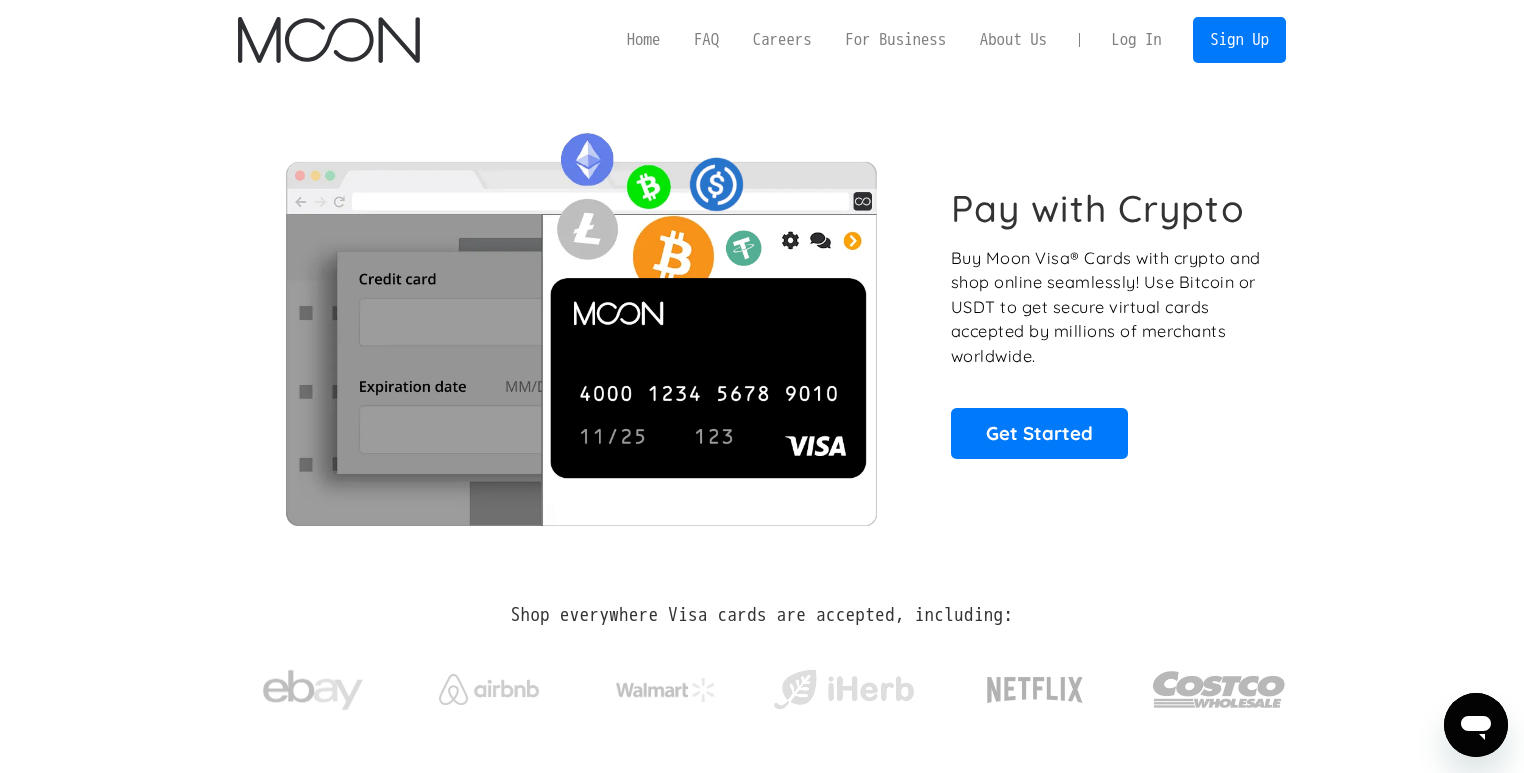 click on "Log In" at bounding box center [1136, 40] 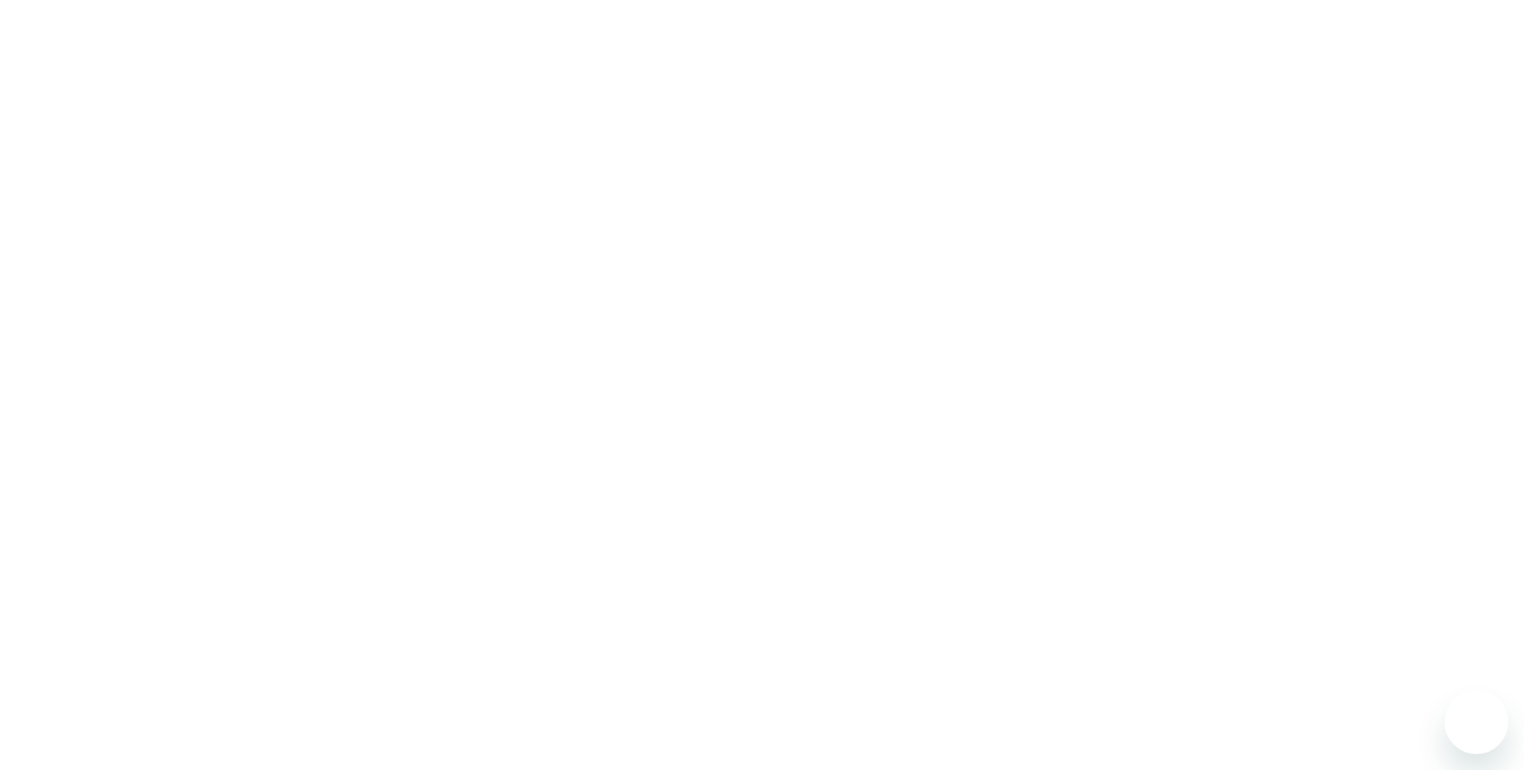 scroll, scrollTop: 0, scrollLeft: 0, axis: both 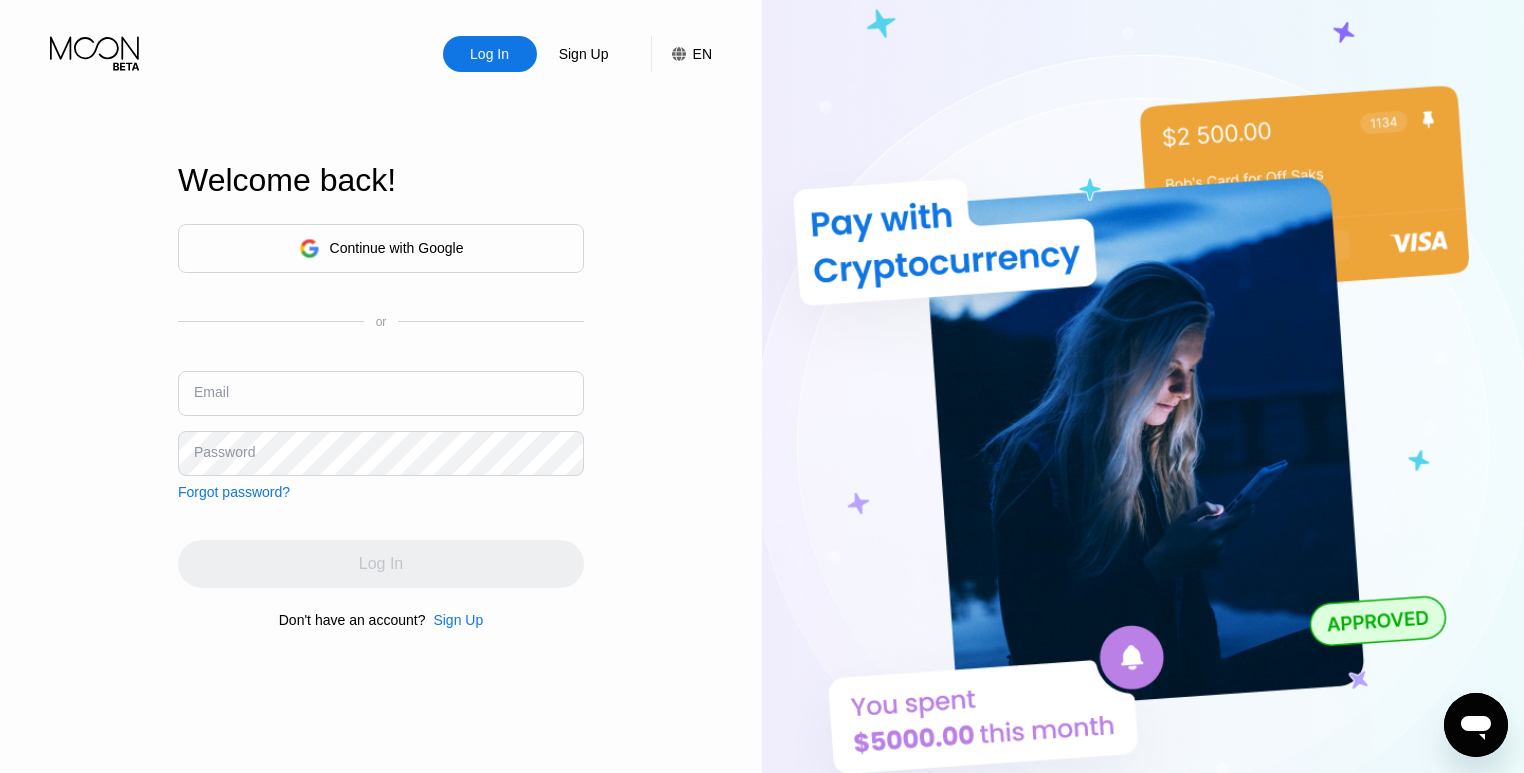 type on "[FIRST].[LAST]@[DOMAIN].con" 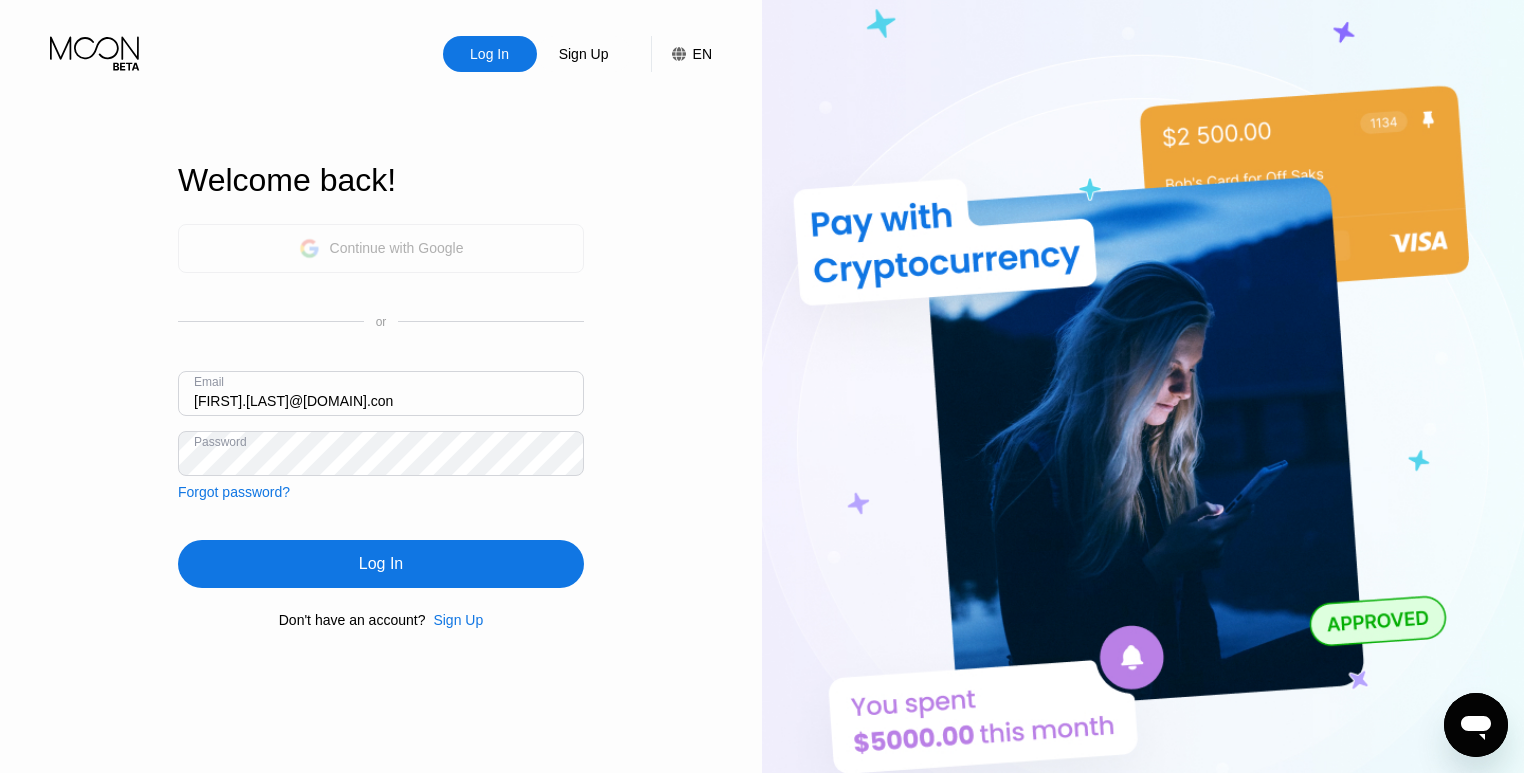 click on "Continue with Google" at bounding box center (397, 248) 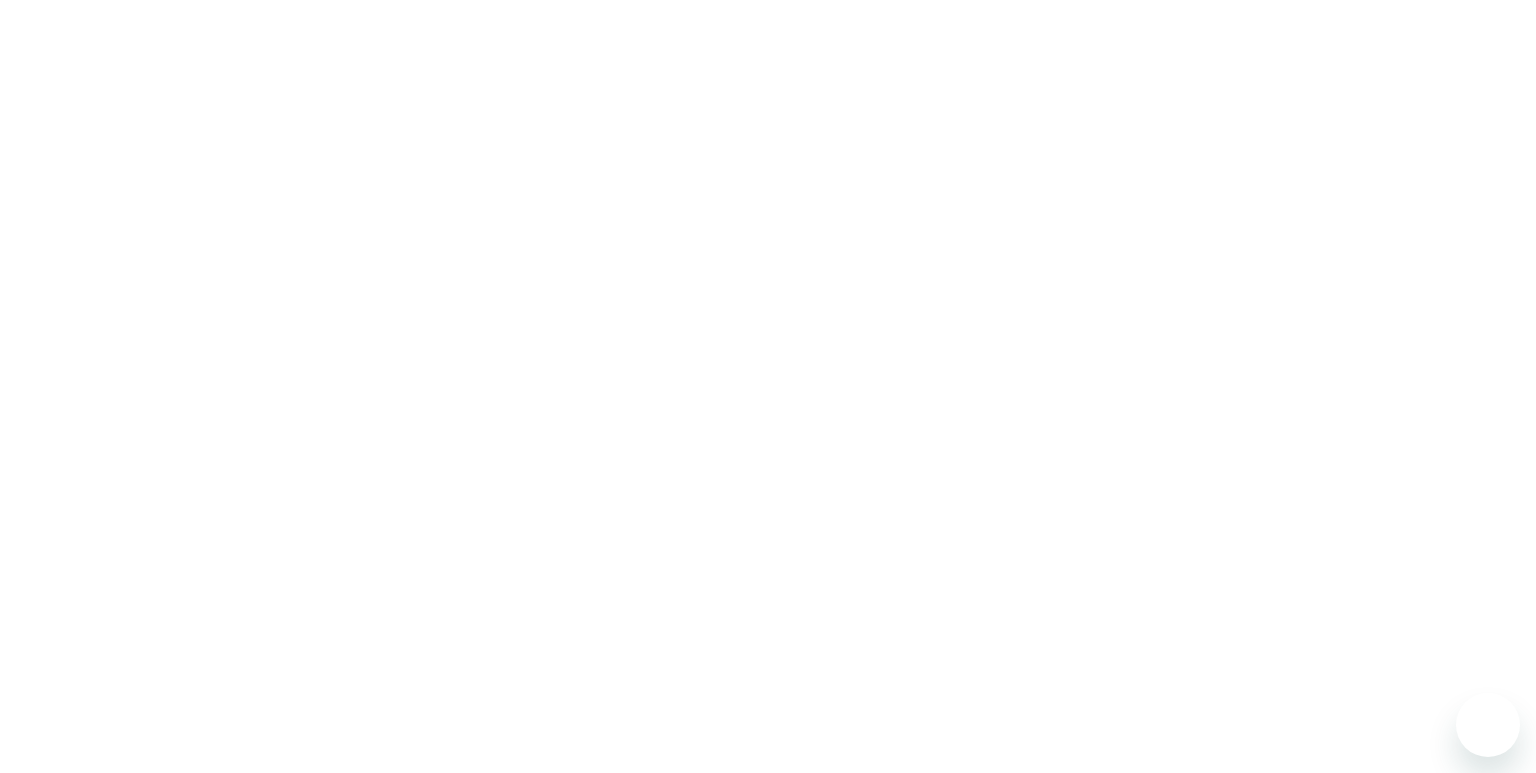 scroll, scrollTop: 0, scrollLeft: 0, axis: both 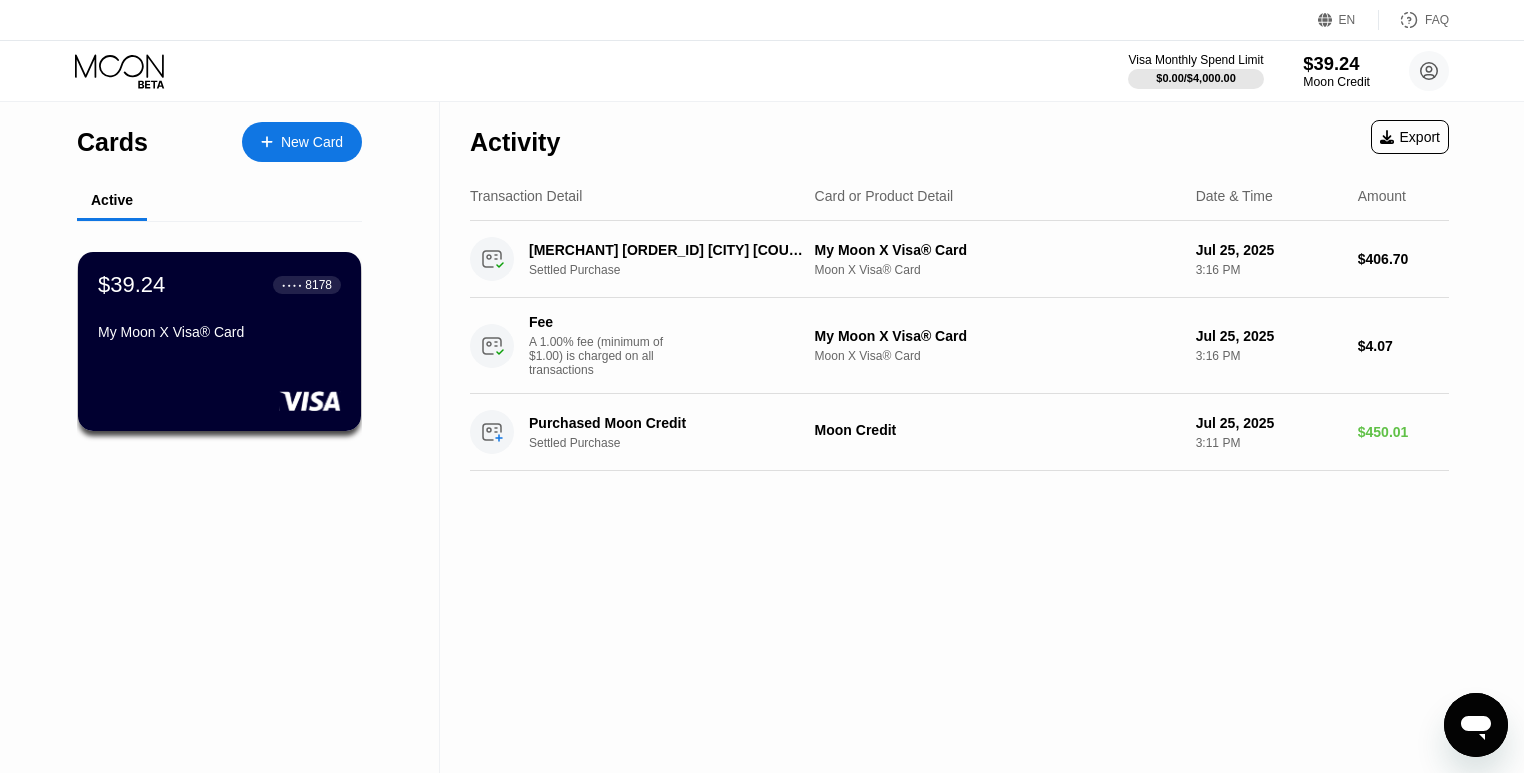 click on "$39.24" at bounding box center (1336, 63) 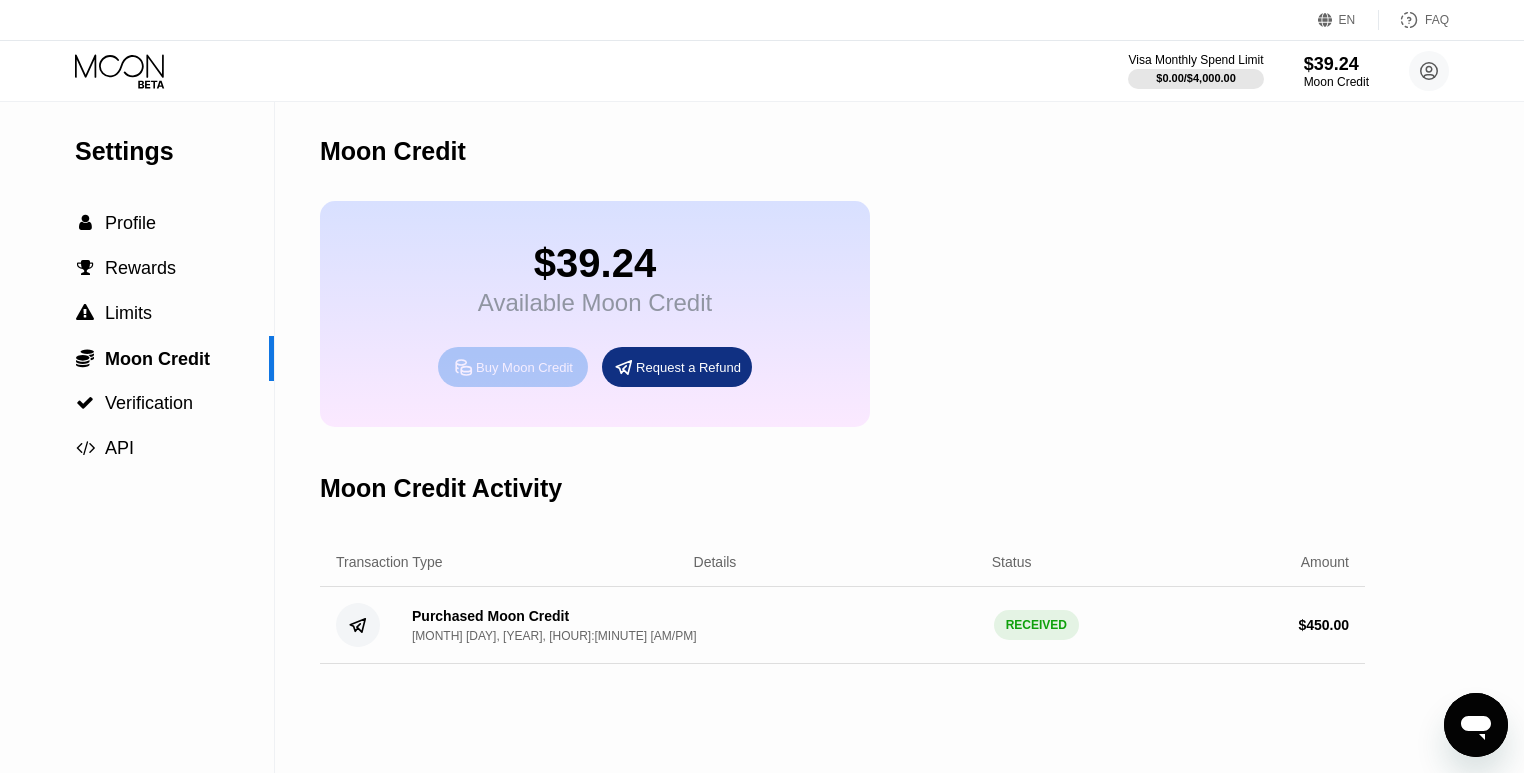 click on "Buy Moon Credit" at bounding box center [524, 367] 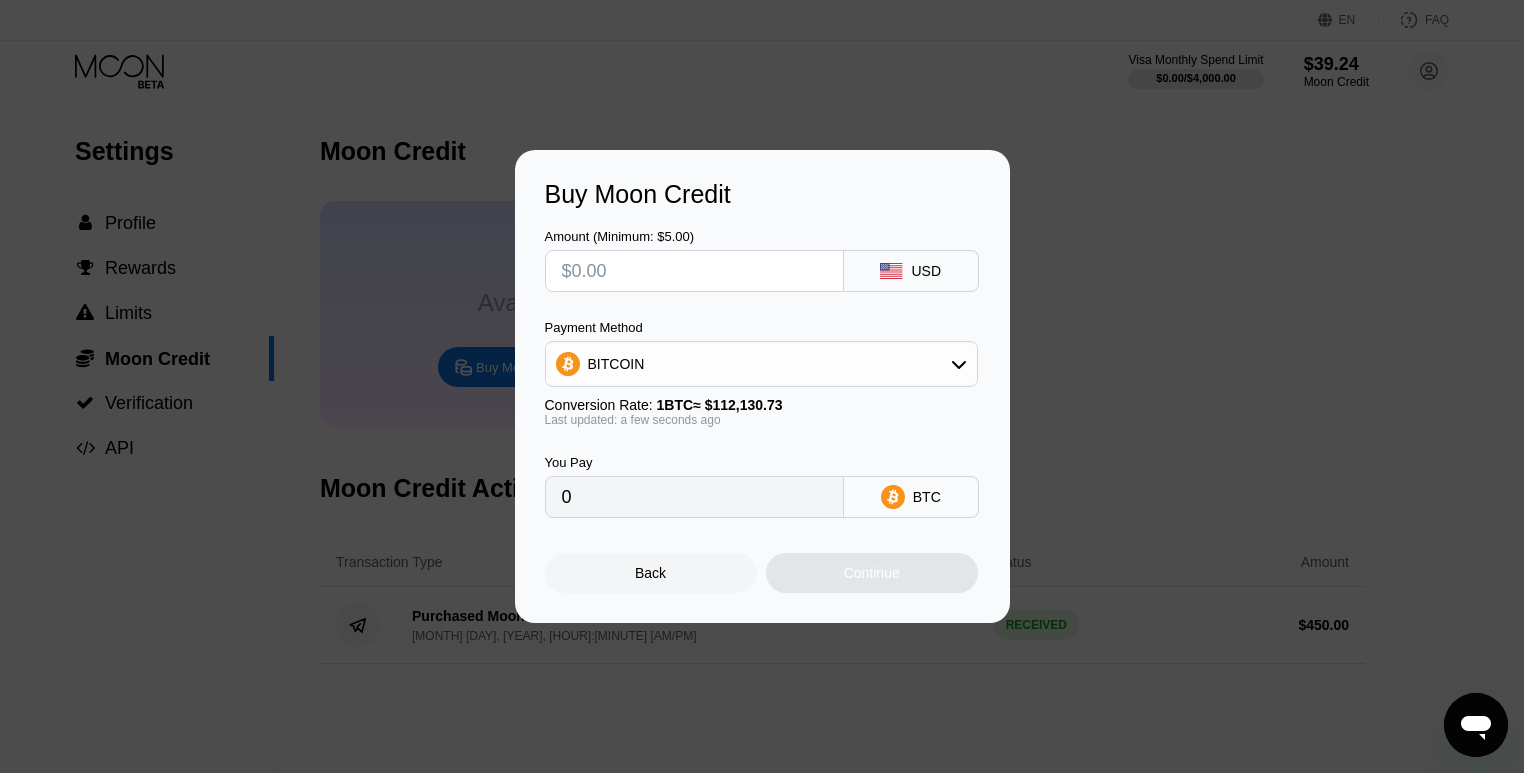 click at bounding box center [694, 271] 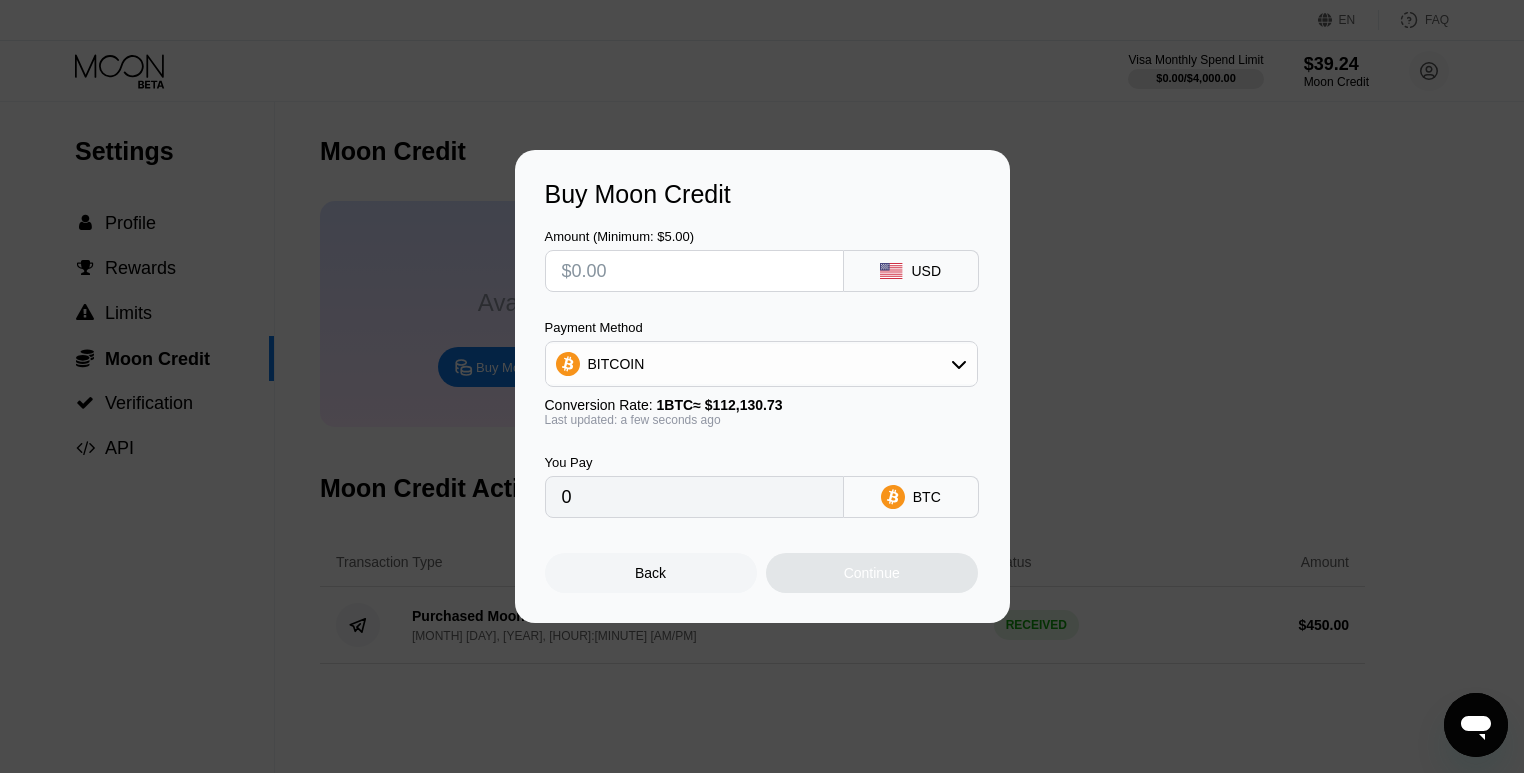 type on "$5" 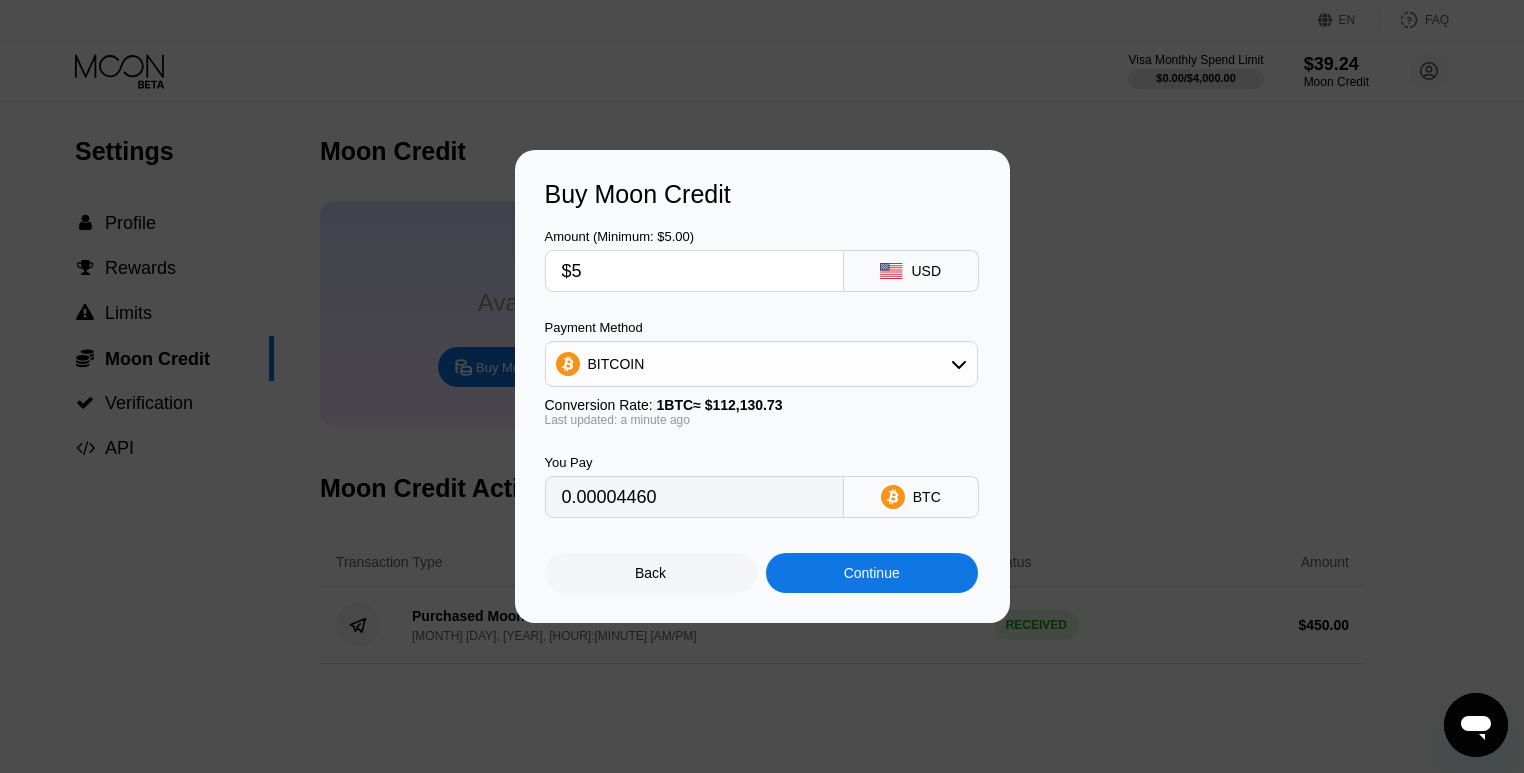 type on "0.00004460" 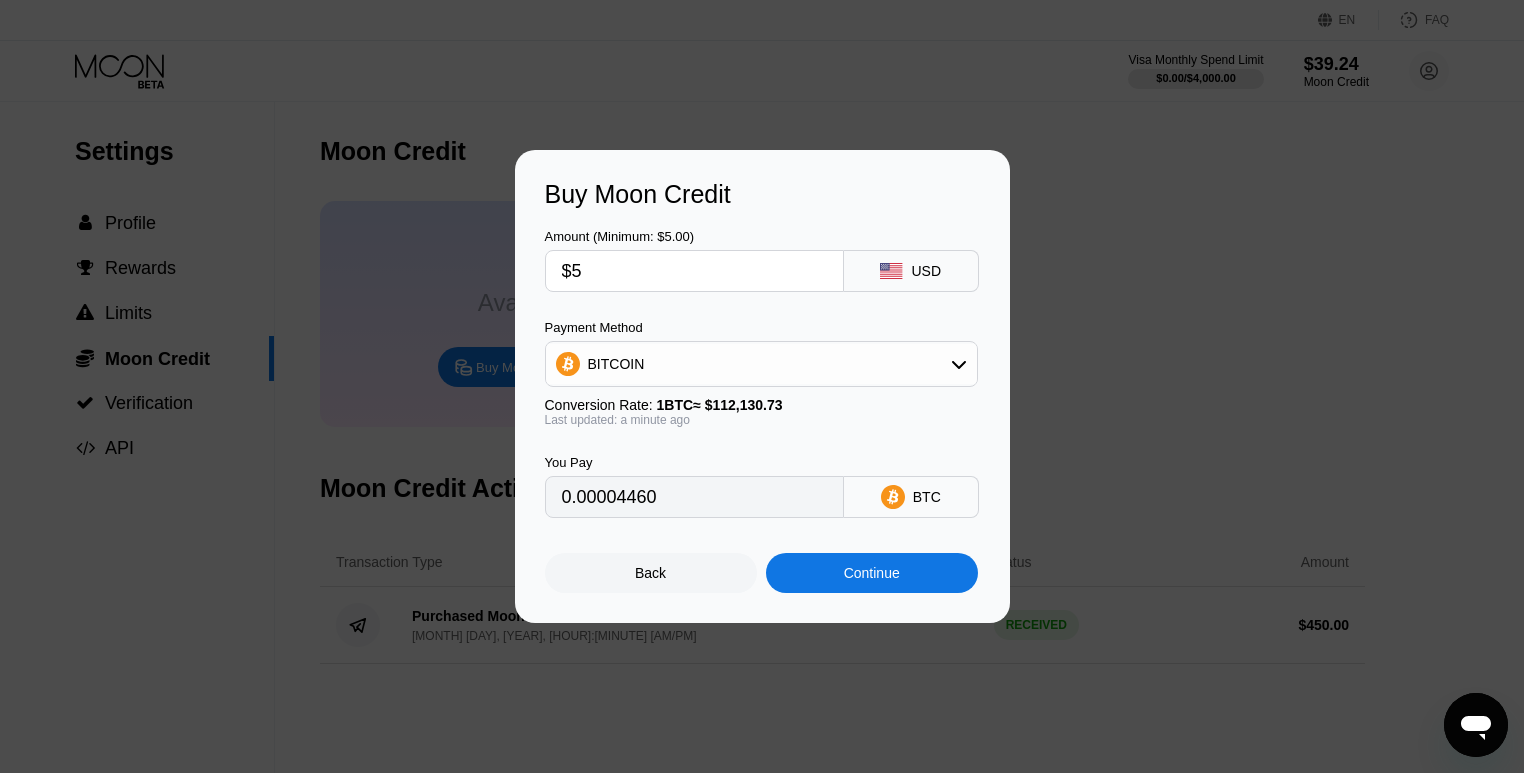 type on "$50" 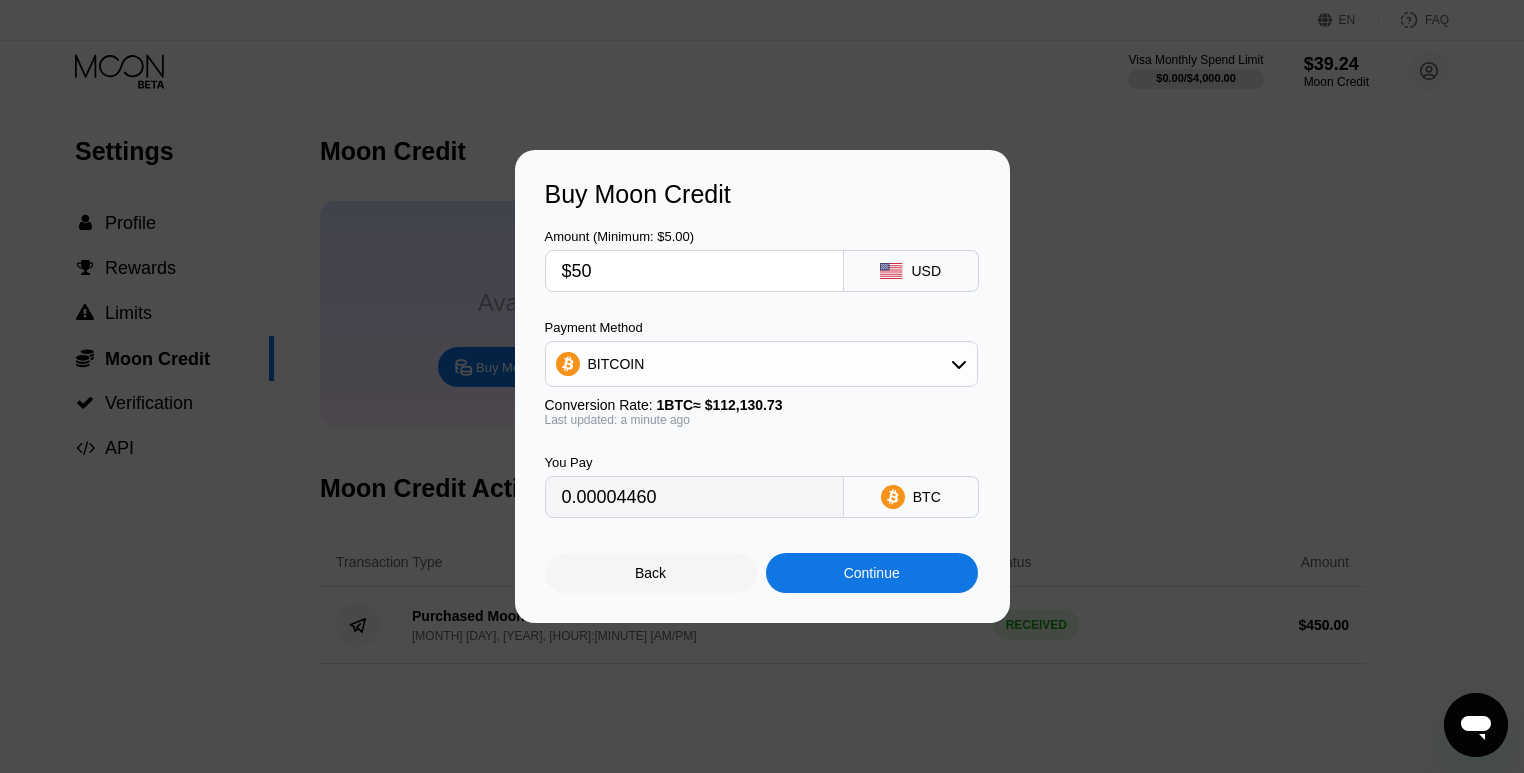type on "0.00044591" 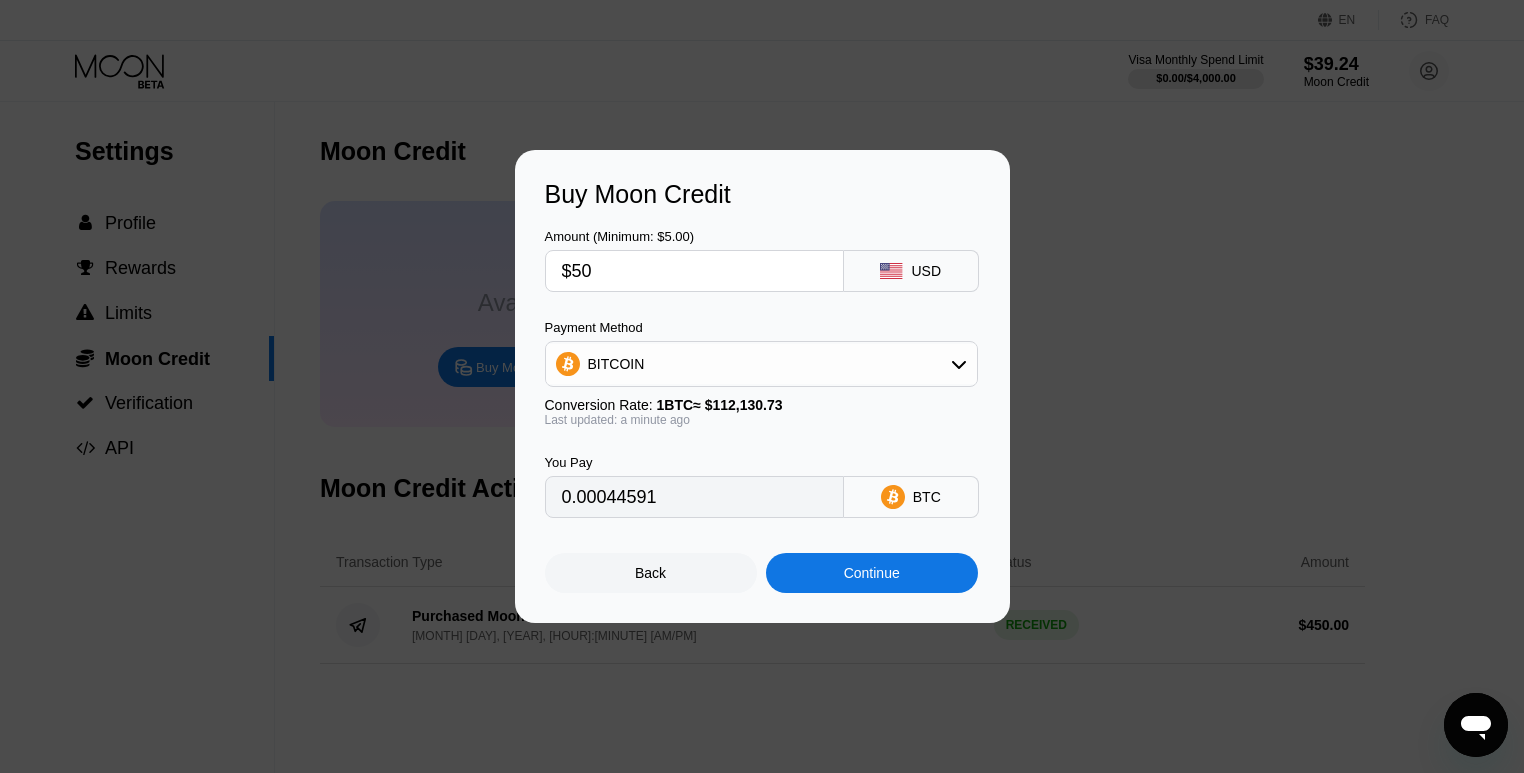 type on "$500" 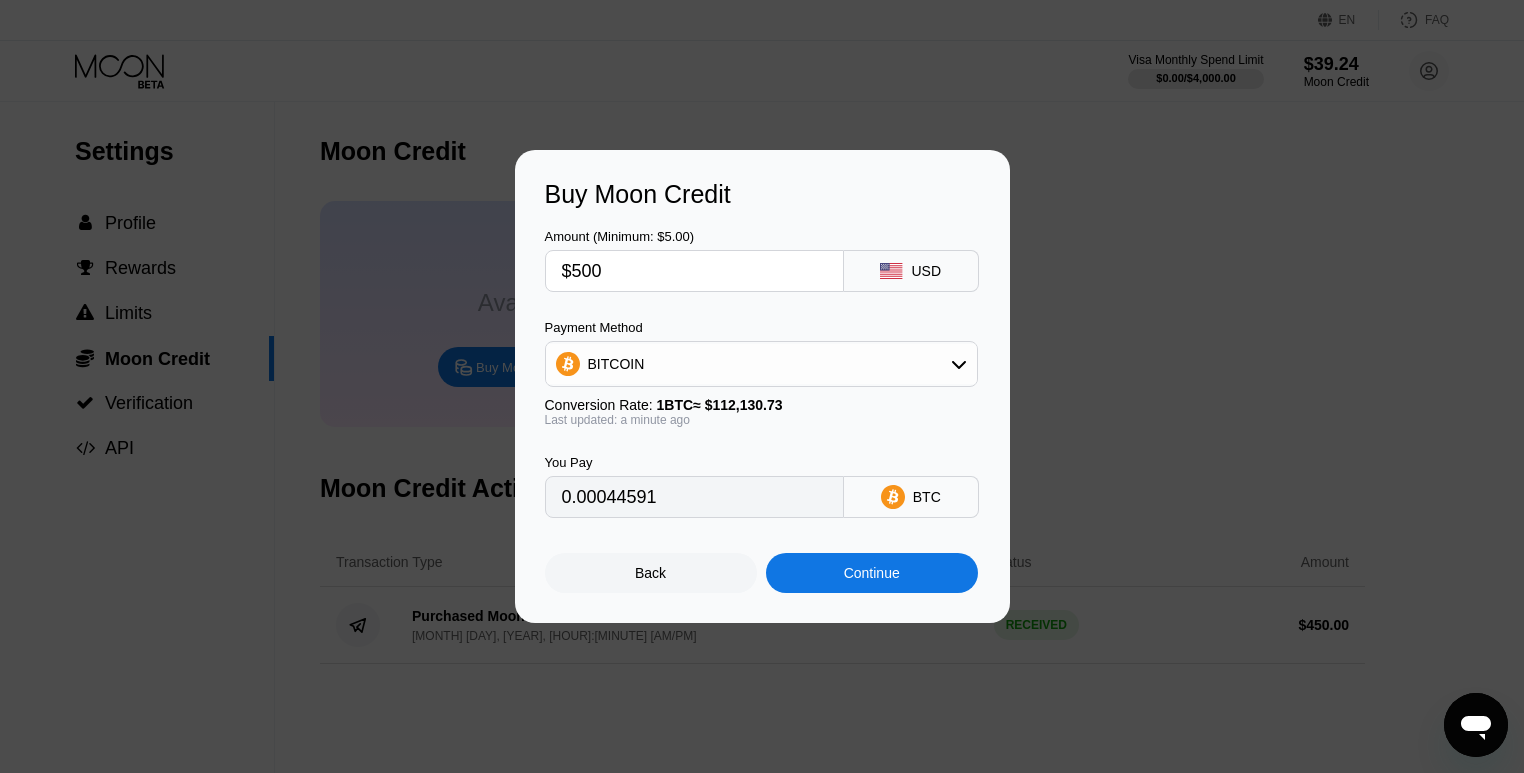 type on "0.00445909" 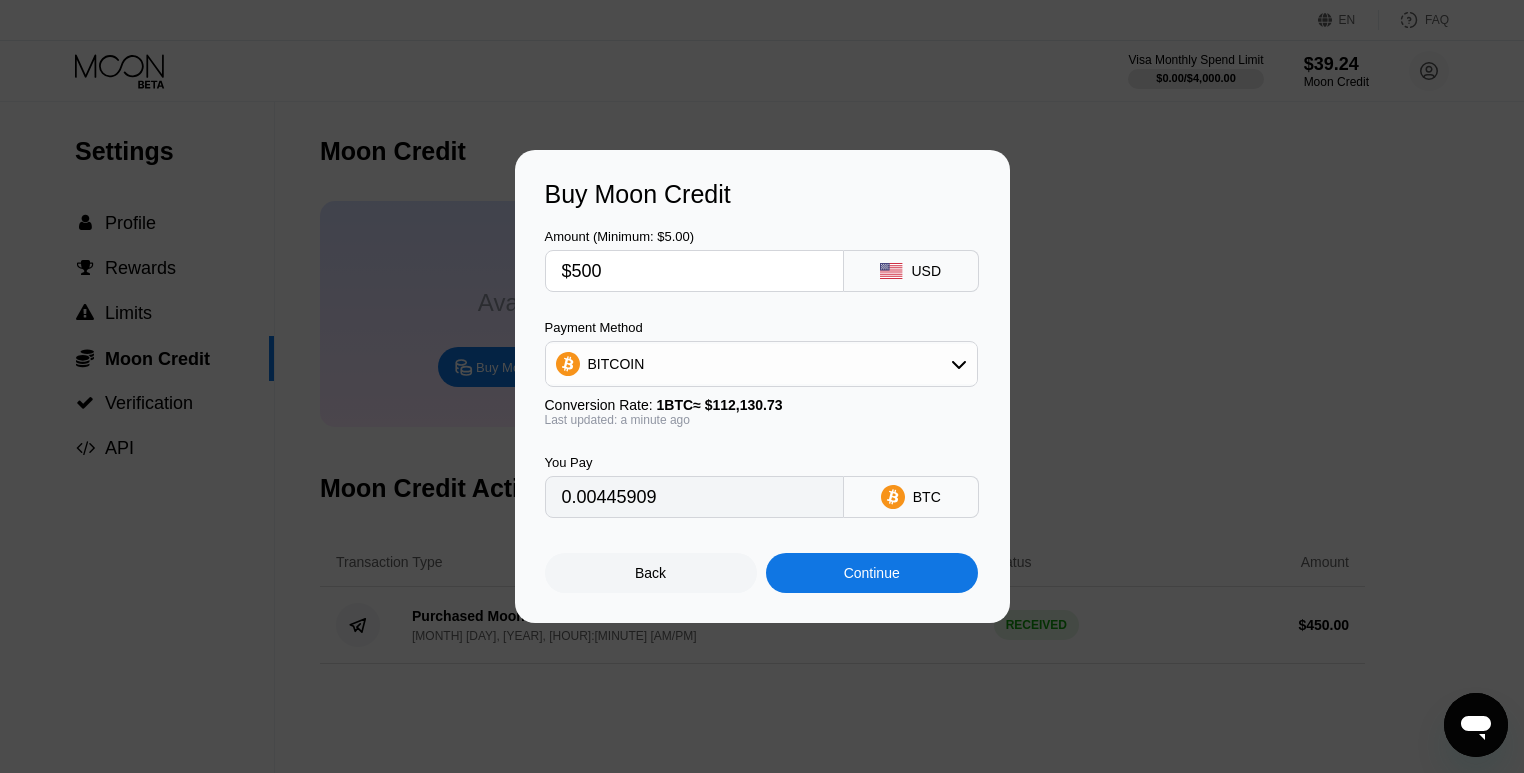 type on "$50" 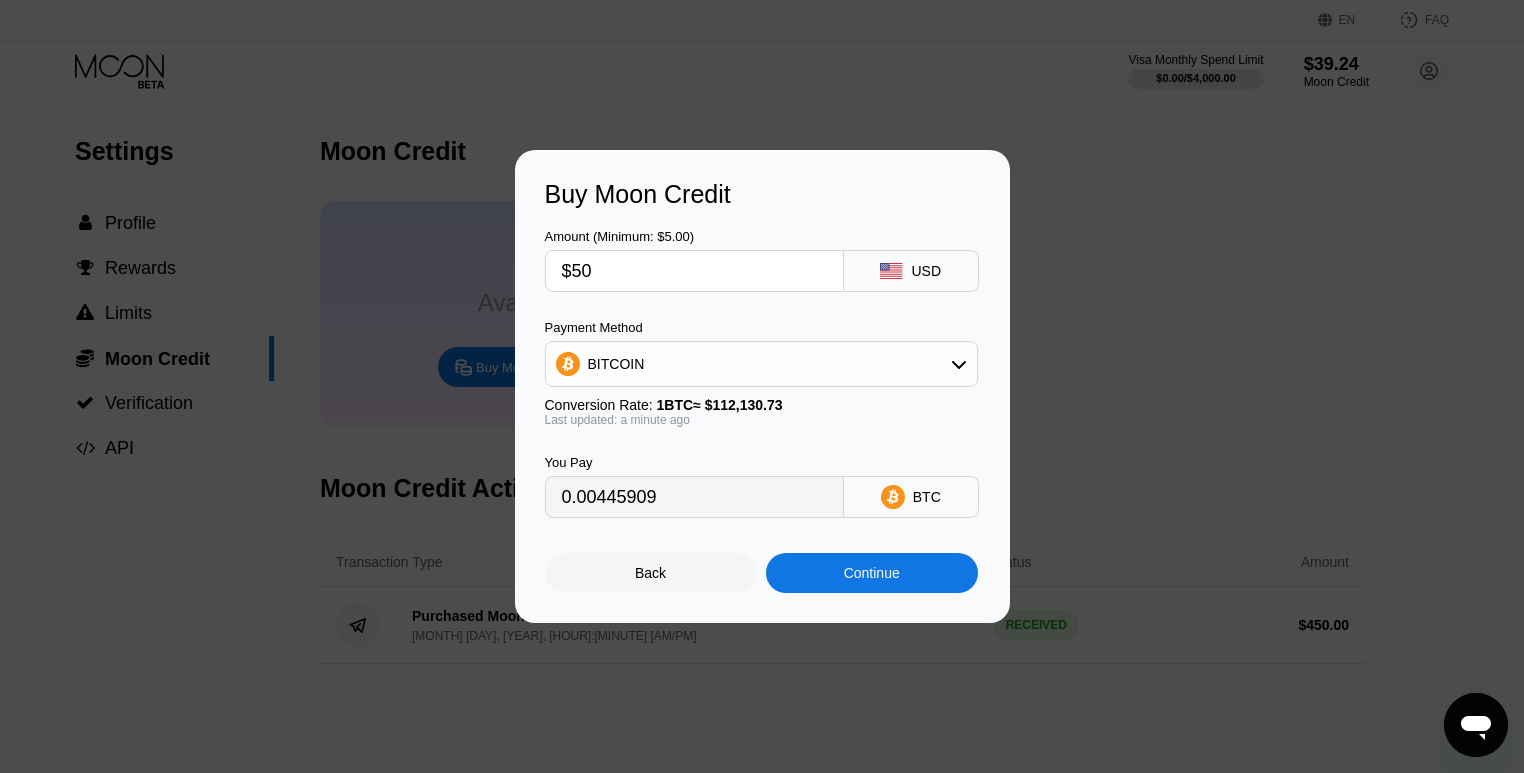 type on "0.00044591" 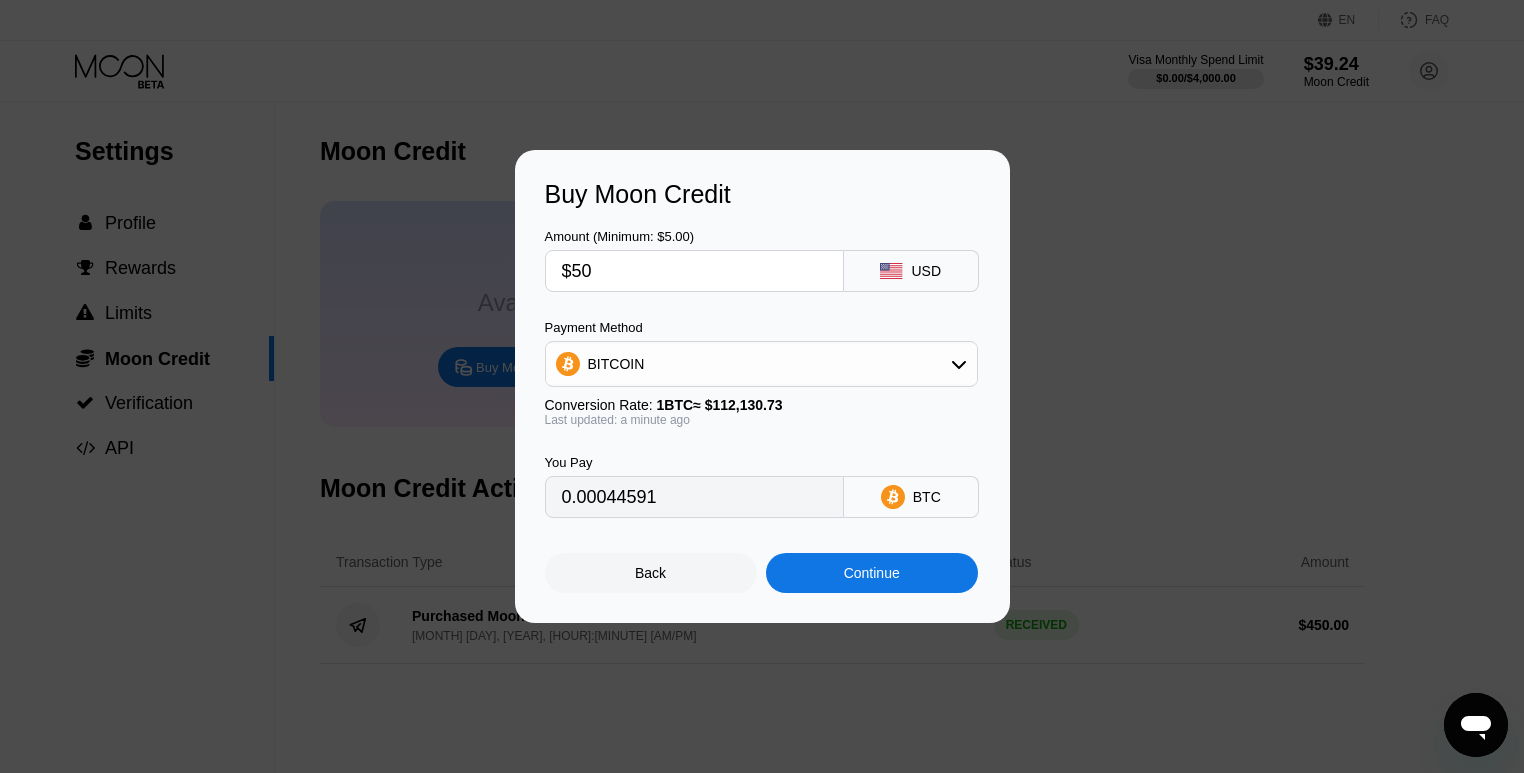 type on "$5" 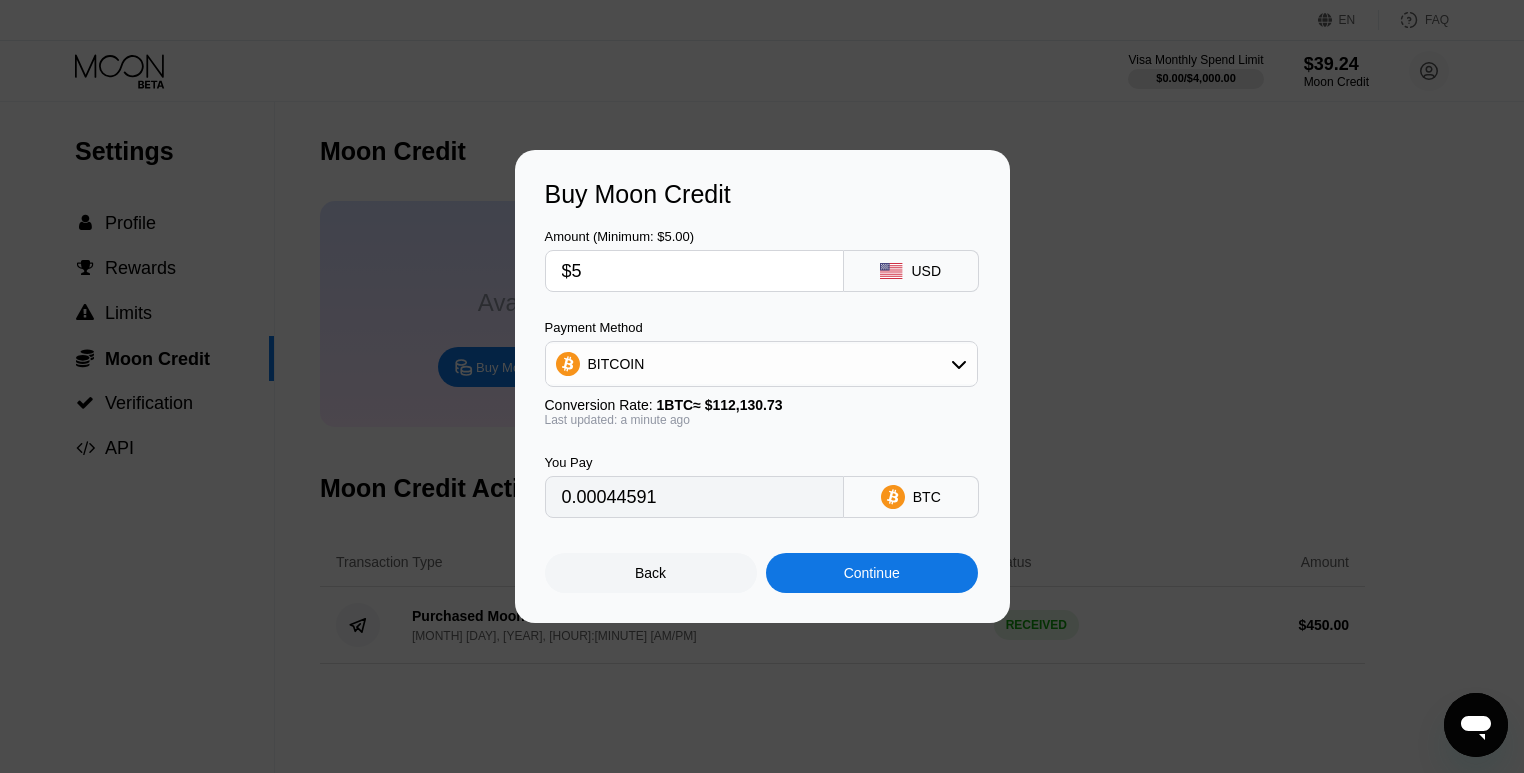 type on "0.00004460" 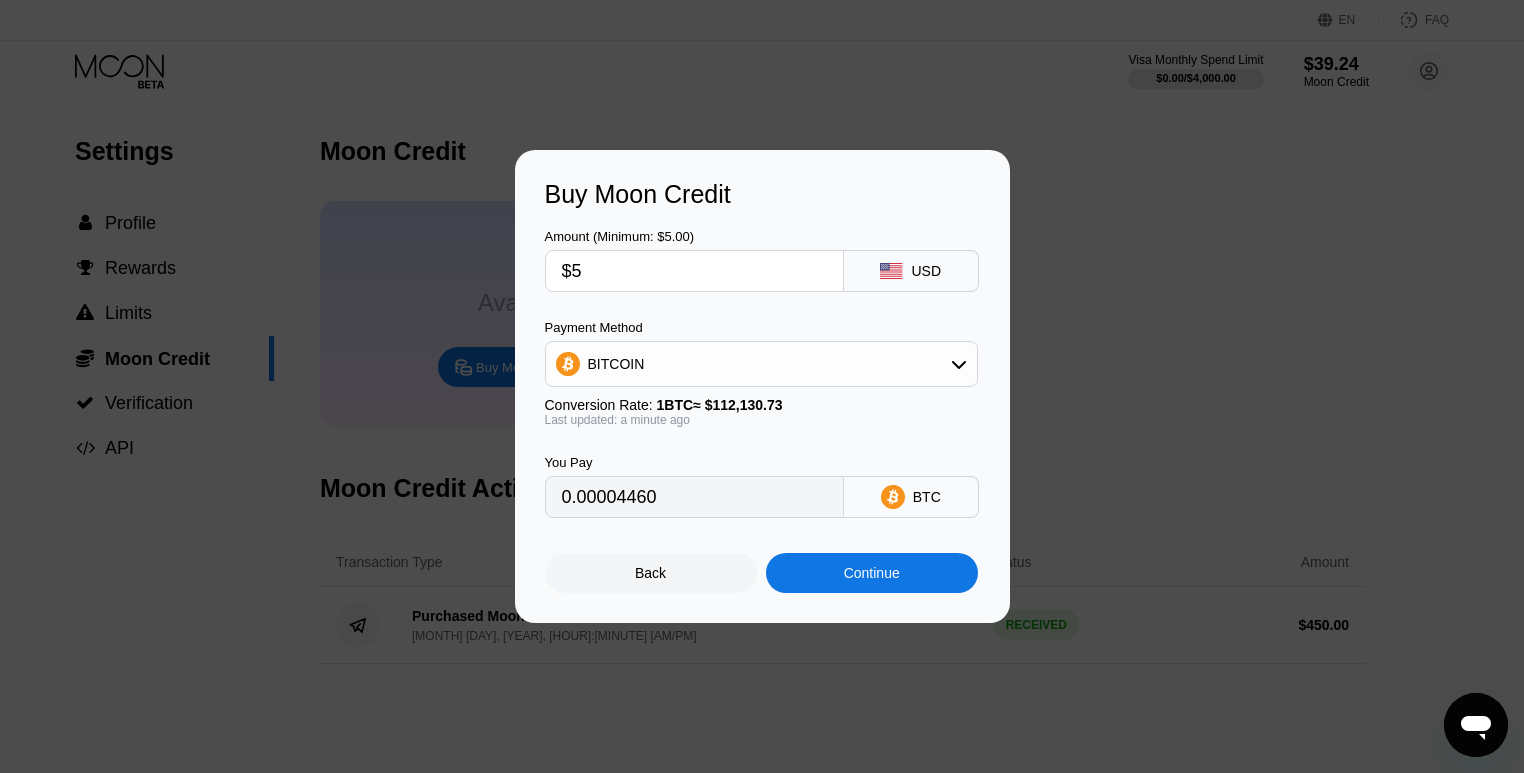 type 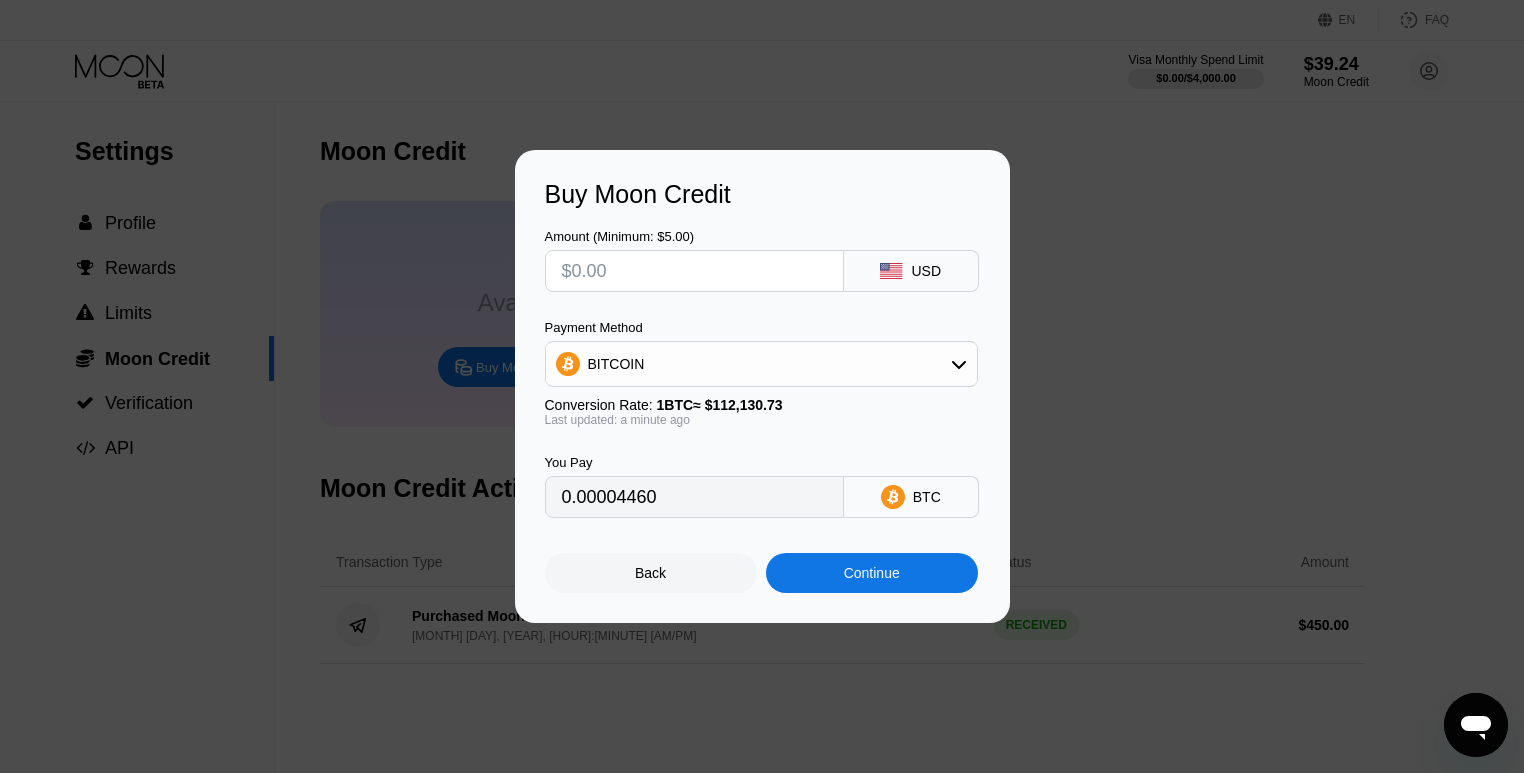 type on "0" 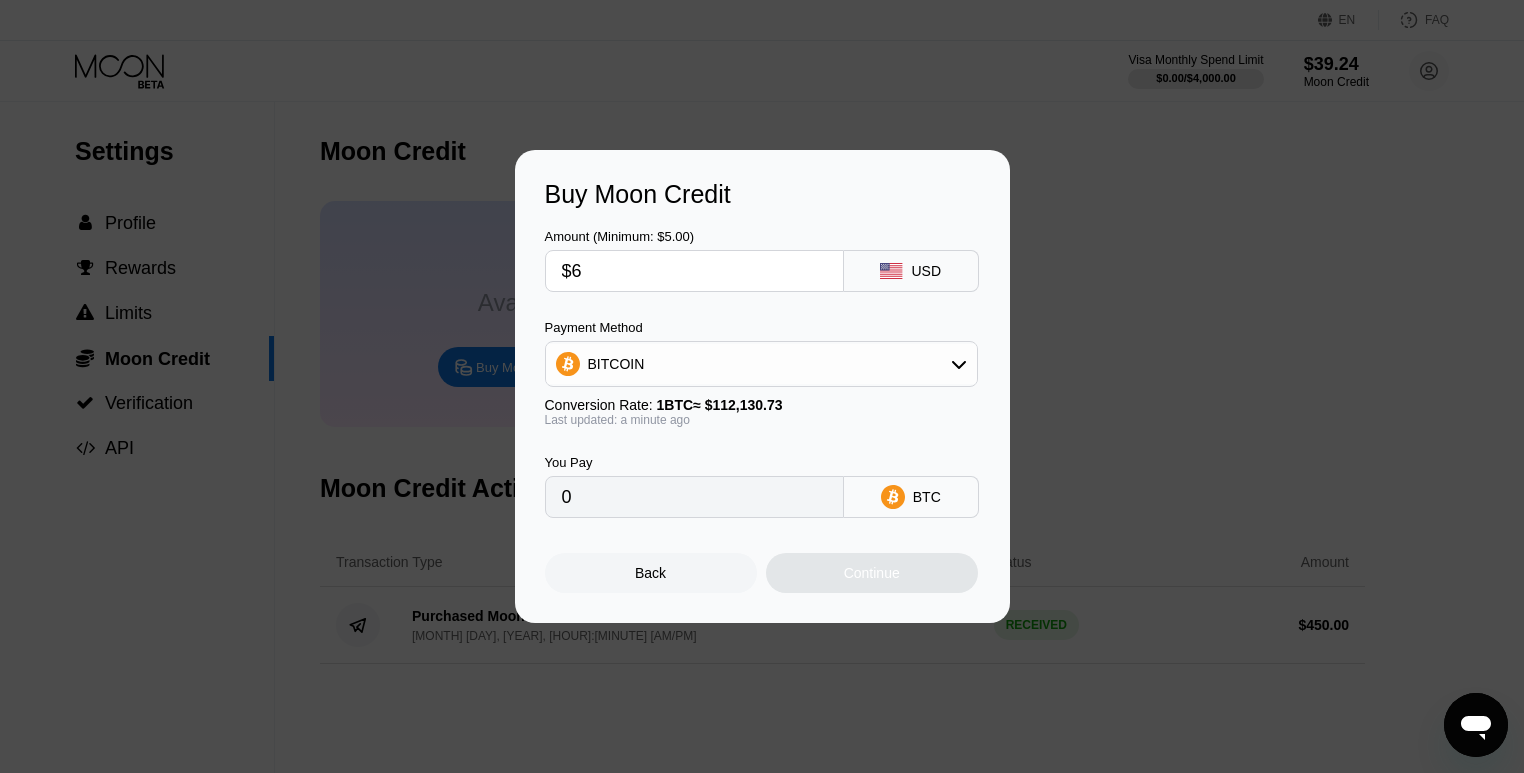 type on "$60" 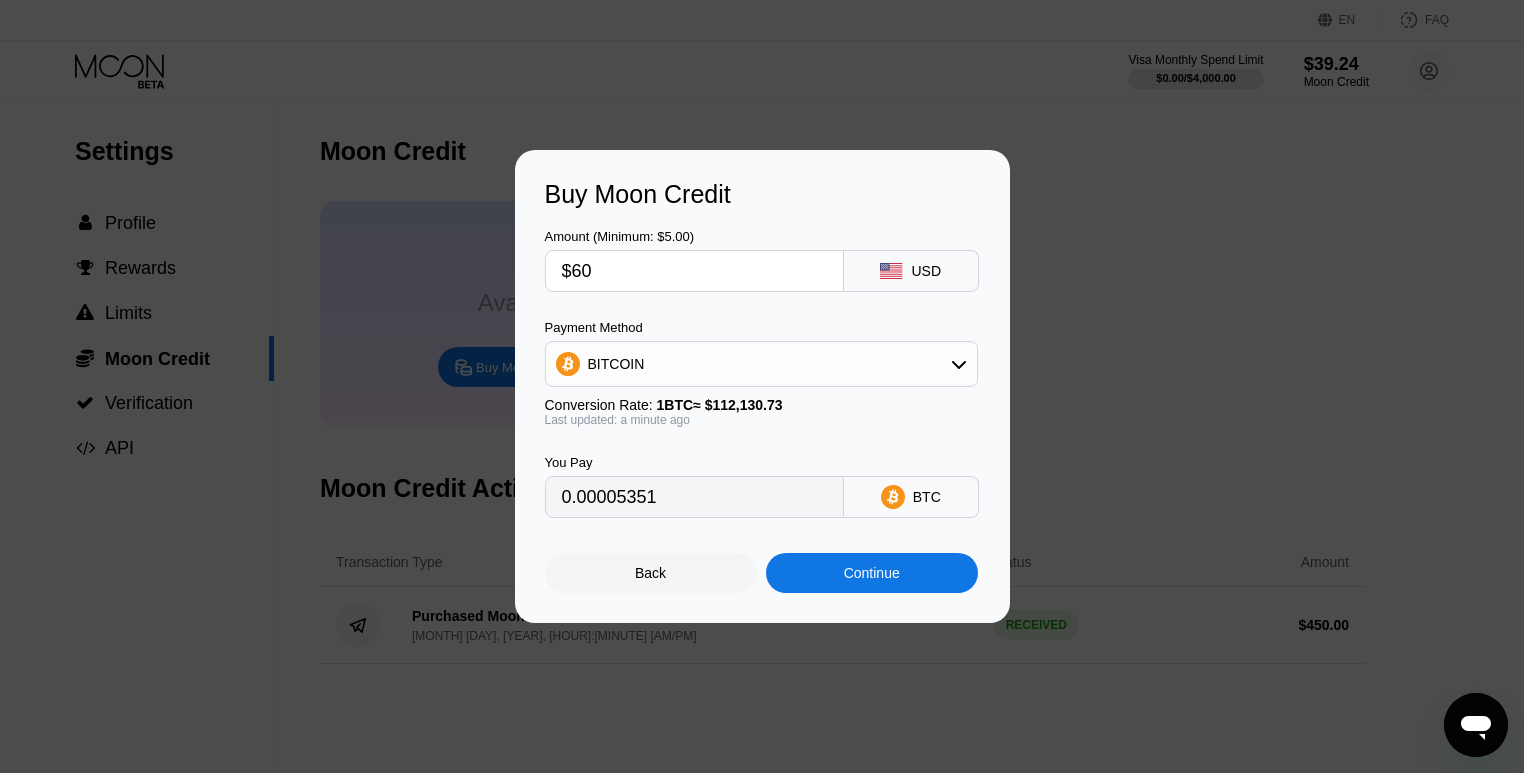 type on "0.00053509" 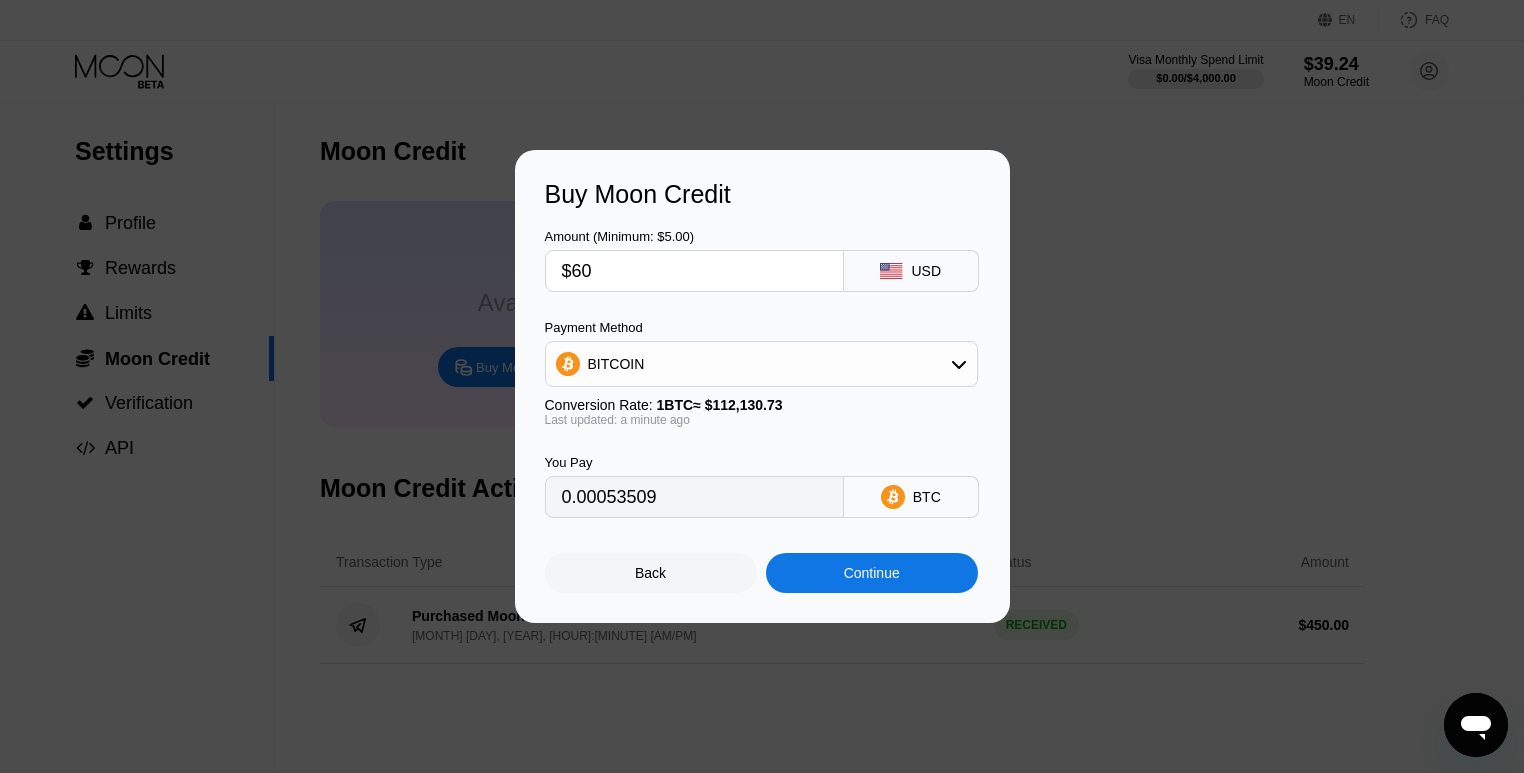 type on "$600" 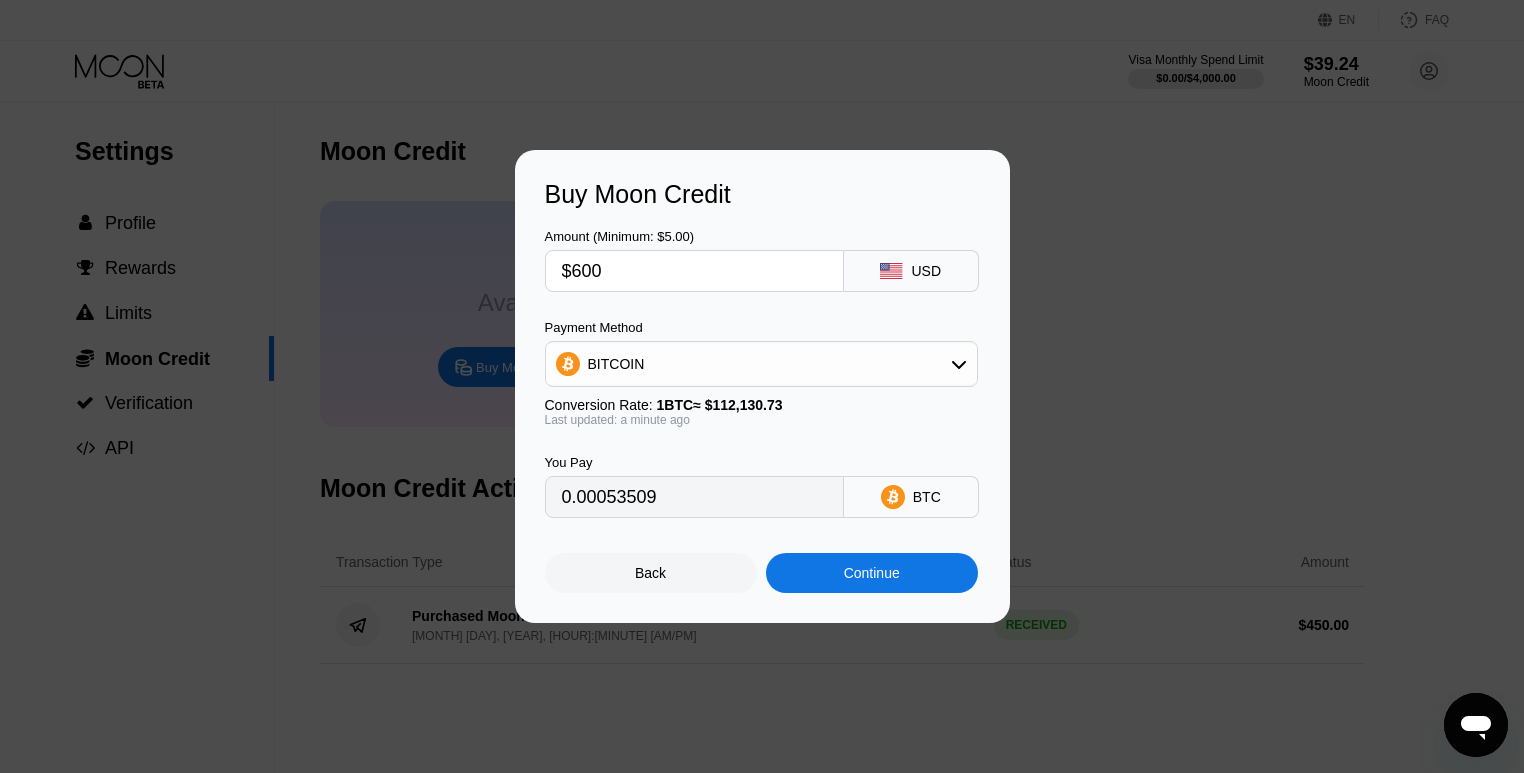 type on "0.00535090" 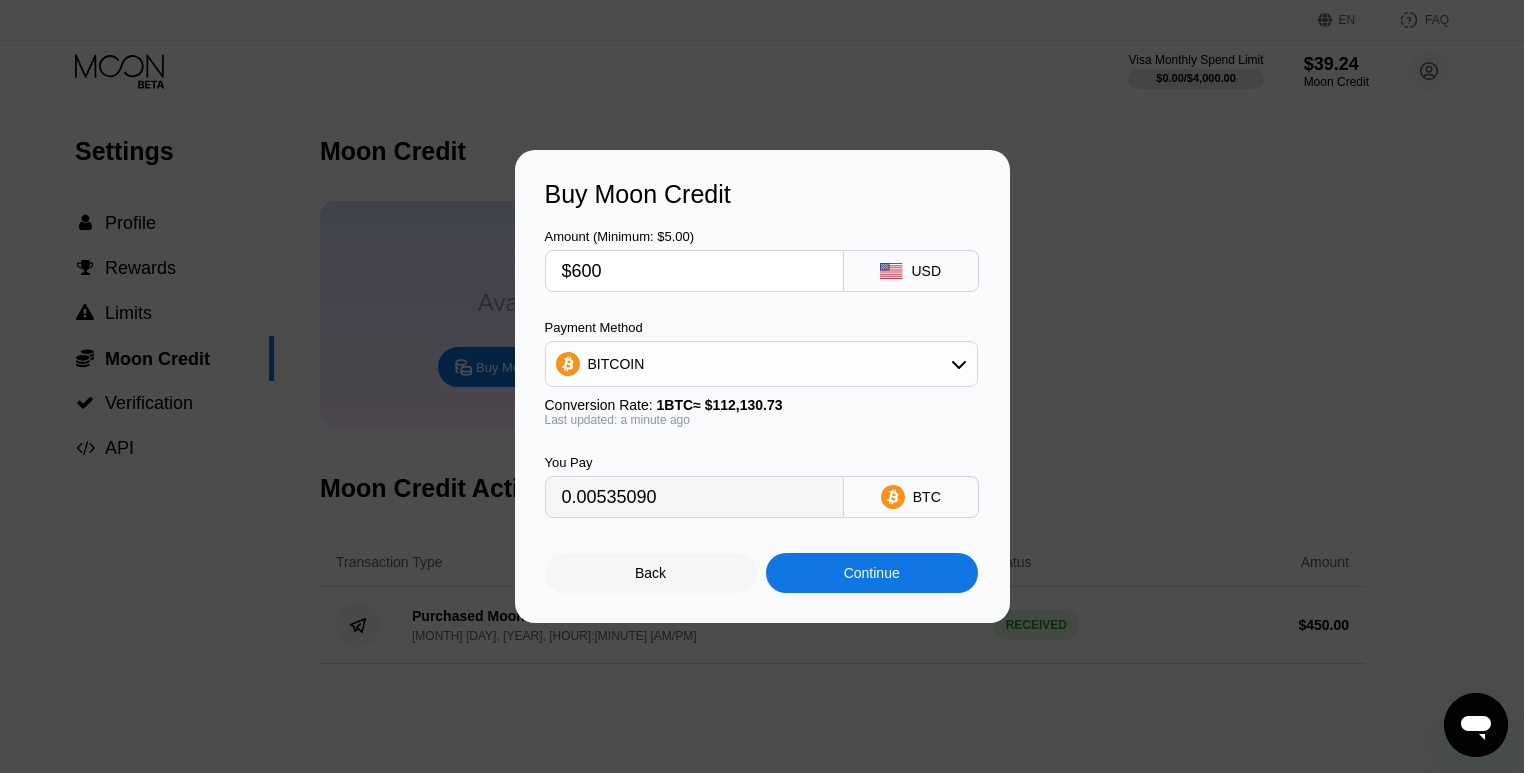 type on "$60" 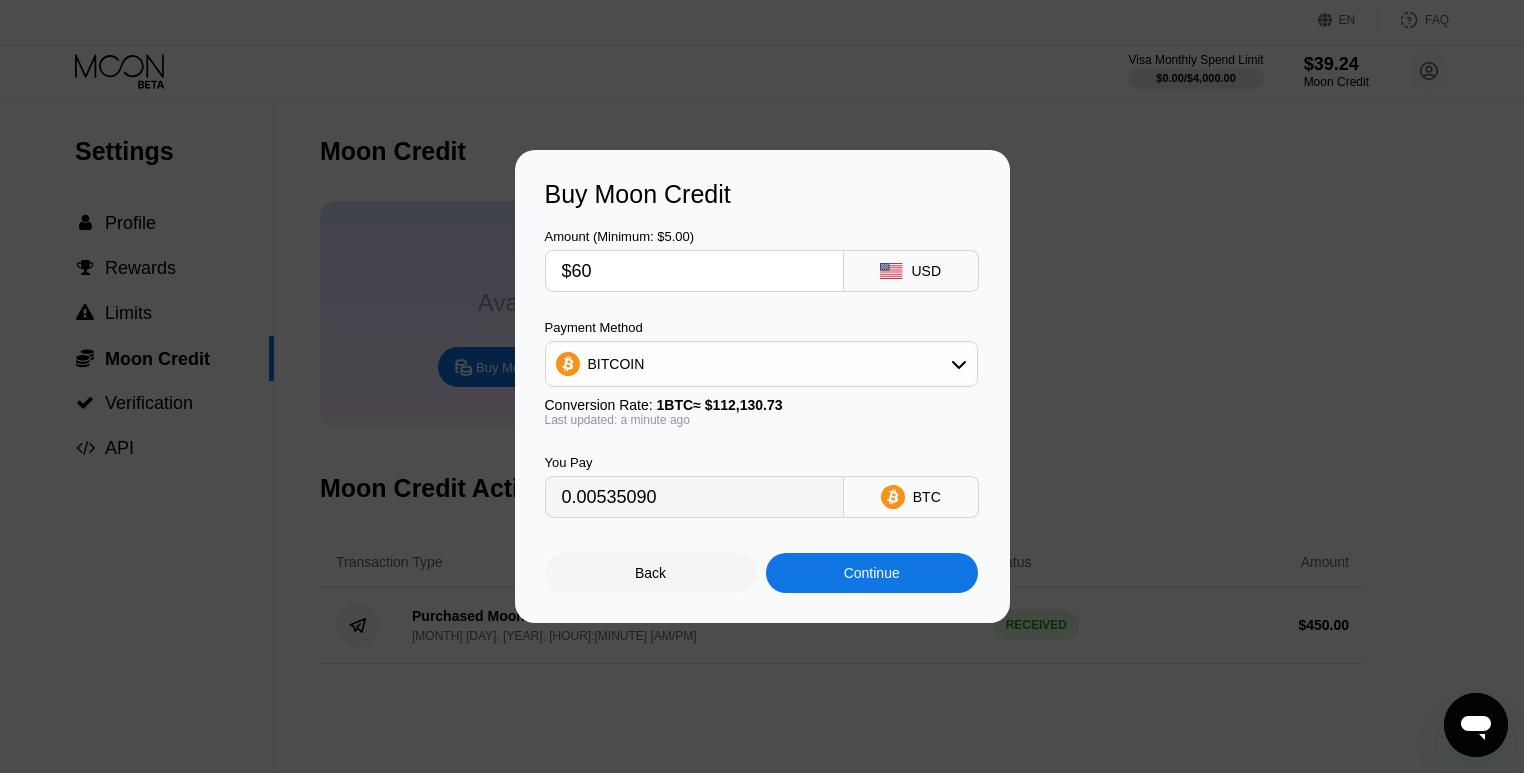 type on "0.00053509" 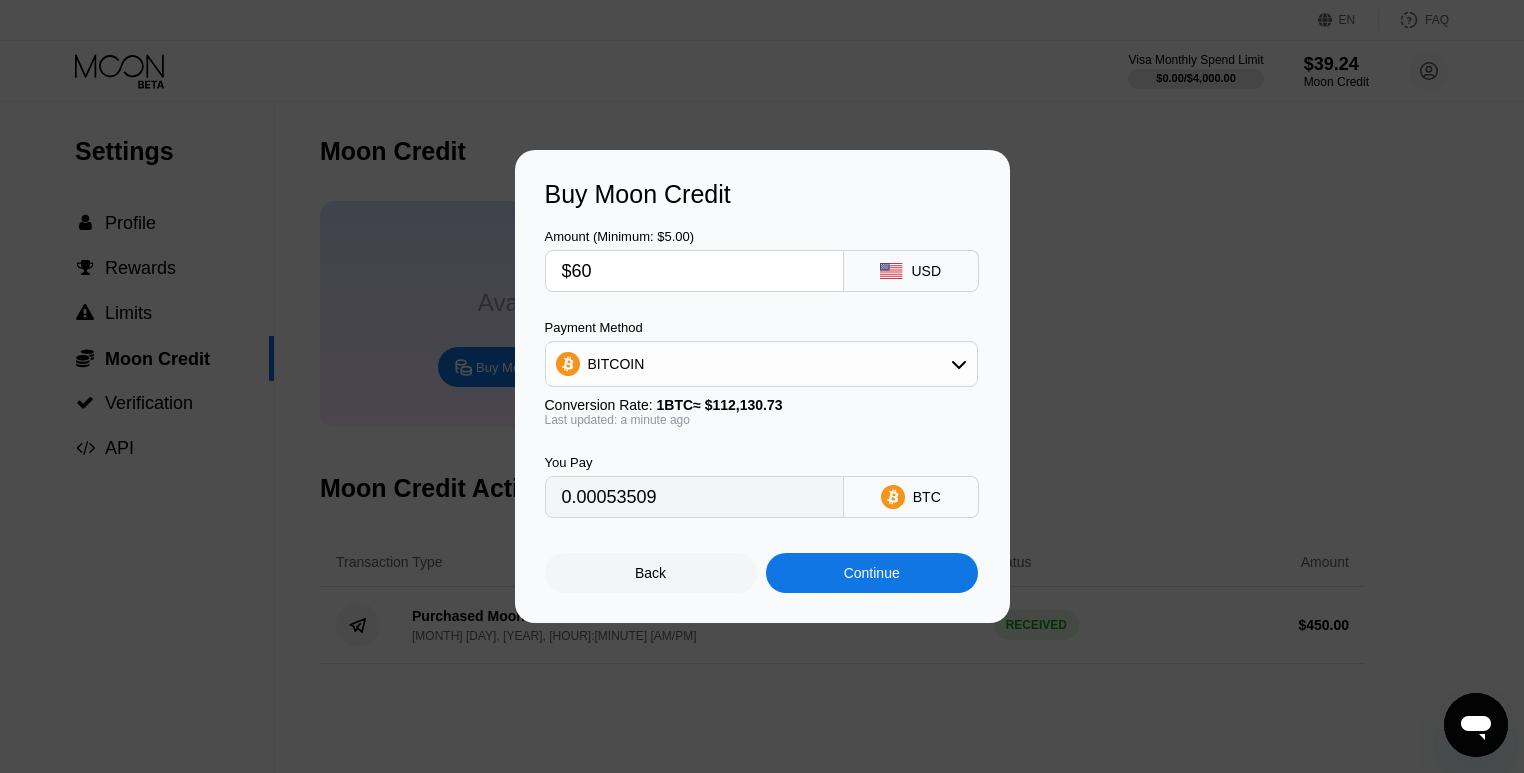 type on "$6" 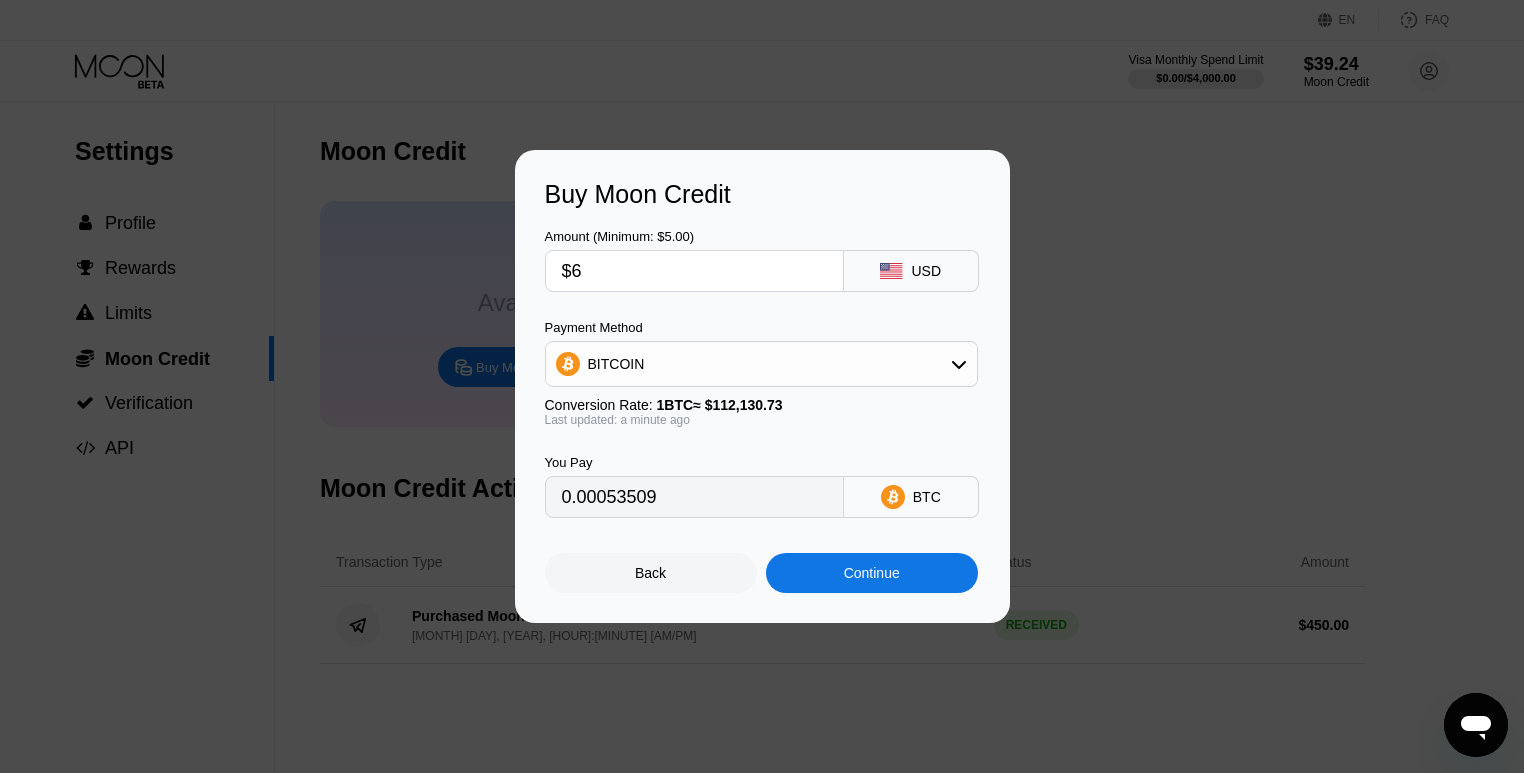 type on "0.00005351" 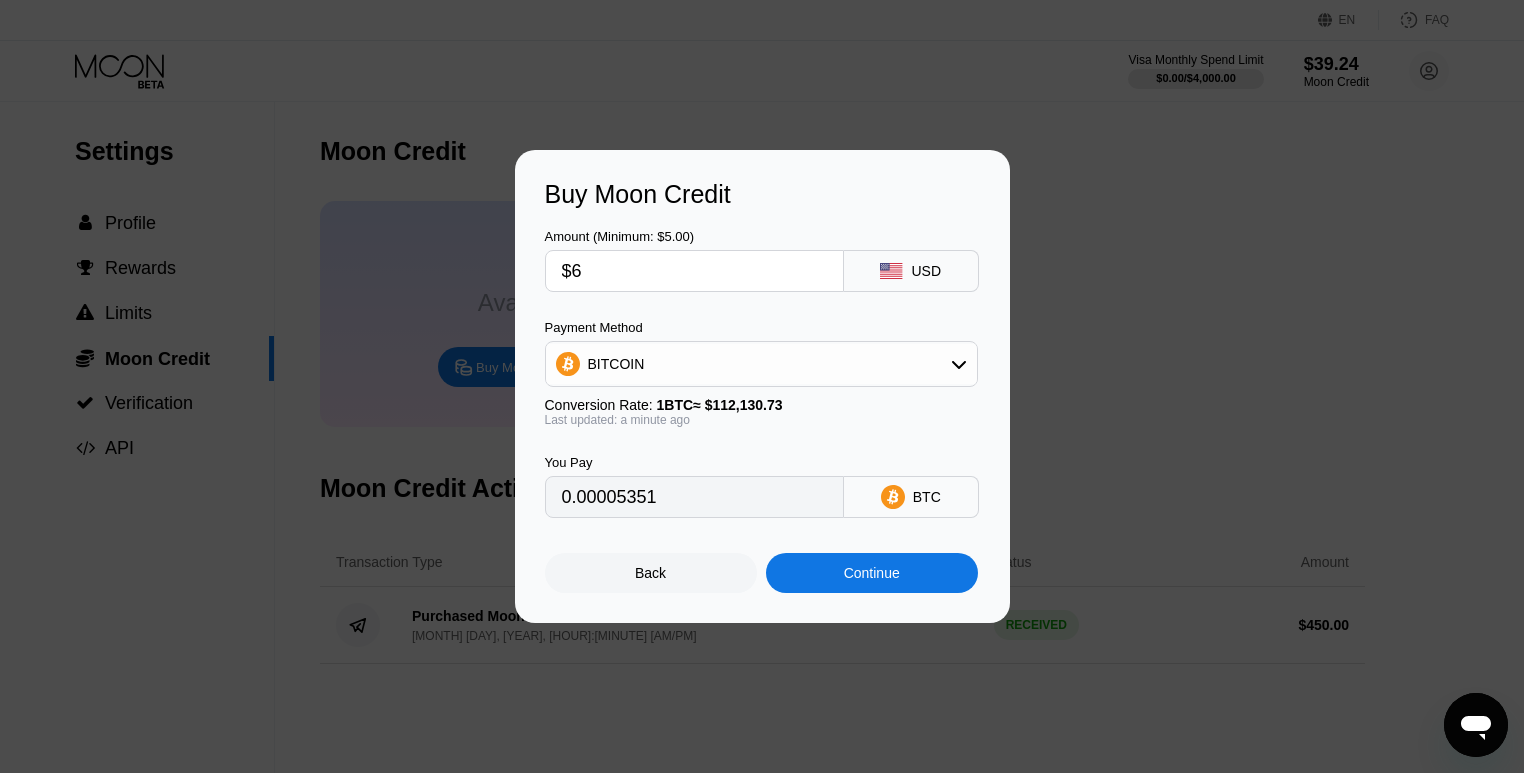 type 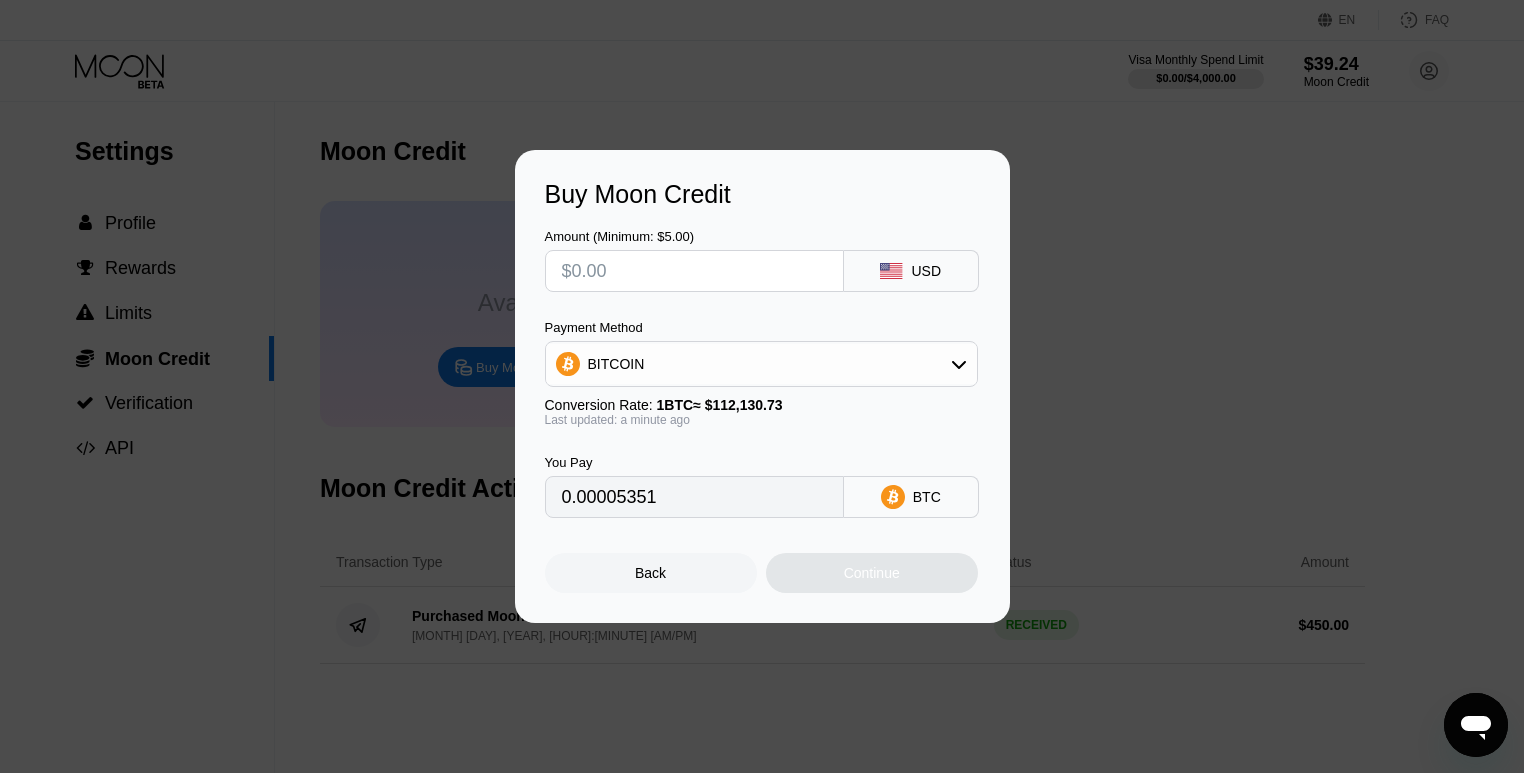 type on "0" 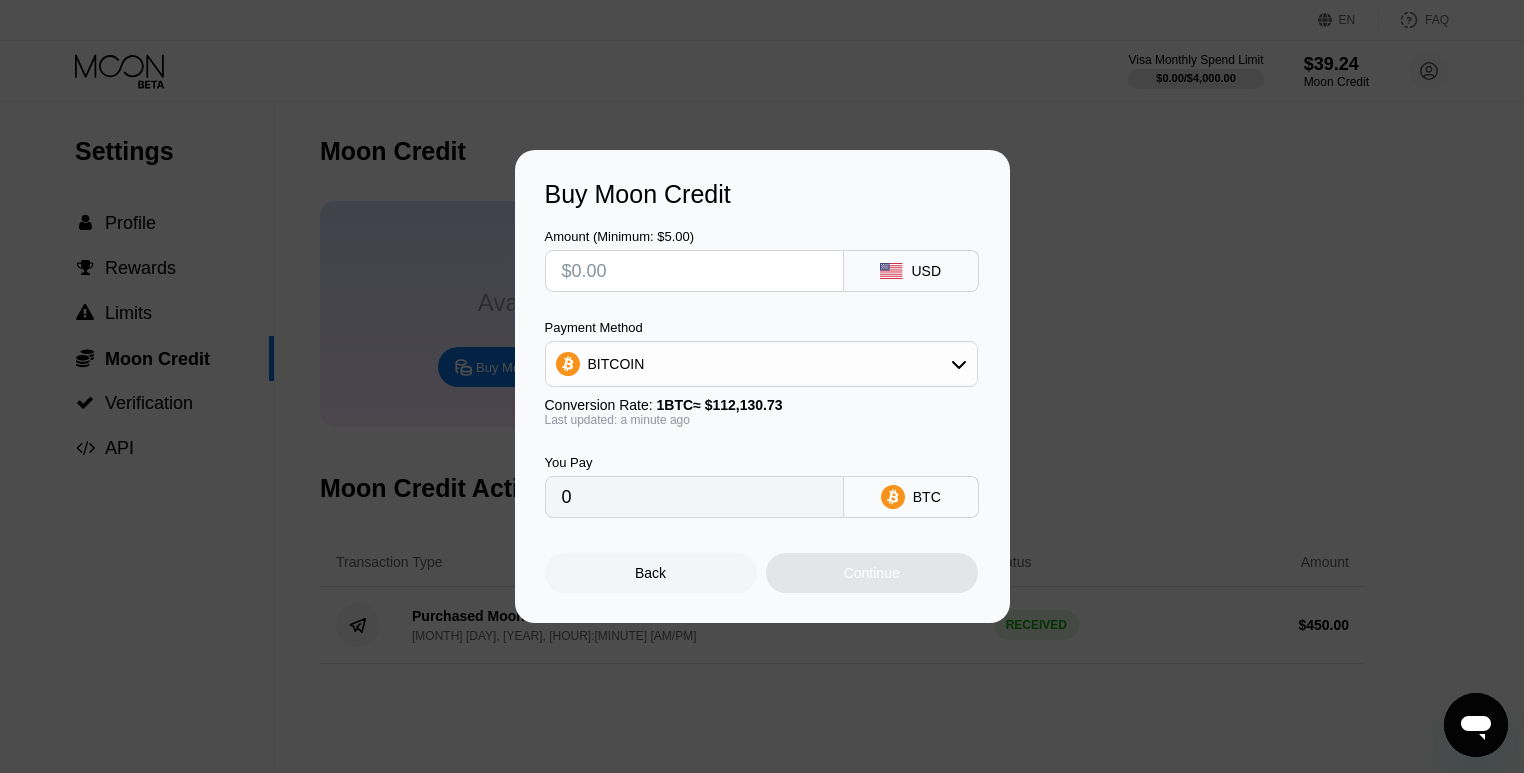 click at bounding box center (768, 386) 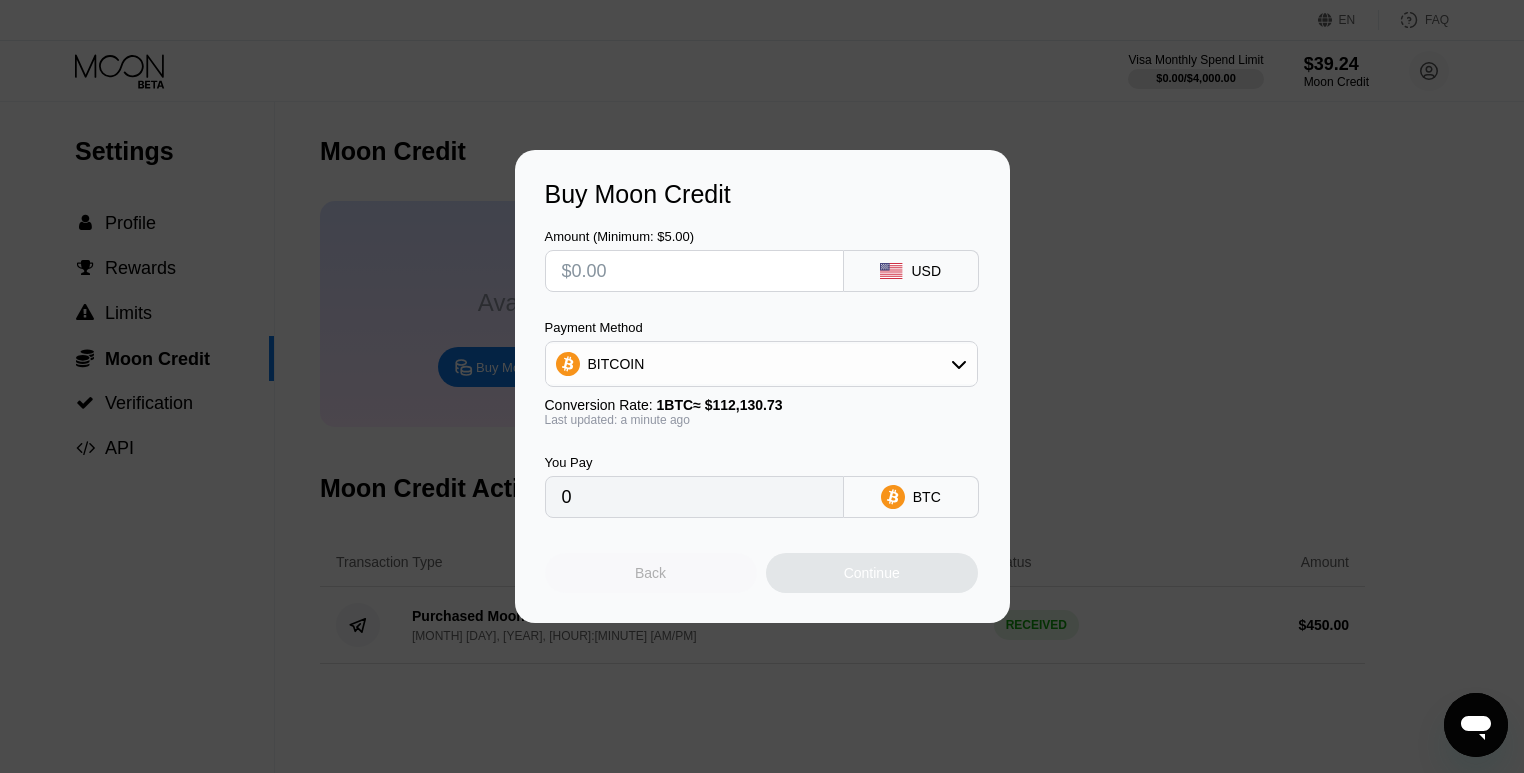 click on "Back" at bounding box center [651, 573] 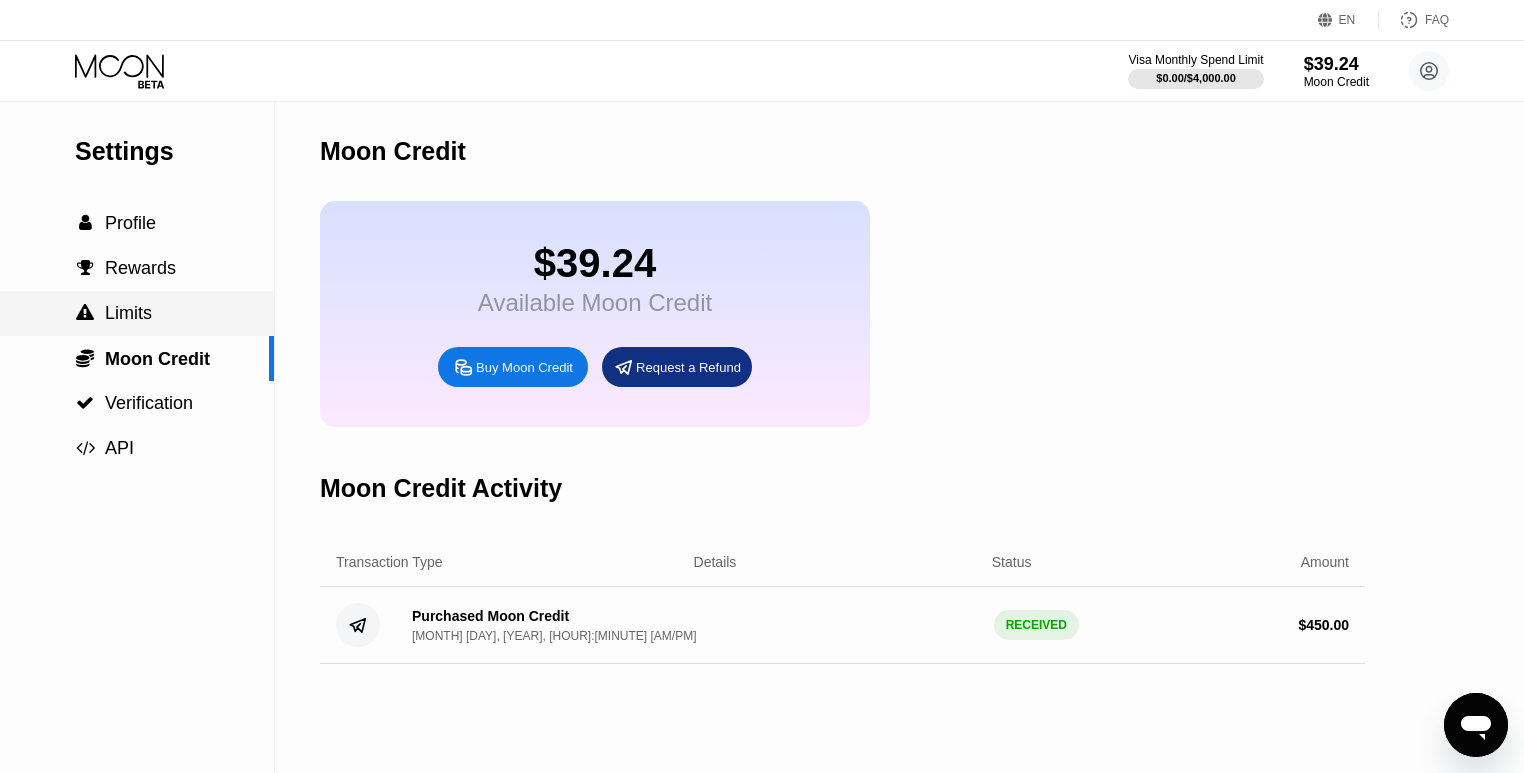 click on "Limits" at bounding box center [128, 313] 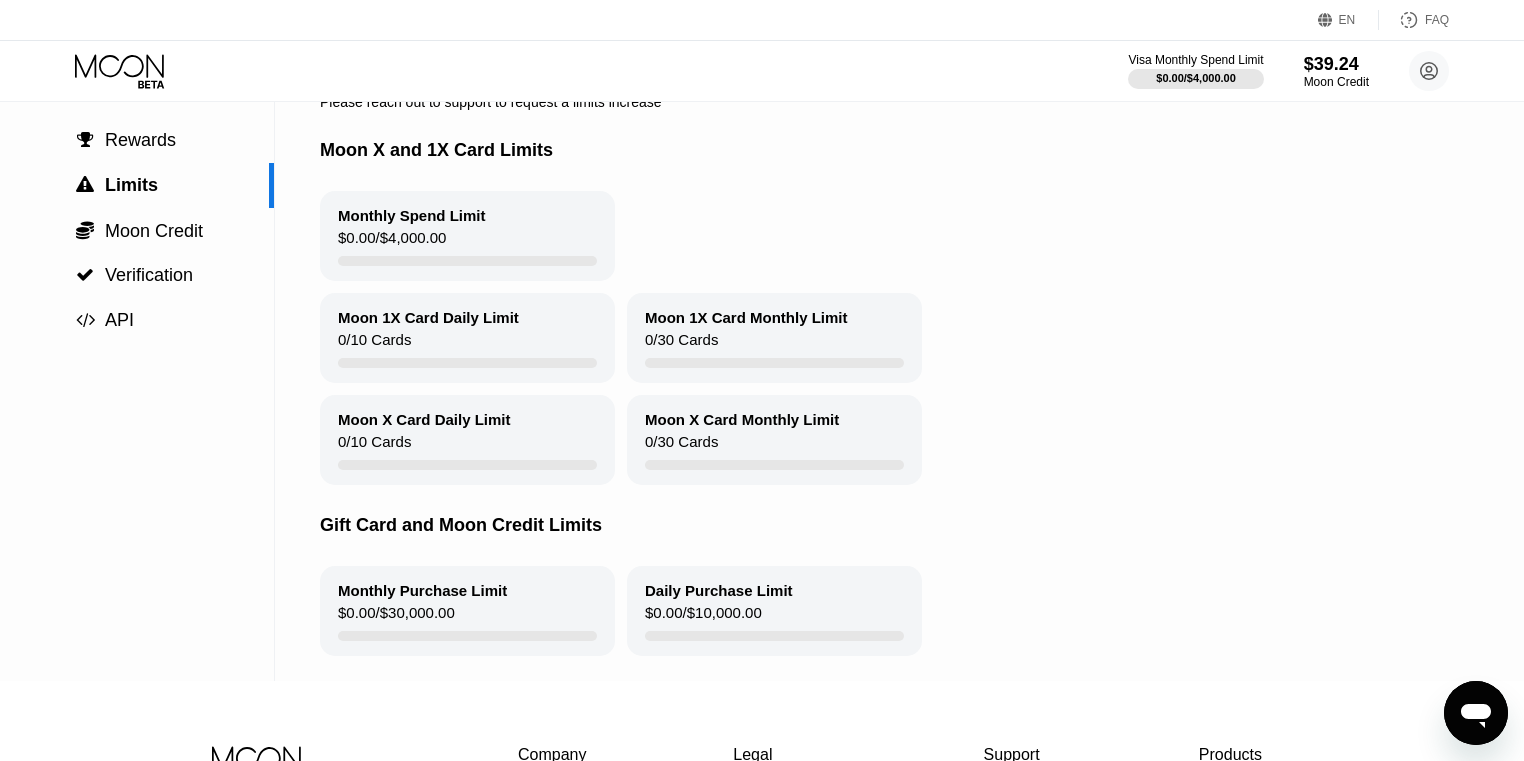 scroll, scrollTop: 1, scrollLeft: 0, axis: vertical 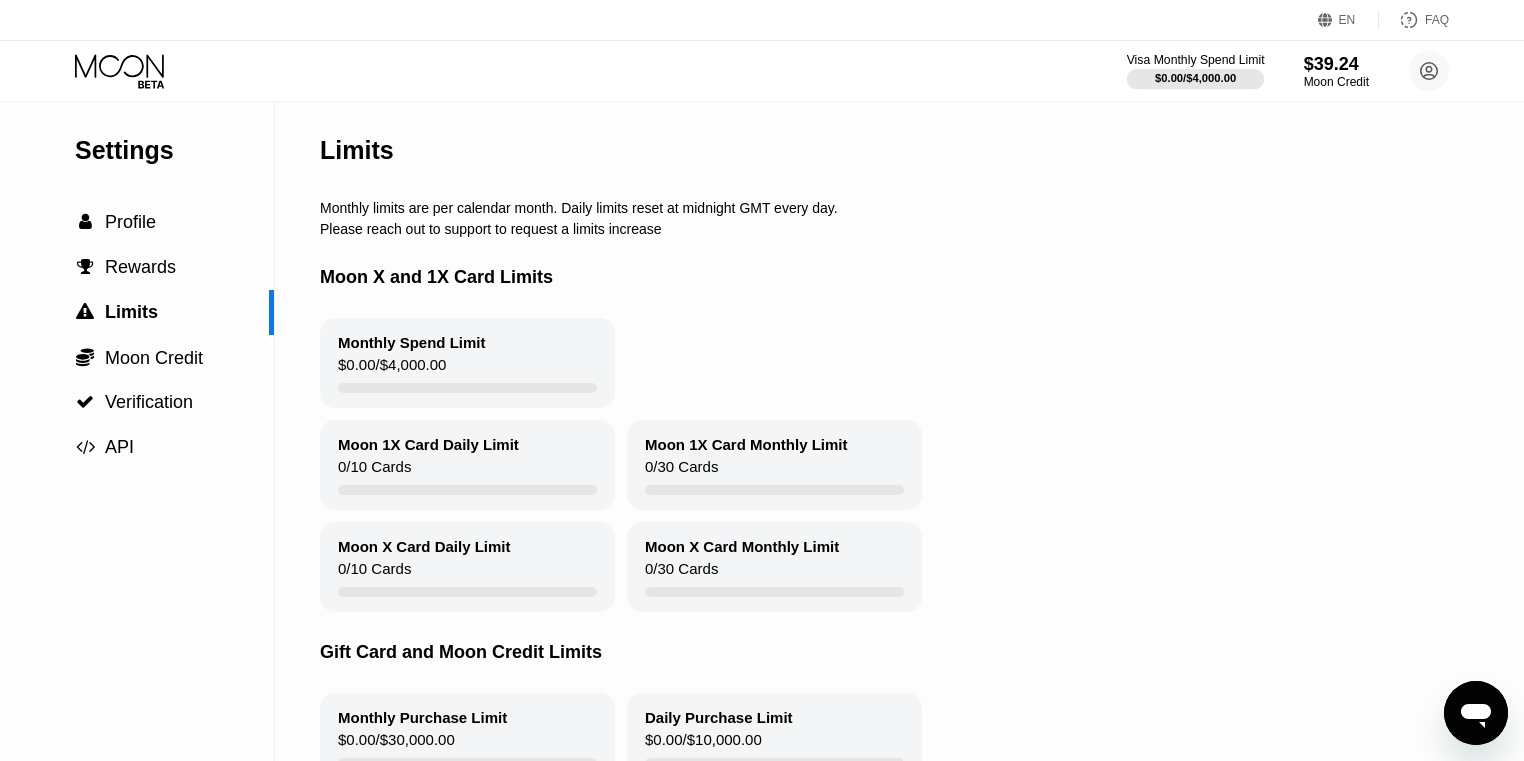 click on "$0.00 / $4,000.00" at bounding box center [1195, 78] 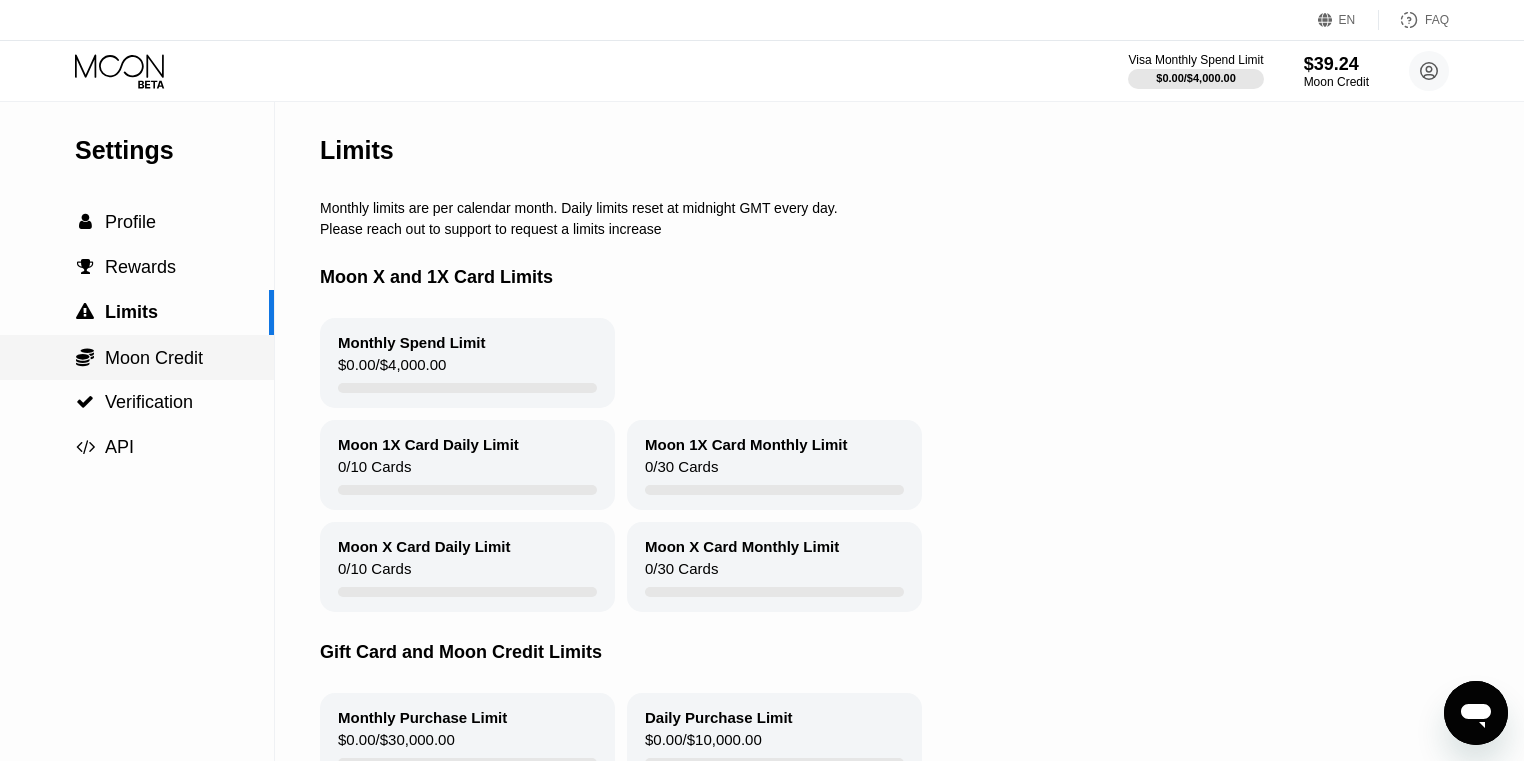 click on "Moon Credit" at bounding box center (154, 358) 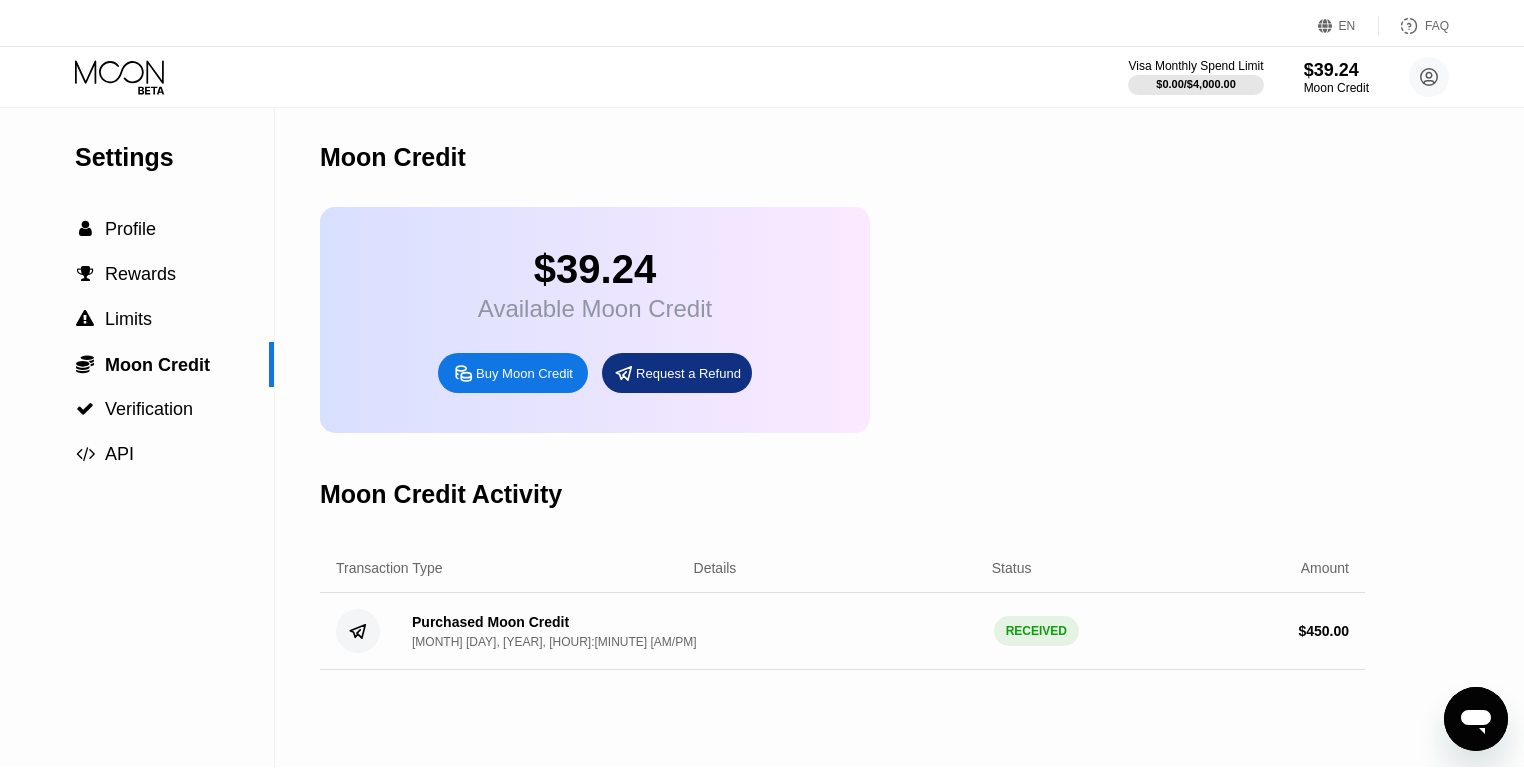 scroll, scrollTop: 0, scrollLeft: 0, axis: both 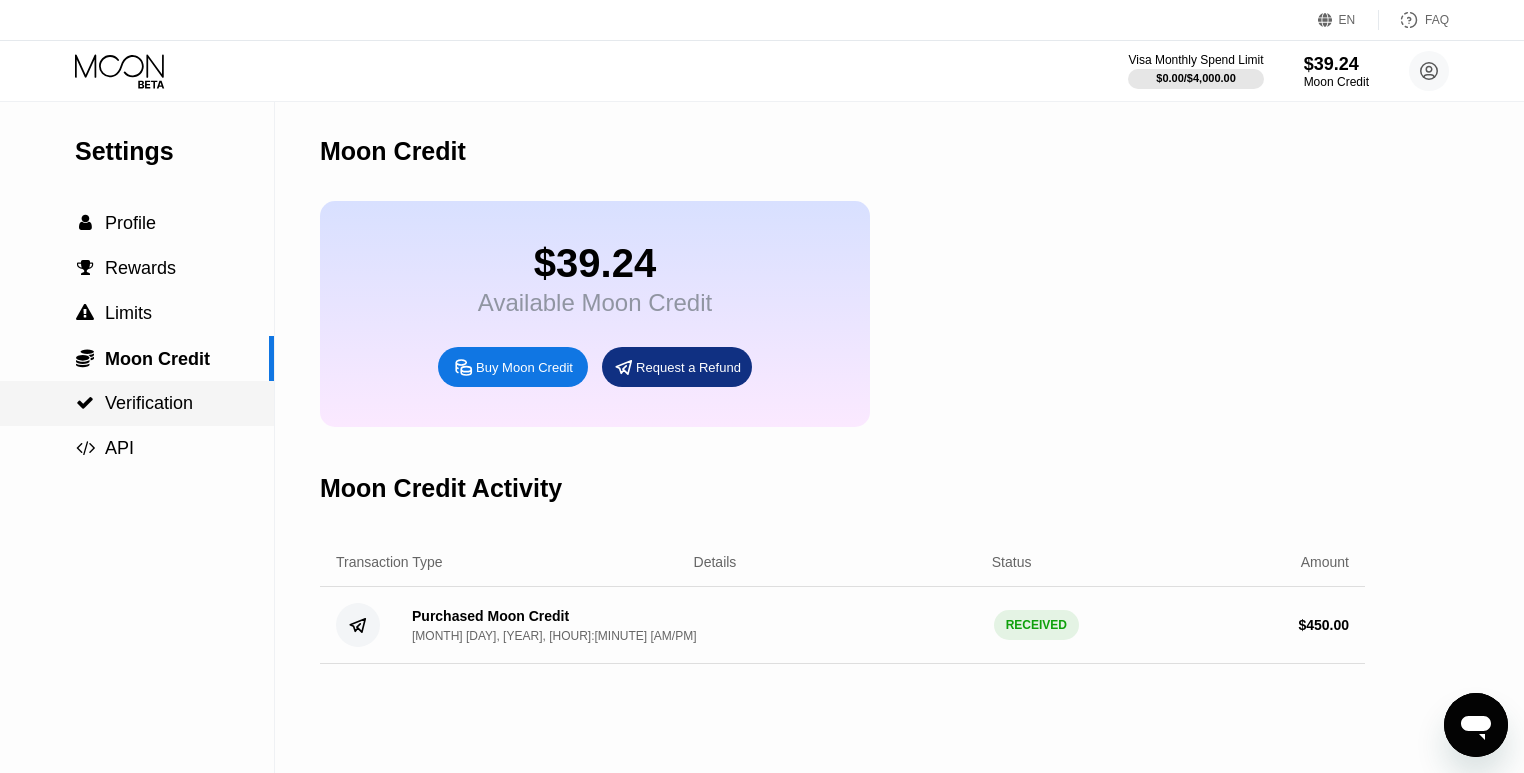 click on "Verification" at bounding box center (149, 403) 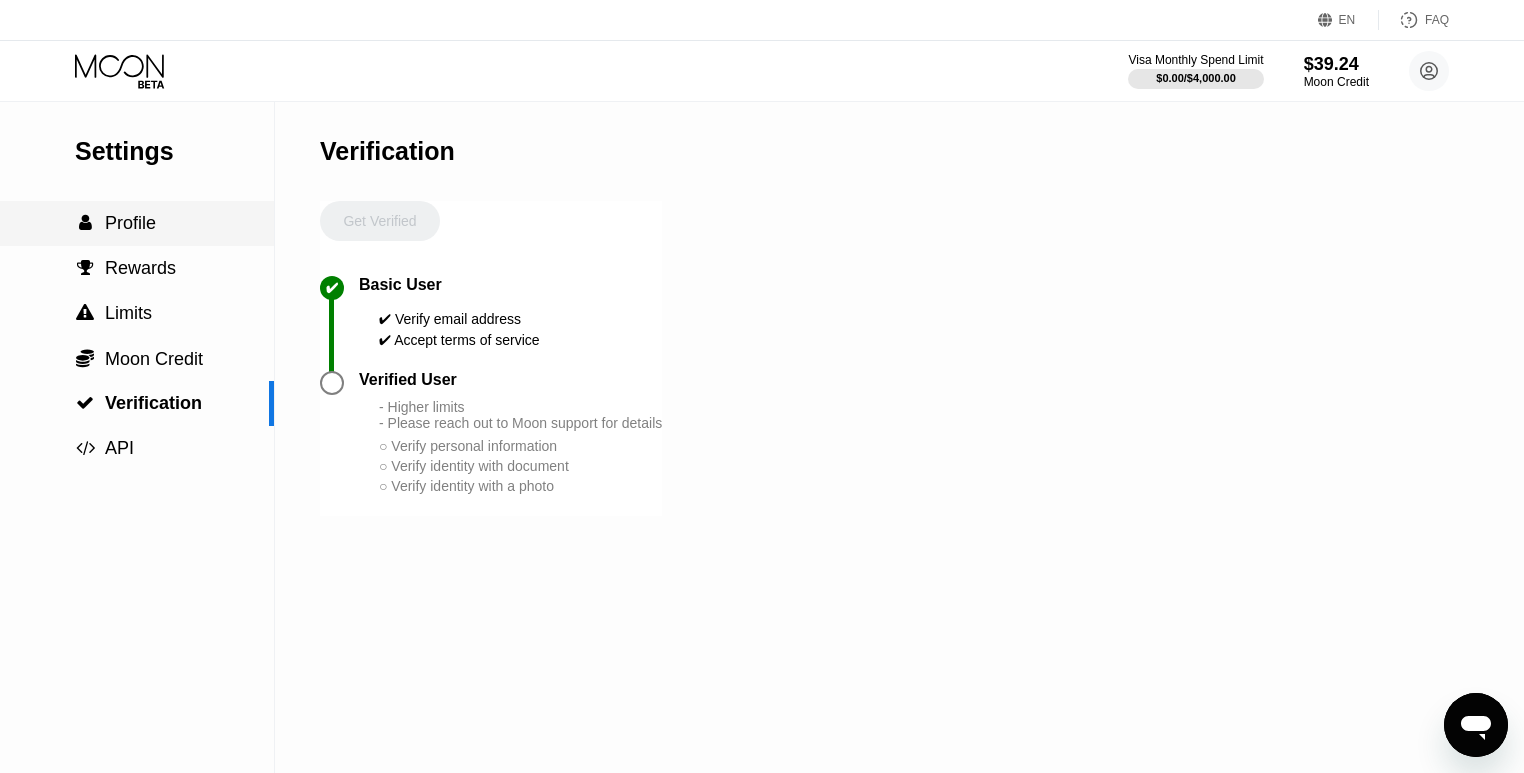 click on "Profile" at bounding box center (130, 223) 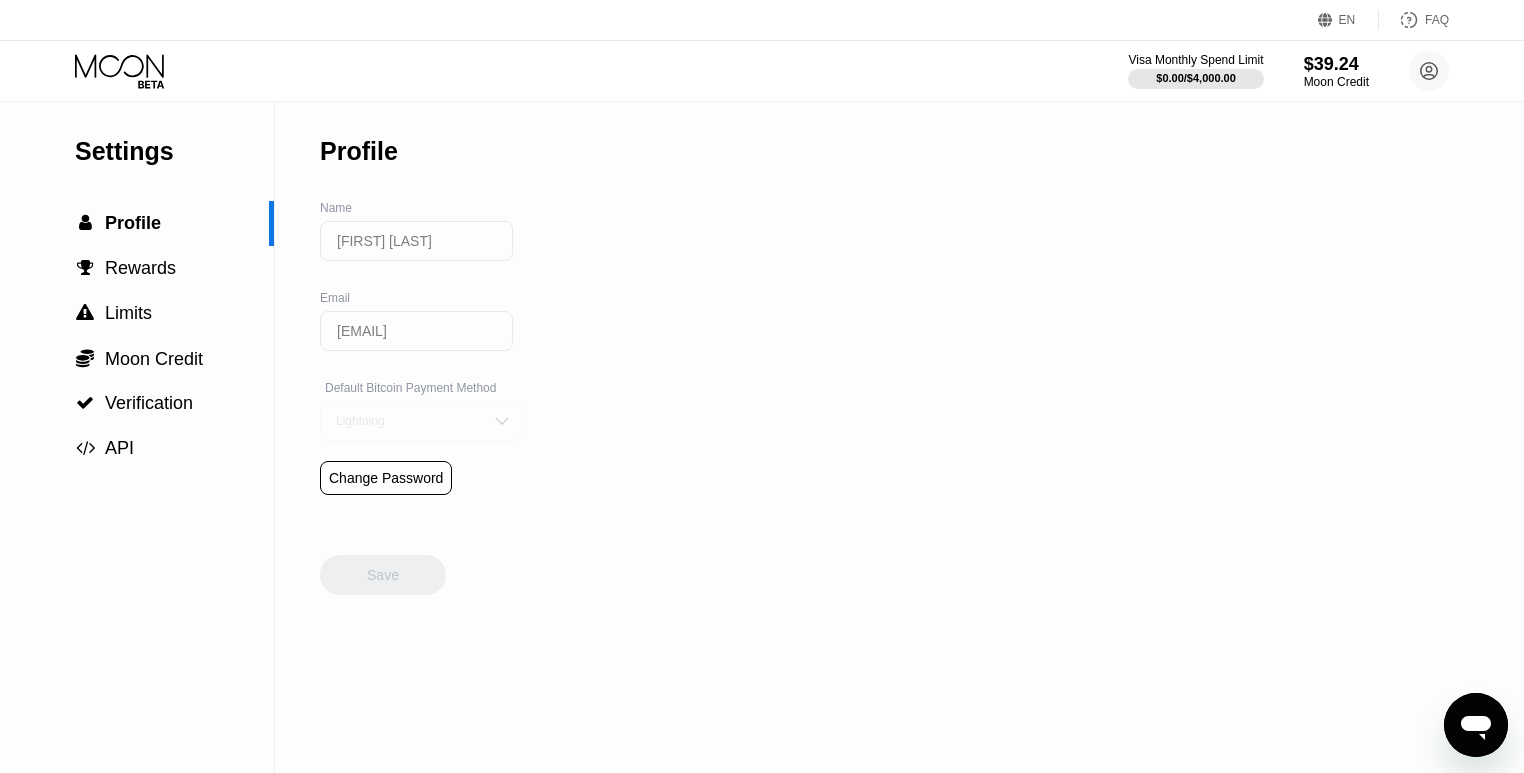 click at bounding box center [502, 421] 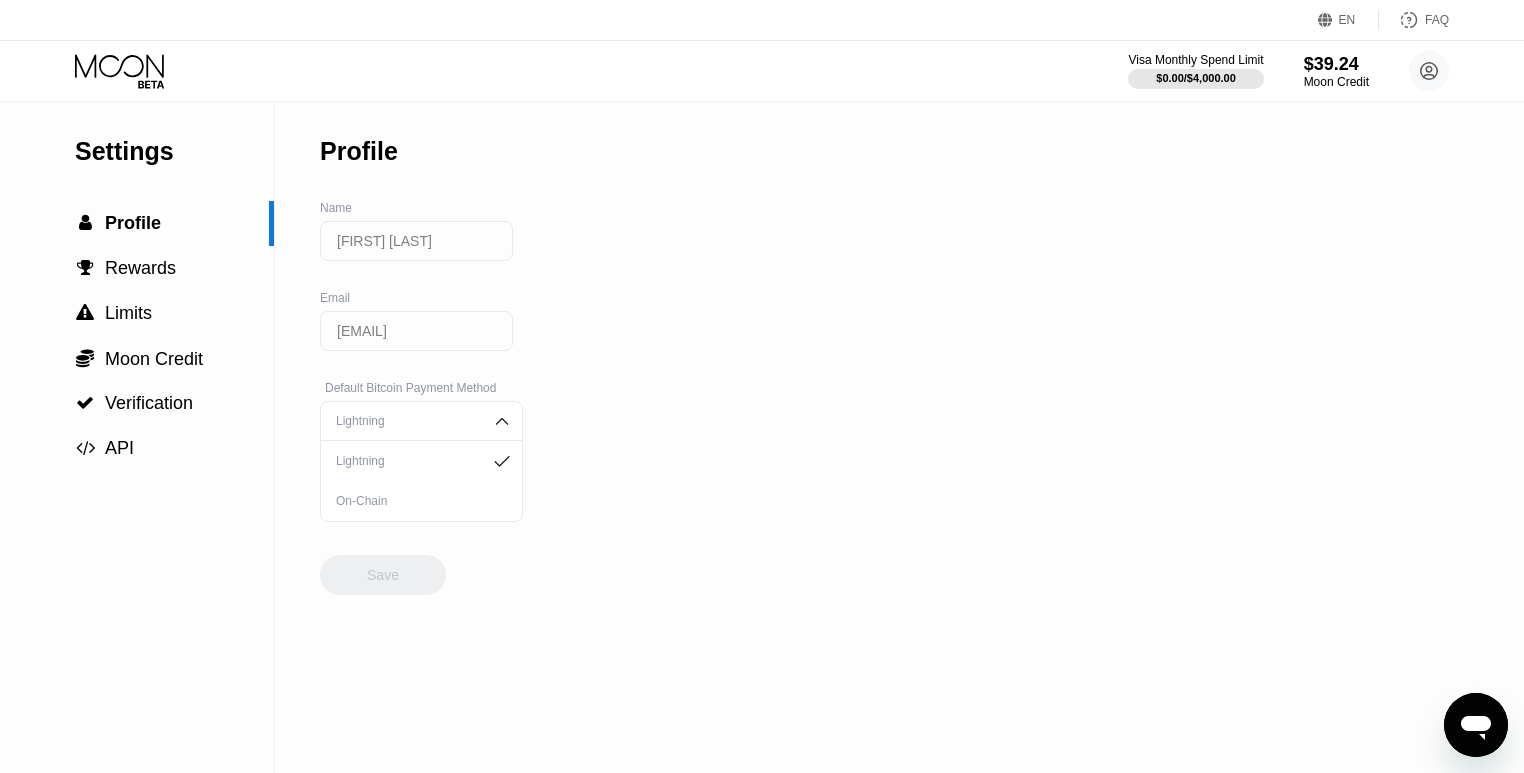 click on "On-Chain" at bounding box center [421, 501] 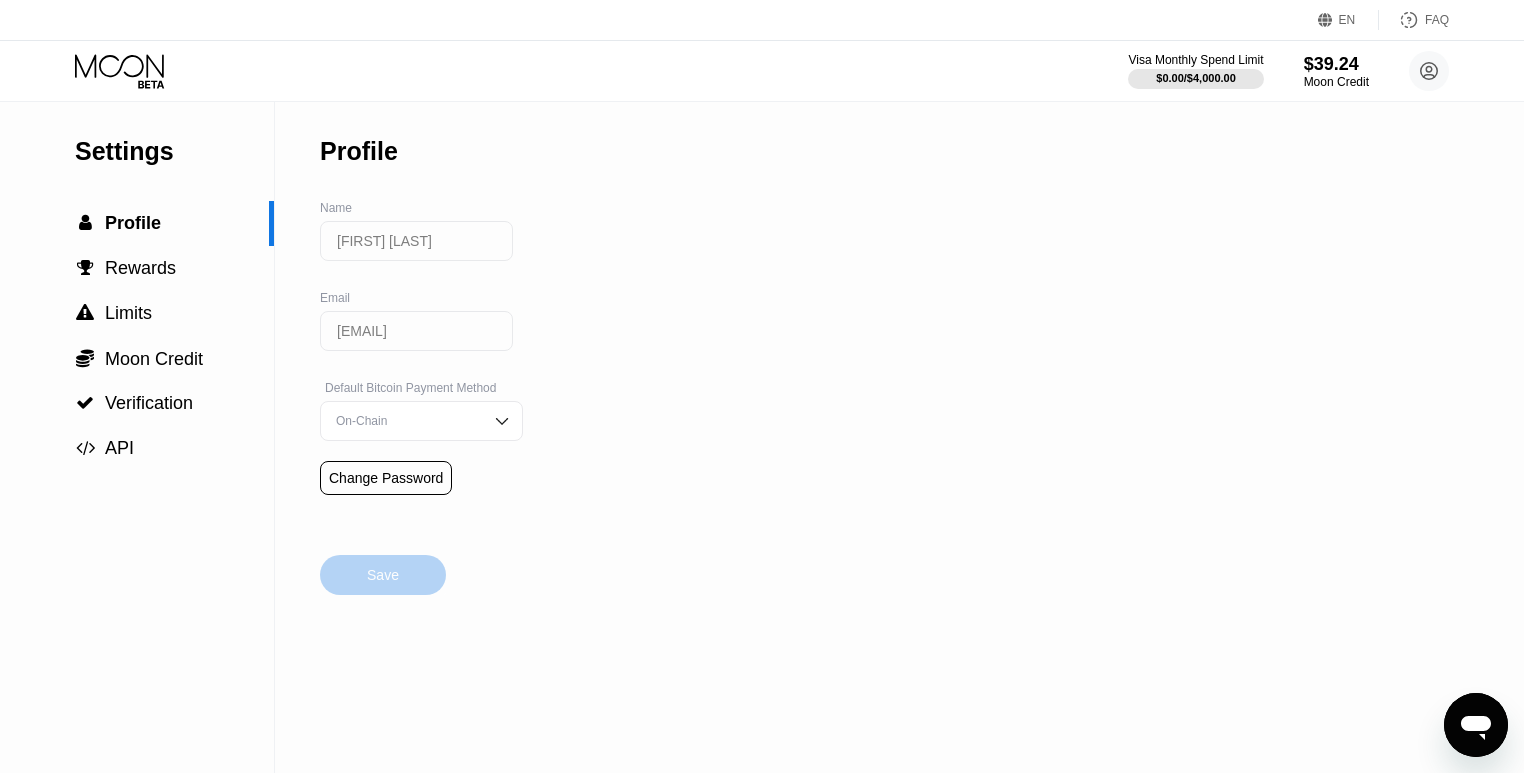 click on "Save" at bounding box center [383, 575] 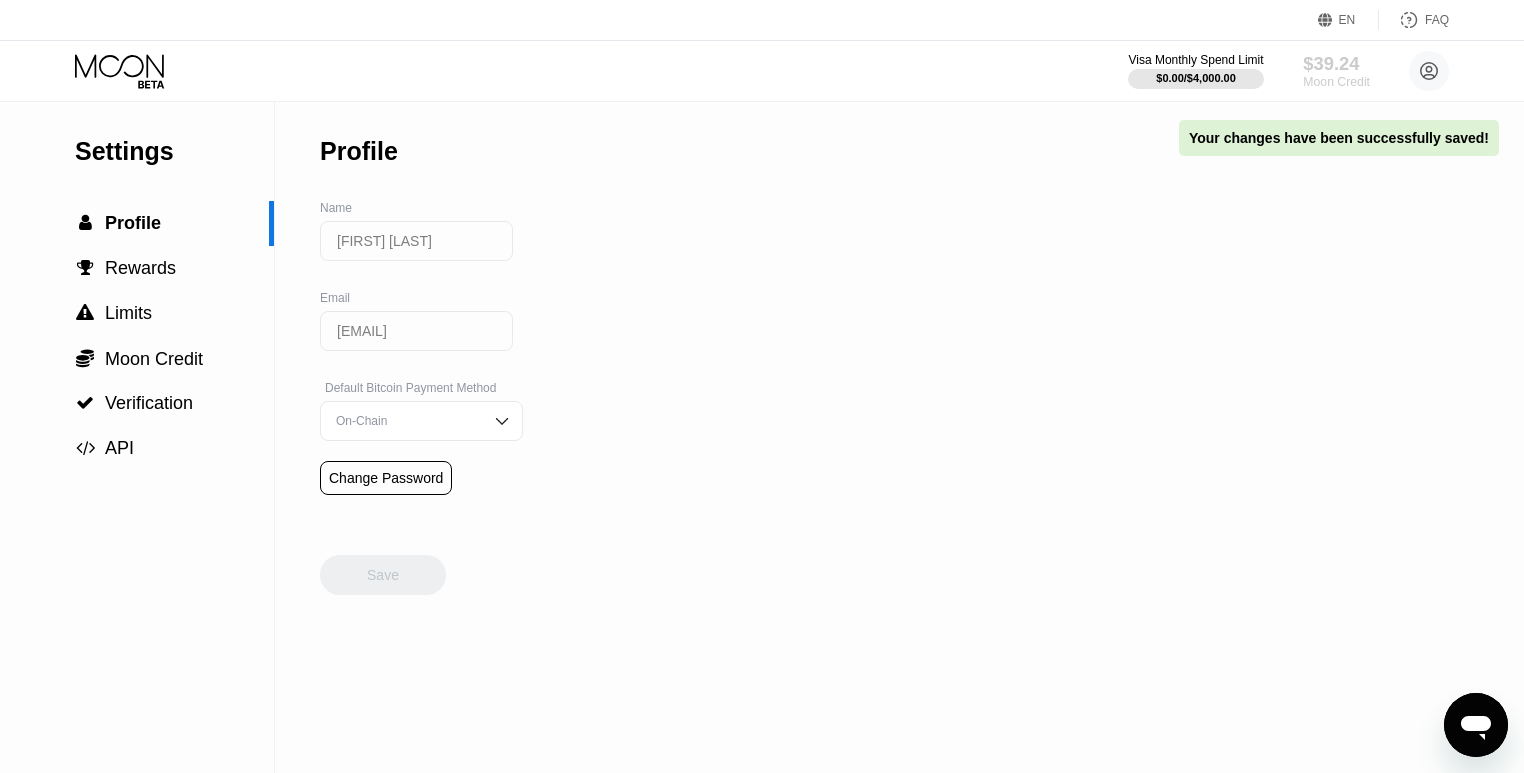 click on "$39.24" at bounding box center [1336, 63] 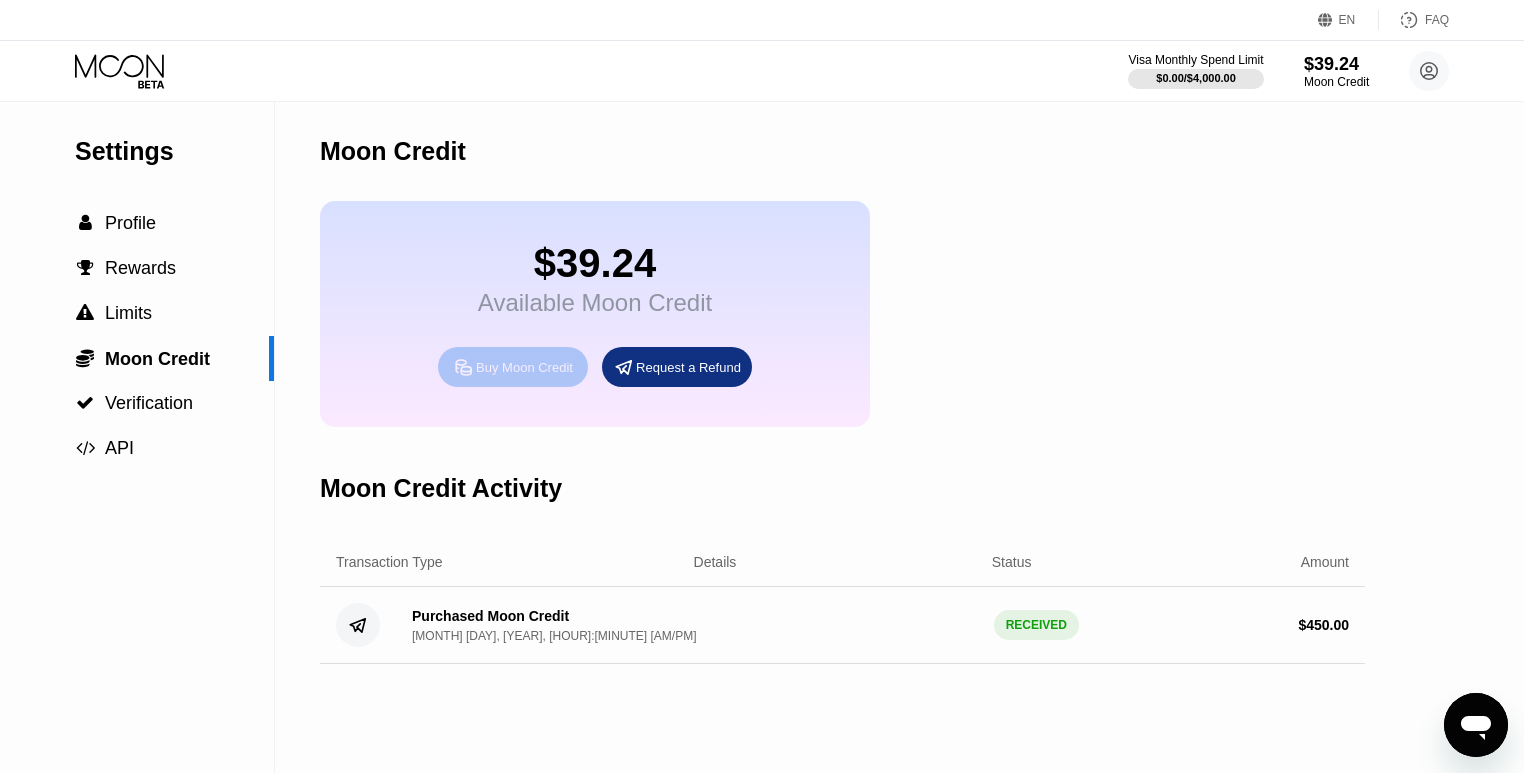 click on "Buy Moon Credit" at bounding box center (524, 367) 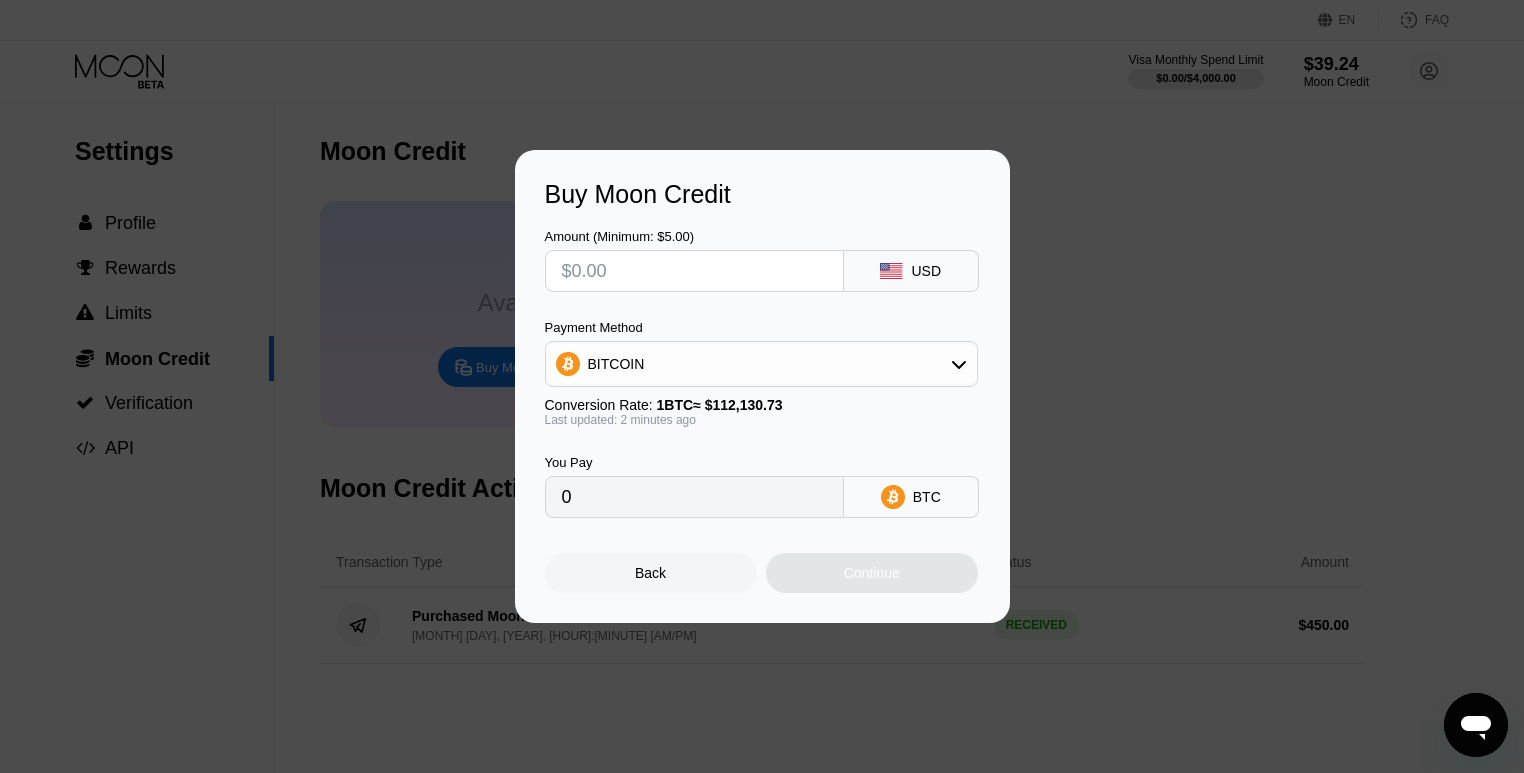 click at bounding box center [694, 271] 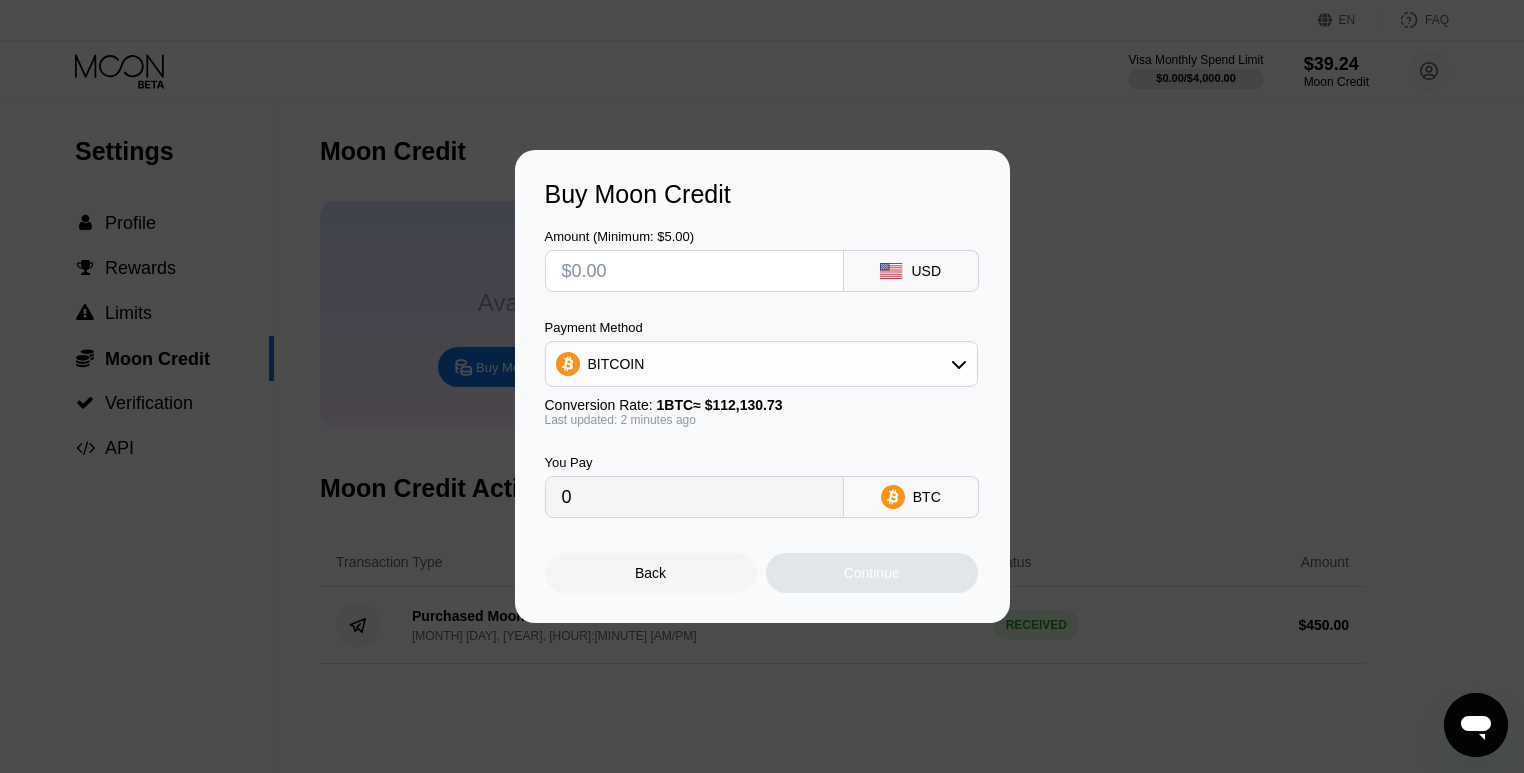 type on "$8" 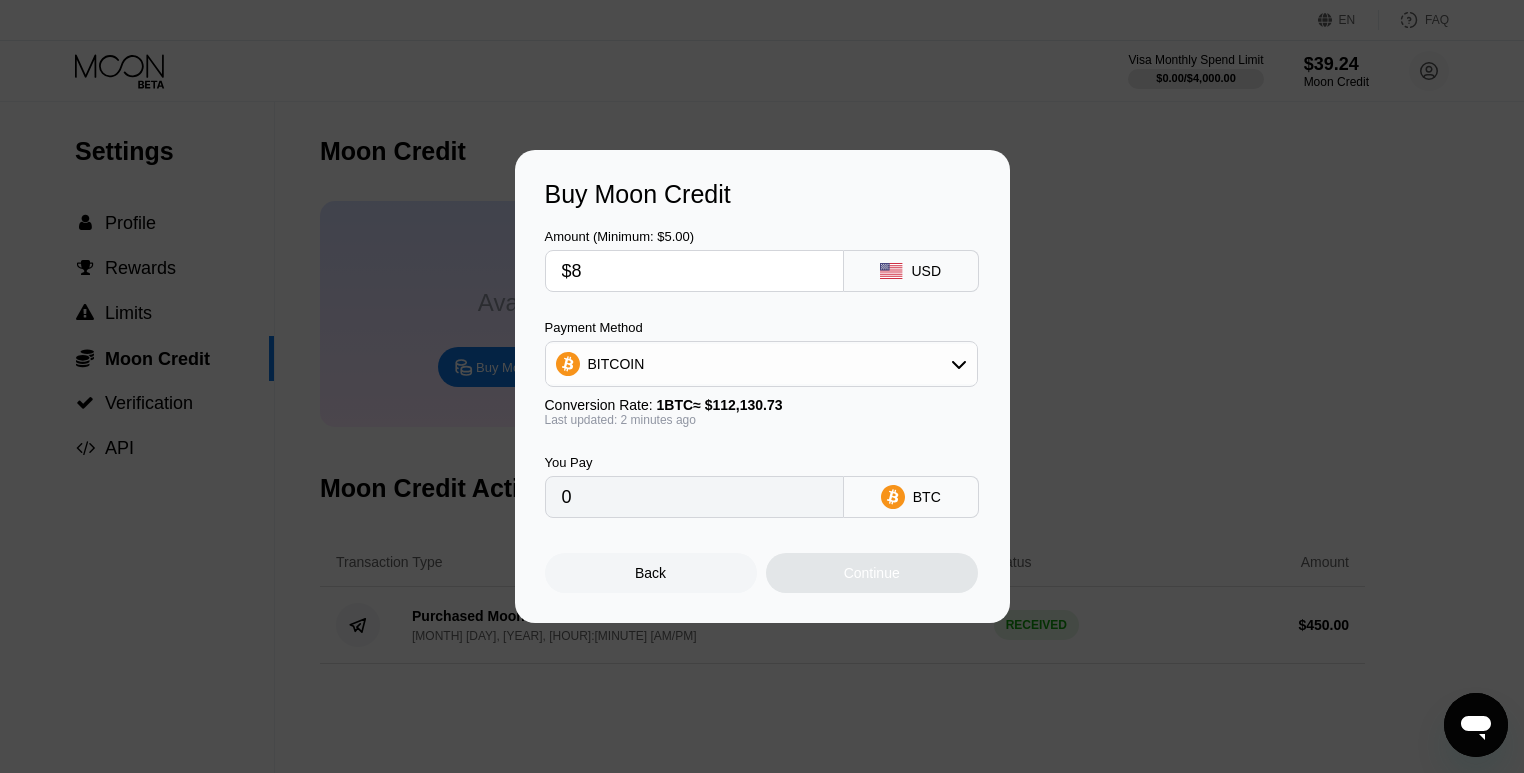 type on "0.00007135" 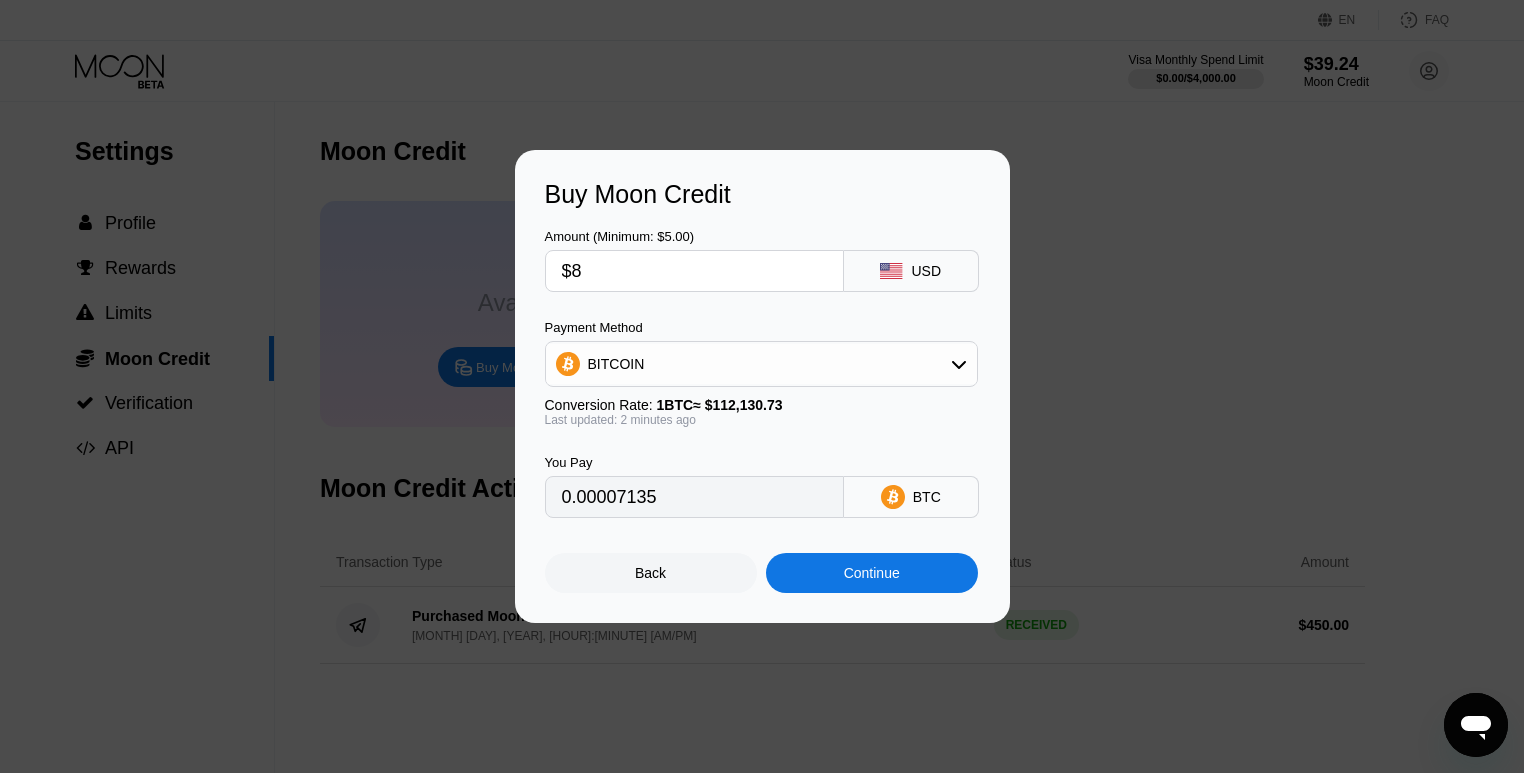 type on "$80" 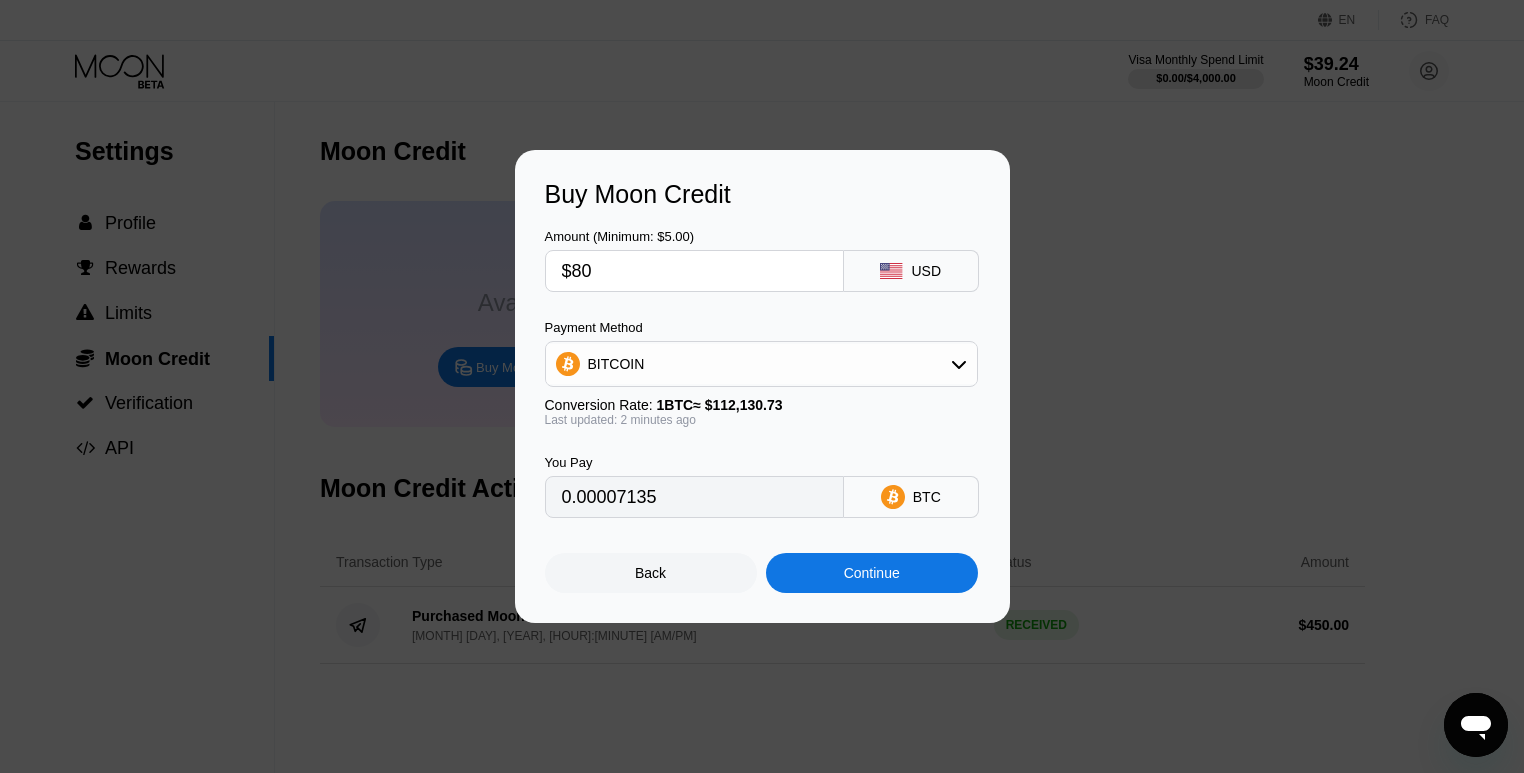 type on "0.00071346" 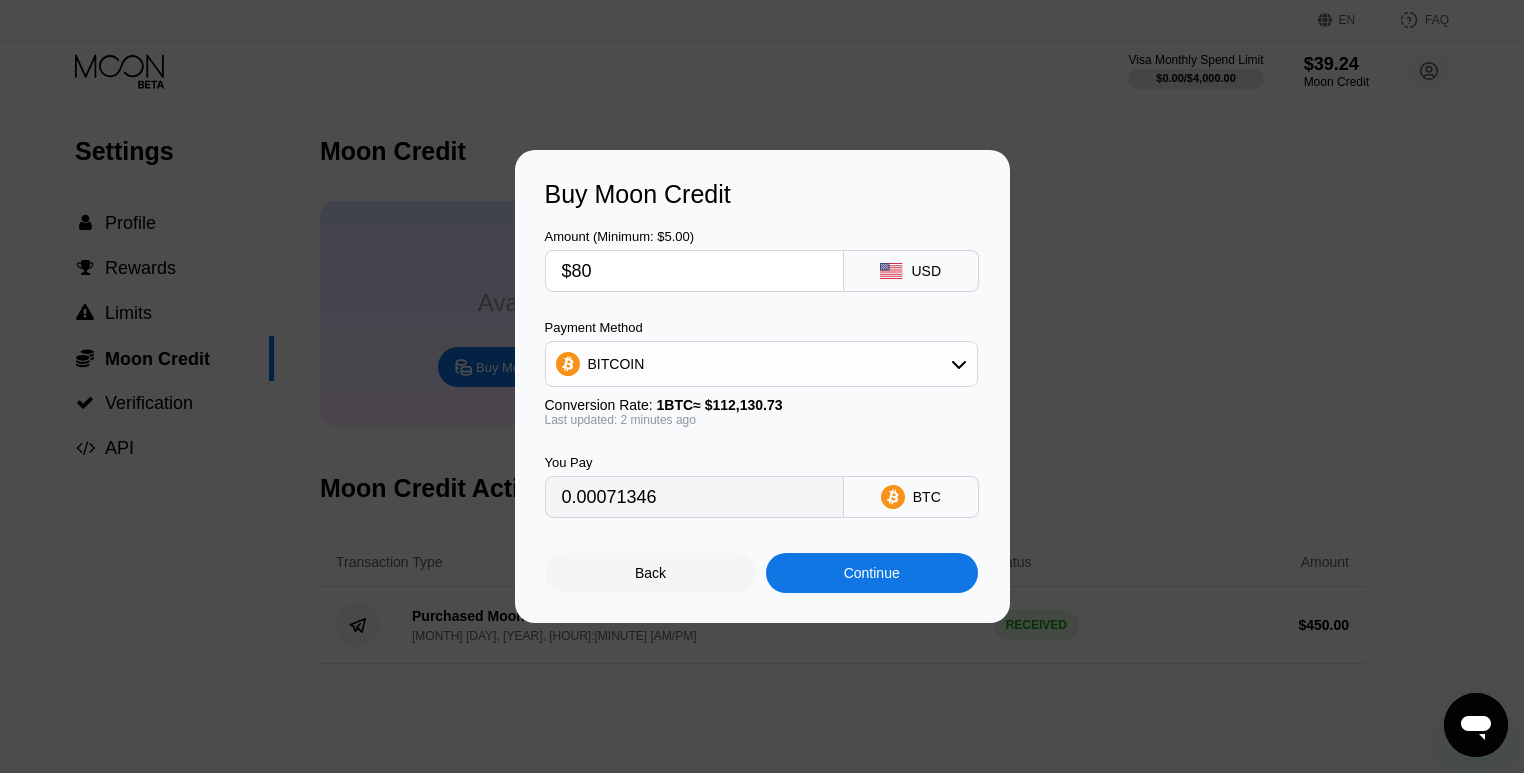 type on "$800" 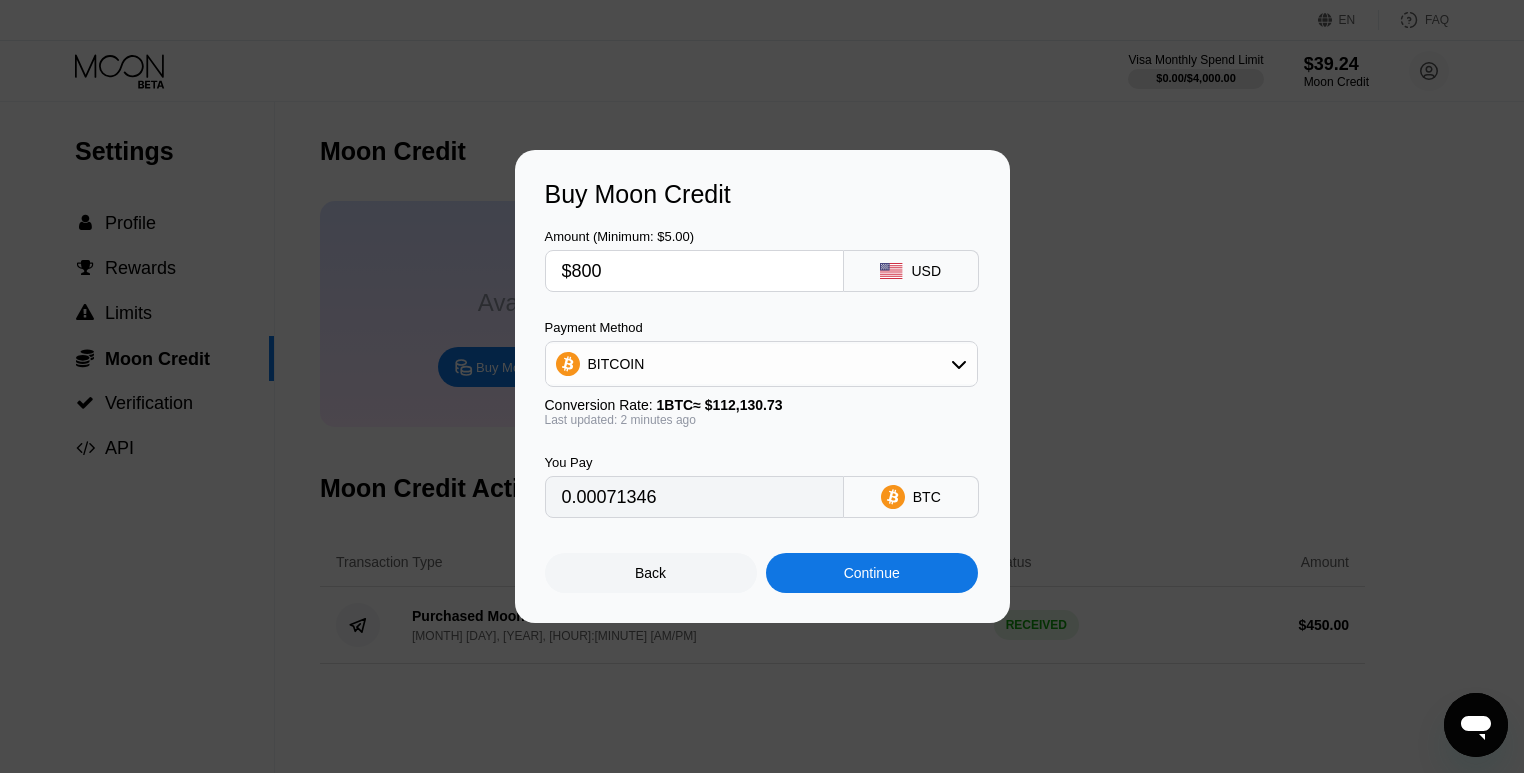 type on "0.00713453" 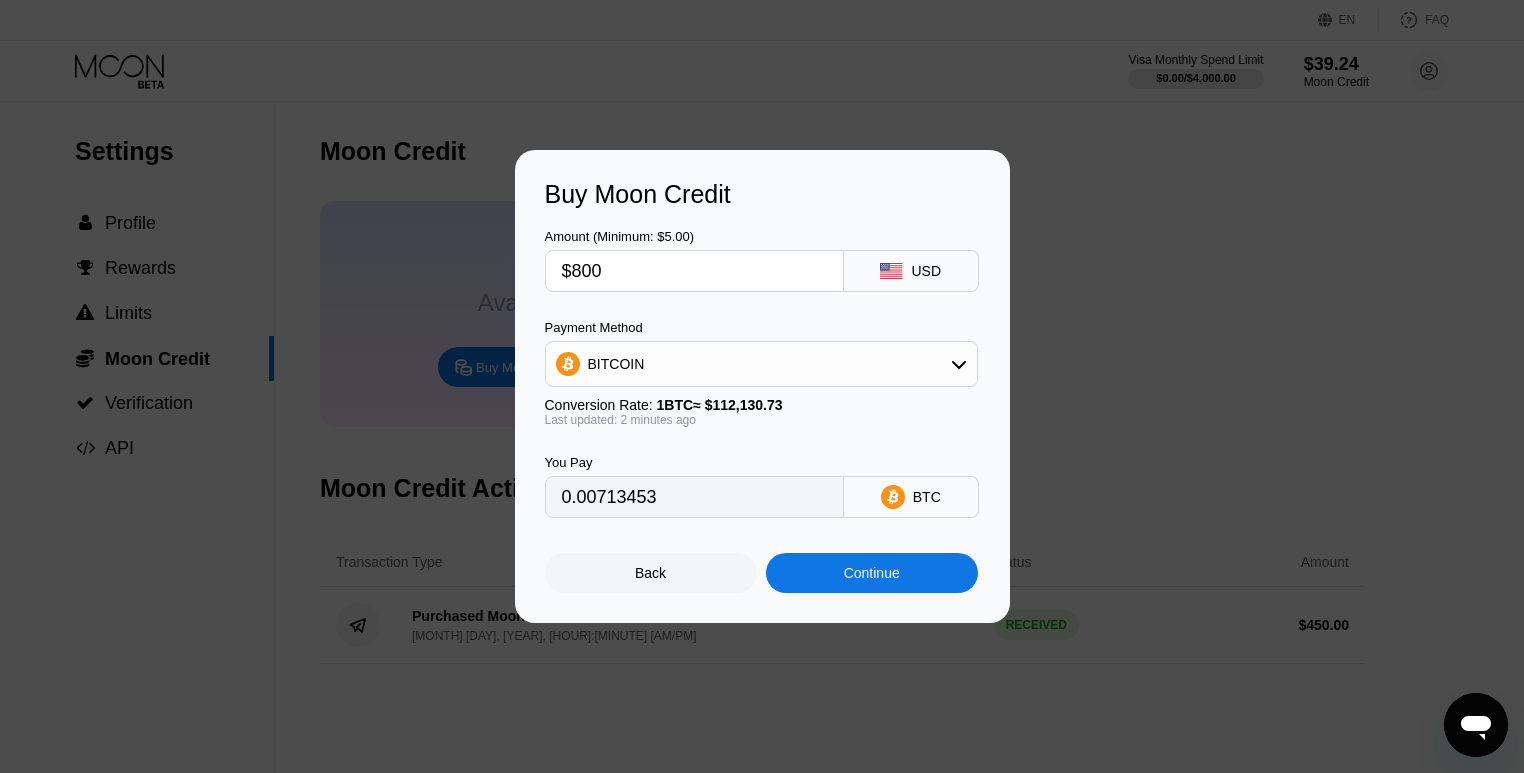 type on "$800" 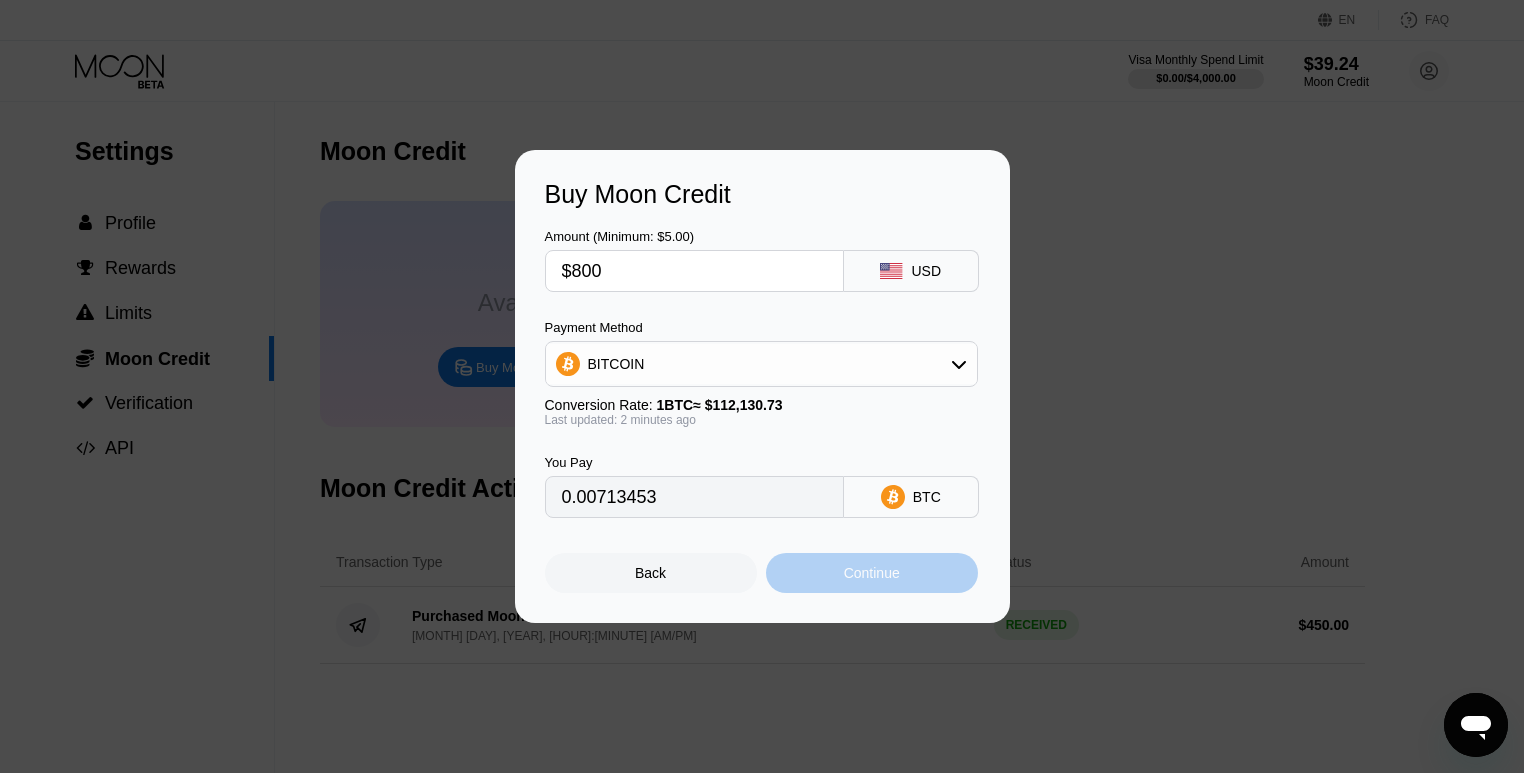 click on "Continue" at bounding box center (872, 573) 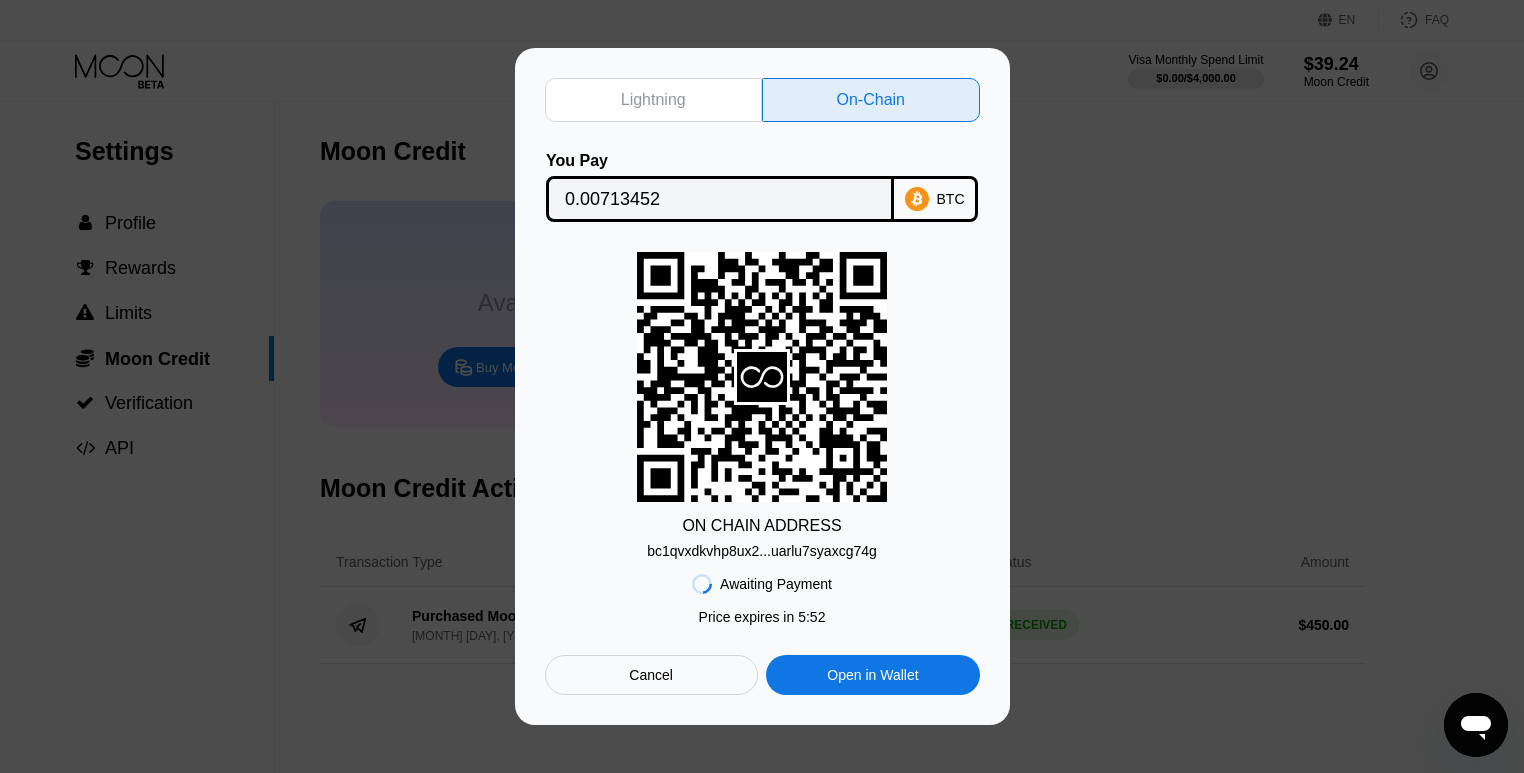 click on "Lightning" at bounding box center [654, 100] 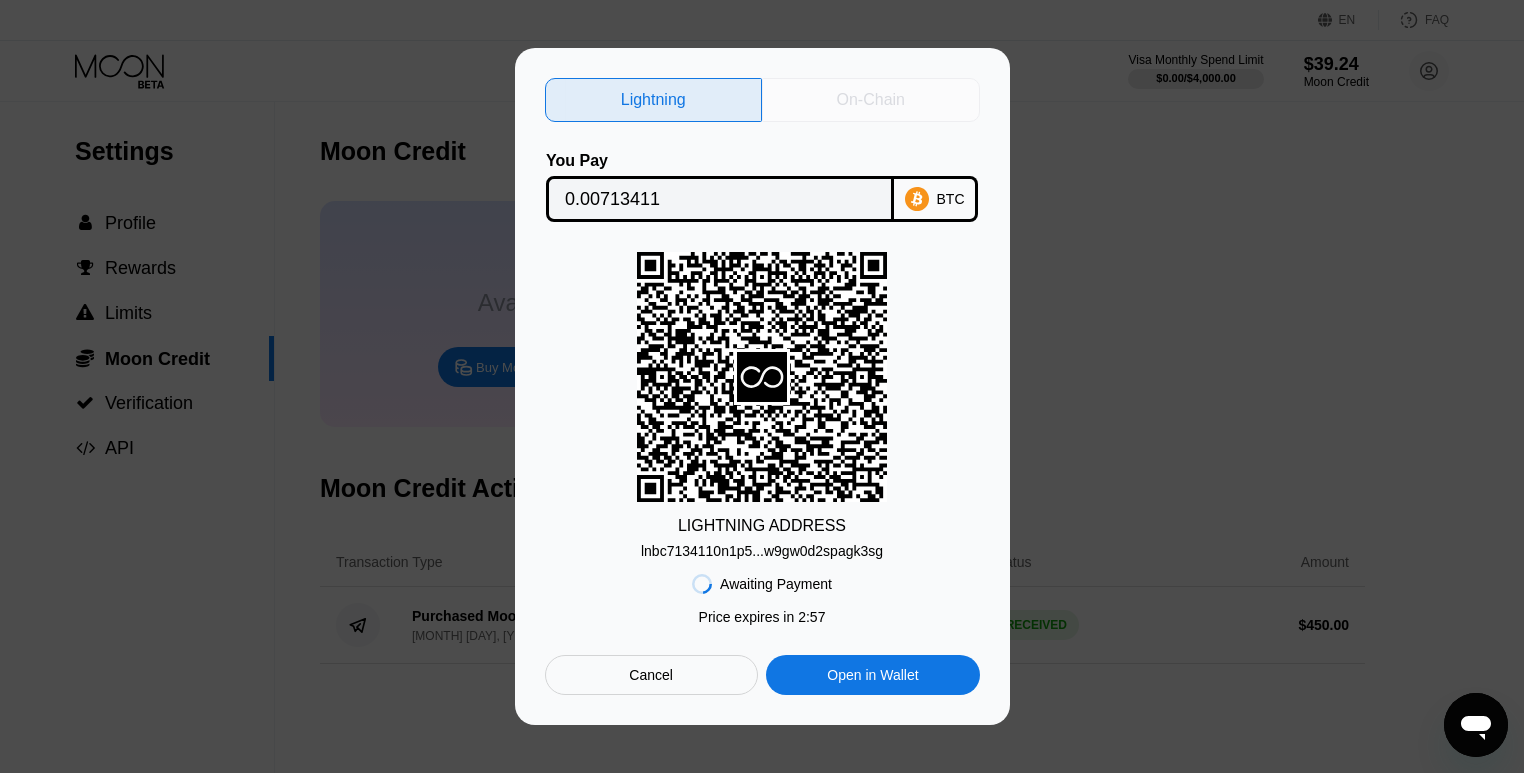 click on "On-Chain" at bounding box center [871, 100] 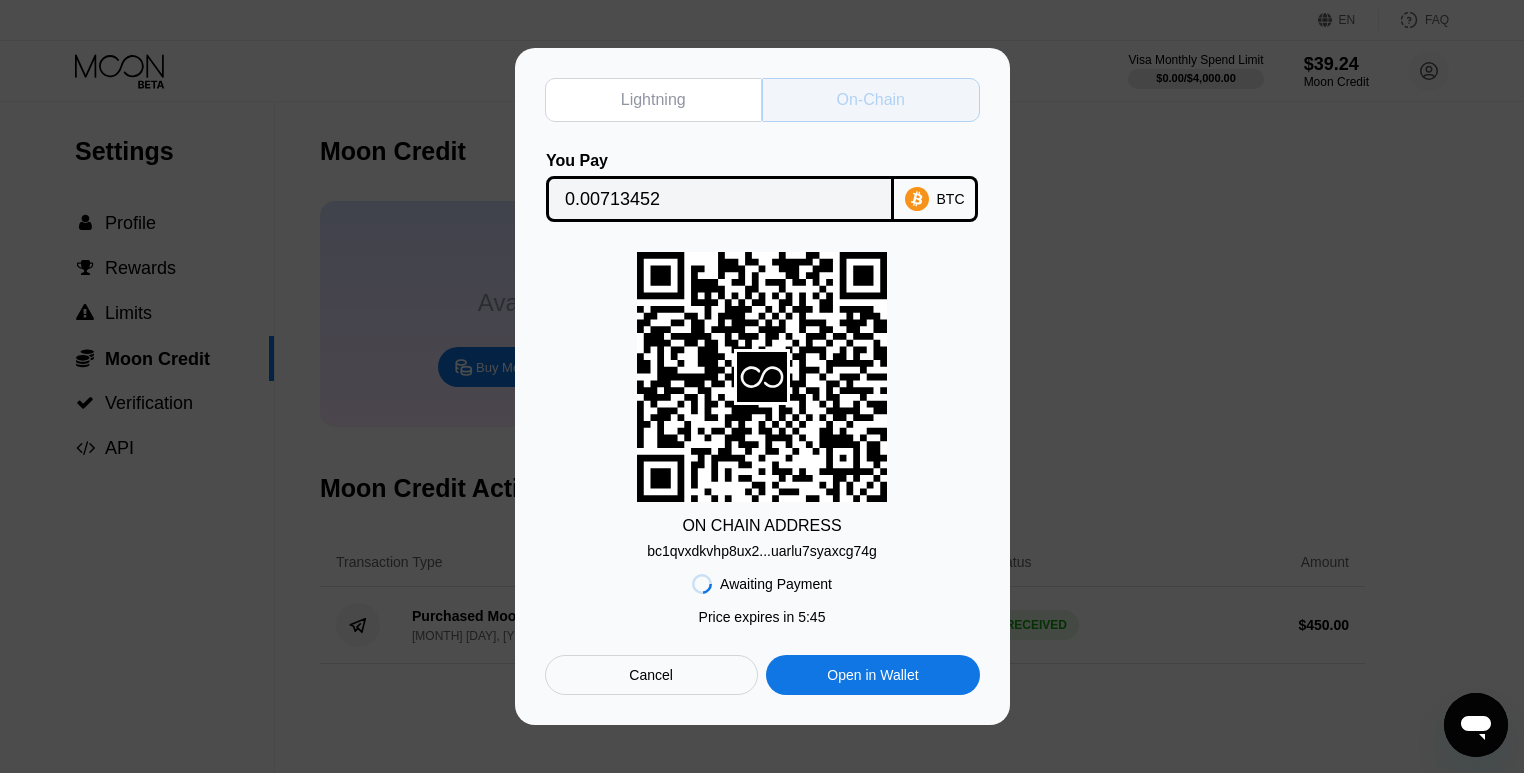 click on "On-Chain" at bounding box center [871, 100] 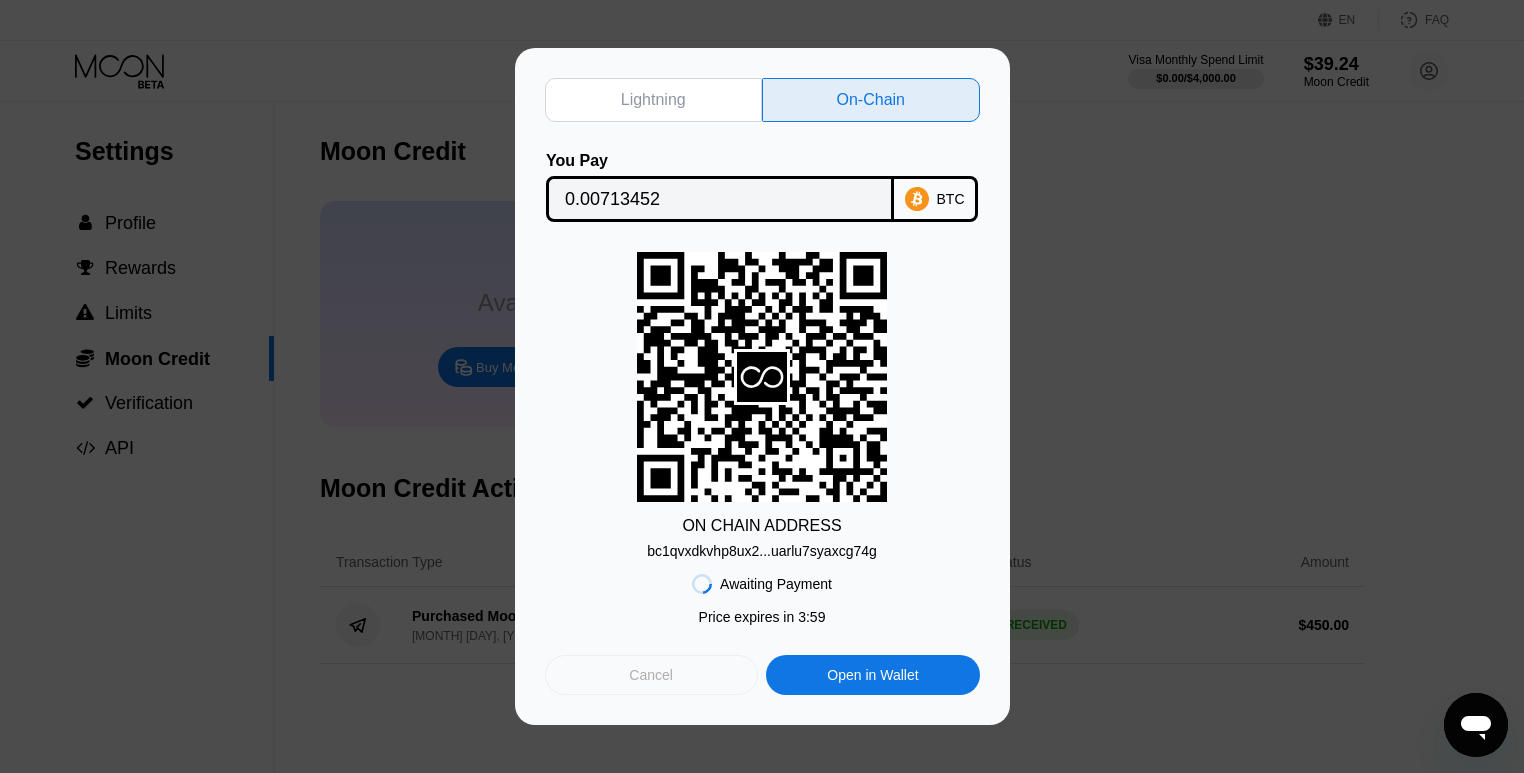 click on "Cancel" at bounding box center (651, 675) 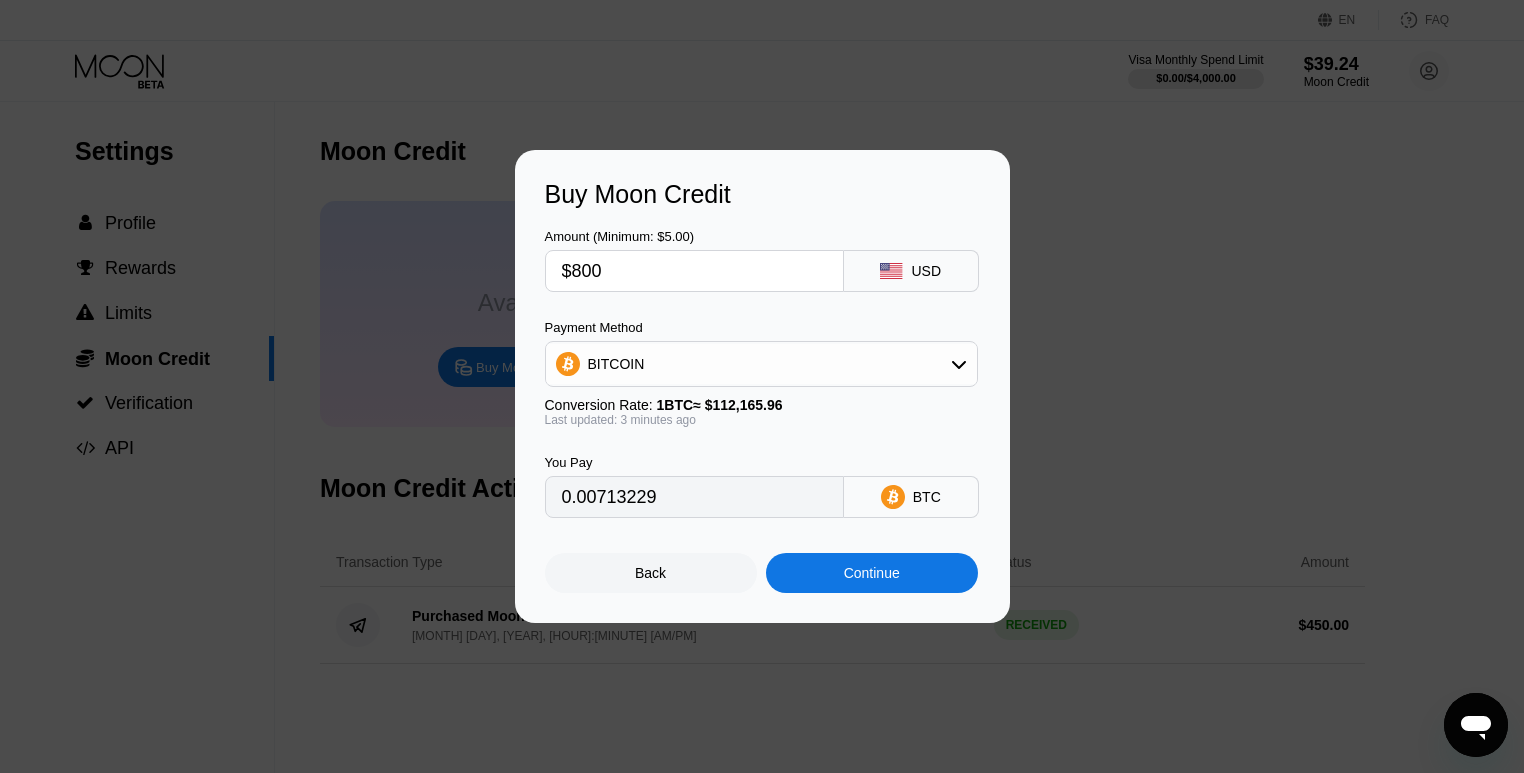 type on "0.00712934" 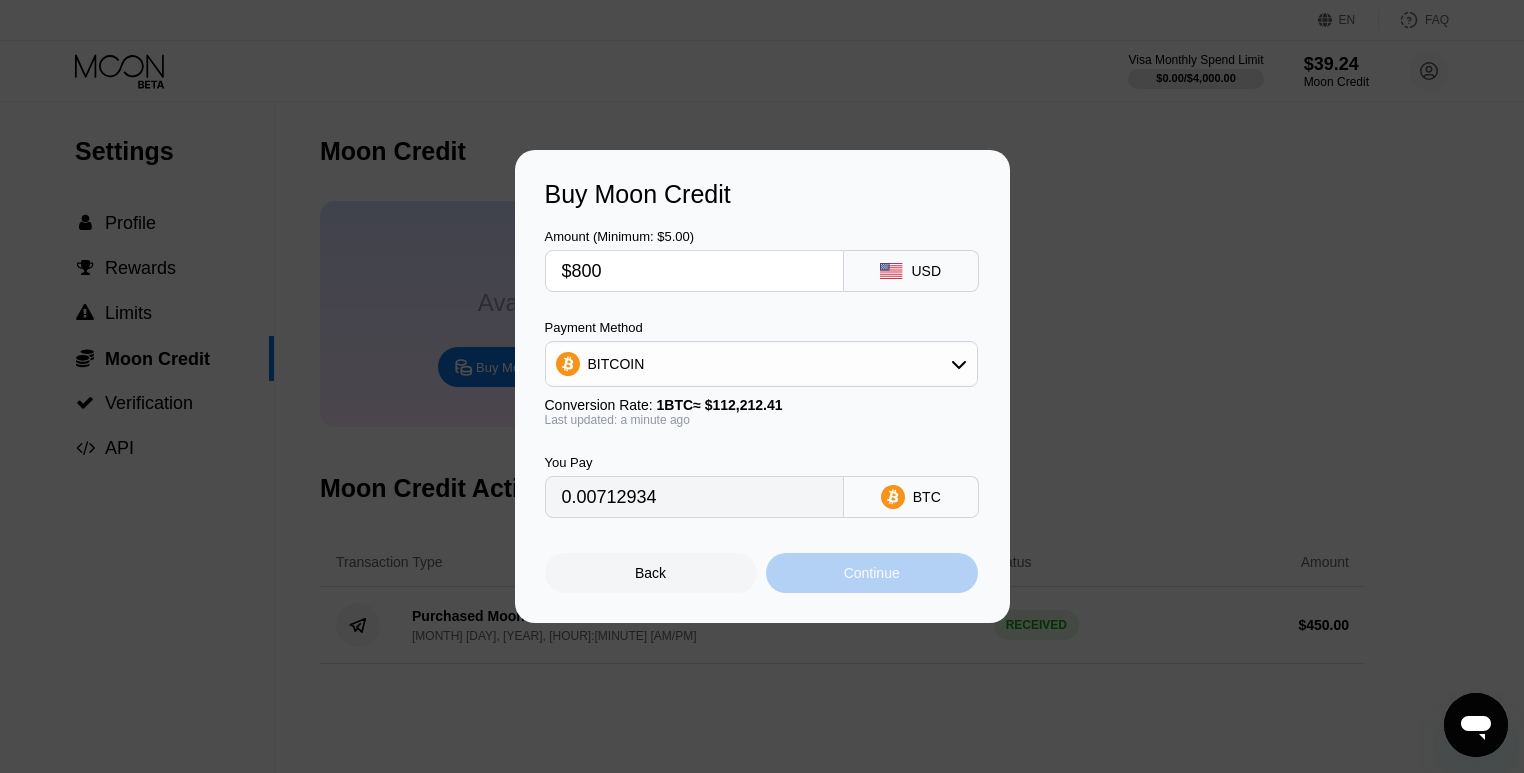 click on "Continue" at bounding box center (872, 573) 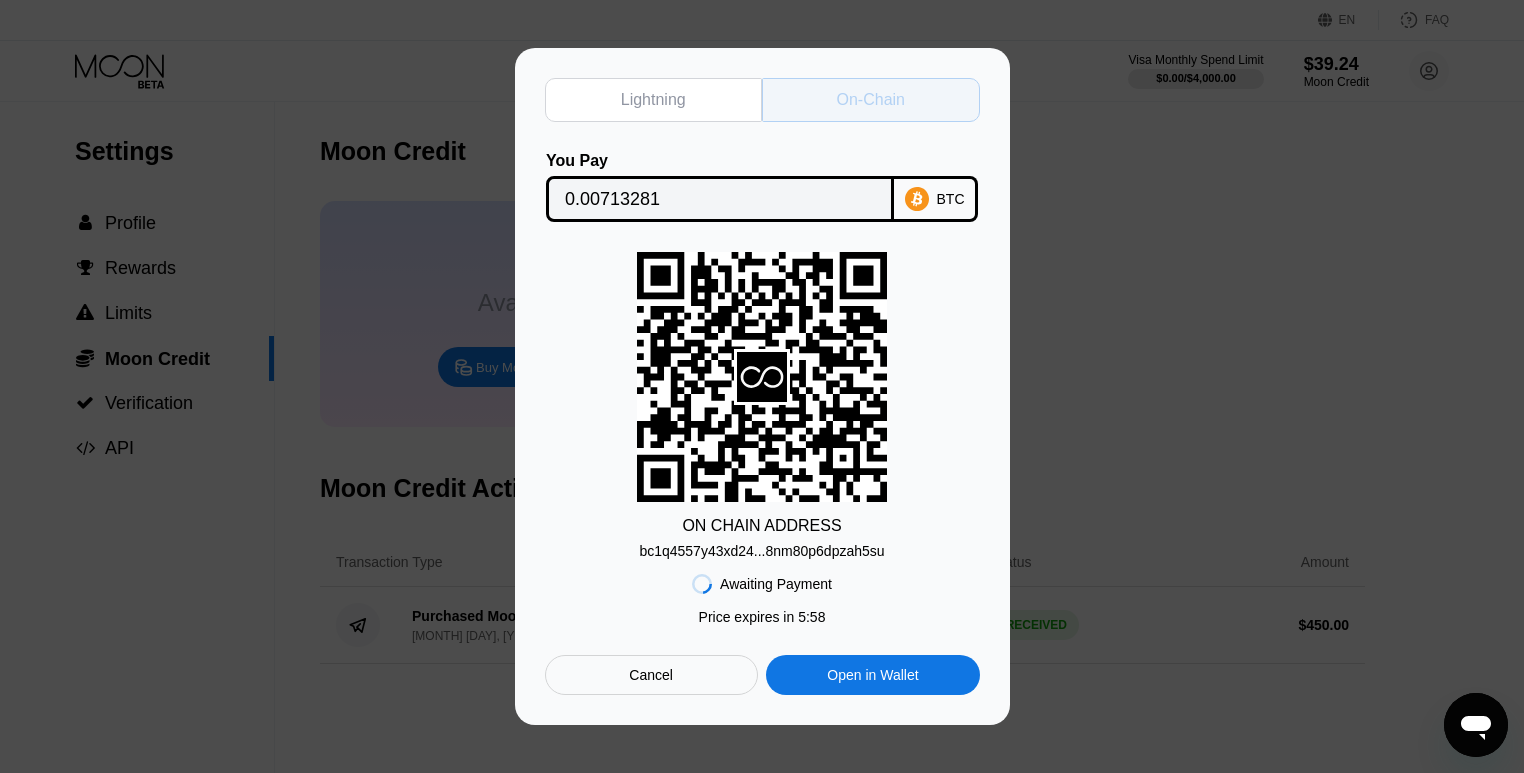 click on "On-Chain" at bounding box center [871, 100] 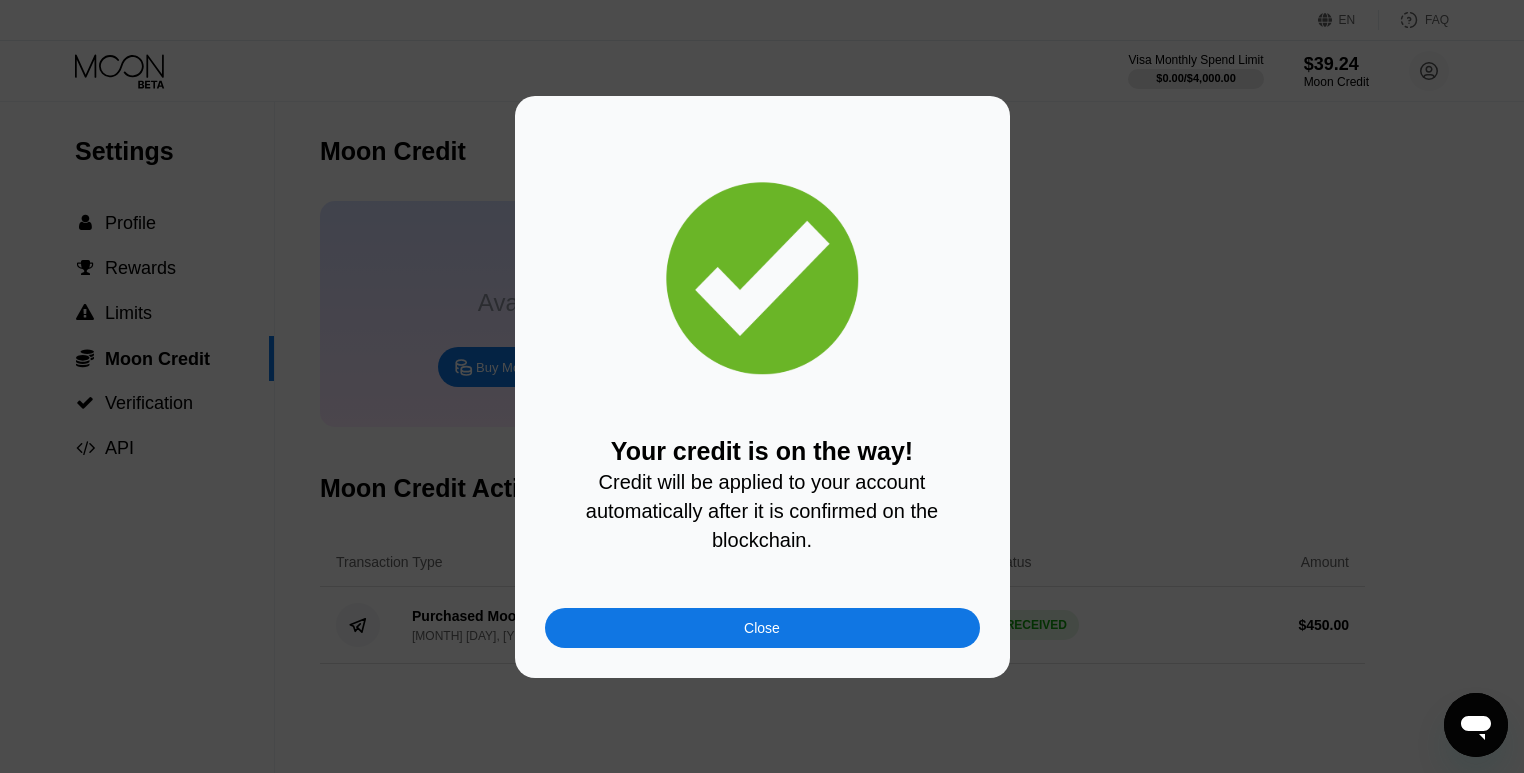 click on "Close" at bounding box center [762, 628] 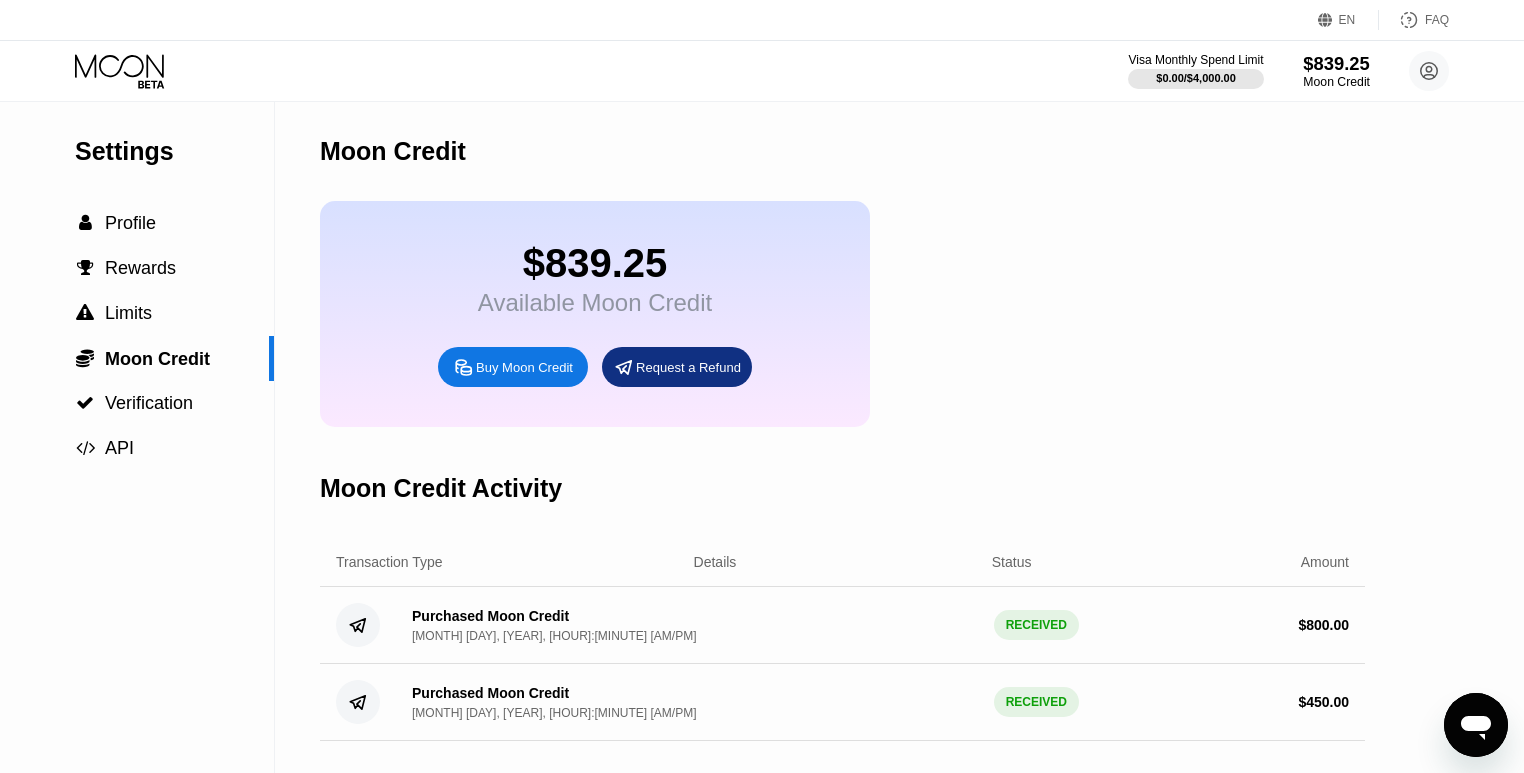 click on "$839.25" at bounding box center (1336, 63) 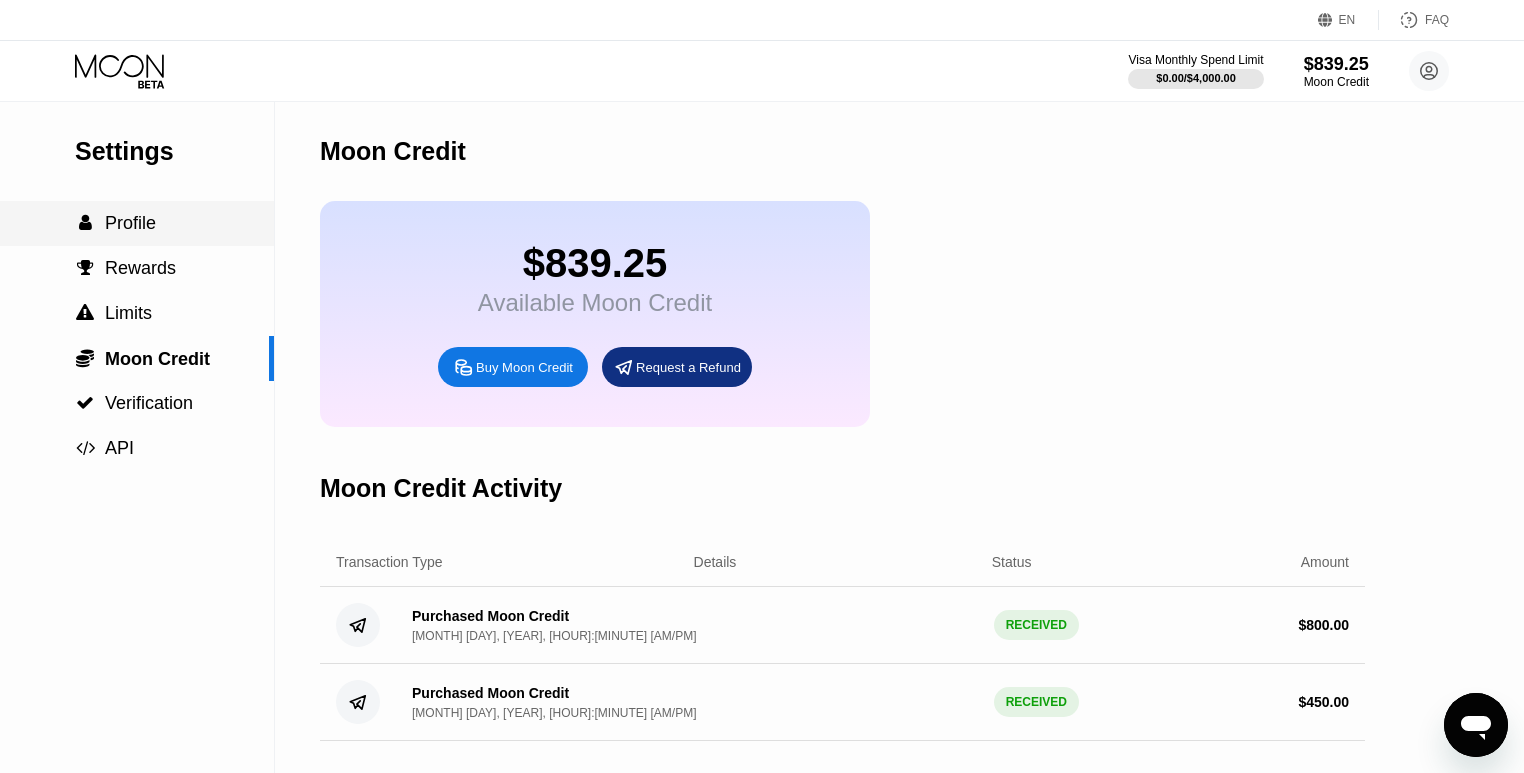 click on " Profile" at bounding box center [137, 223] 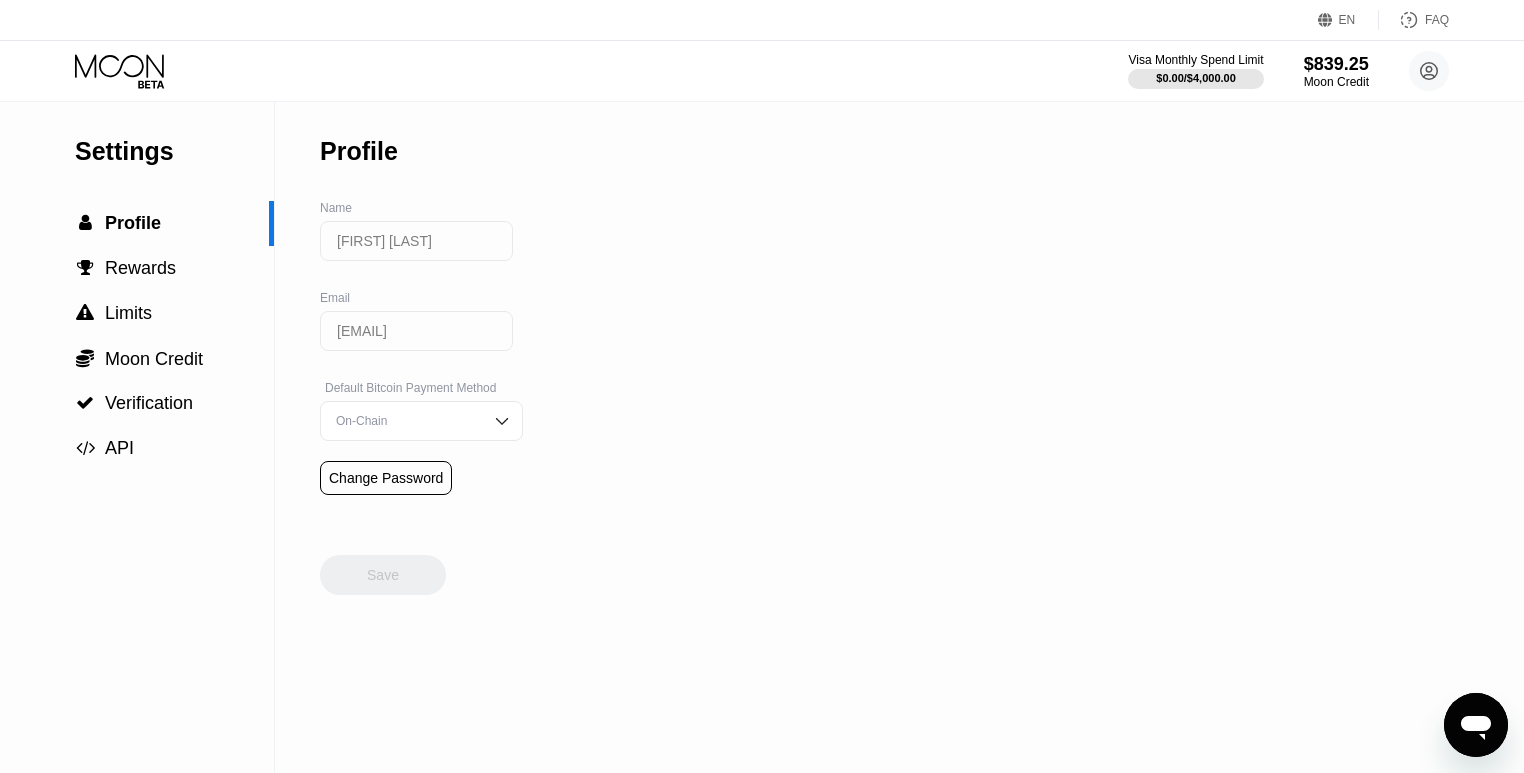 click 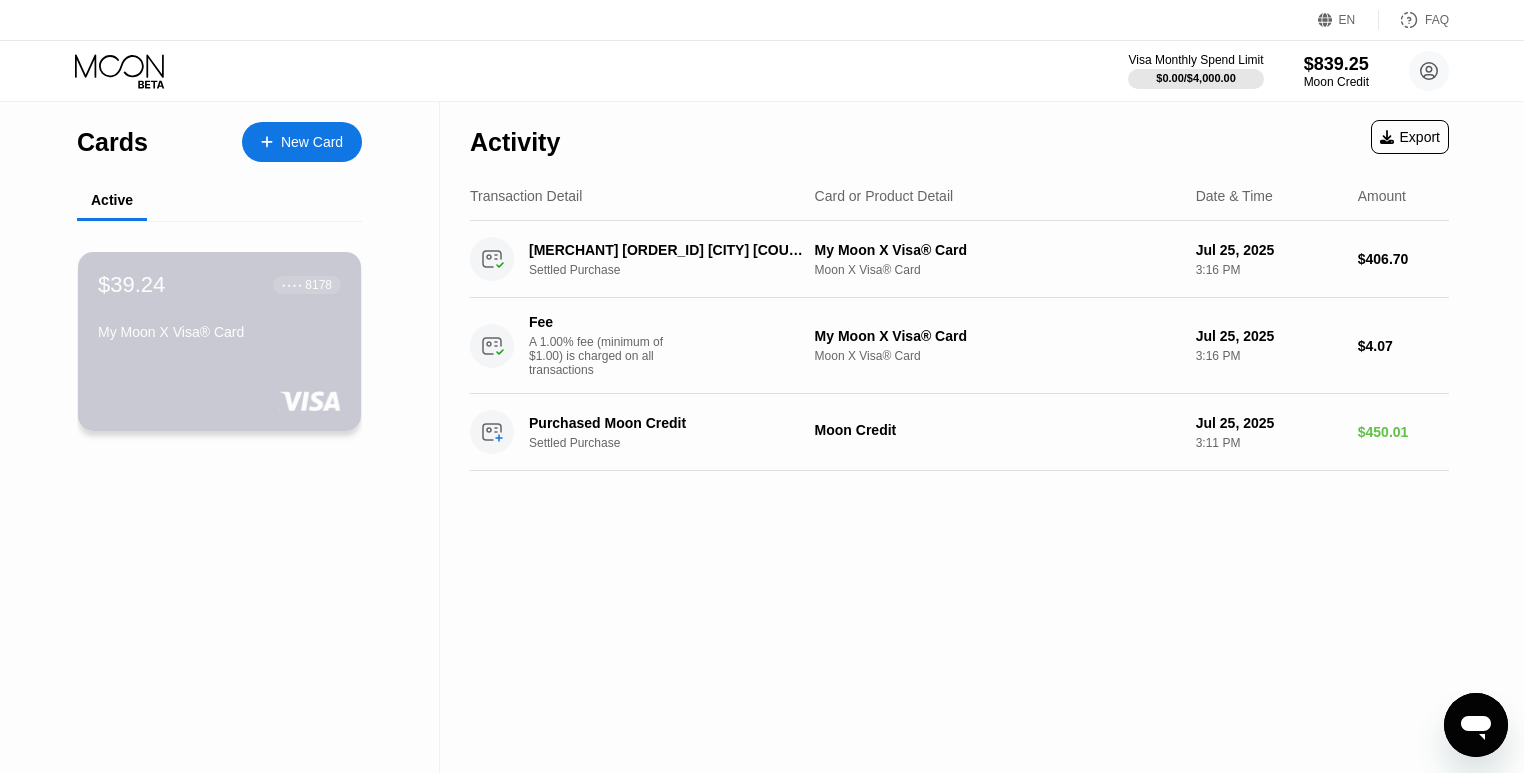 click on "My Moon X Visa® Card" at bounding box center [219, 332] 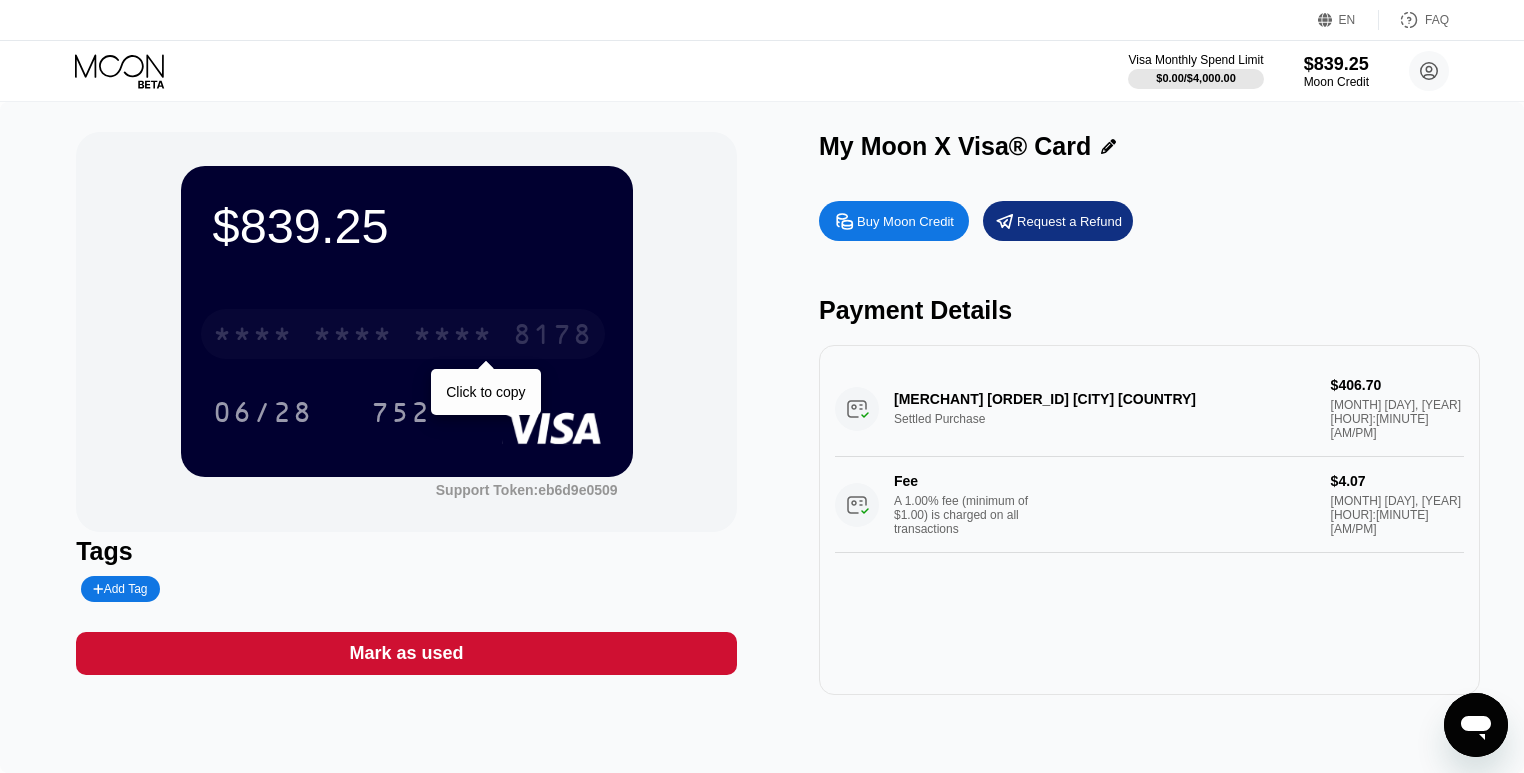 click on "* * * *" at bounding box center [353, 337] 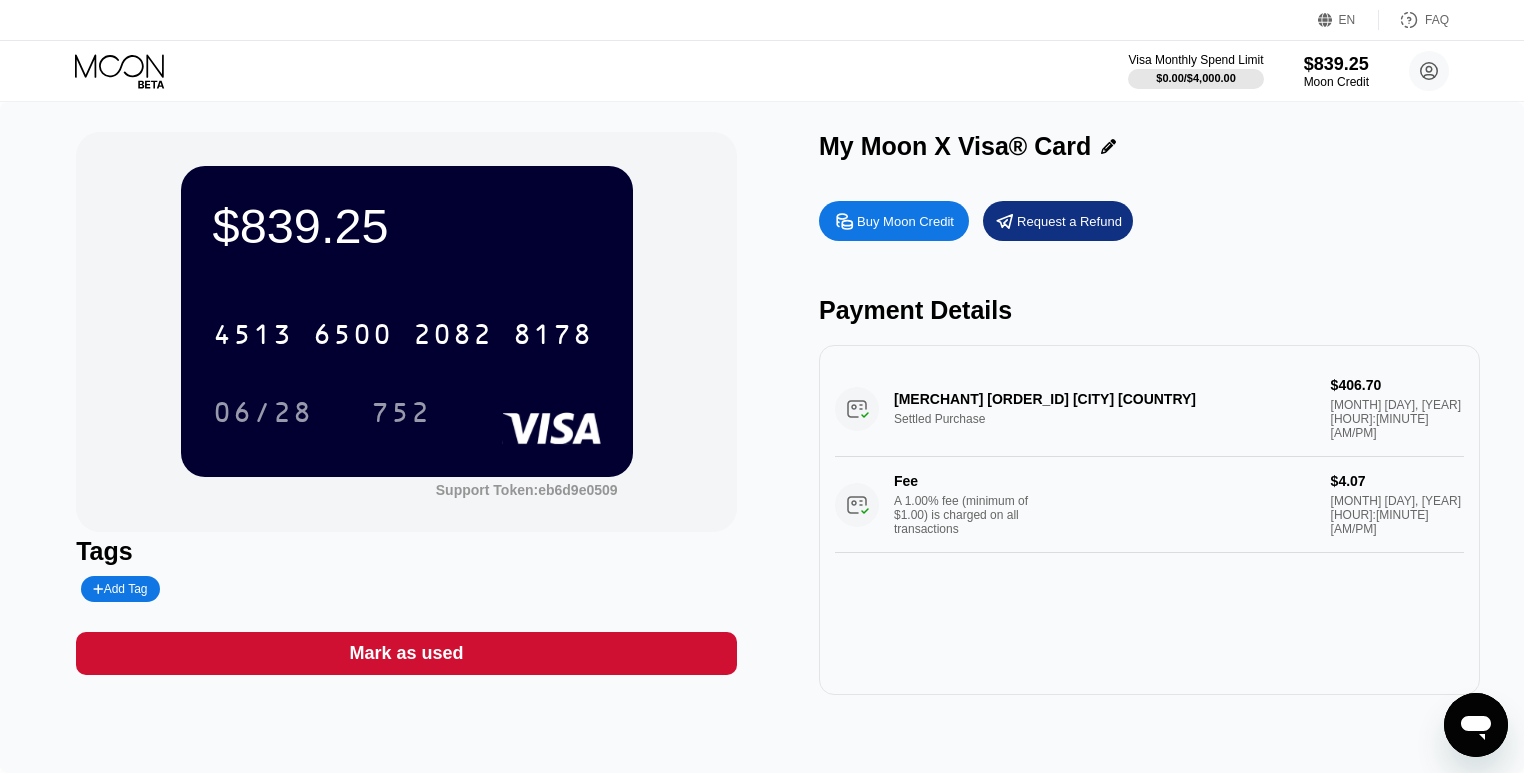 click on "4513 6500 2082 8178 06/28 752" at bounding box center [407, 353] 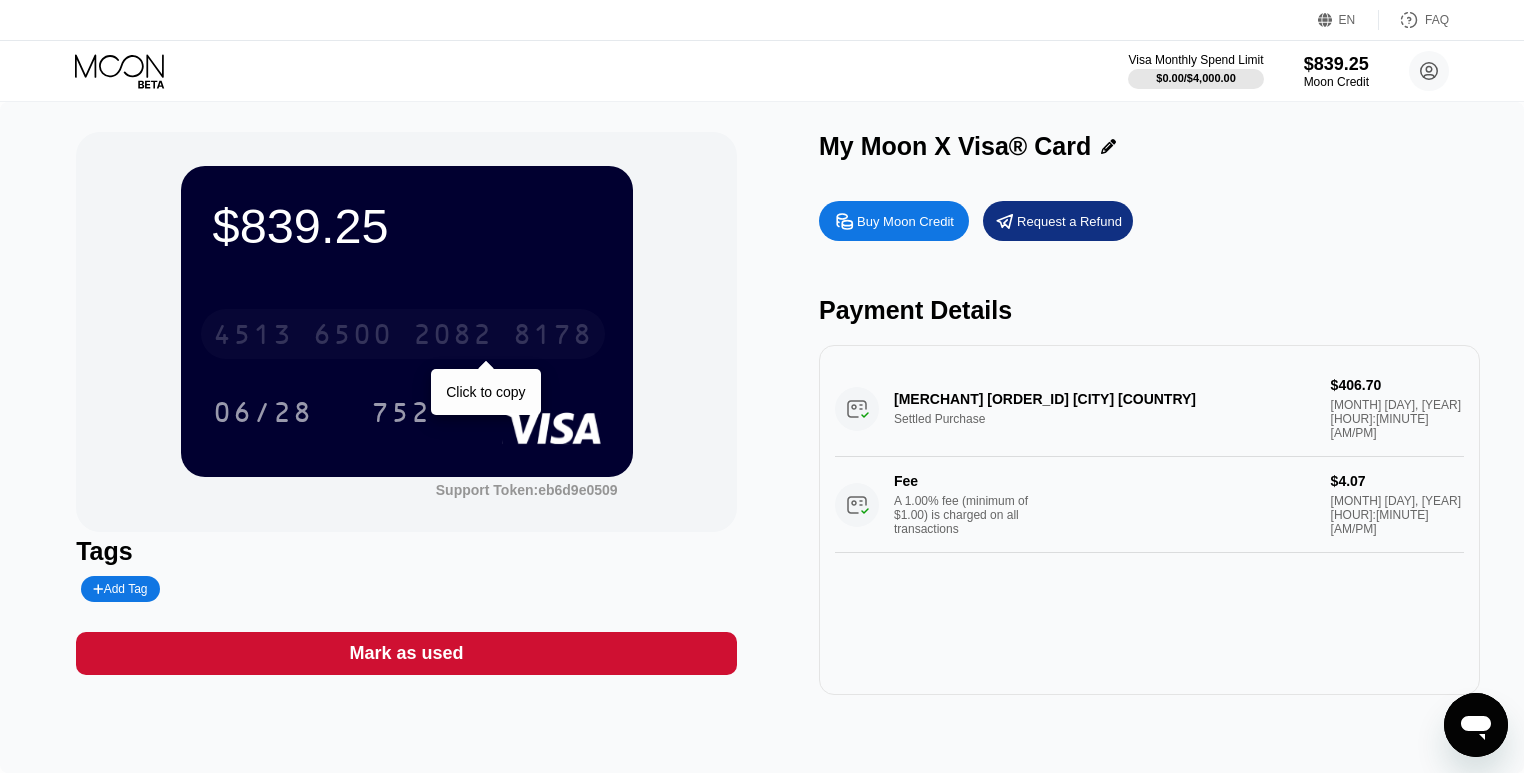 click on "2082" at bounding box center [453, 337] 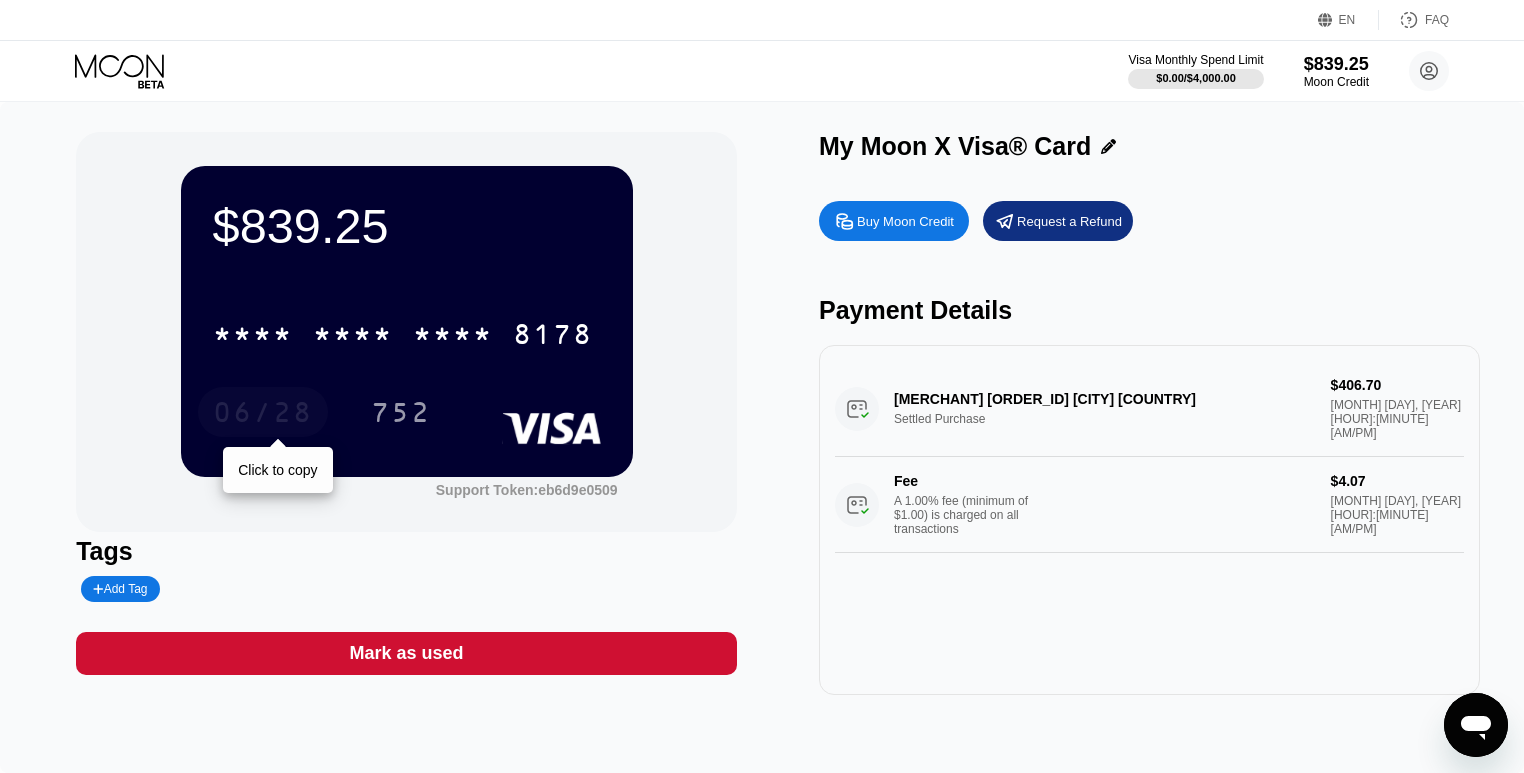 click on "06/28" at bounding box center (263, 415) 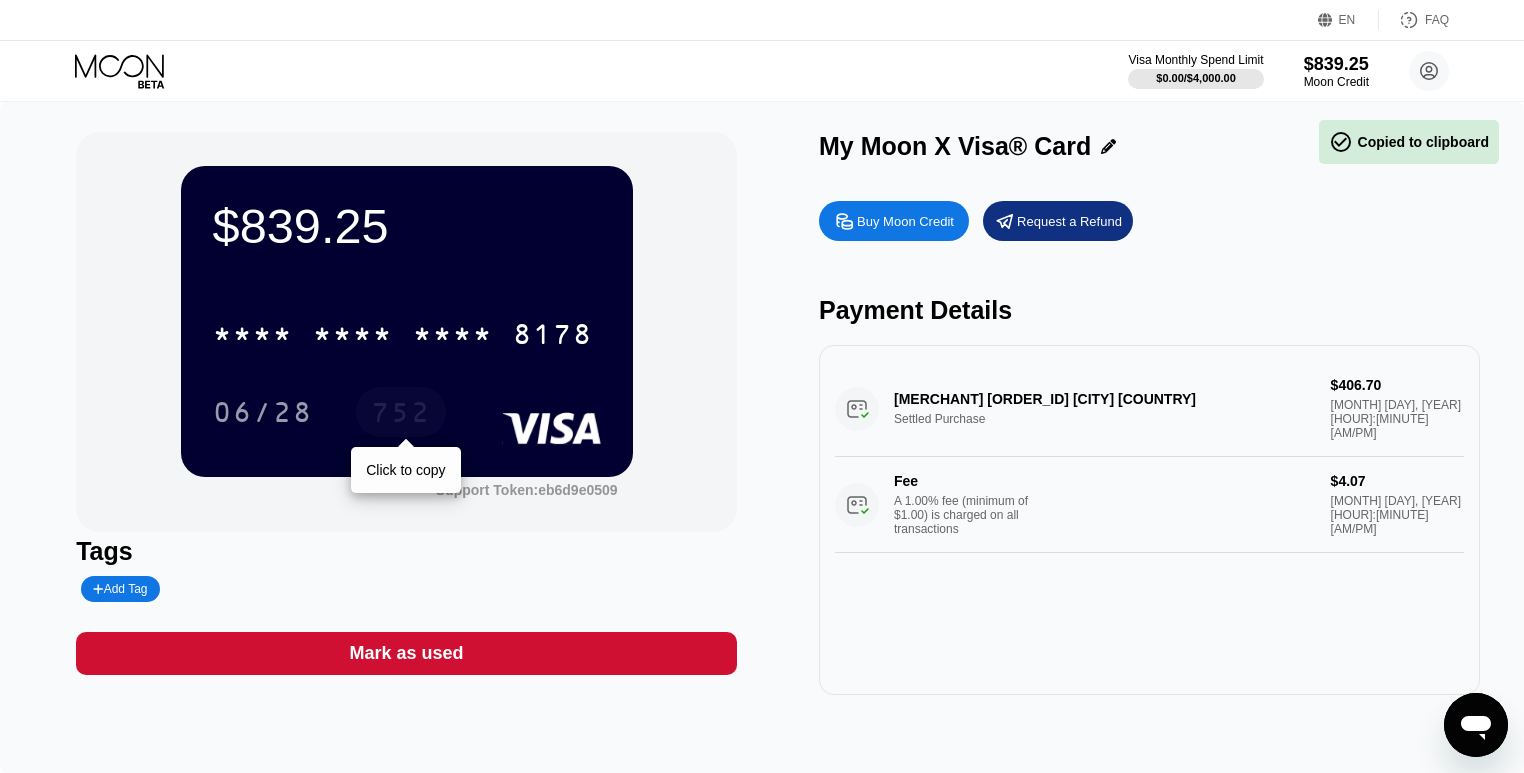 click on "752" at bounding box center (401, 415) 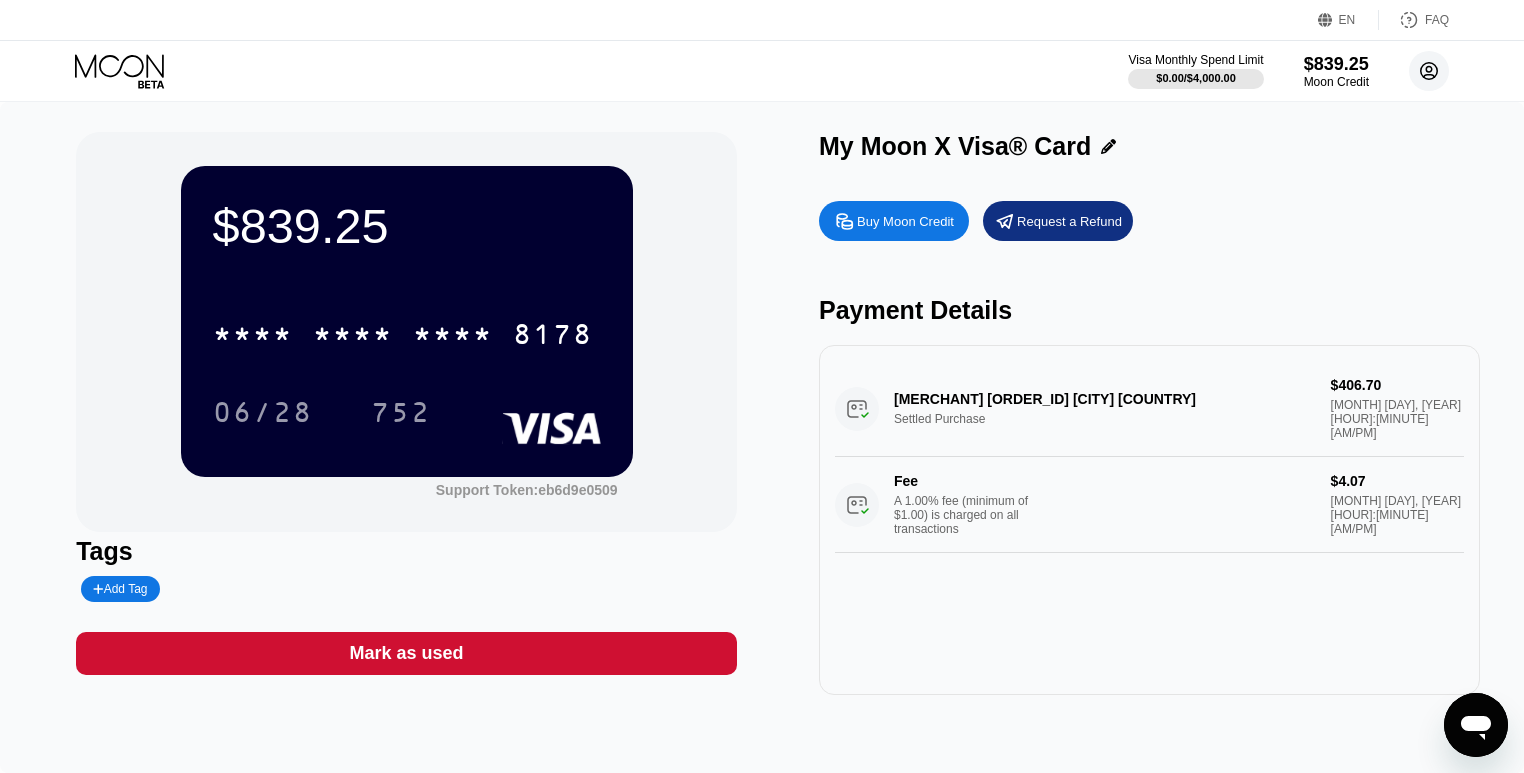 click 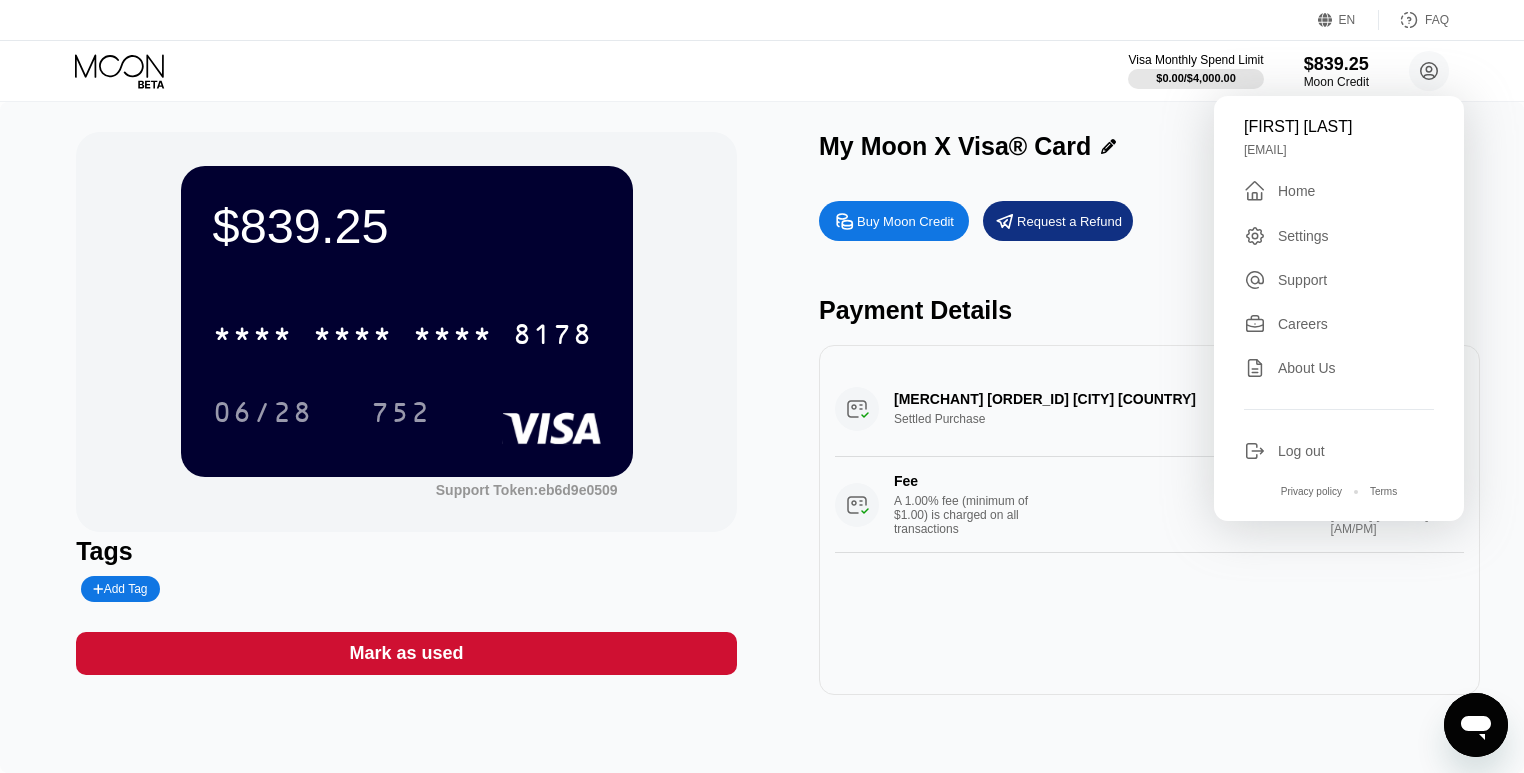 click on "Log out" at bounding box center [1301, 451] 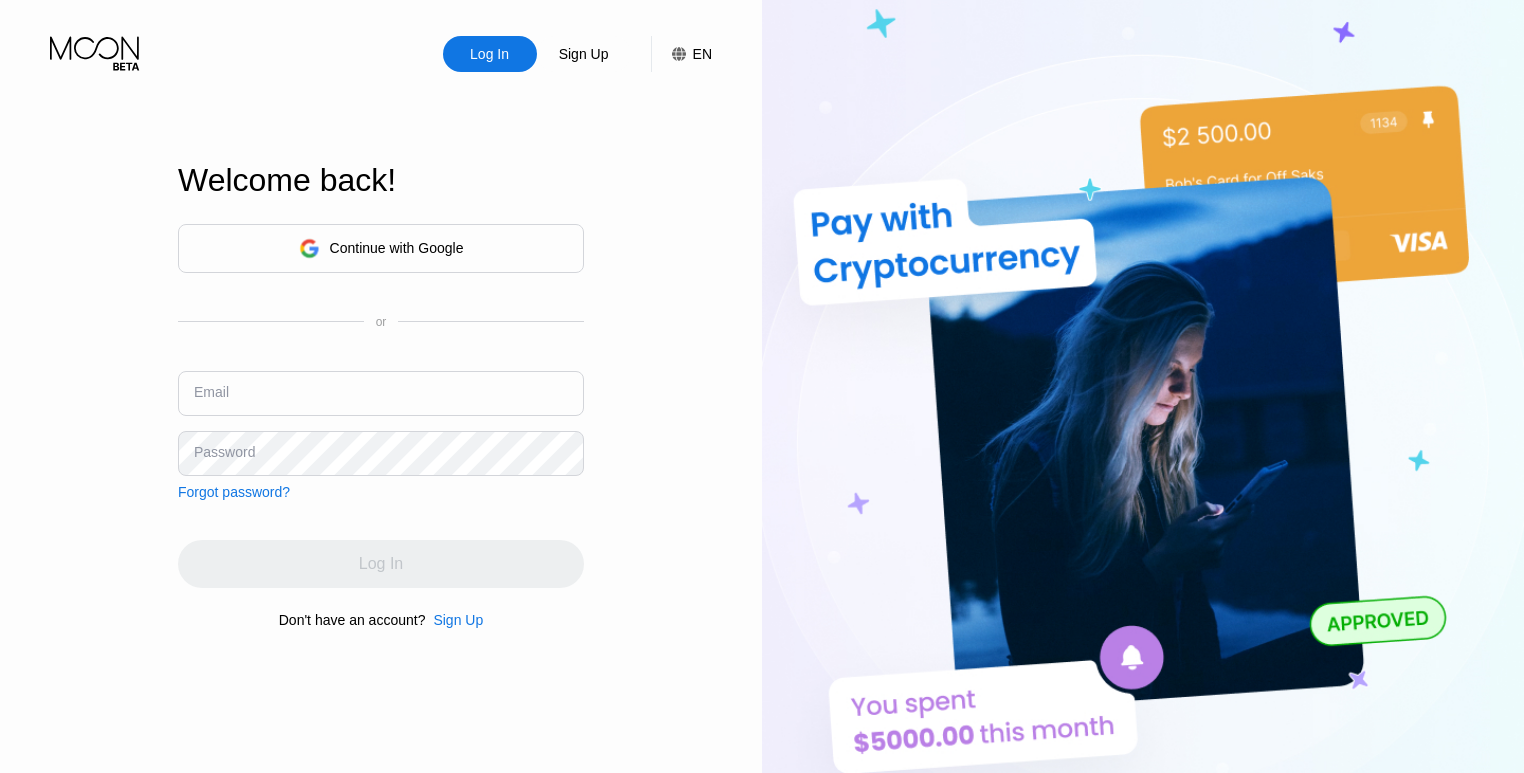 scroll, scrollTop: 0, scrollLeft: 0, axis: both 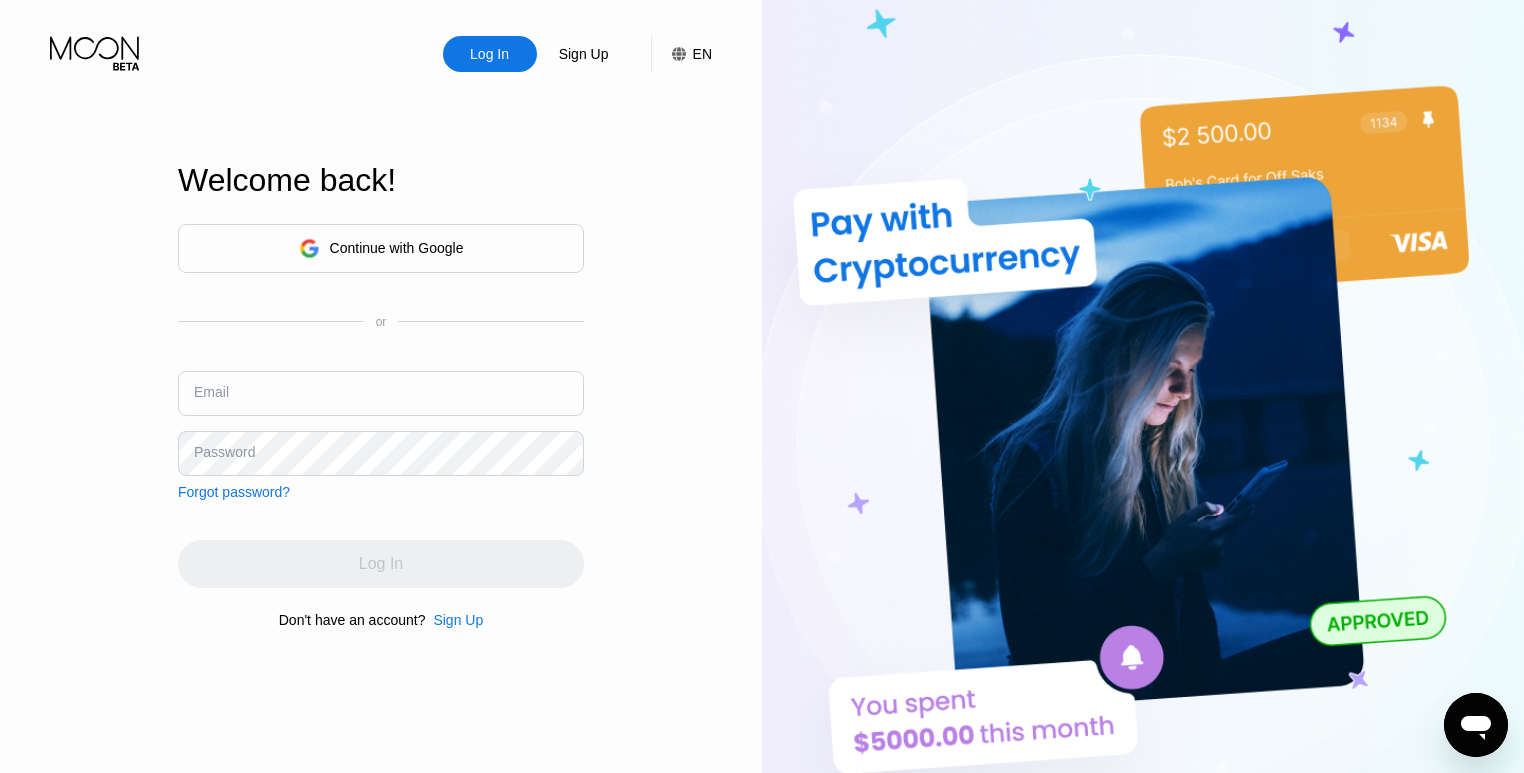 type on "[FIRST].[LAST]@[DOMAIN].con" 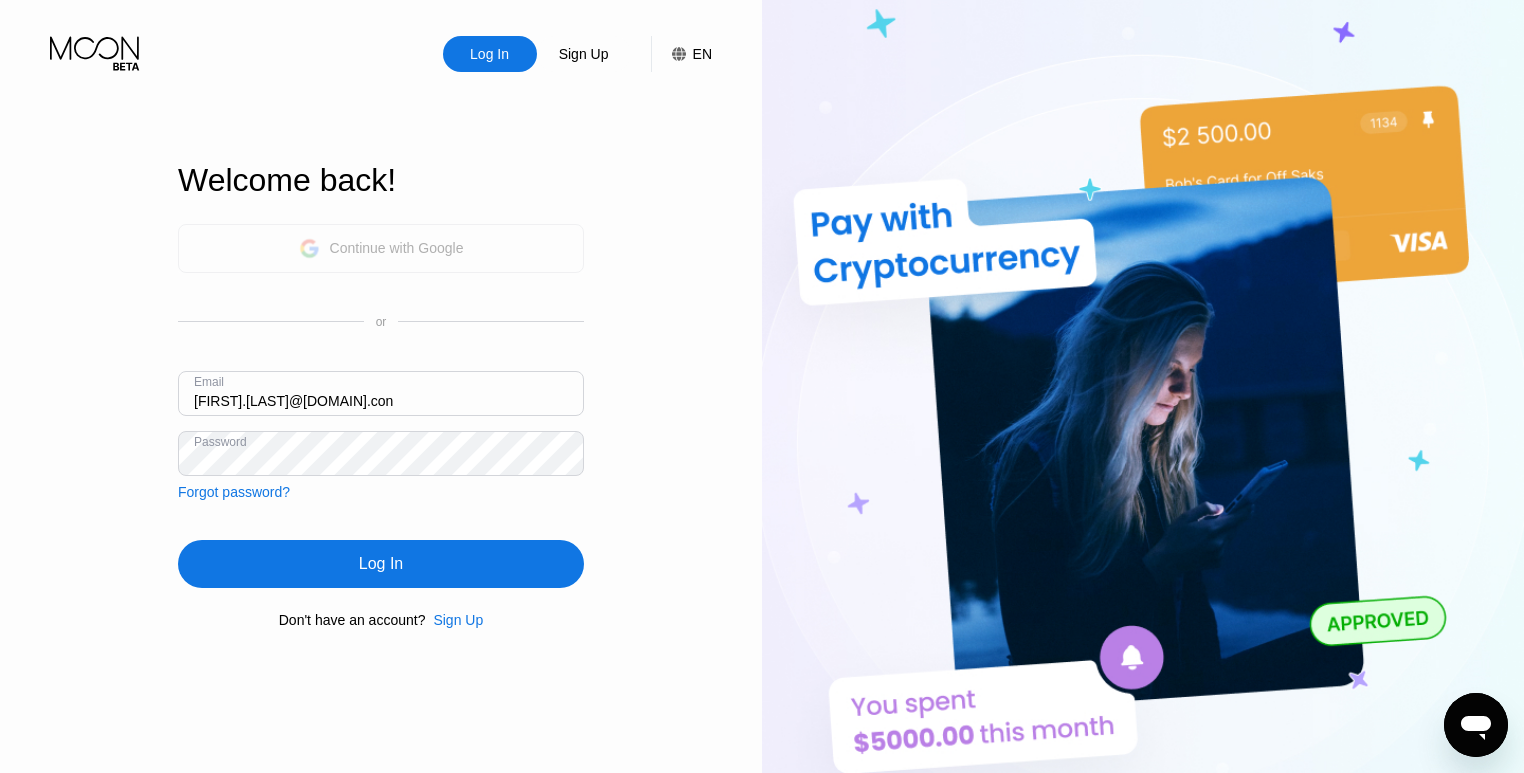 click on "Continue with Google" at bounding box center (397, 248) 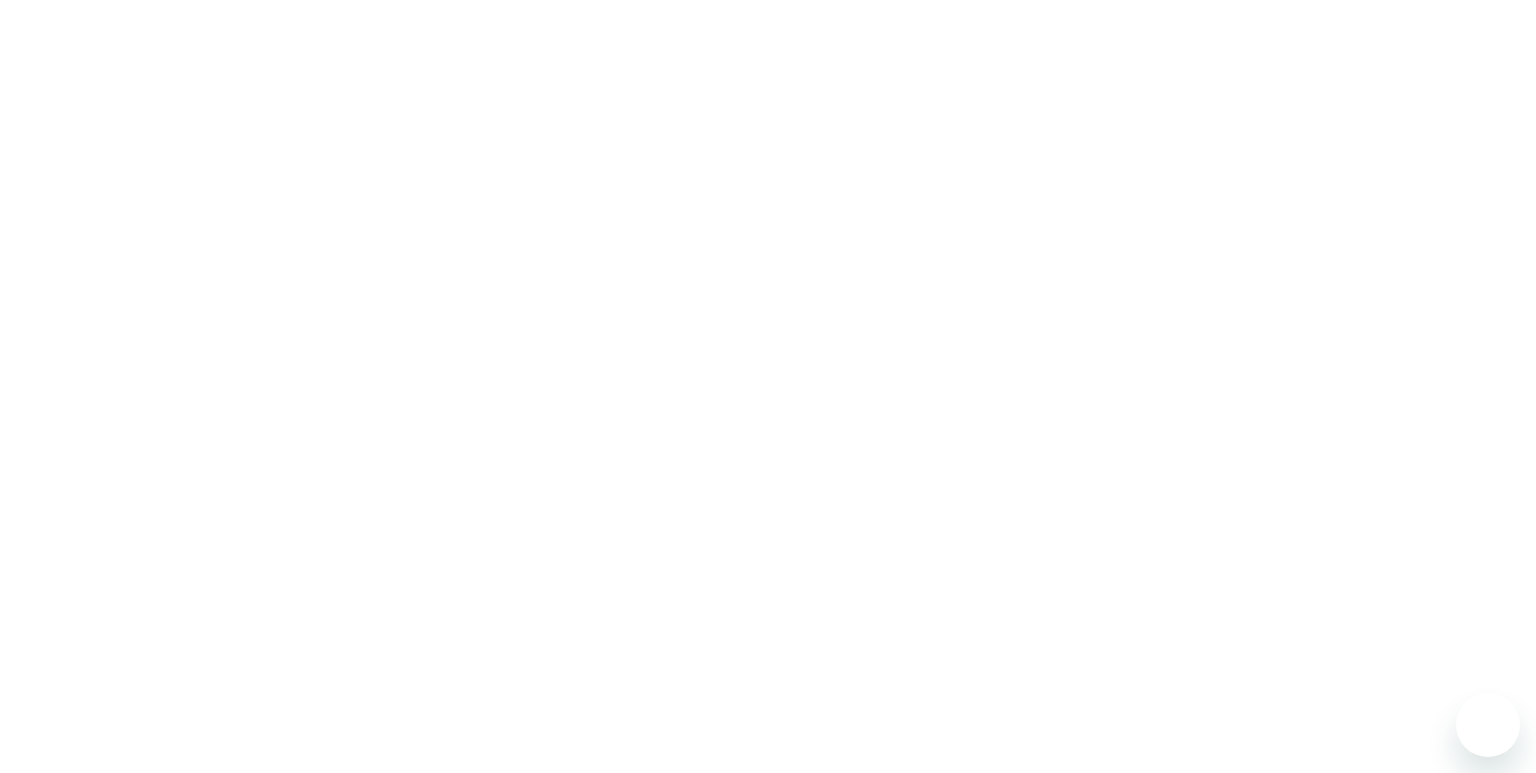 scroll, scrollTop: 0, scrollLeft: 0, axis: both 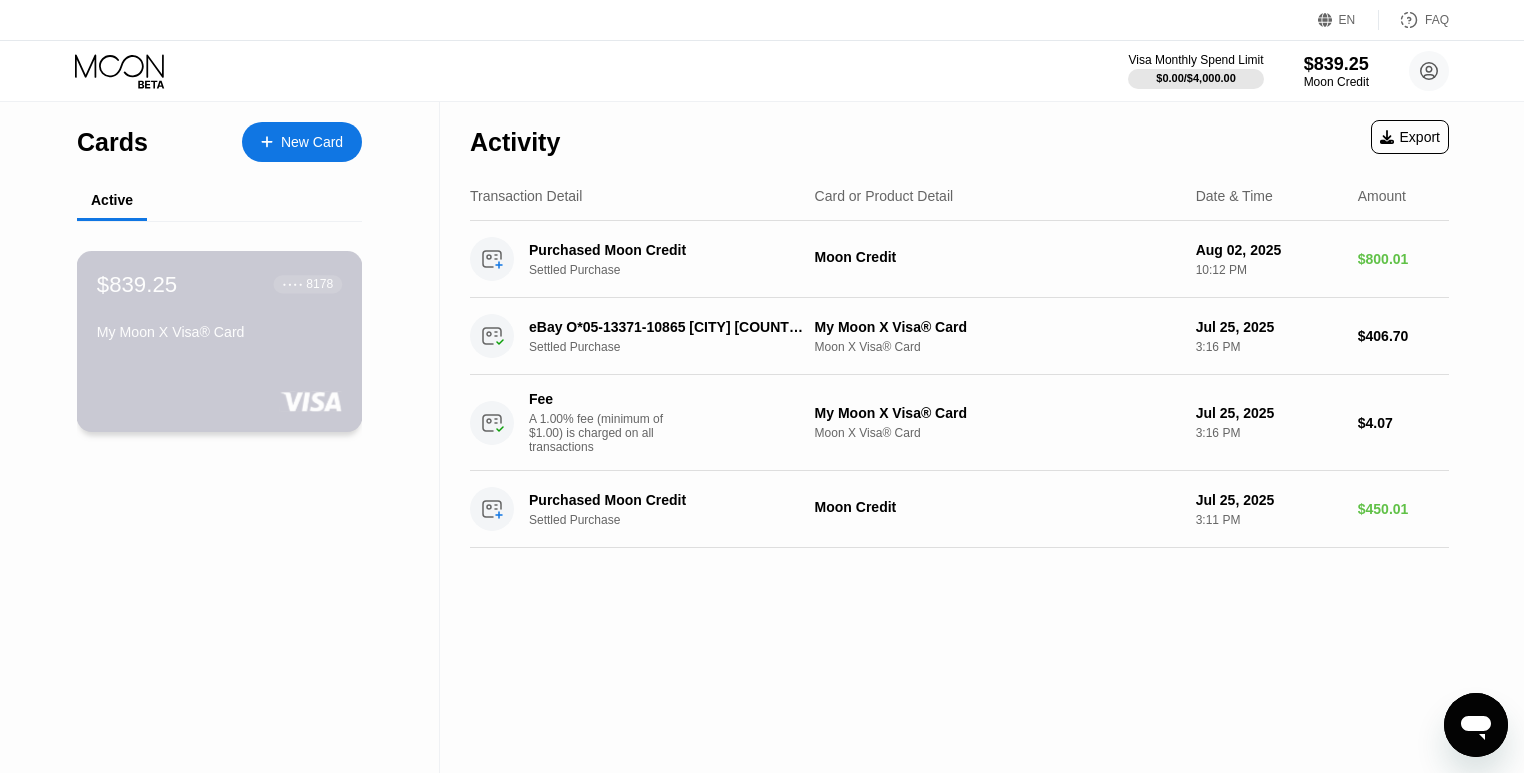 click on "My Moon X Visa® Card" at bounding box center (219, 336) 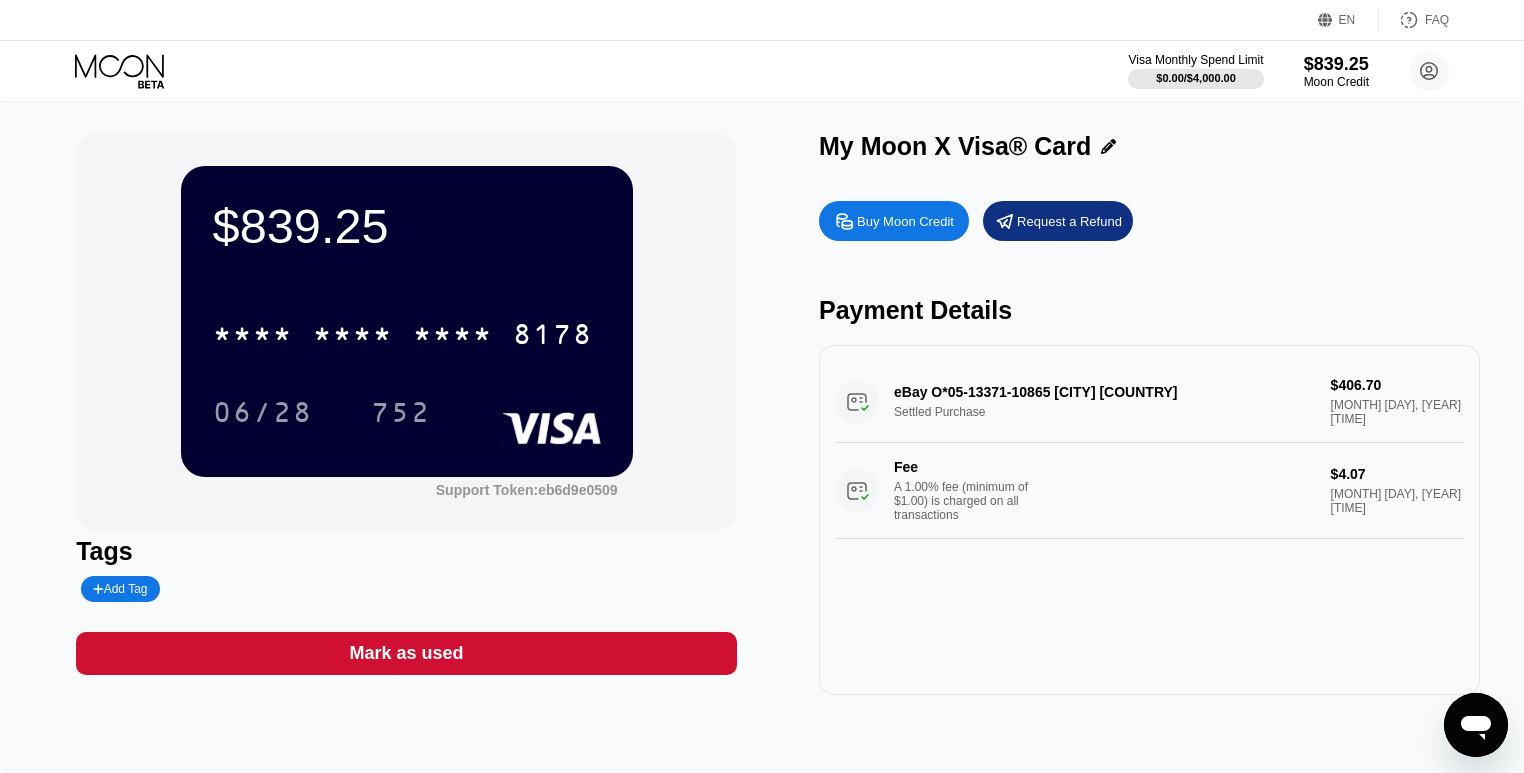 click on "FAQ" at bounding box center [1414, 20] 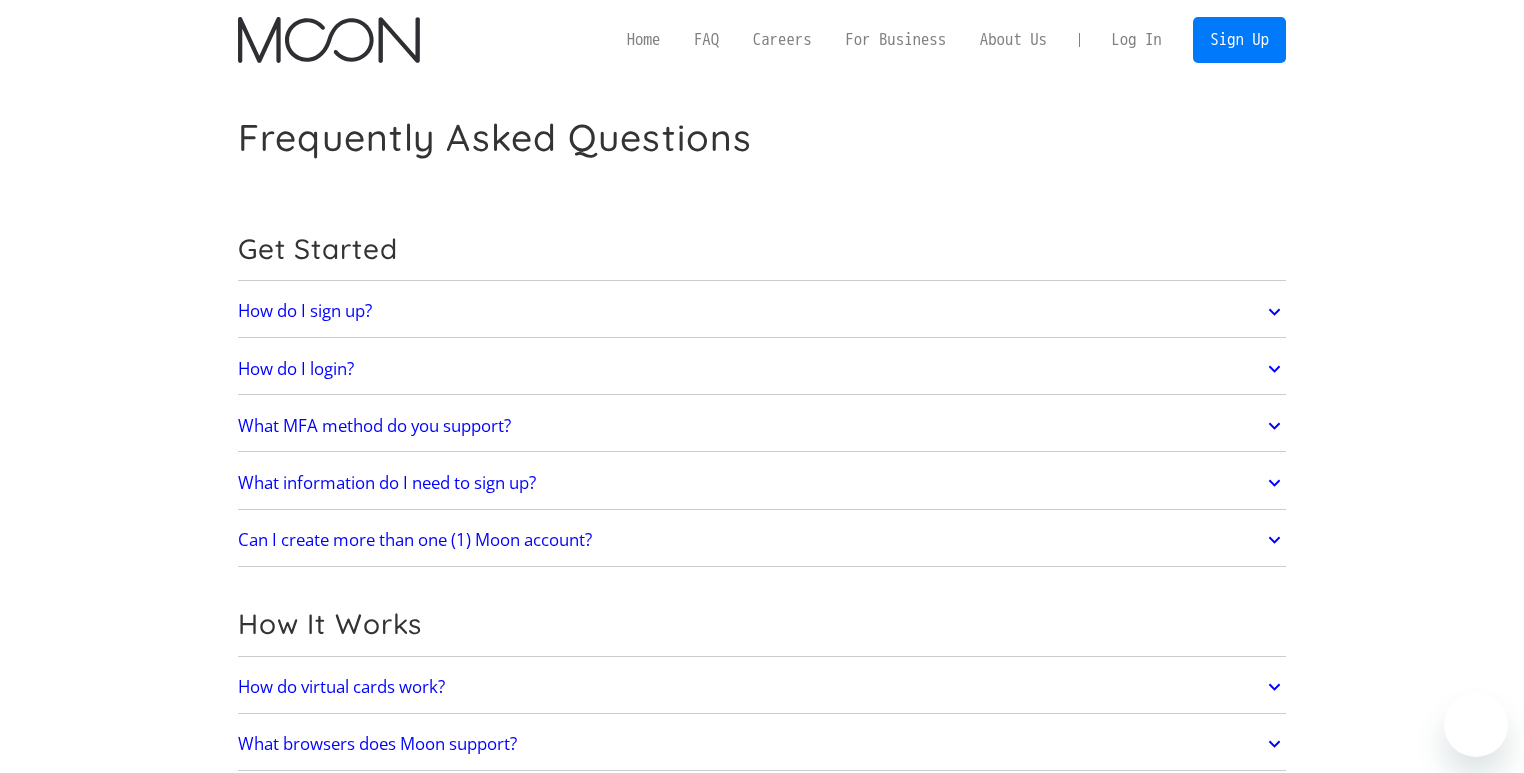 scroll, scrollTop: 0, scrollLeft: 0, axis: both 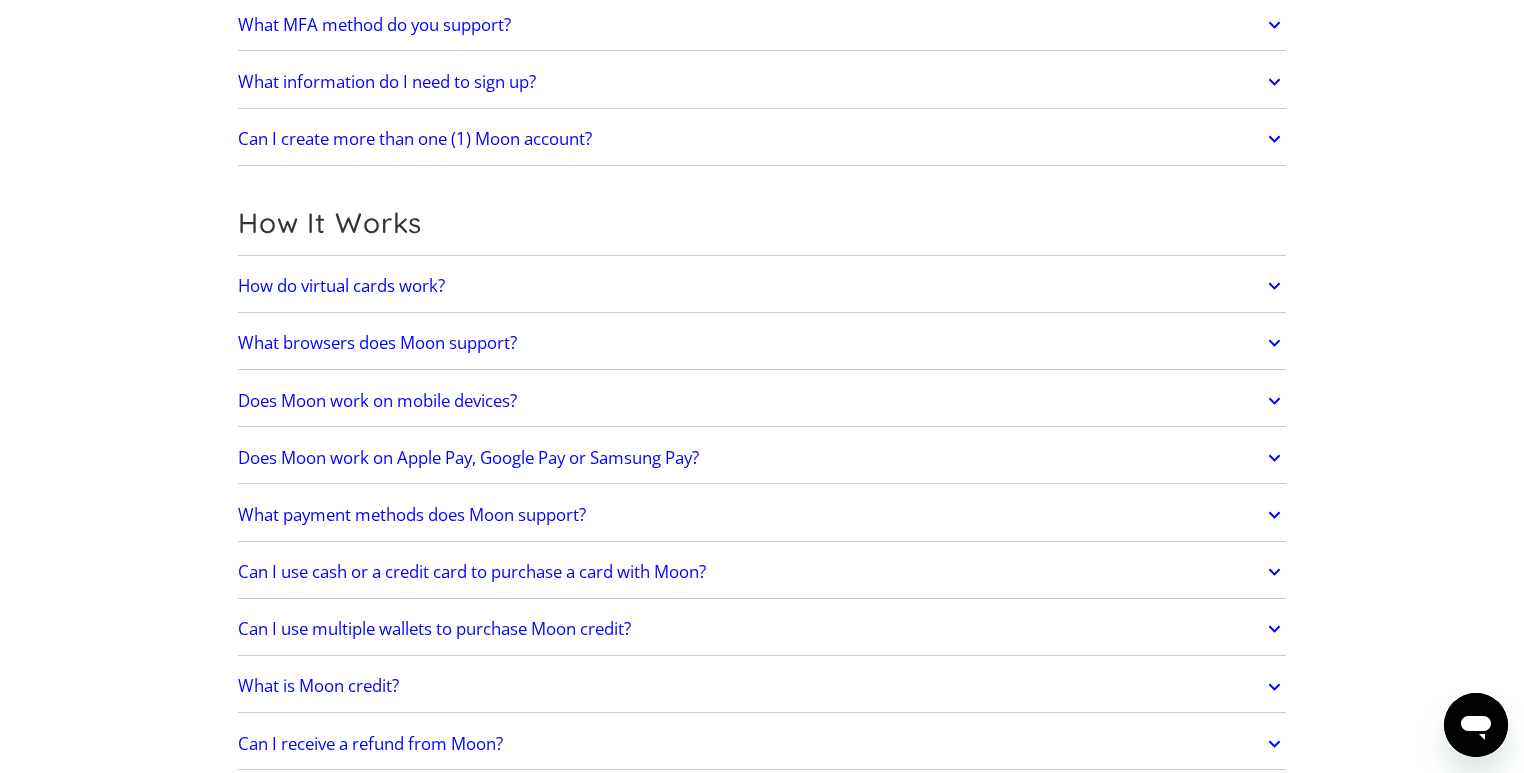 click on "How do virtual cards work?" at bounding box center (762, 286) 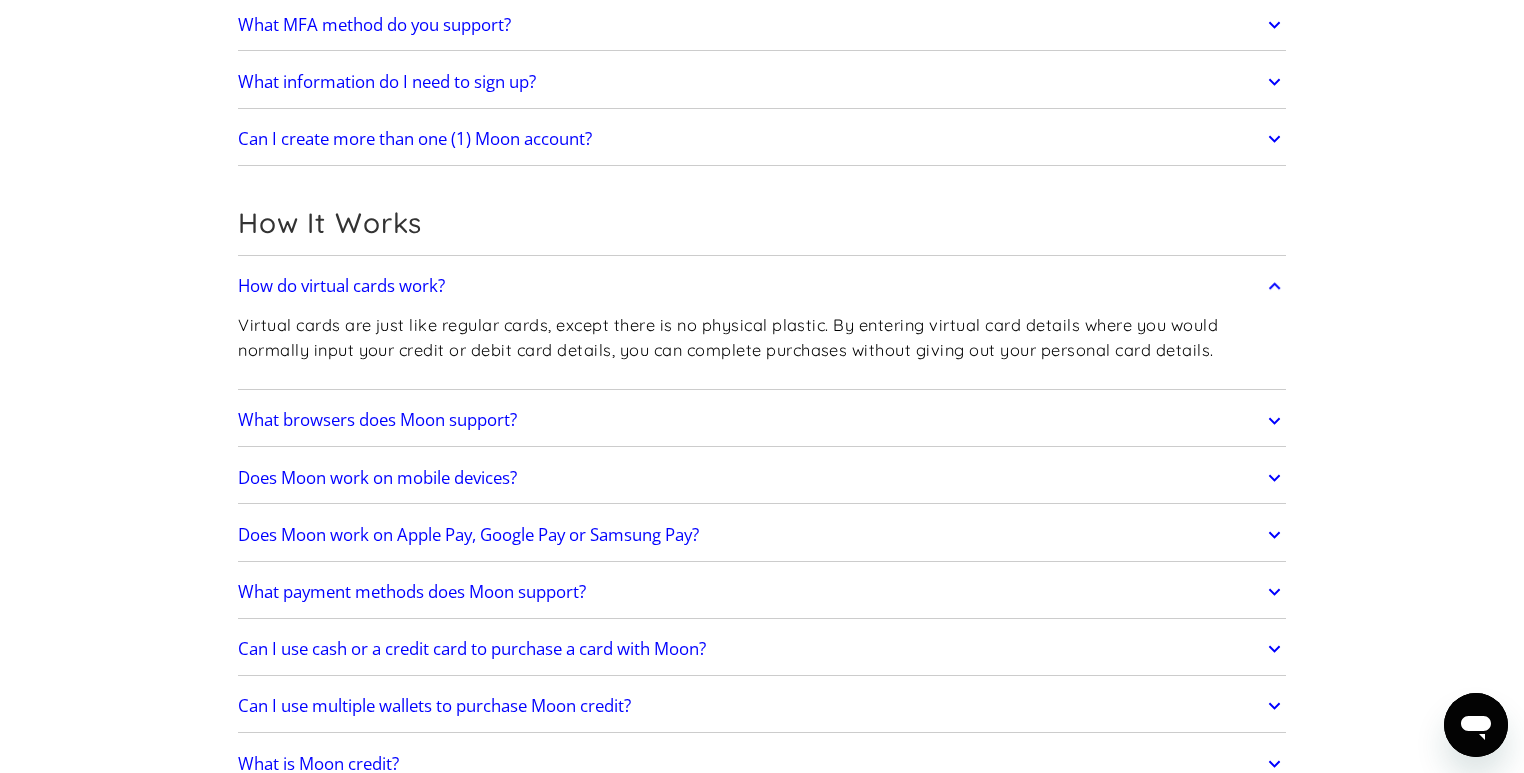 click on "How do virtual cards work?" at bounding box center [762, 286] 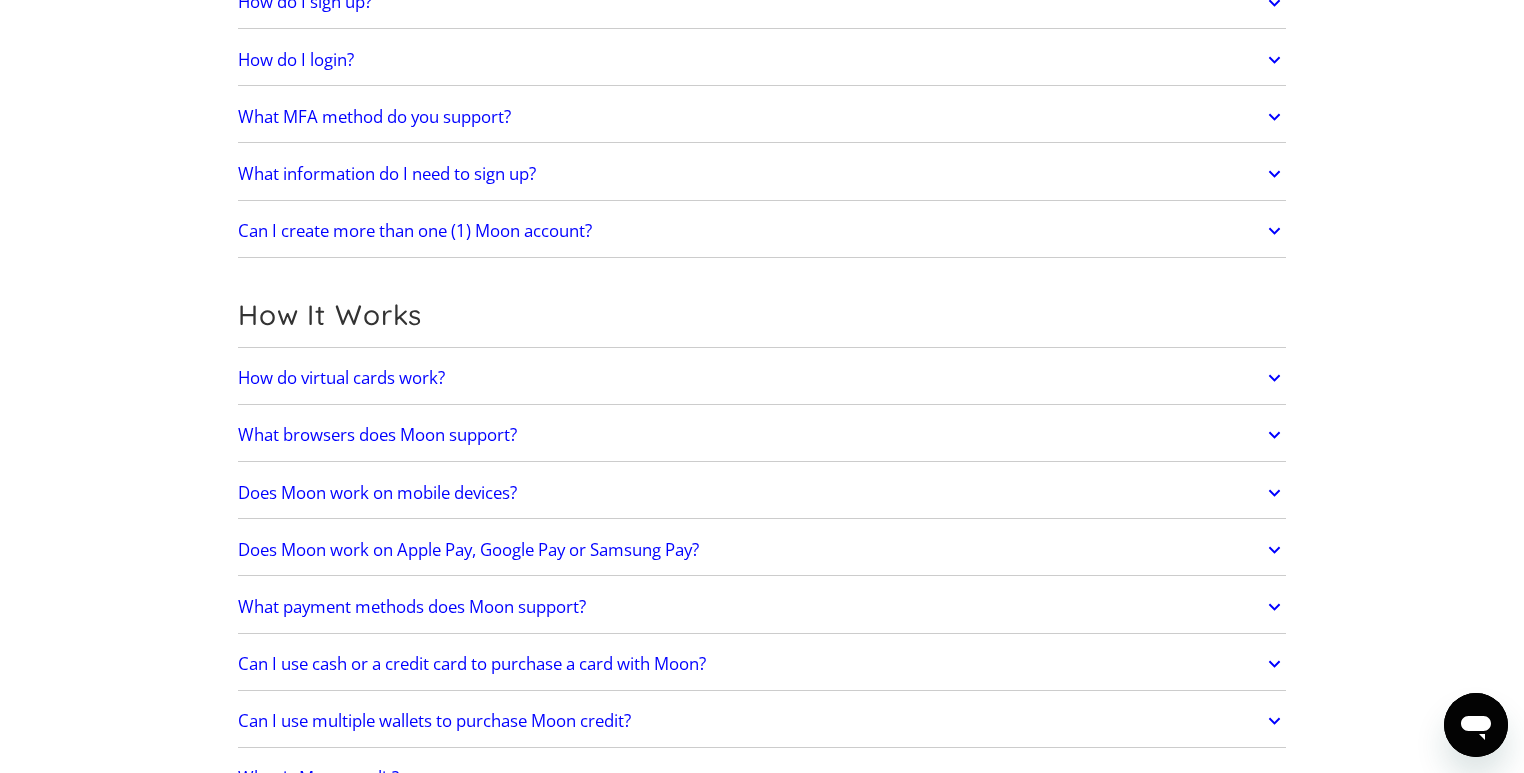 scroll, scrollTop: 368, scrollLeft: 0, axis: vertical 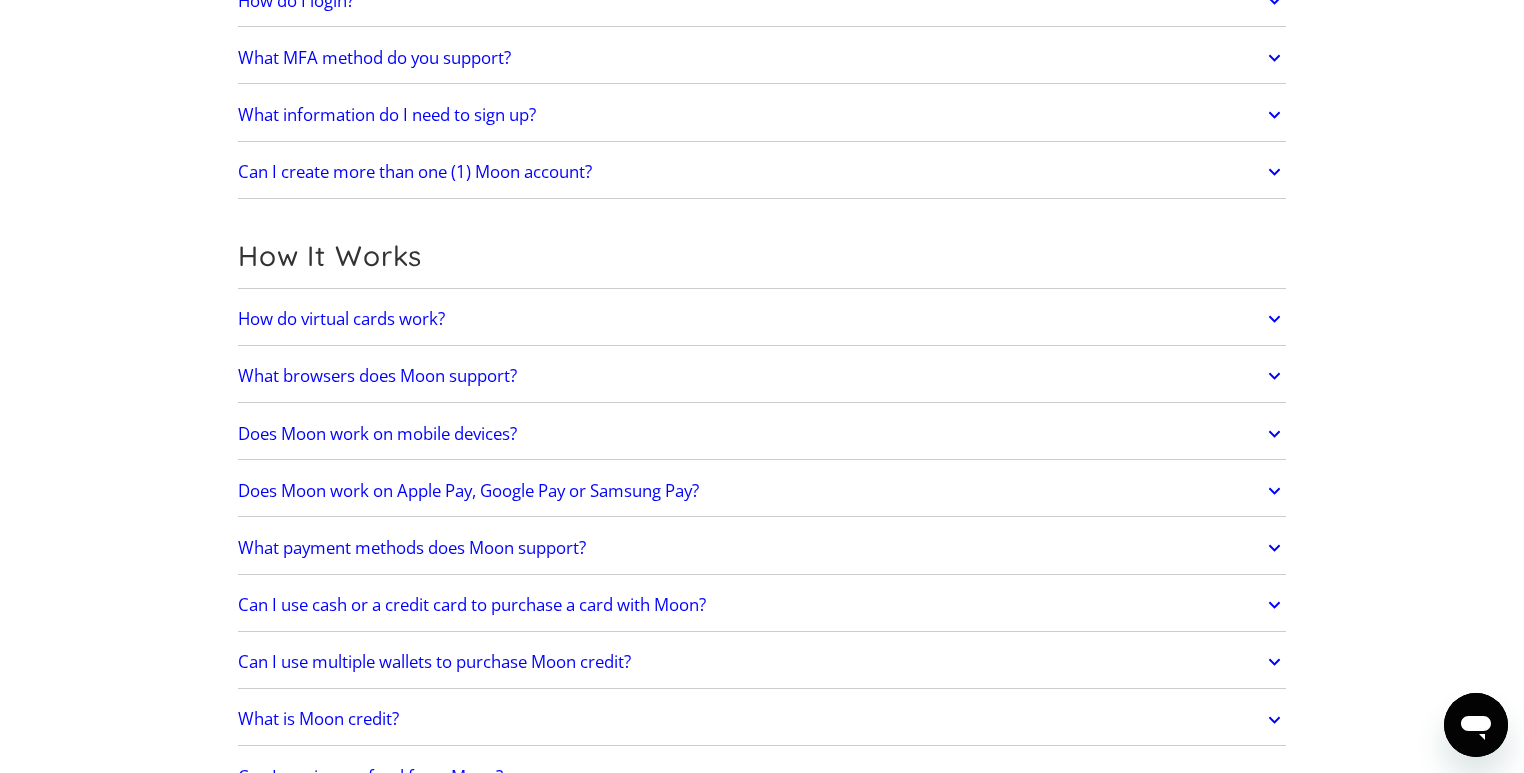 click on "What payment methods does Moon support?" at bounding box center [412, 548] 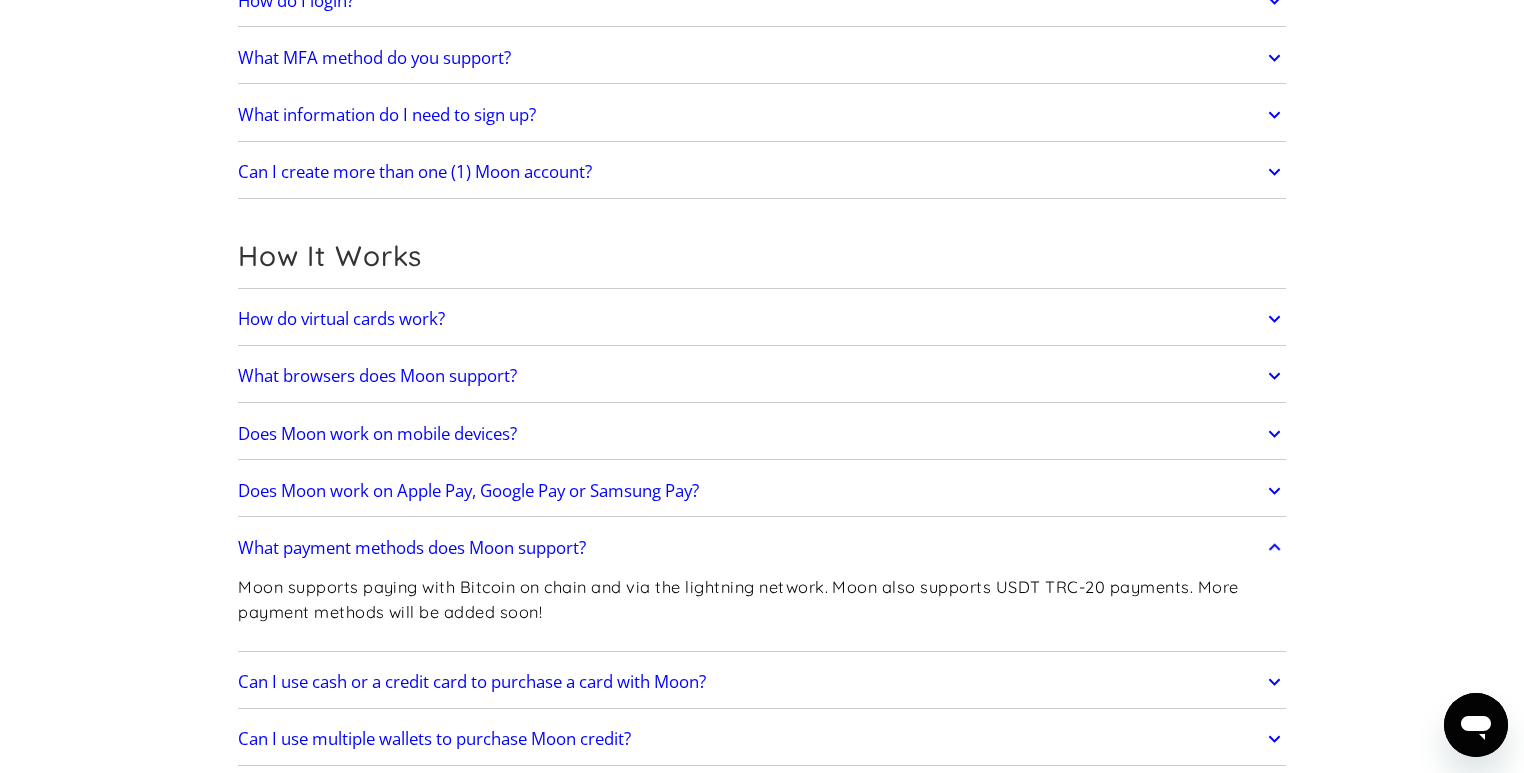 click on "What payment methods does Moon support?" at bounding box center (412, 548) 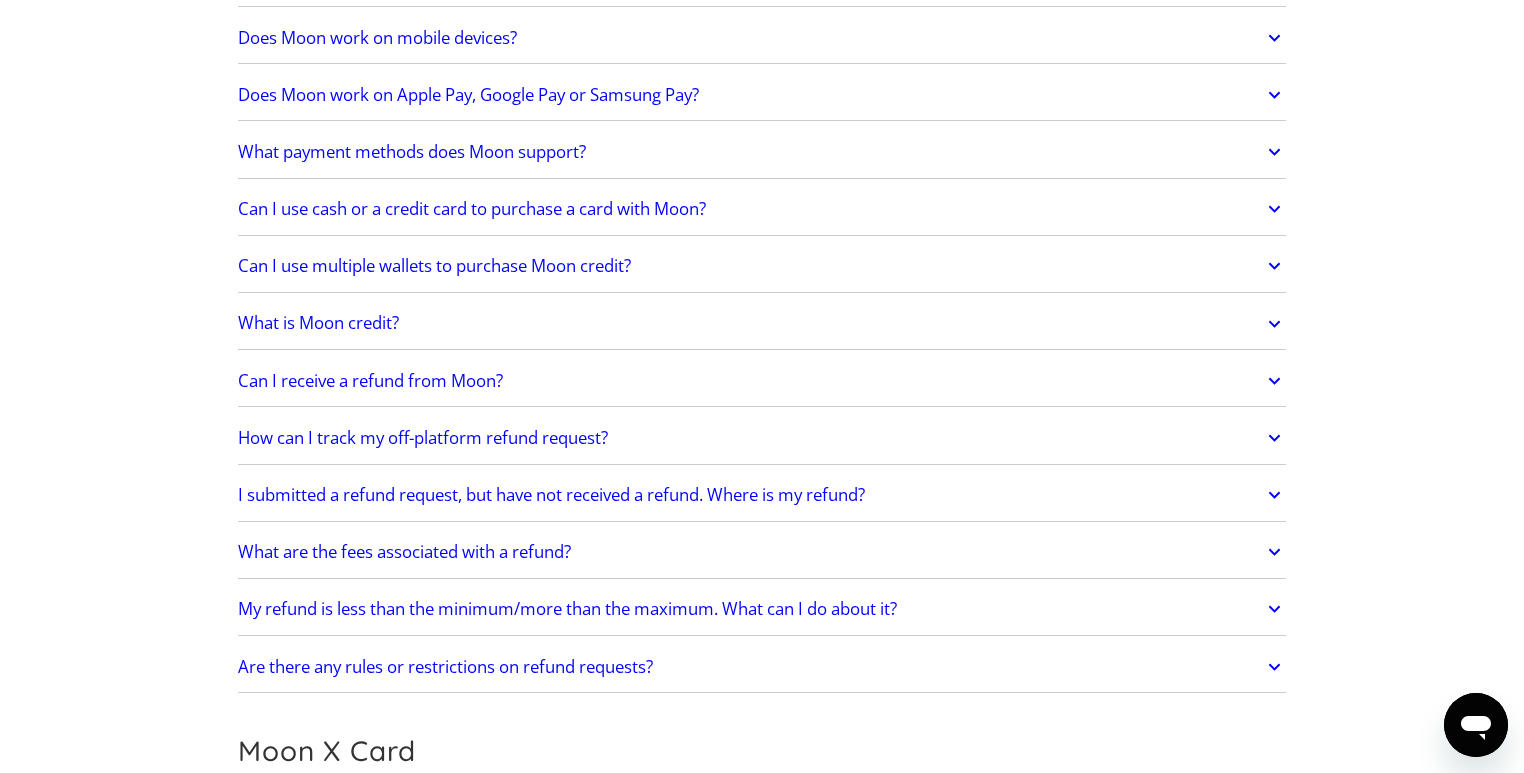 scroll, scrollTop: 0, scrollLeft: 0, axis: both 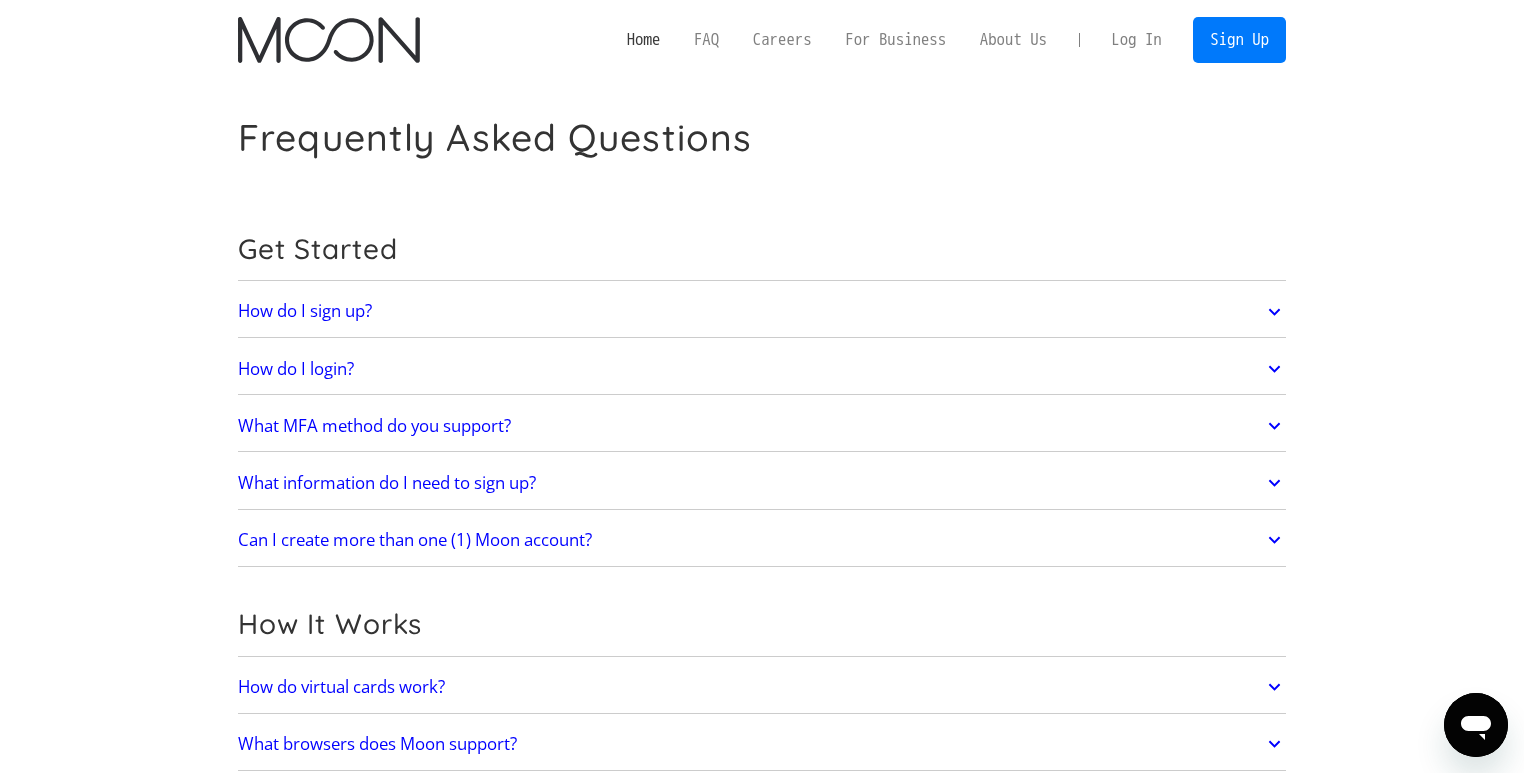 click on "Home" at bounding box center (643, 39) 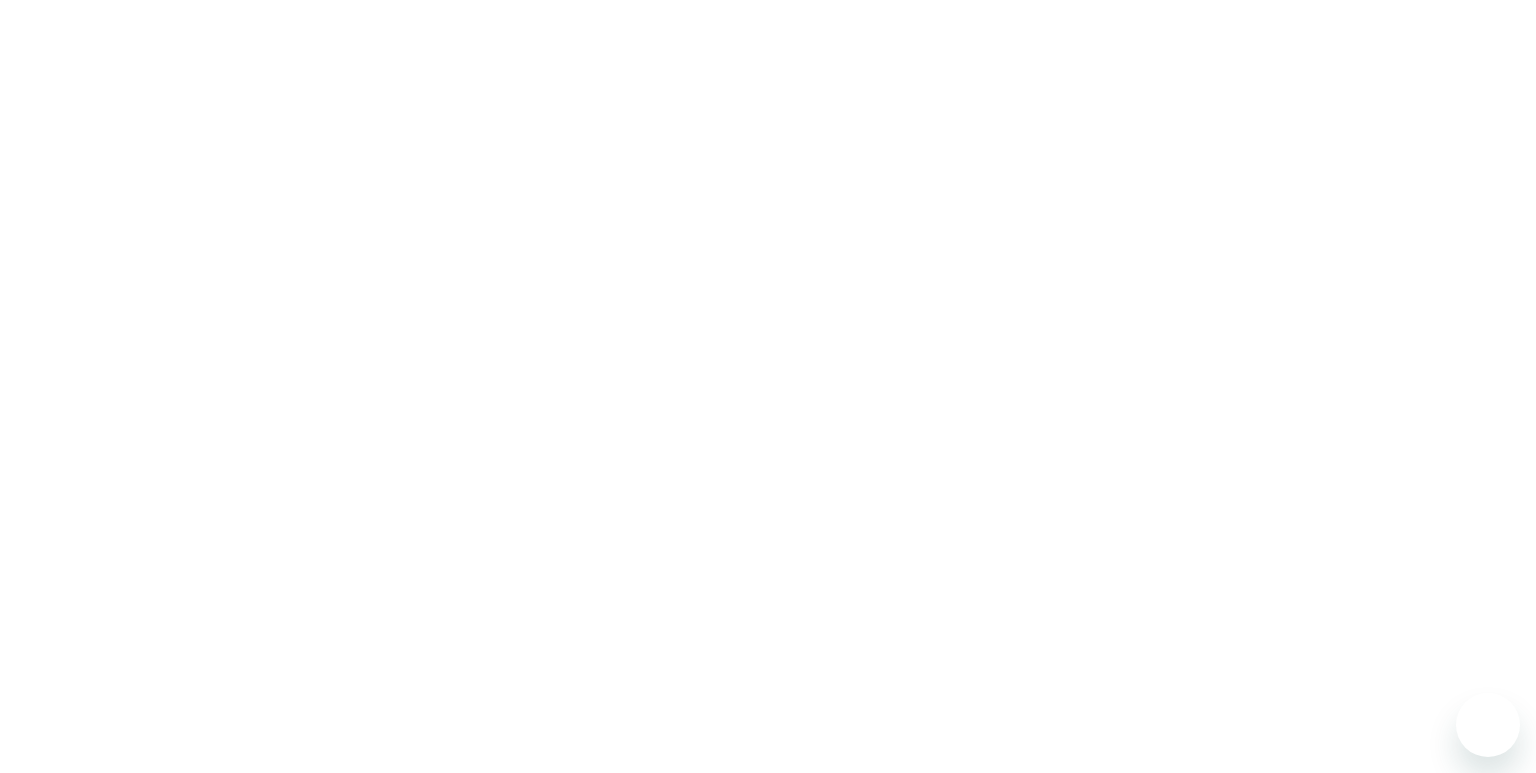 scroll, scrollTop: 0, scrollLeft: 0, axis: both 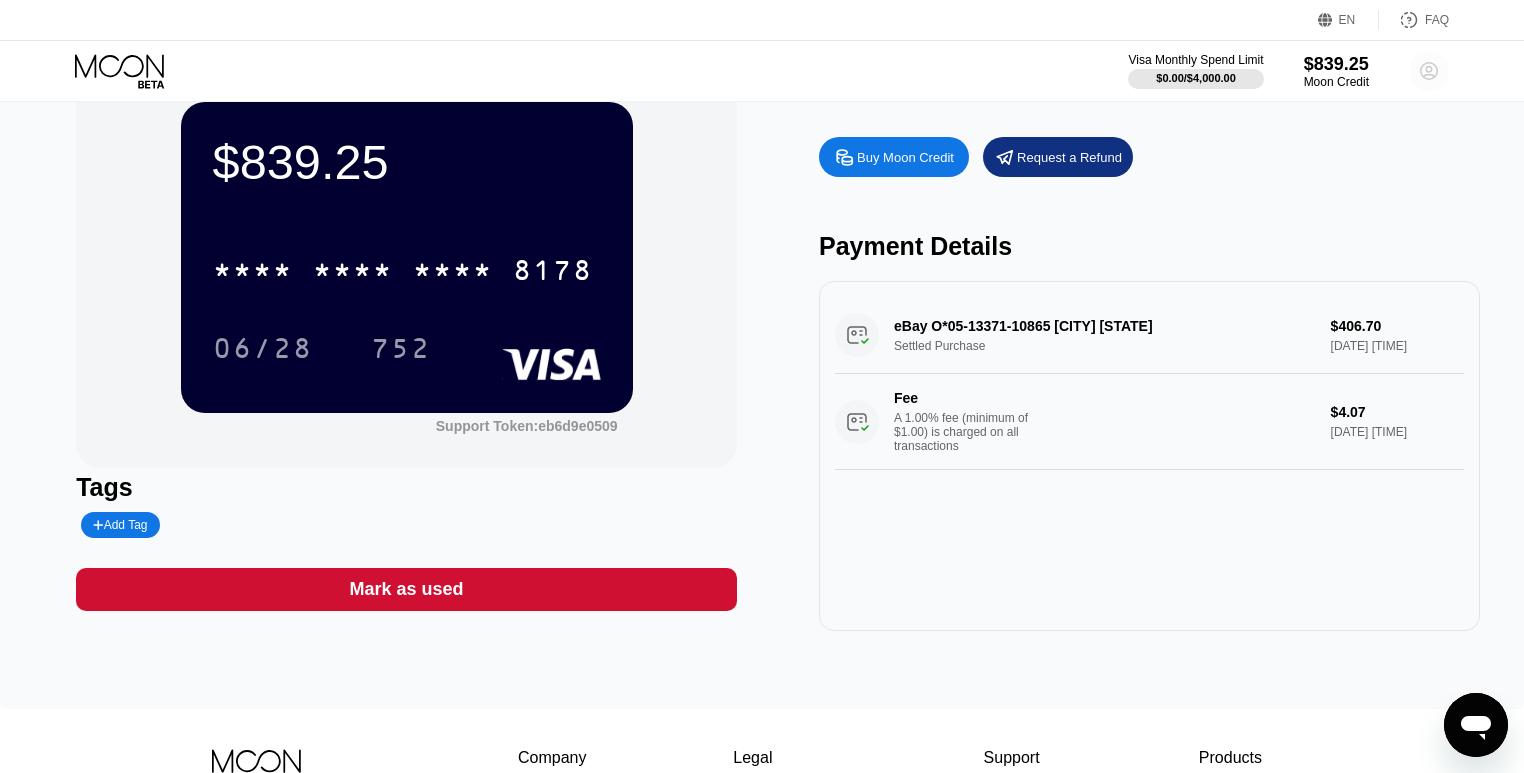 click 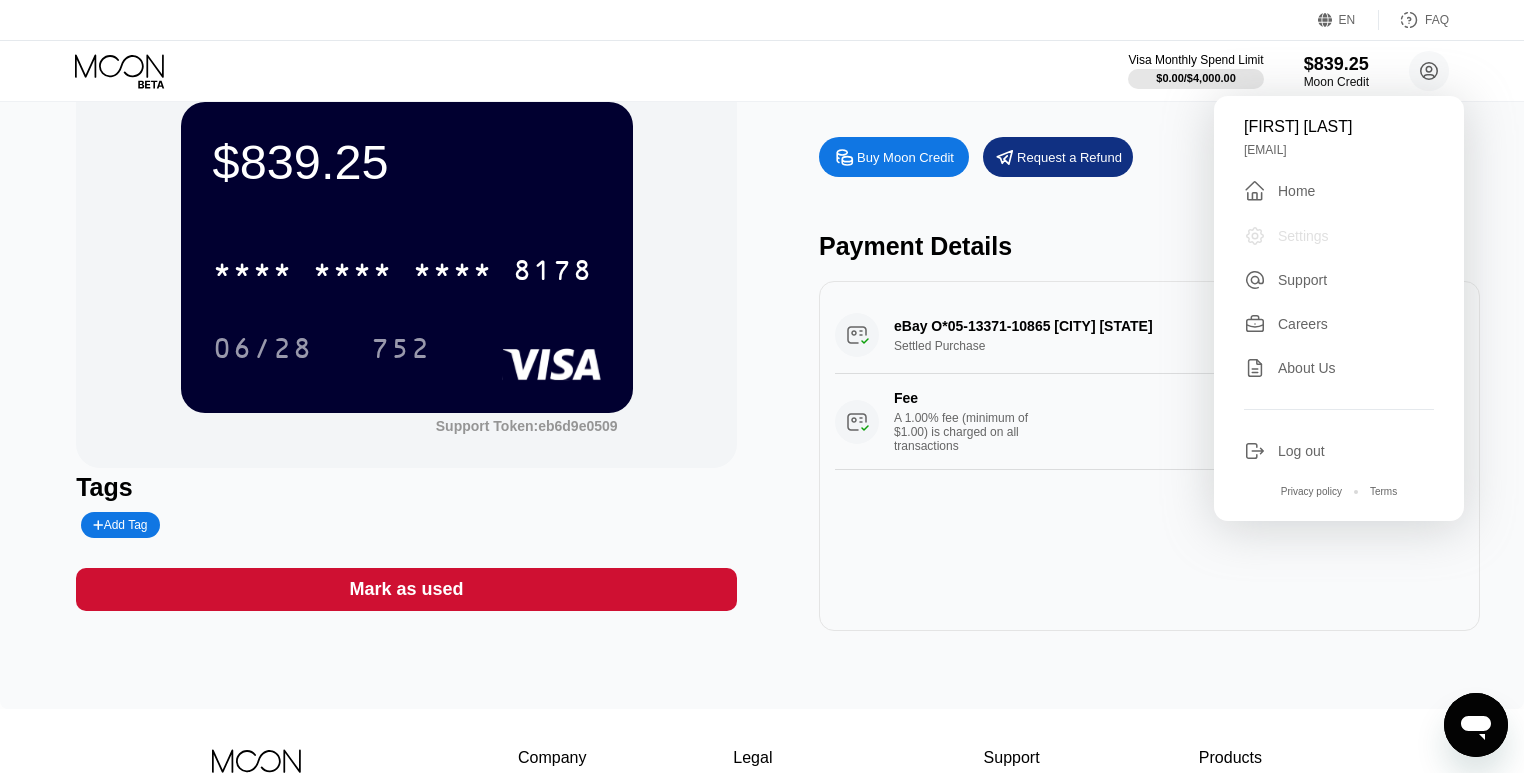 click on "Settings" at bounding box center [1303, 236] 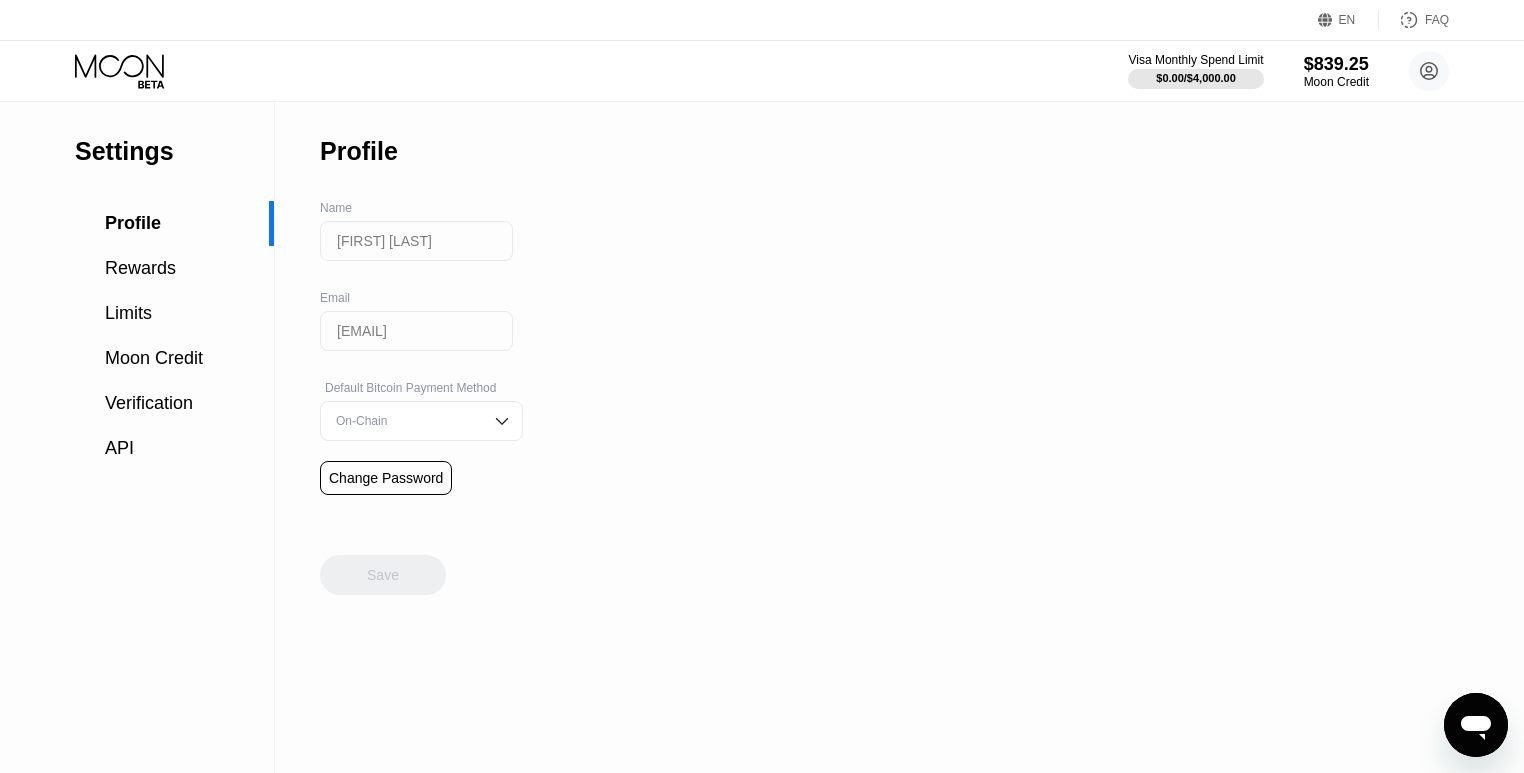 scroll, scrollTop: 0, scrollLeft: 0, axis: both 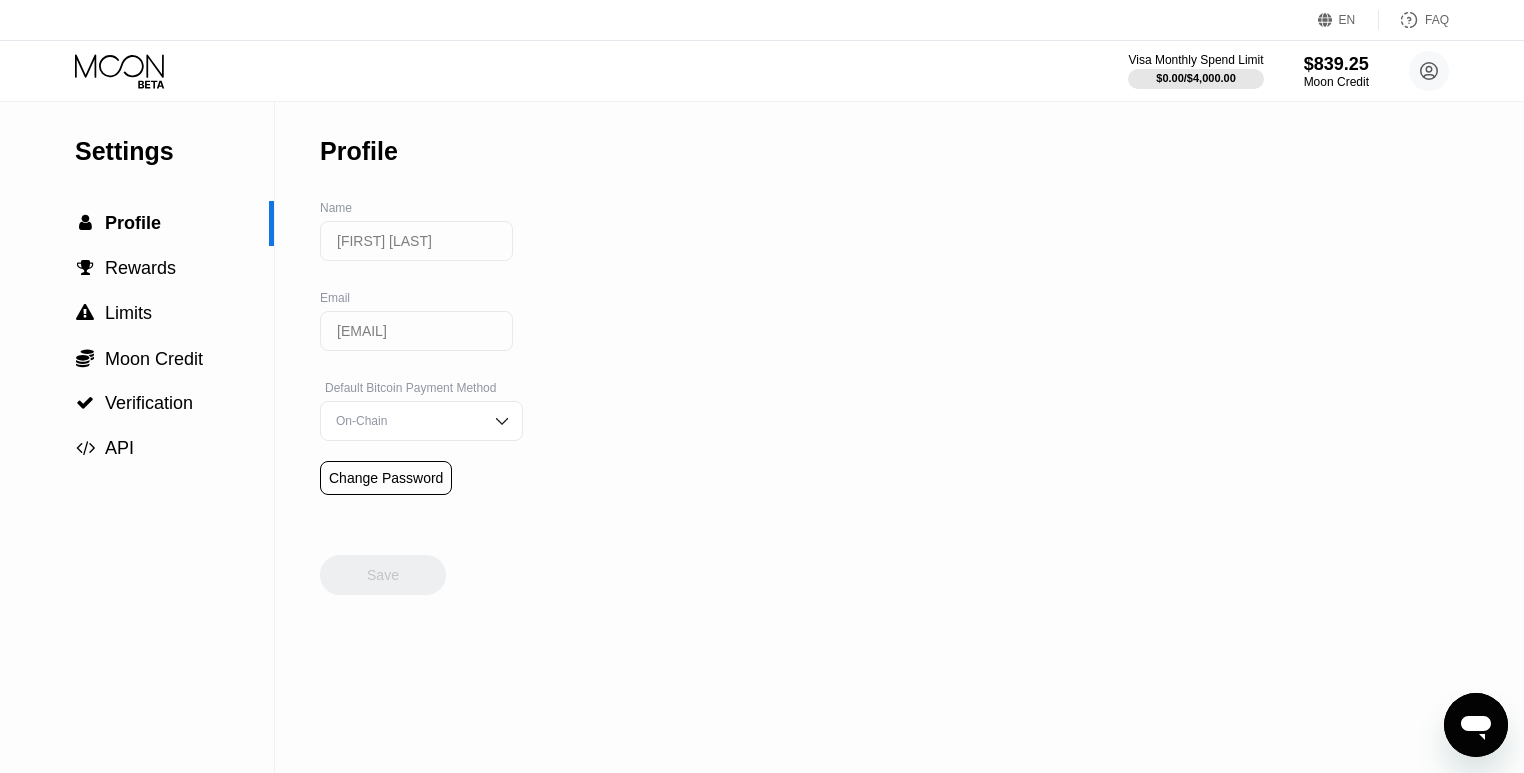 click on "[FIRST] [LAST]" at bounding box center (416, 241) 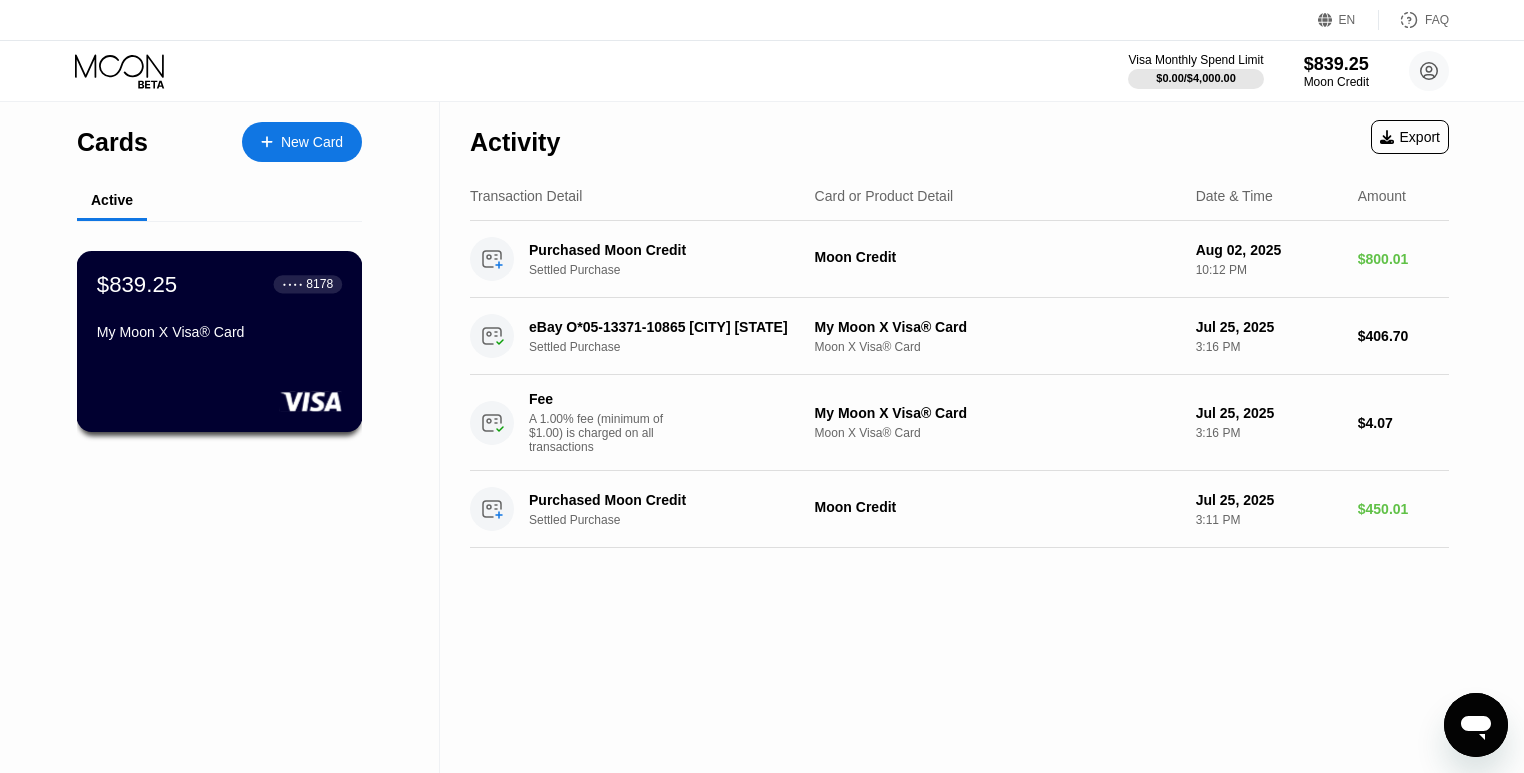 click on "My Moon X Visa® Card" at bounding box center [219, 332] 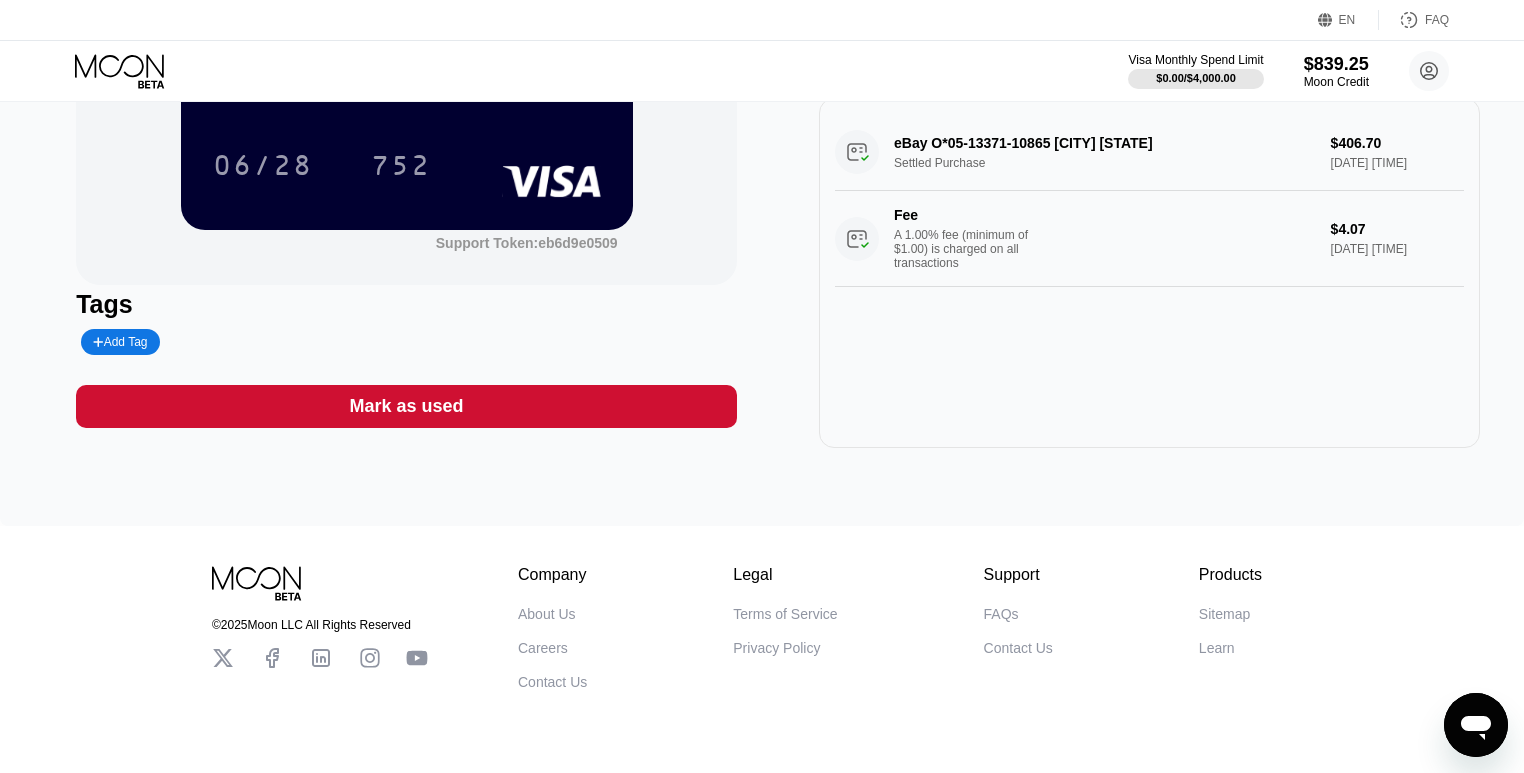 scroll, scrollTop: 193, scrollLeft: 0, axis: vertical 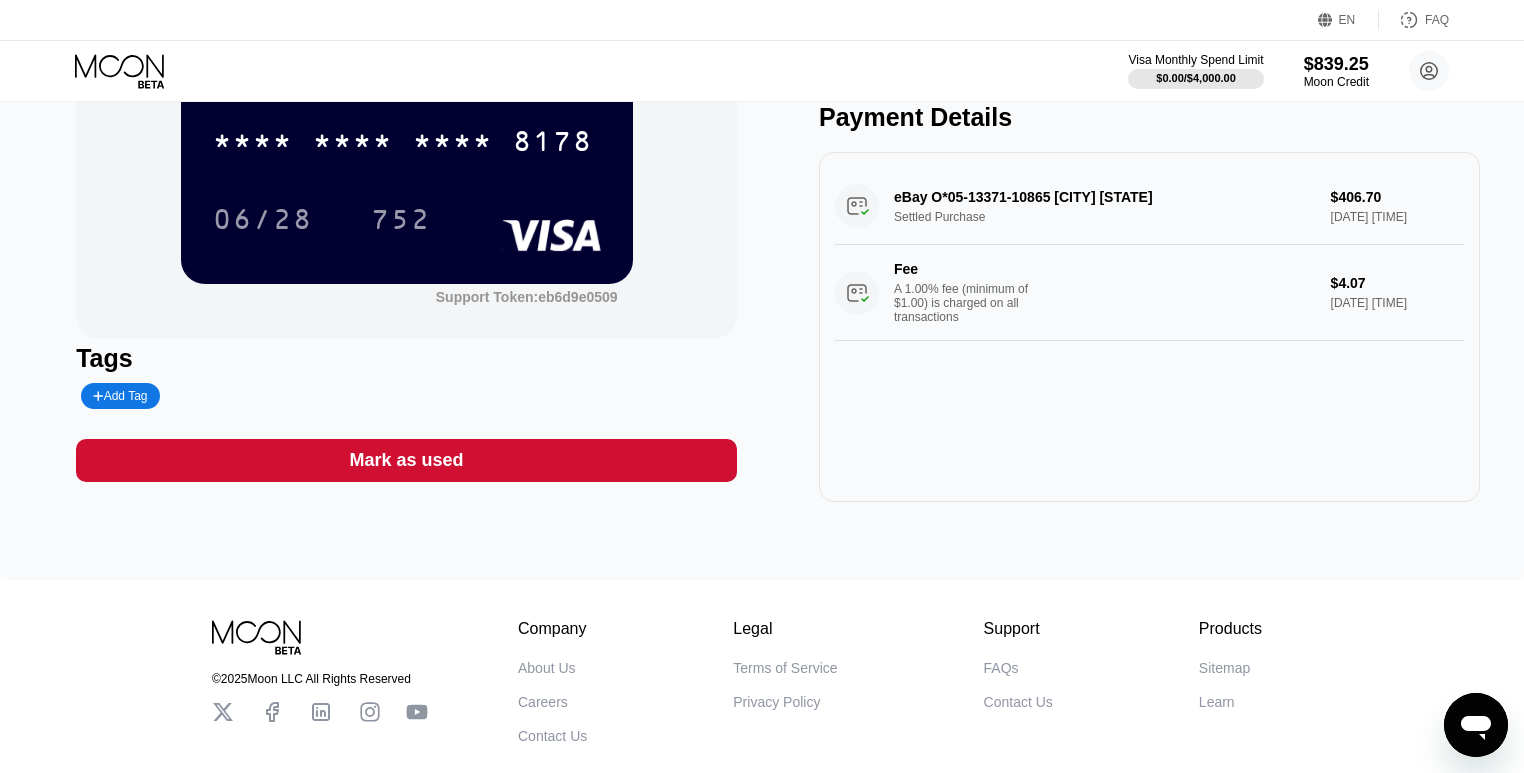 click on "Learn" at bounding box center [1217, 702] 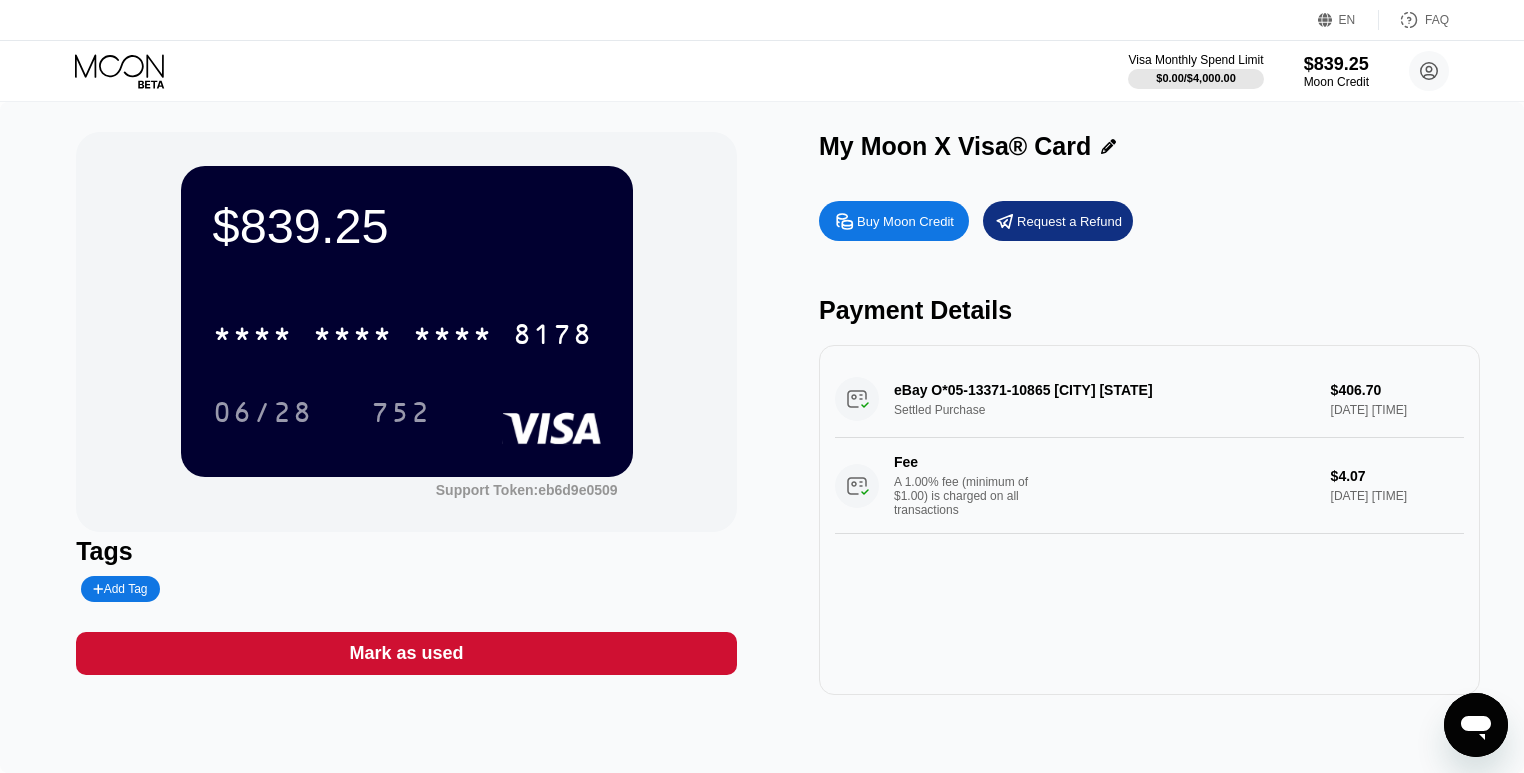 scroll, scrollTop: 16, scrollLeft: 0, axis: vertical 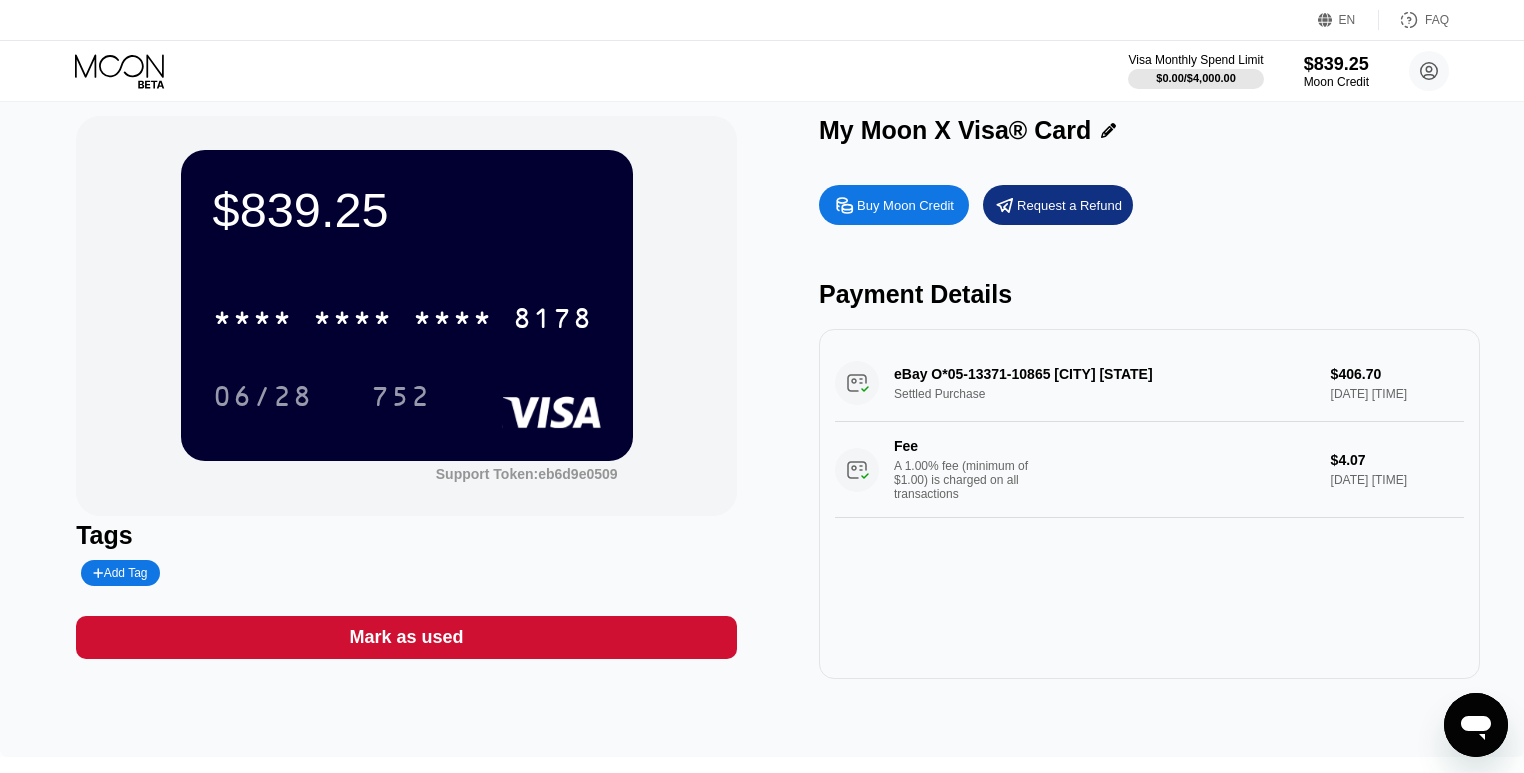 click 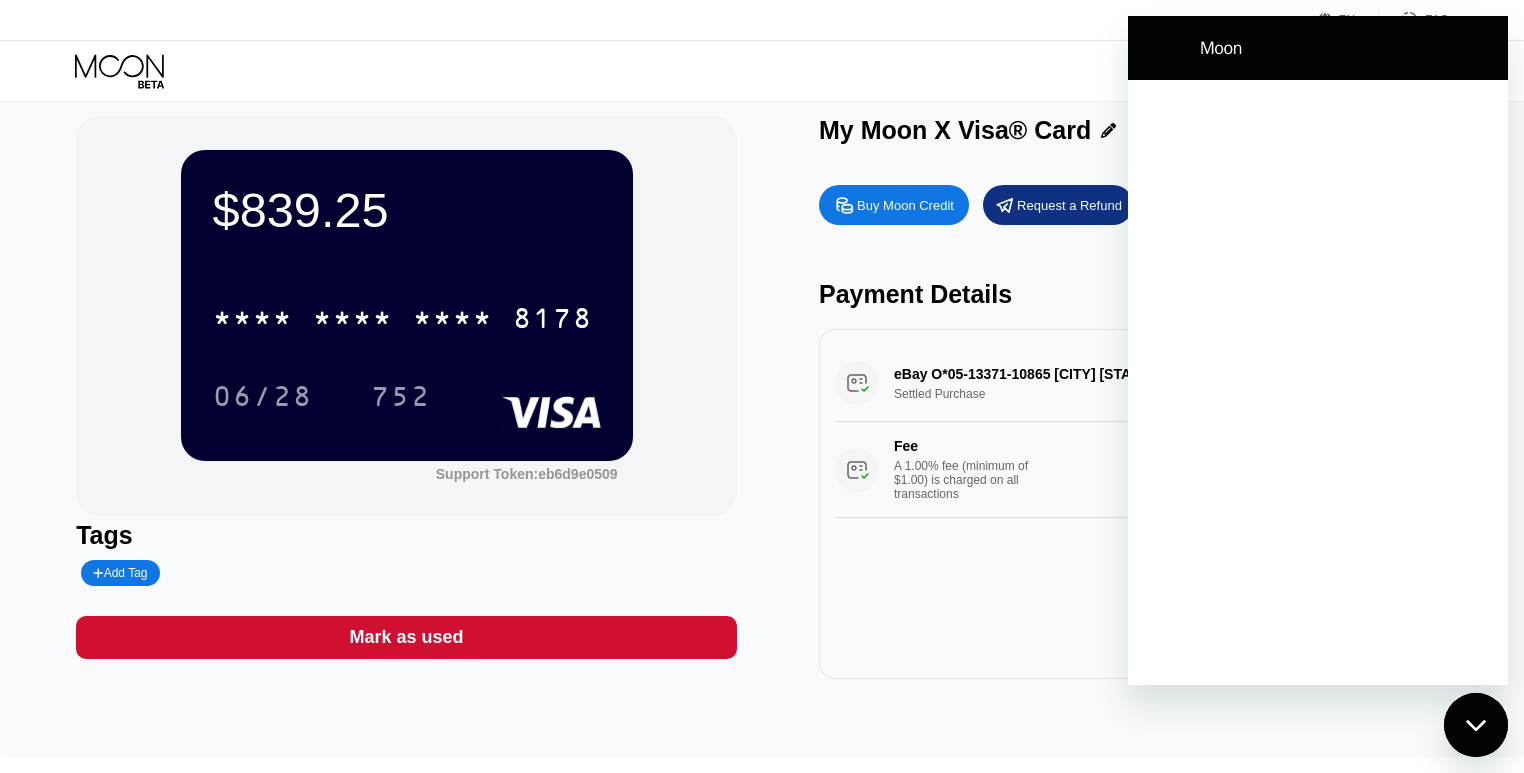 scroll, scrollTop: 0, scrollLeft: 0, axis: both 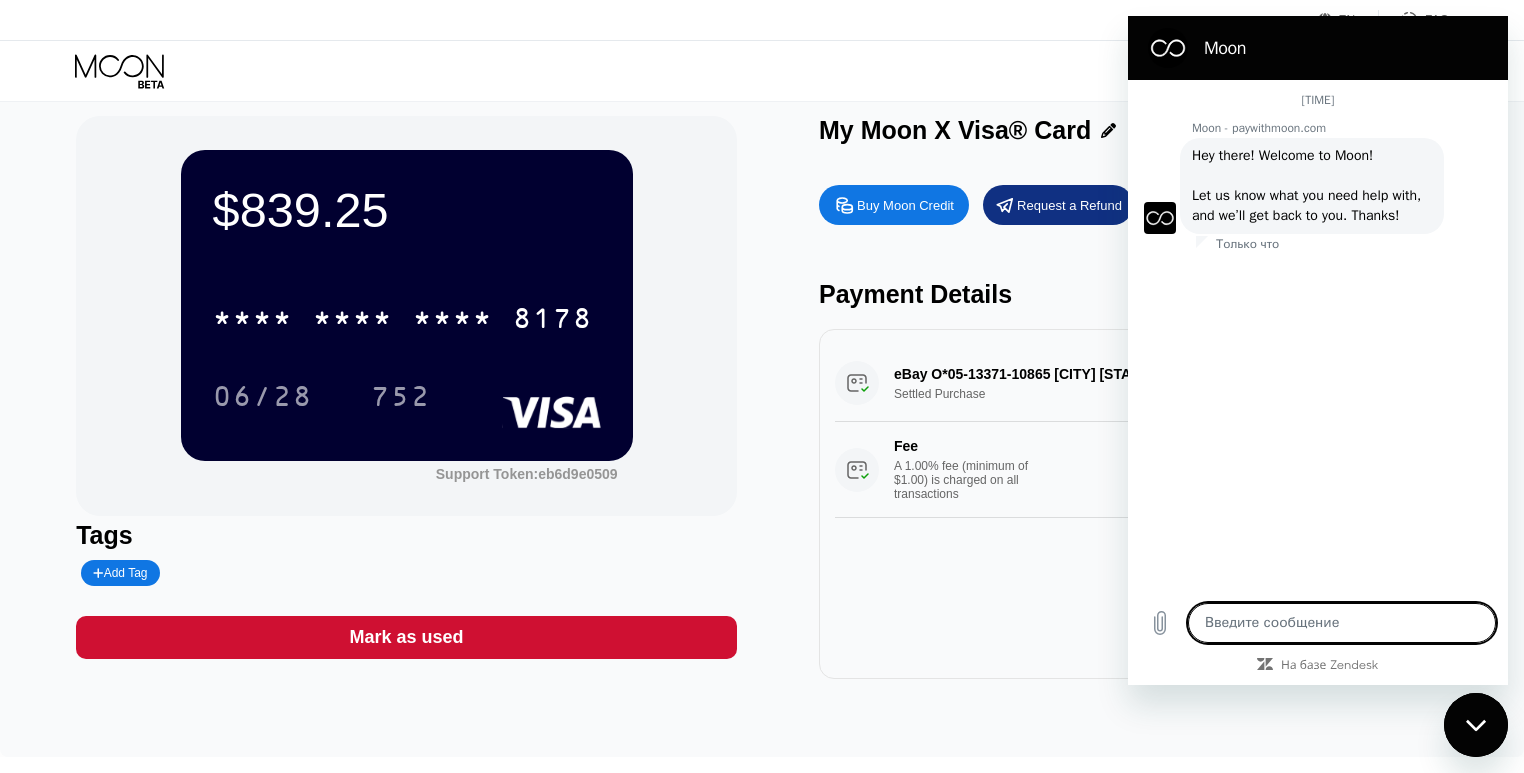 type on "x" 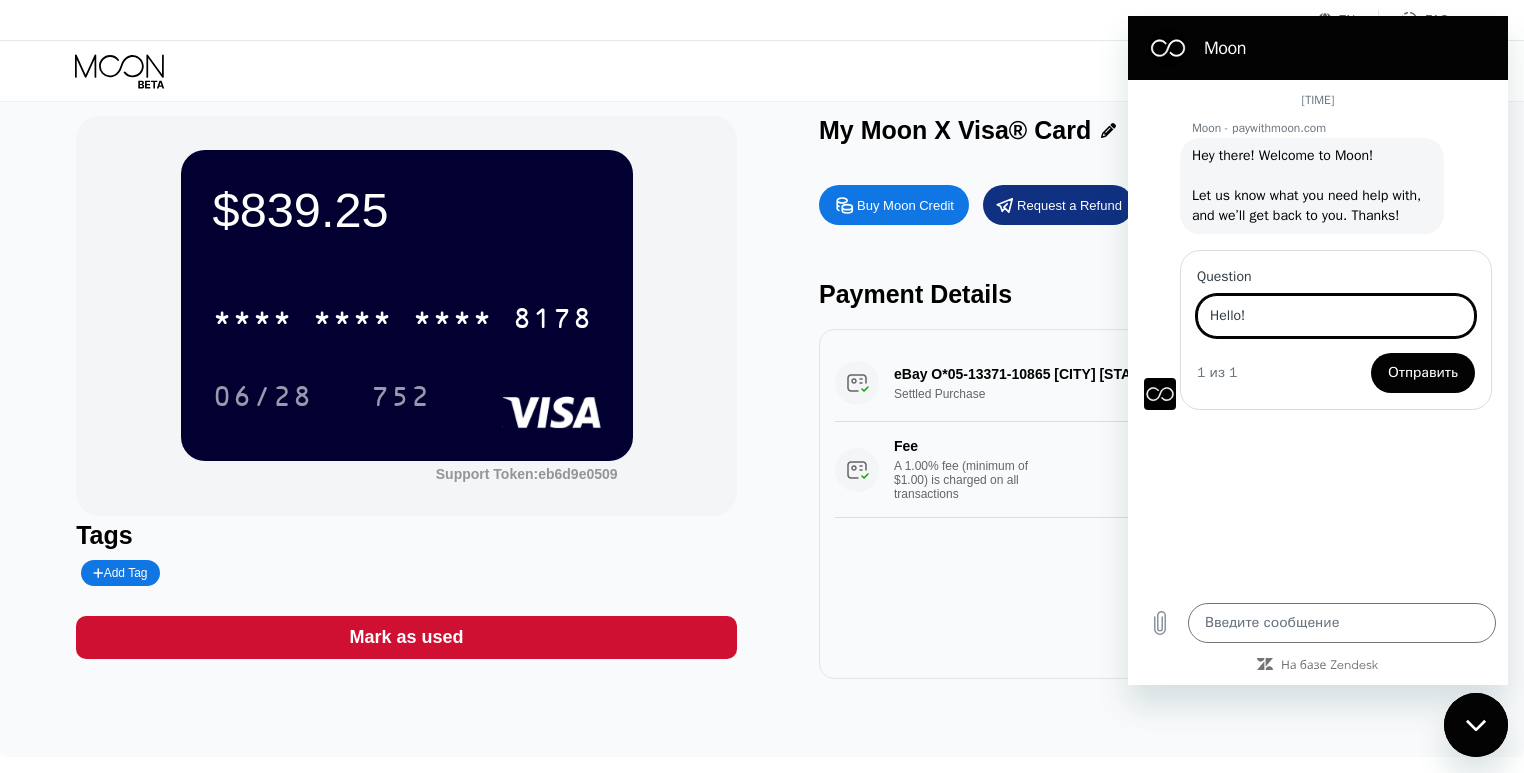 type on "Hello!" 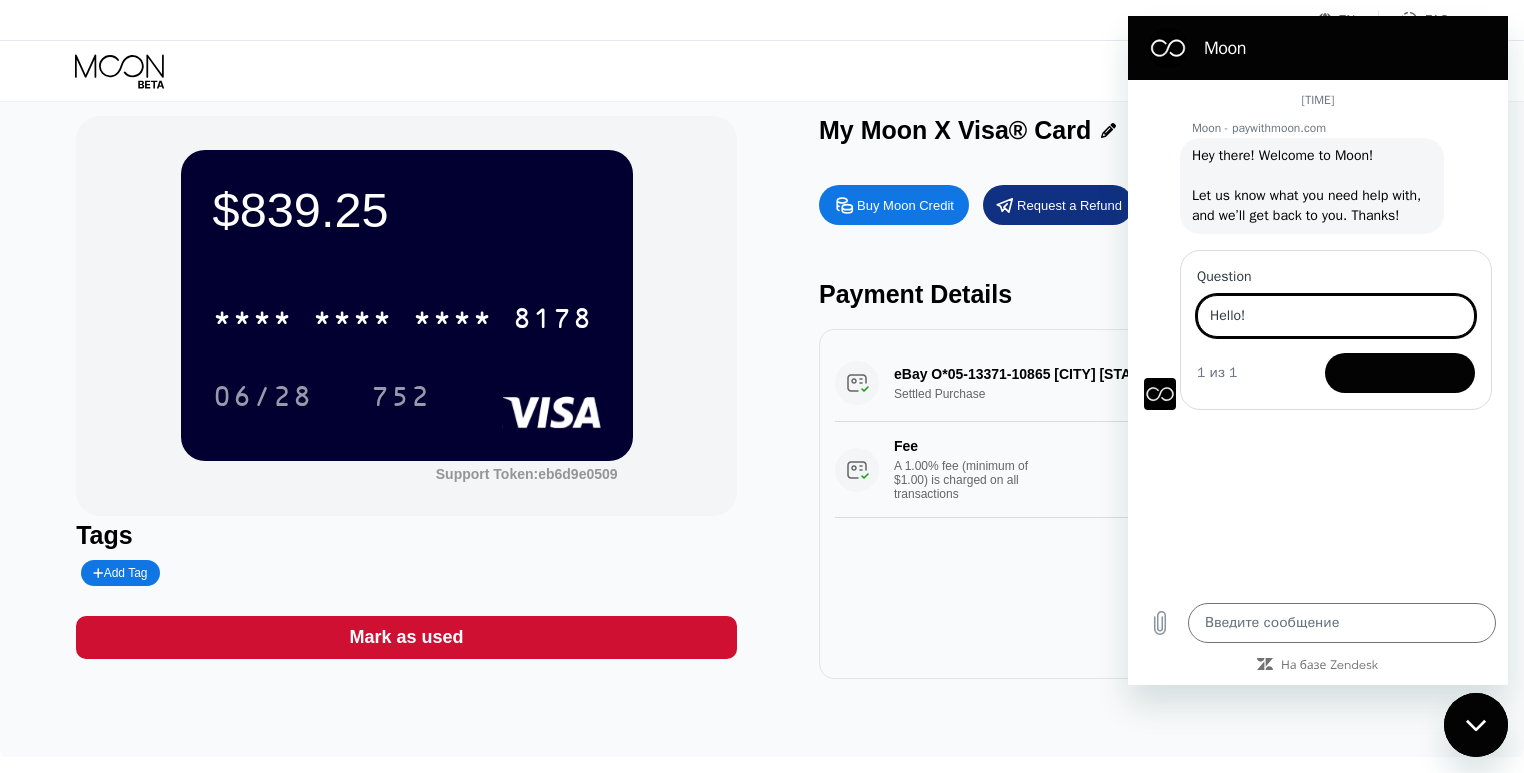 click on "Отправка формы" at bounding box center (1400, 373) 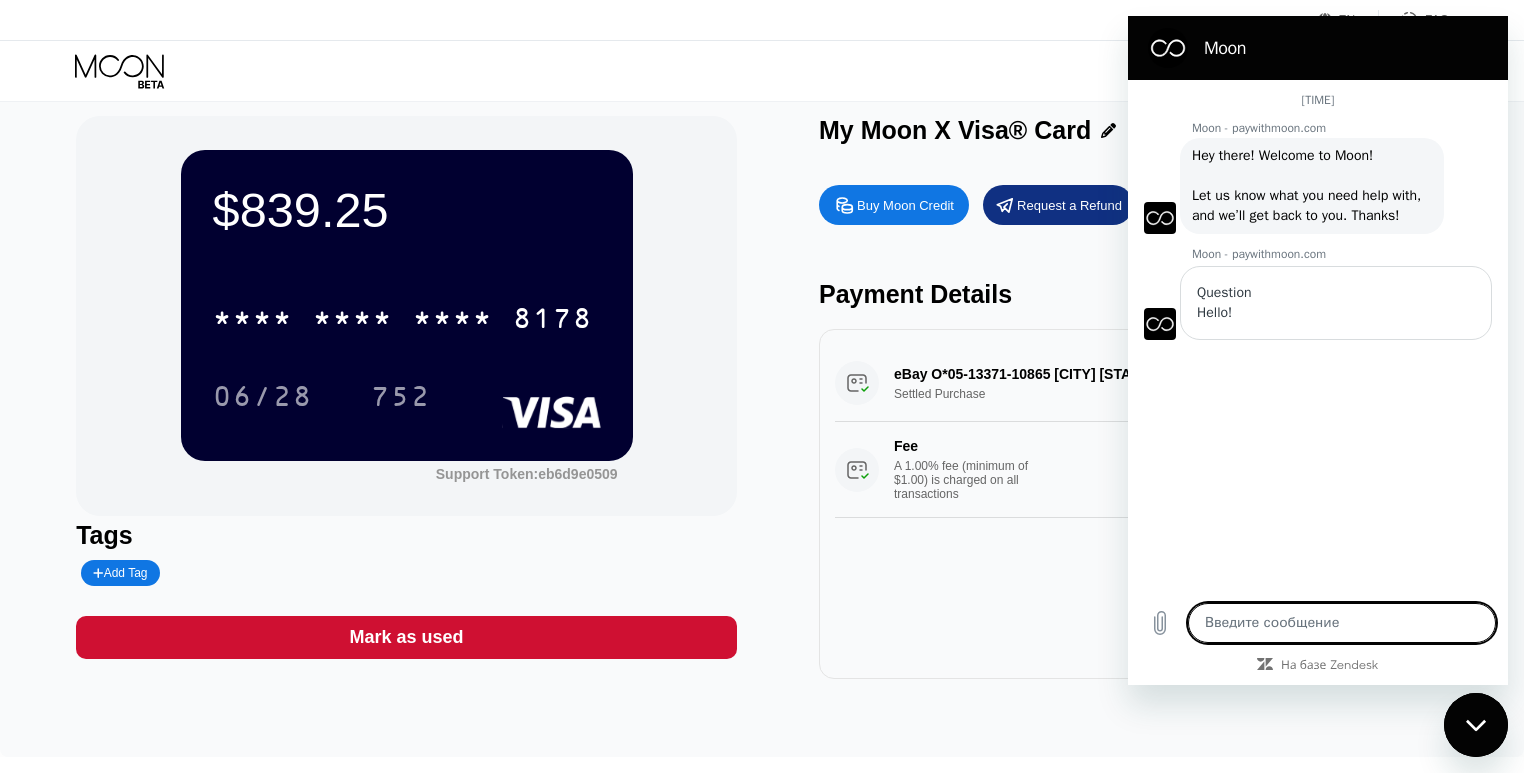 type on "x" 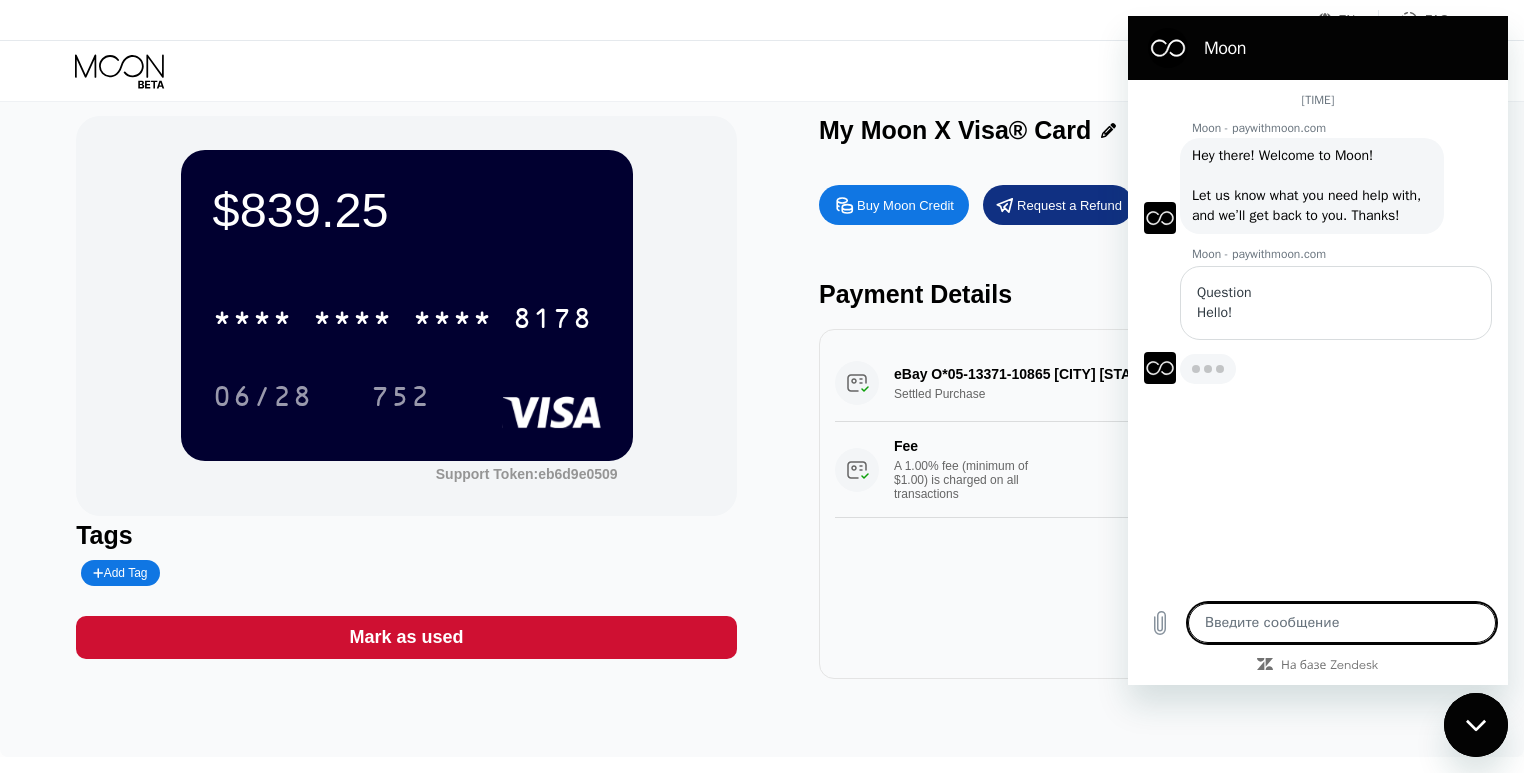 type on "I" 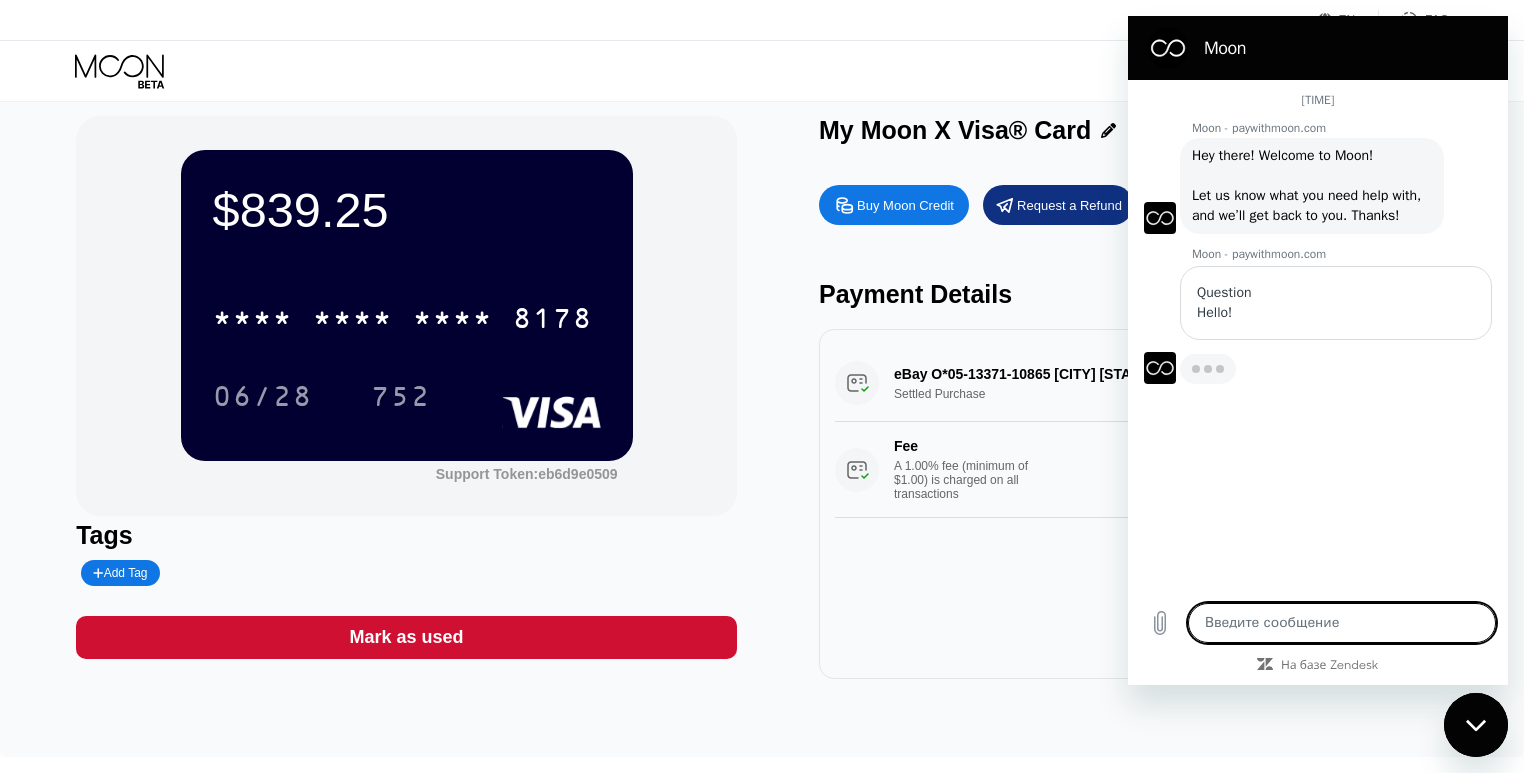 type on "x" 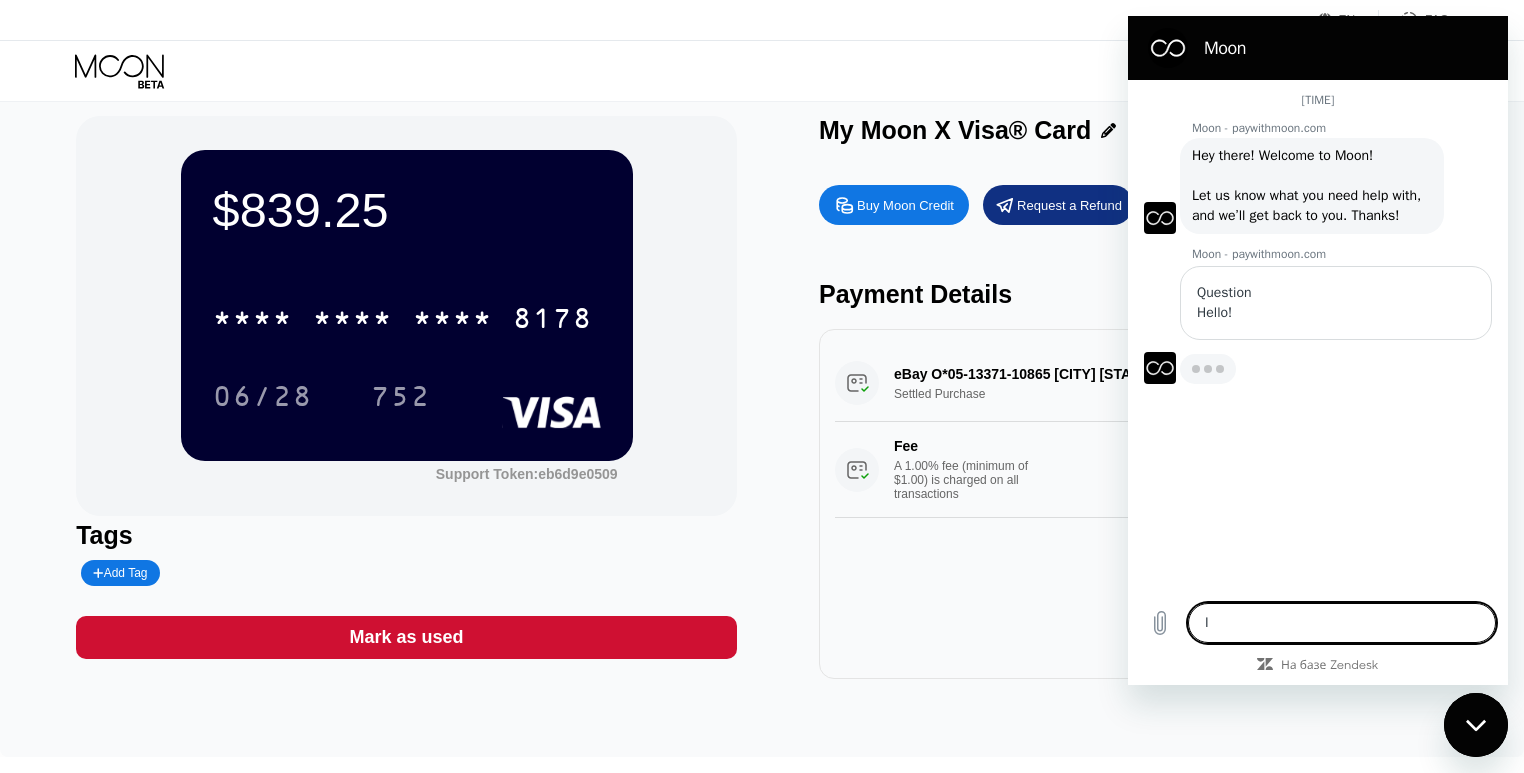 type on "I" 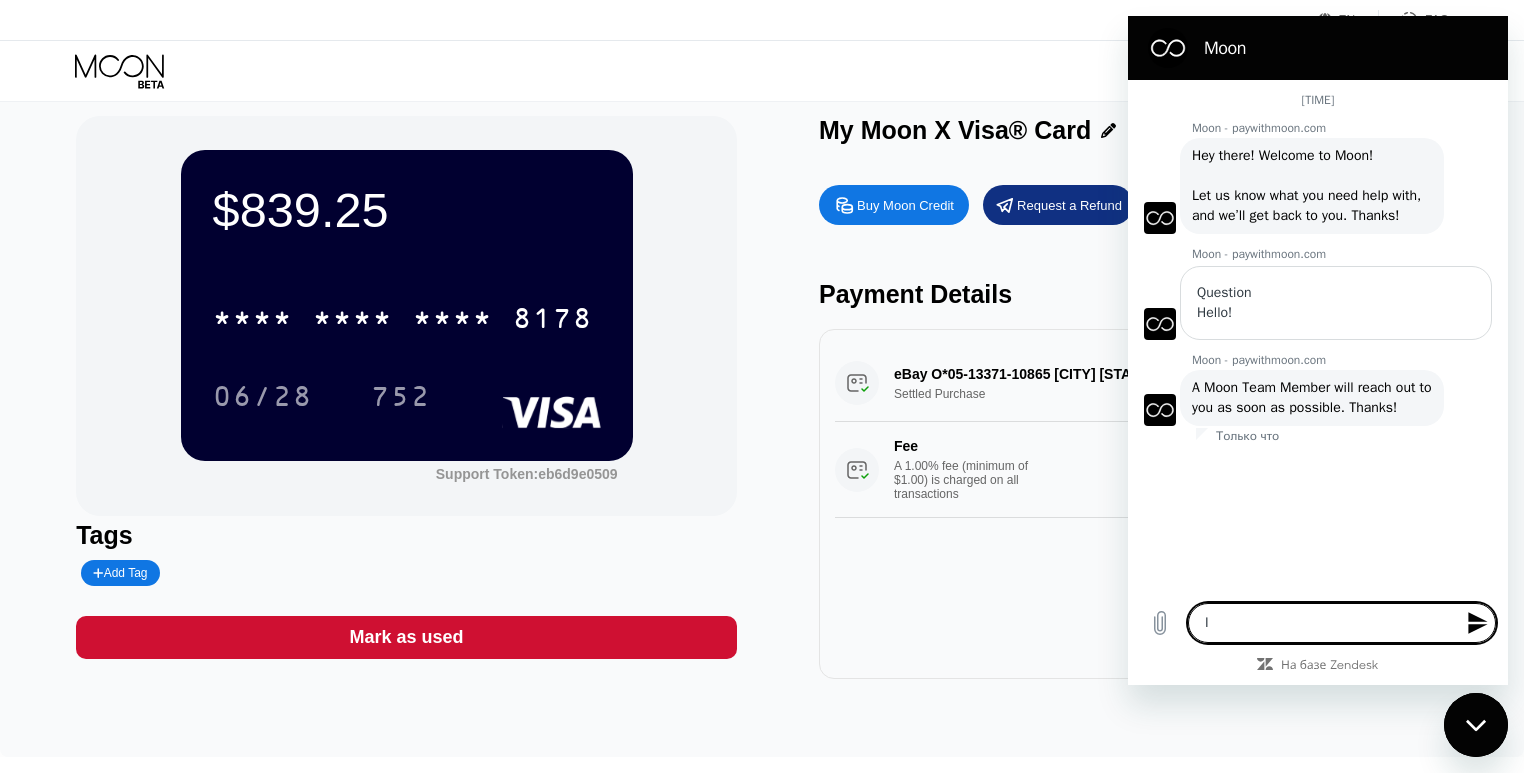 type on "I" 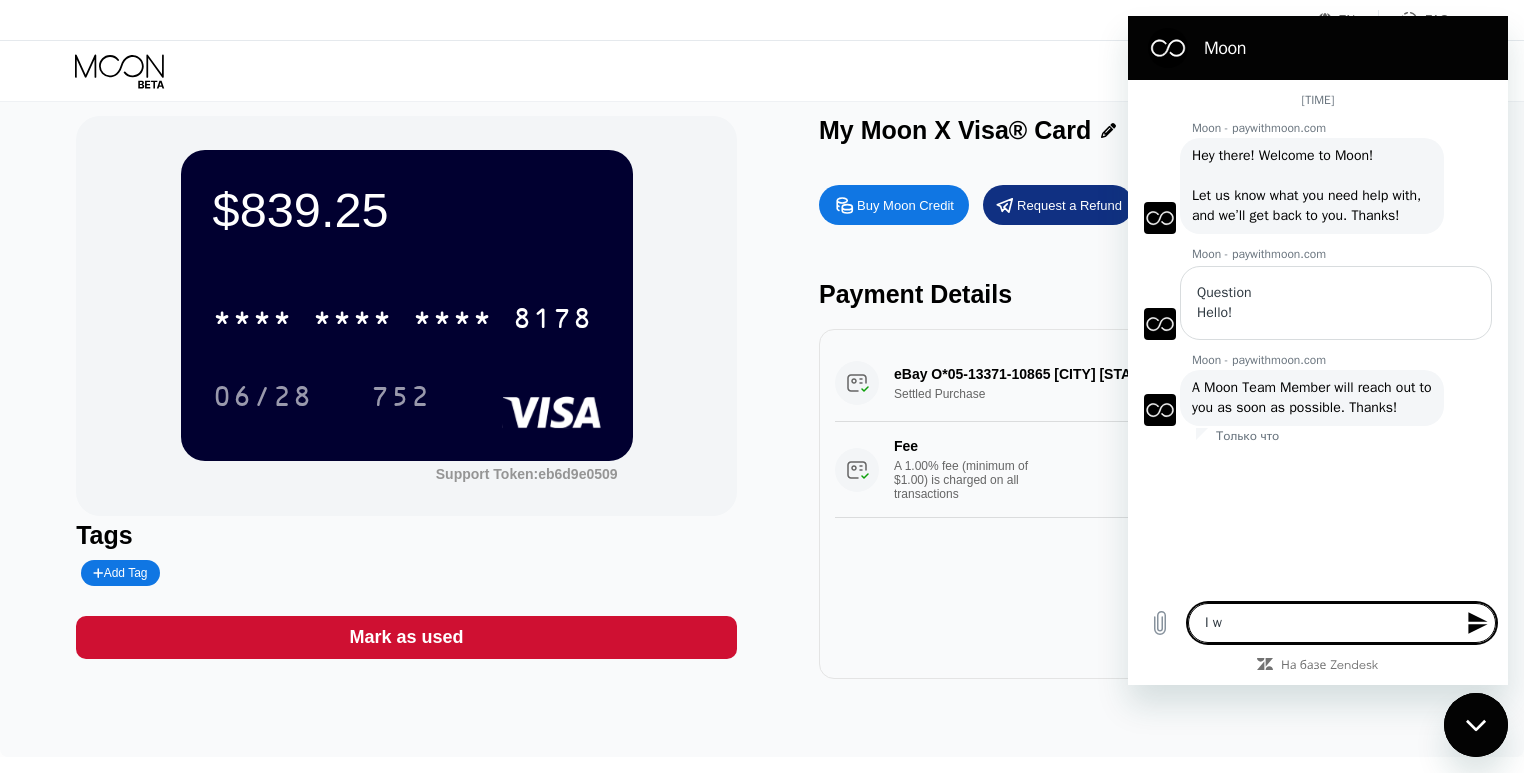 type on "I  wo" 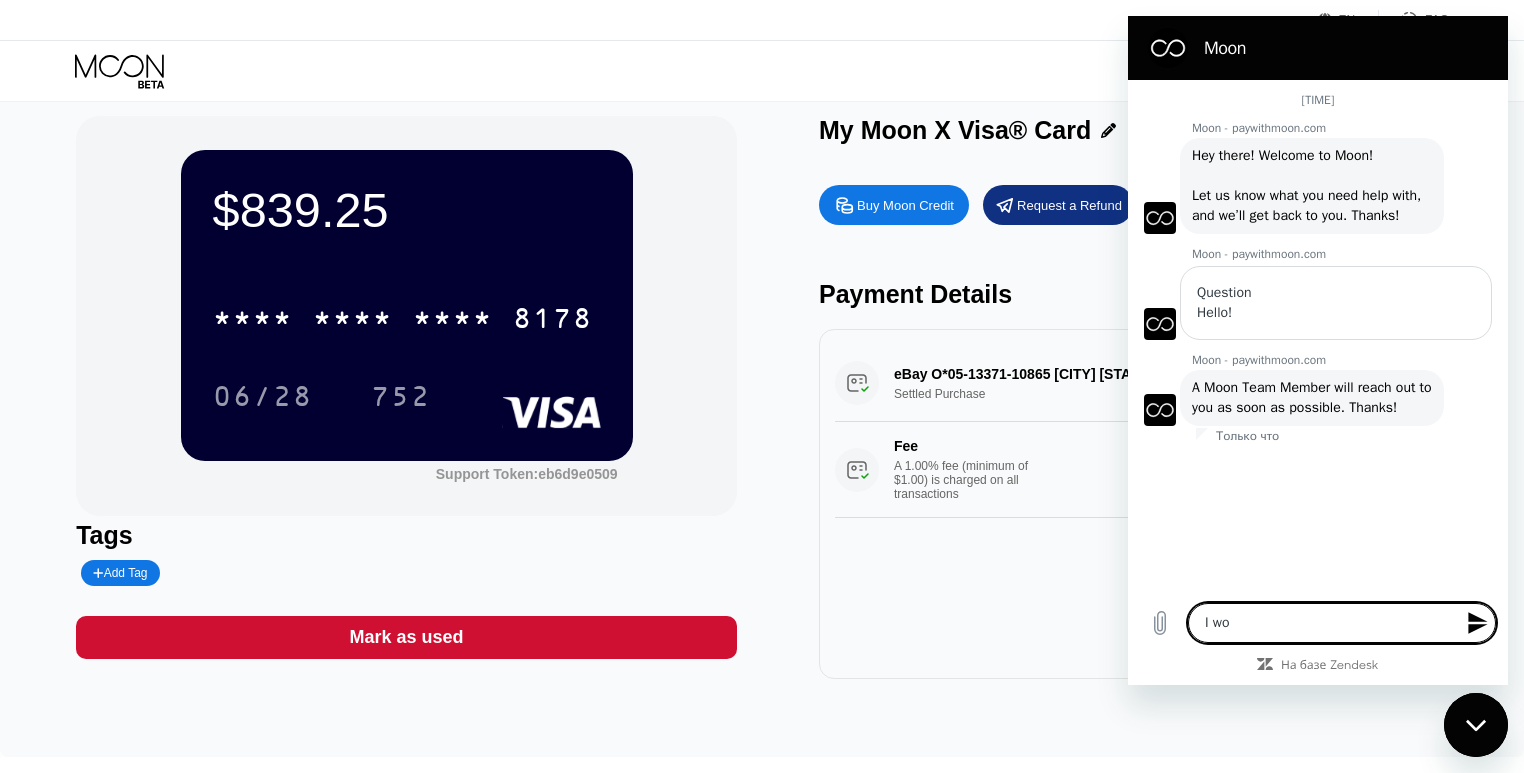 type on "I  wo" 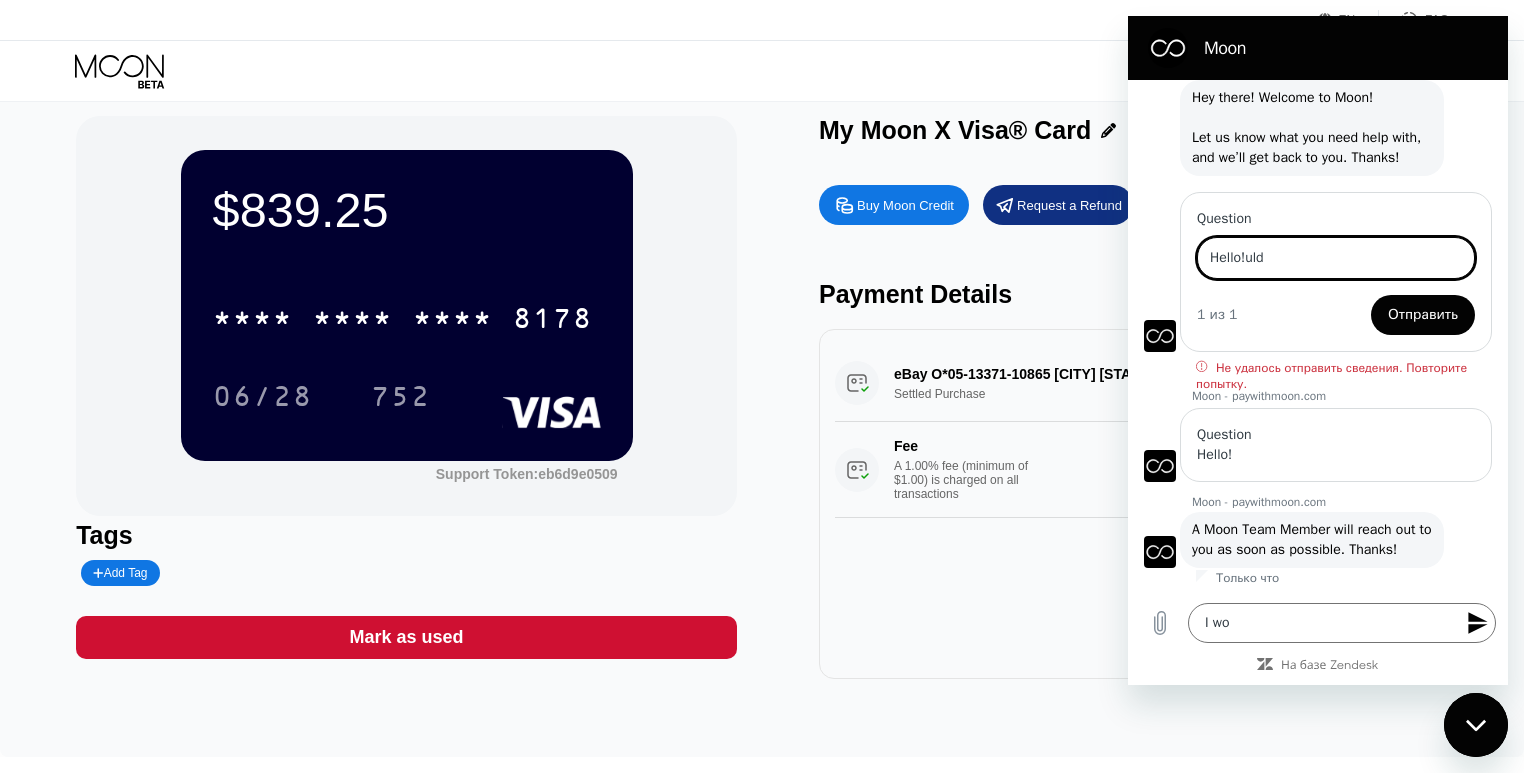 scroll, scrollTop: 0, scrollLeft: 0, axis: both 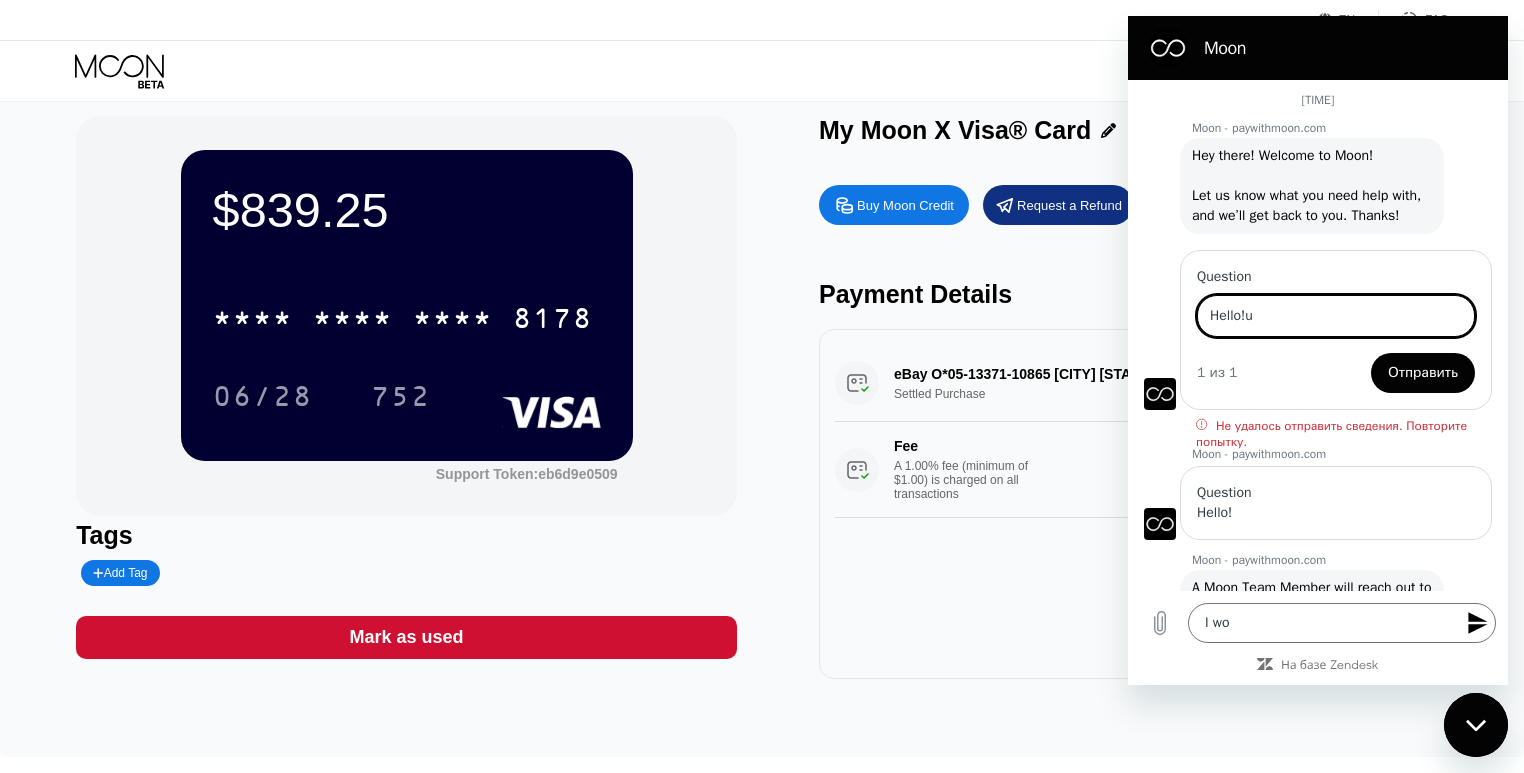 type on "Hello!" 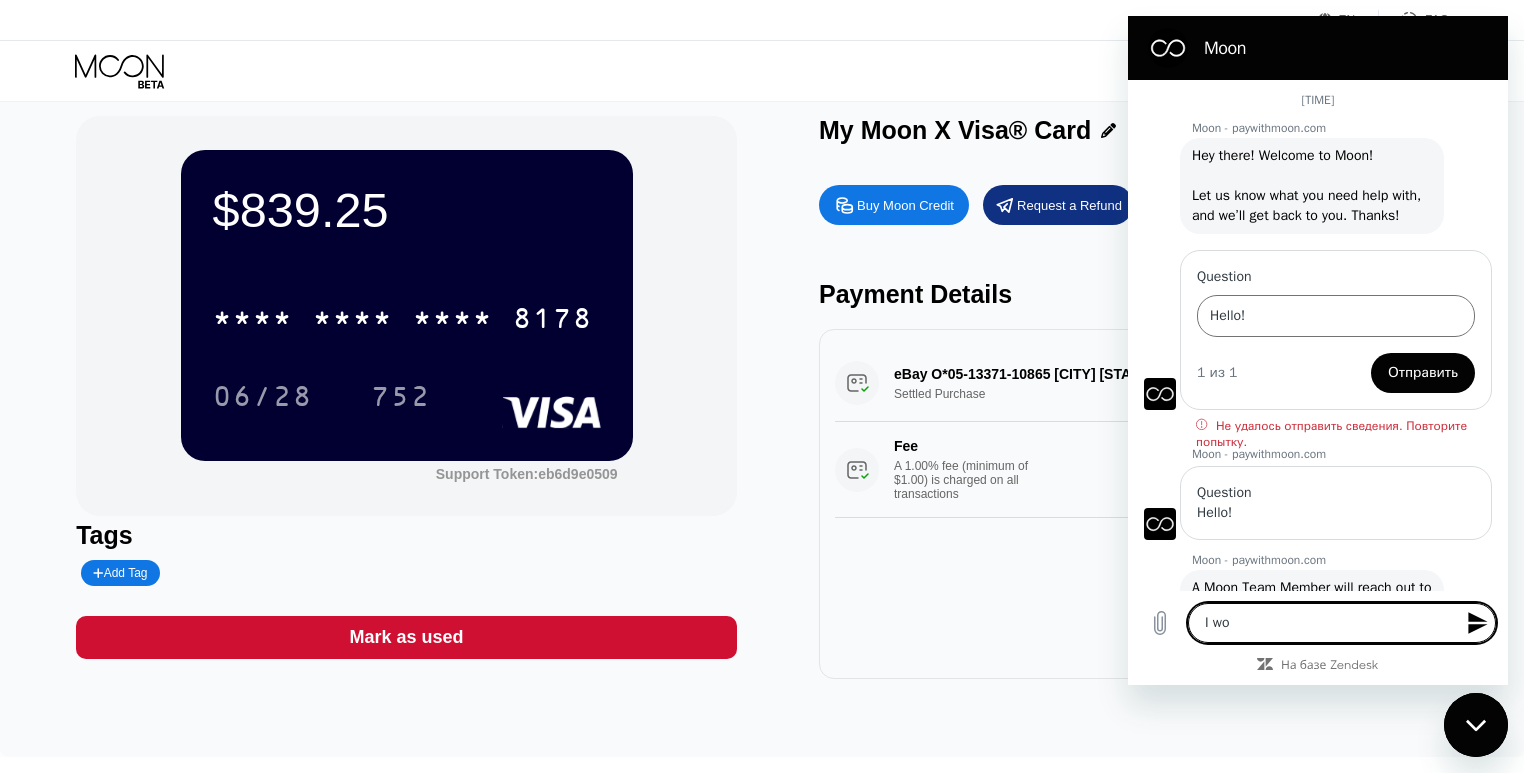 click on "I  wo" at bounding box center (1342, 623) 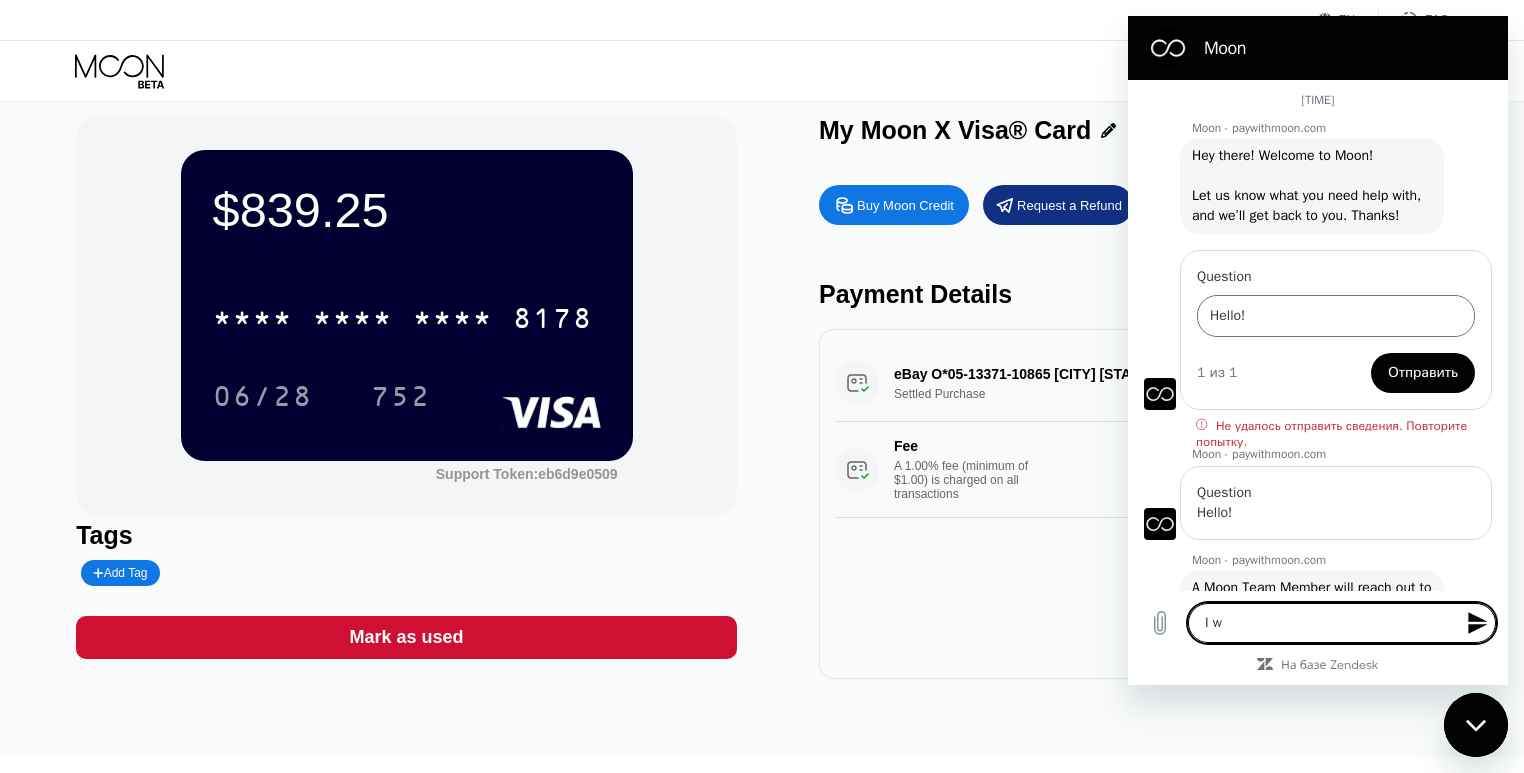 type on "I  woul" 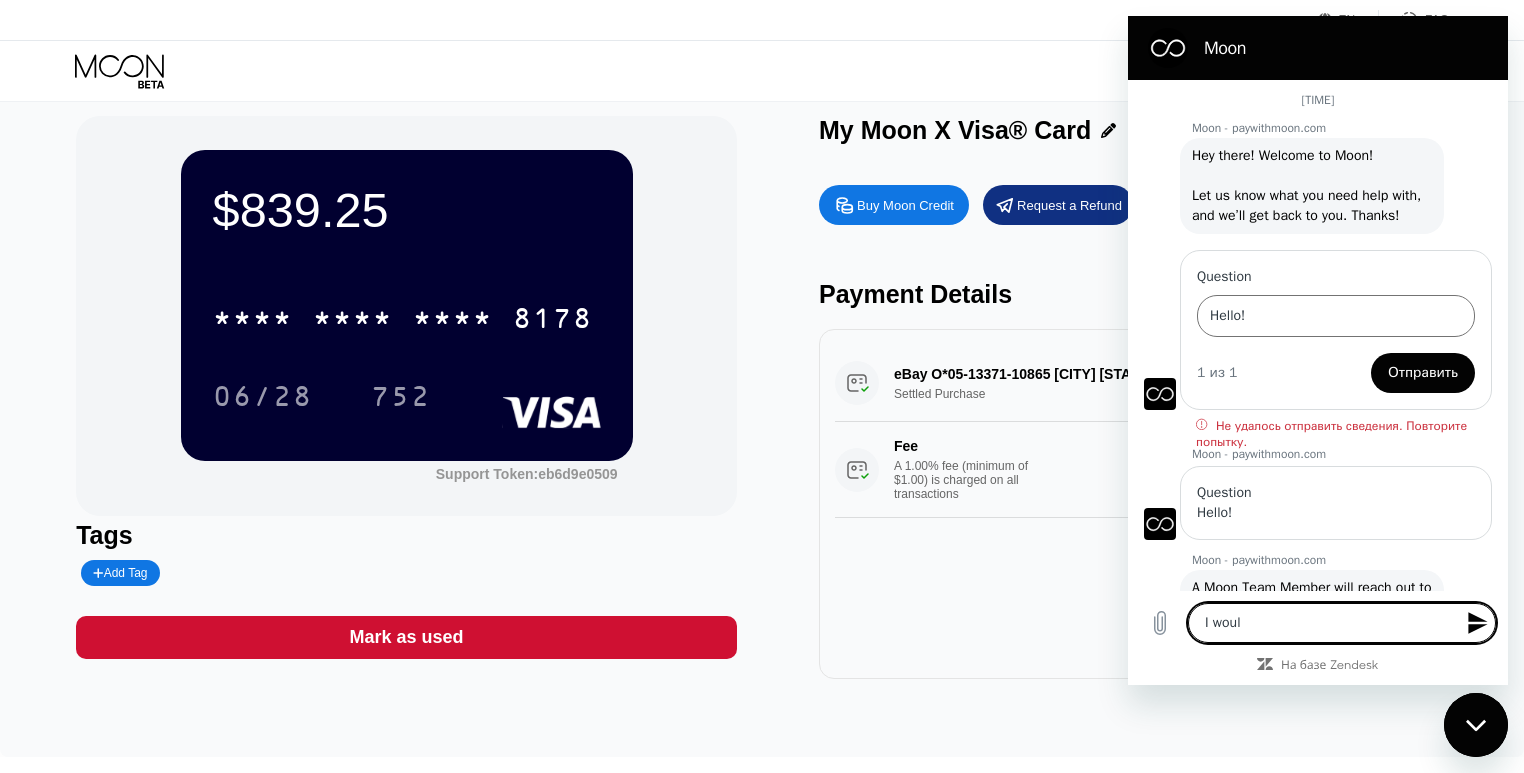 type on "I  would" 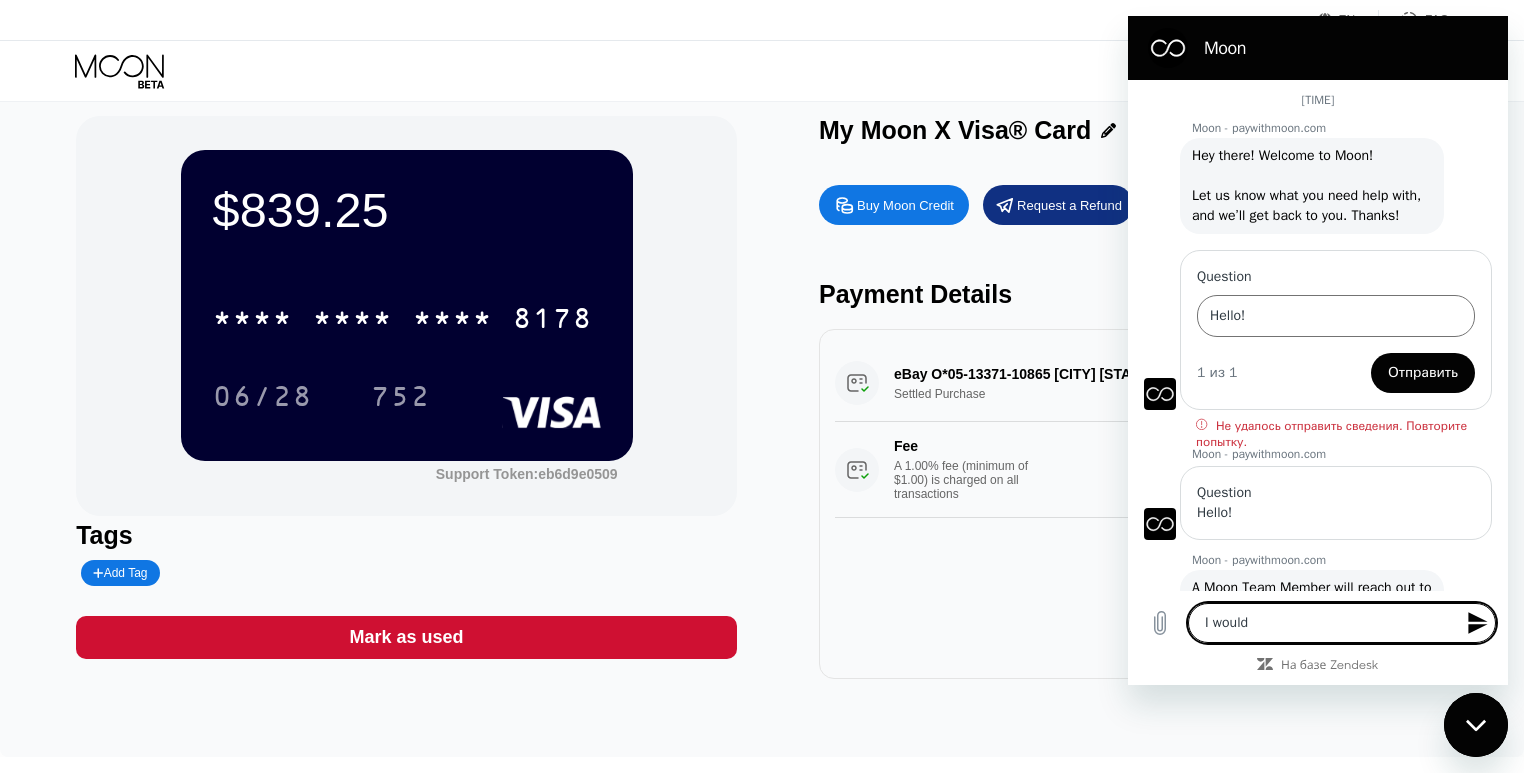 type on "I  would" 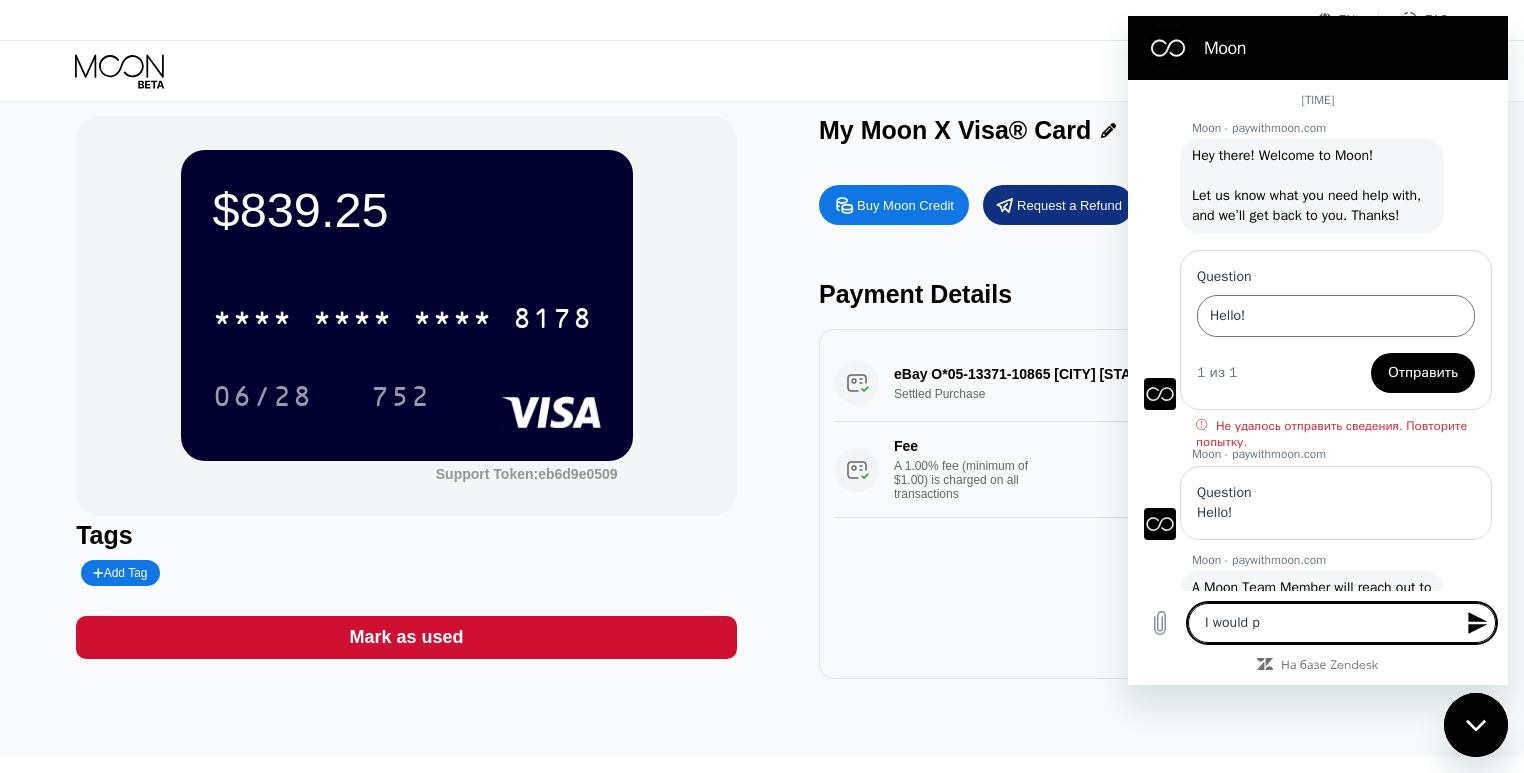 type on "I  would pa" 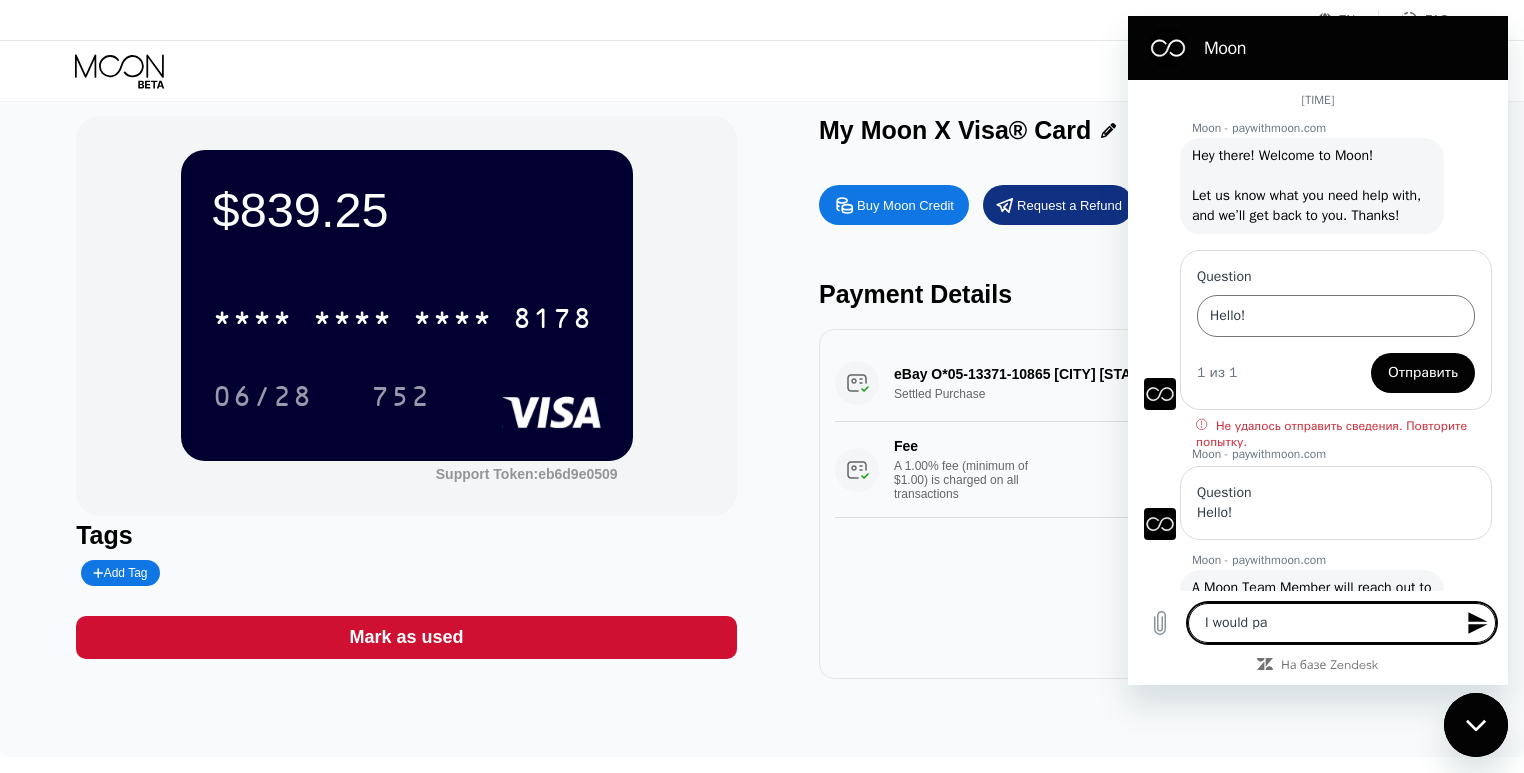 type on "x" 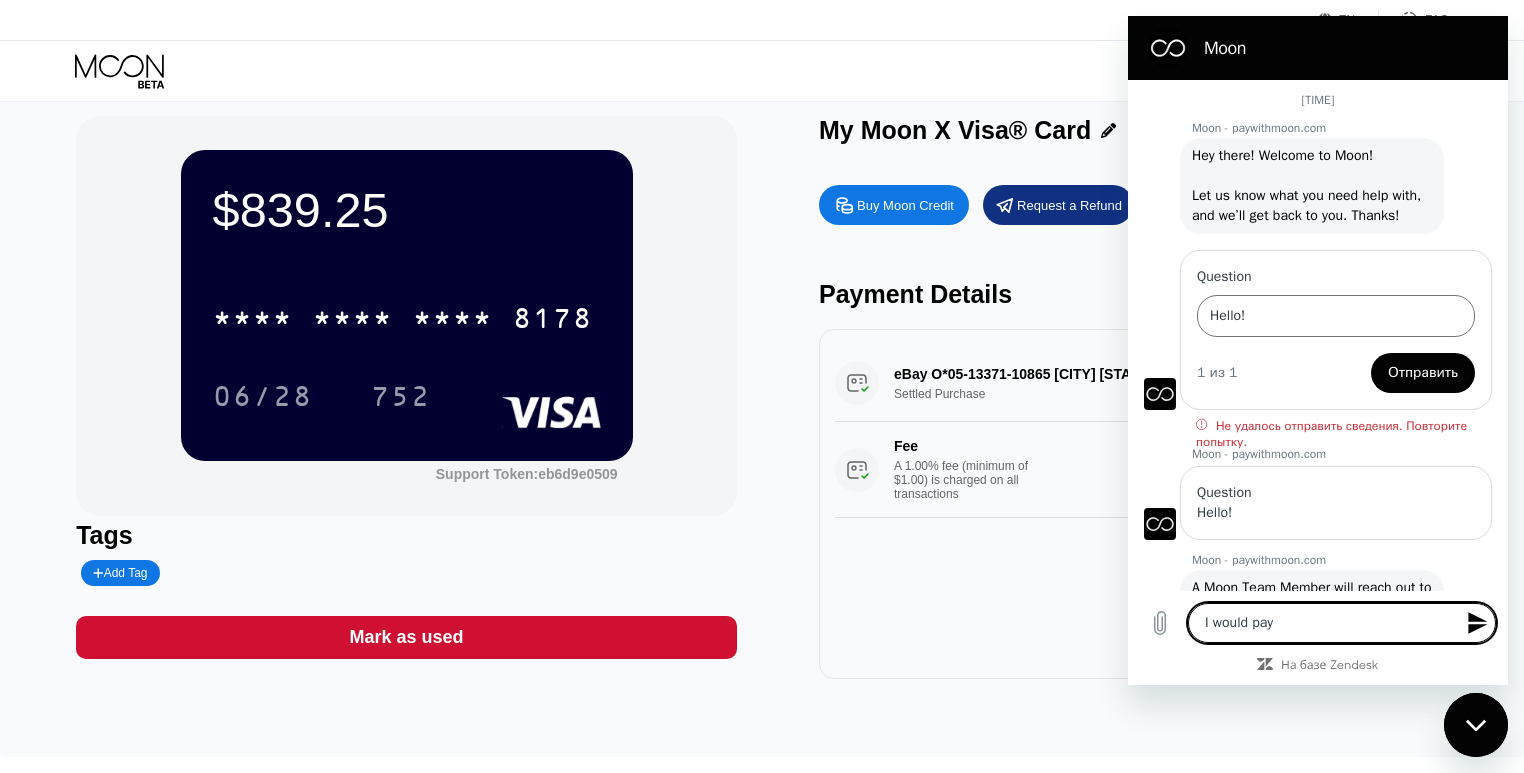 type on "I  would pay" 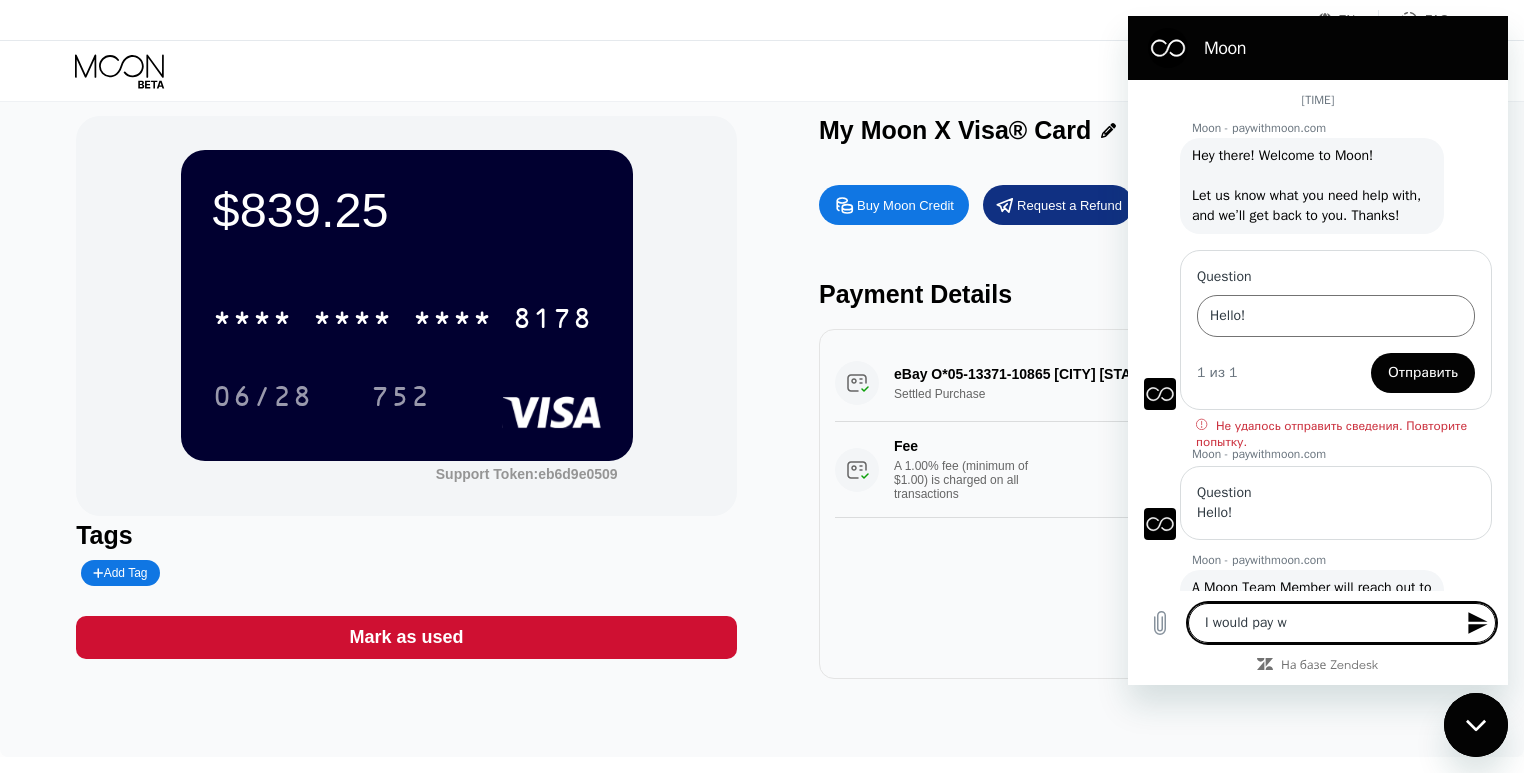type on "I  would pay wi" 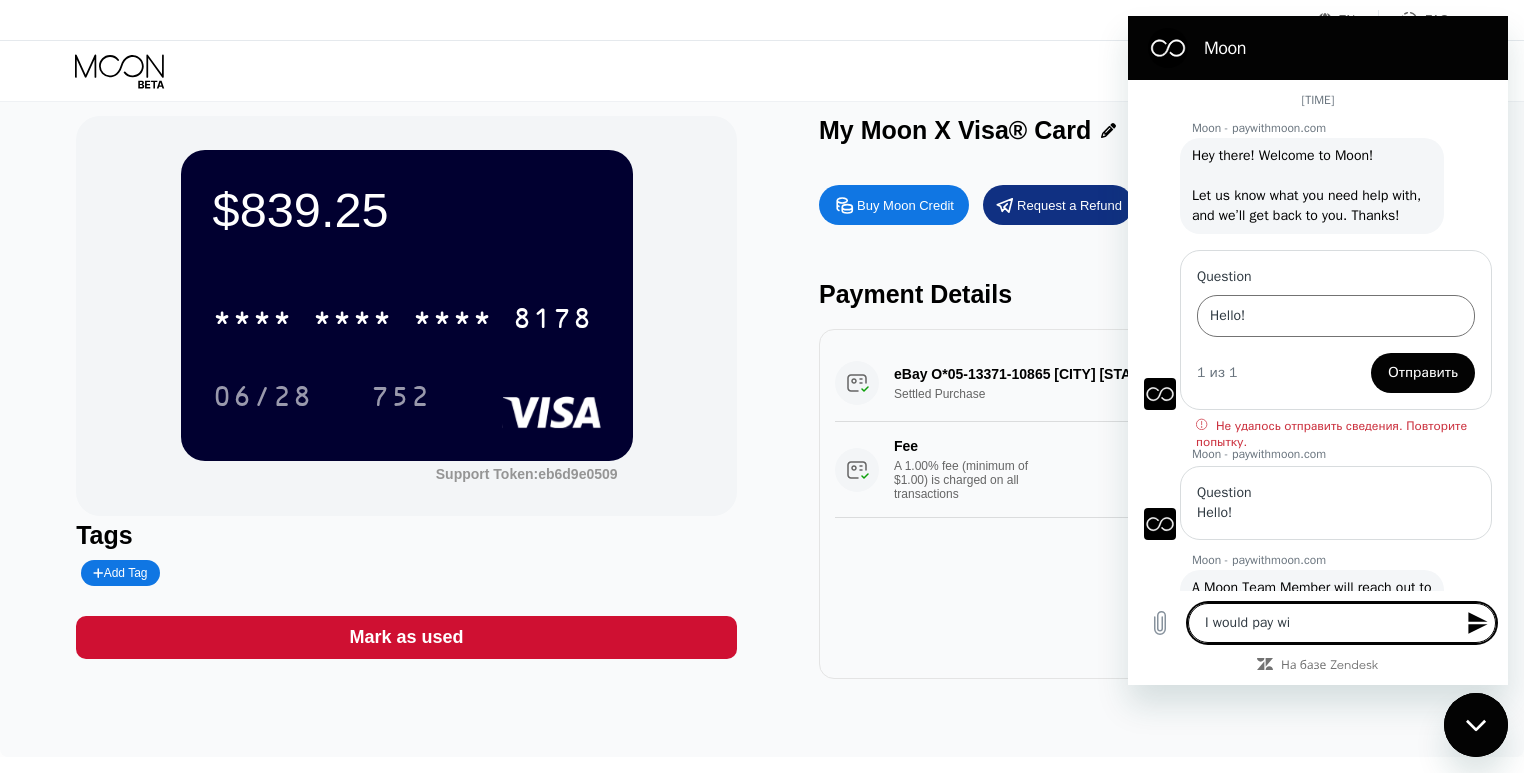 type on "I  would pay wit" 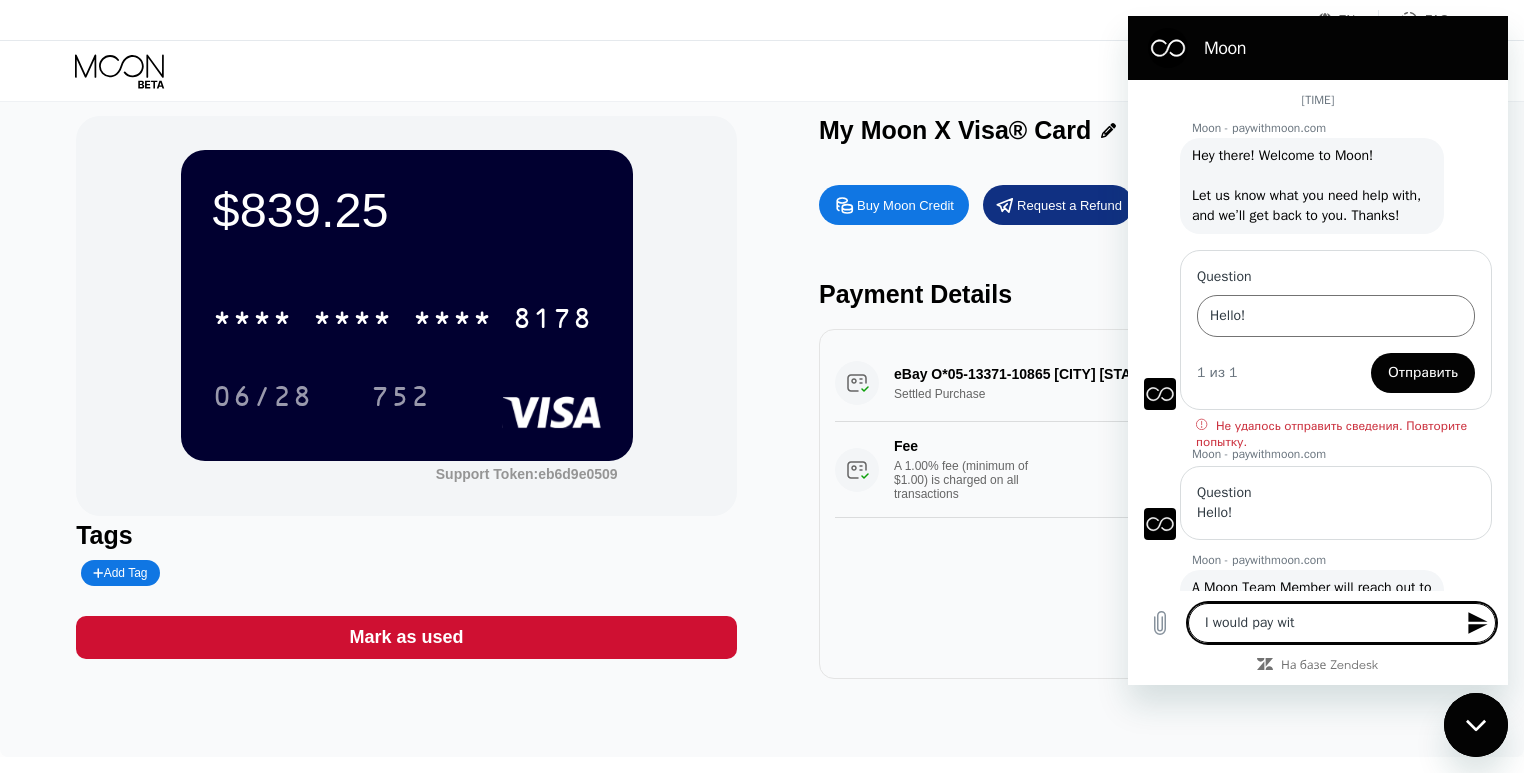 type on "I  would pay with" 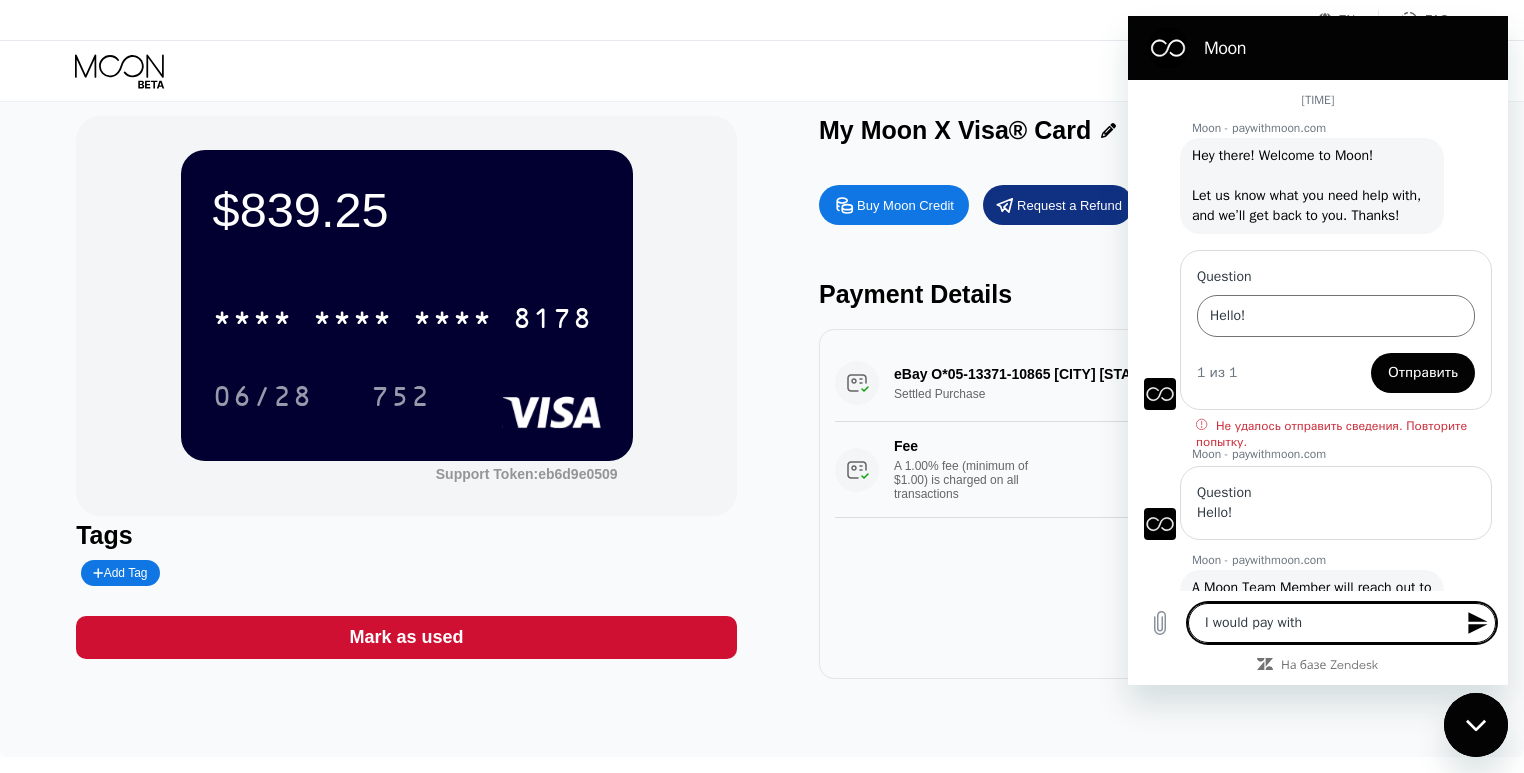 type on "I  would pay with" 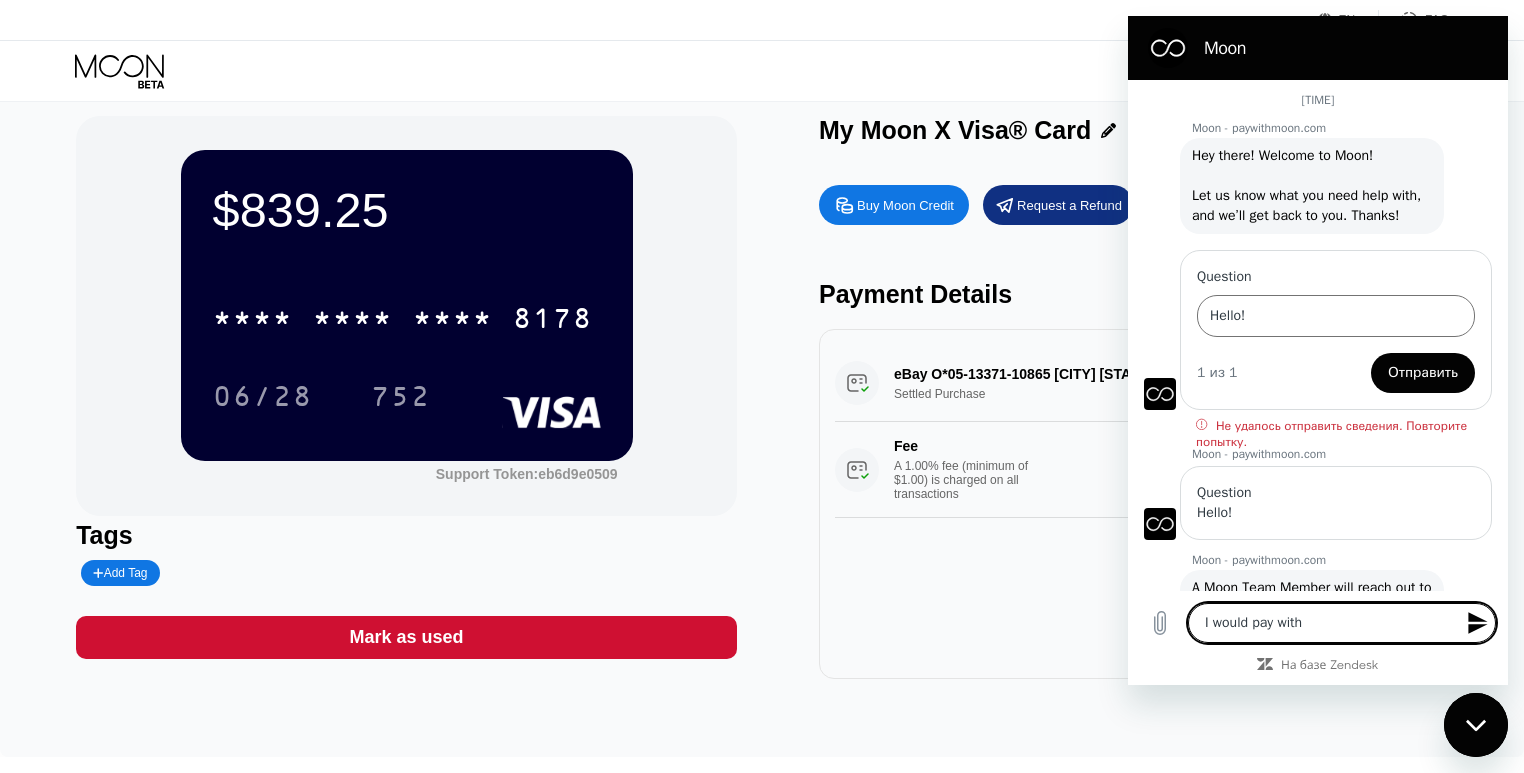 type on "I  would pay with M" 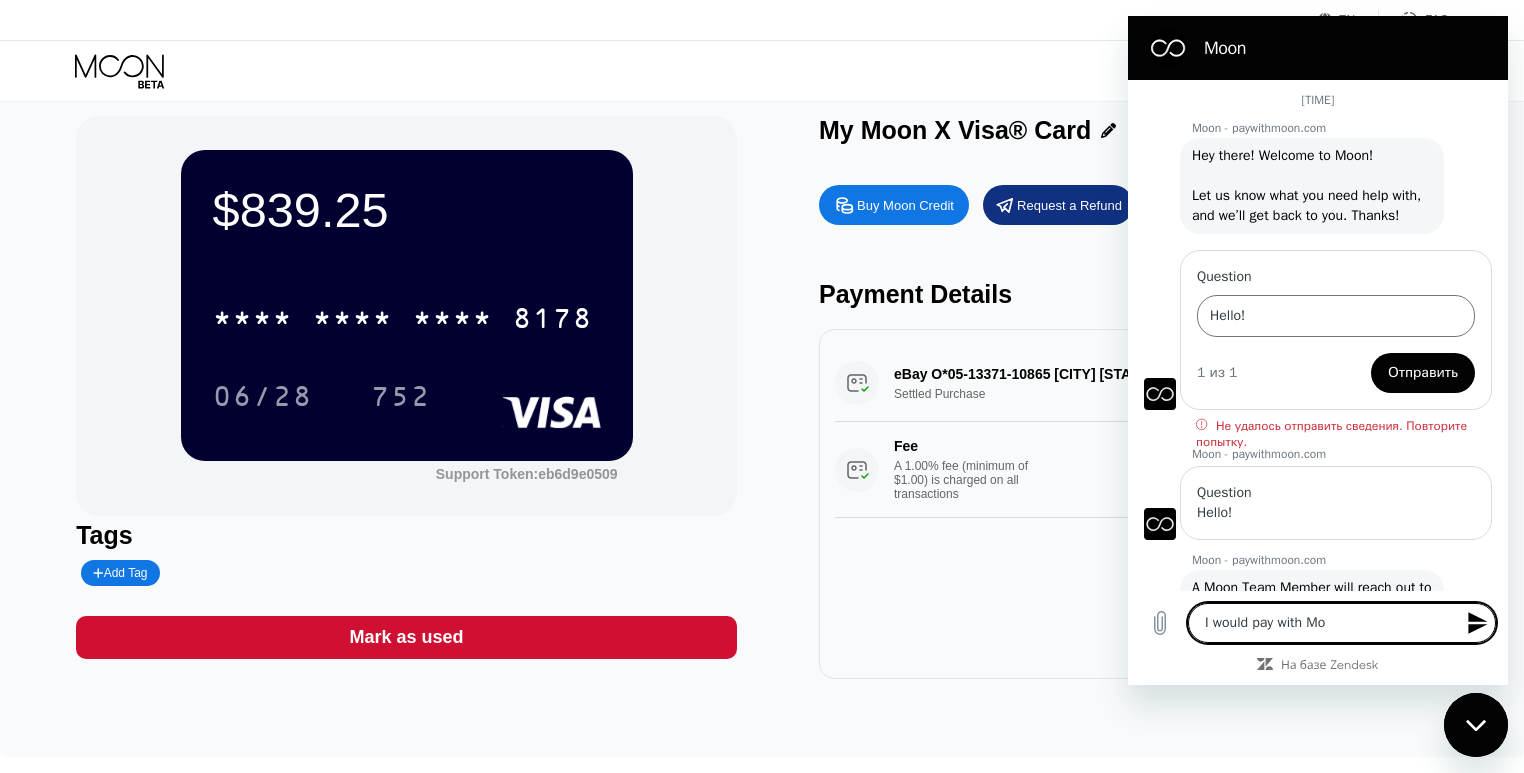 type on "I  would pay with Mo" 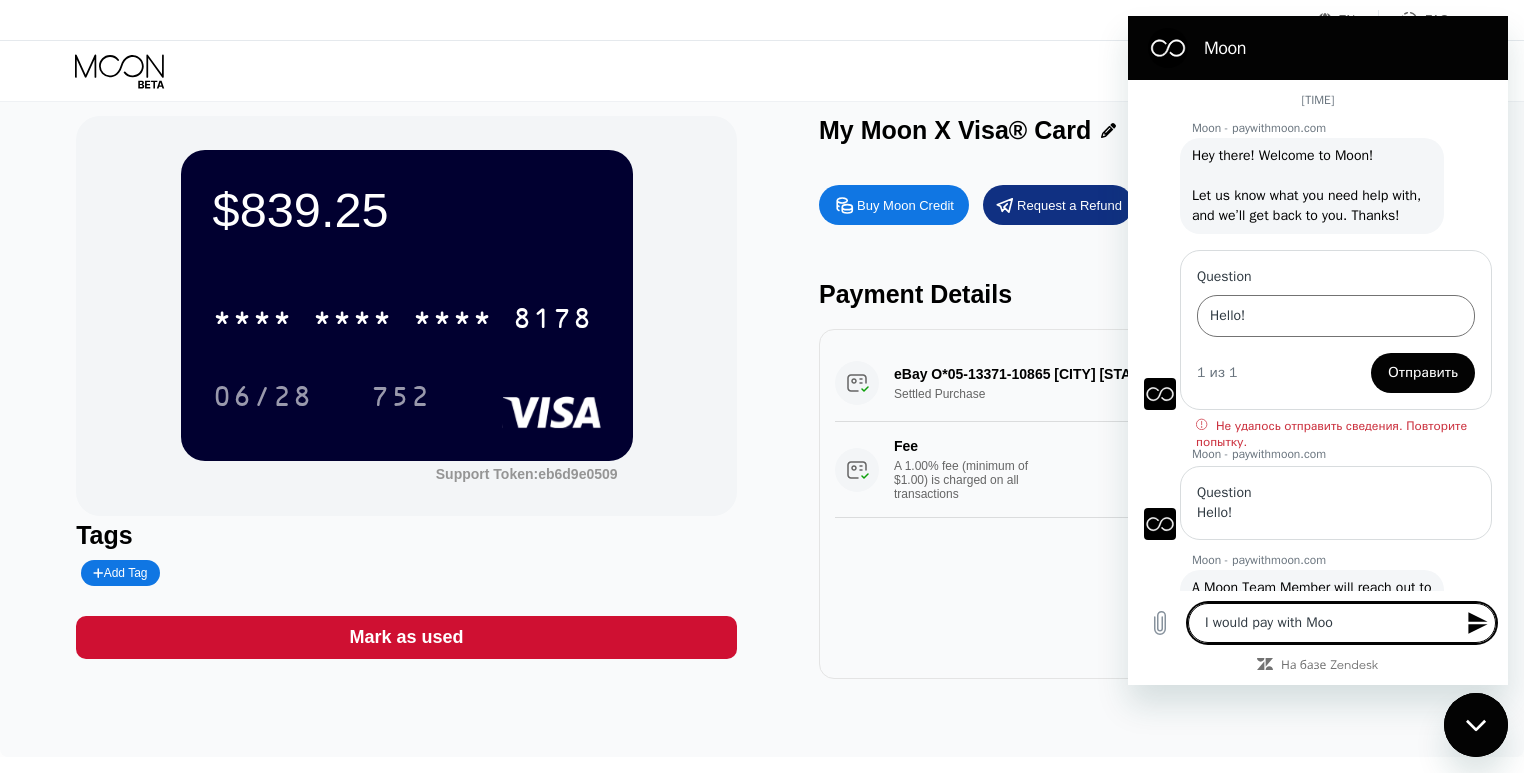 type on "I  would pay with Moox" 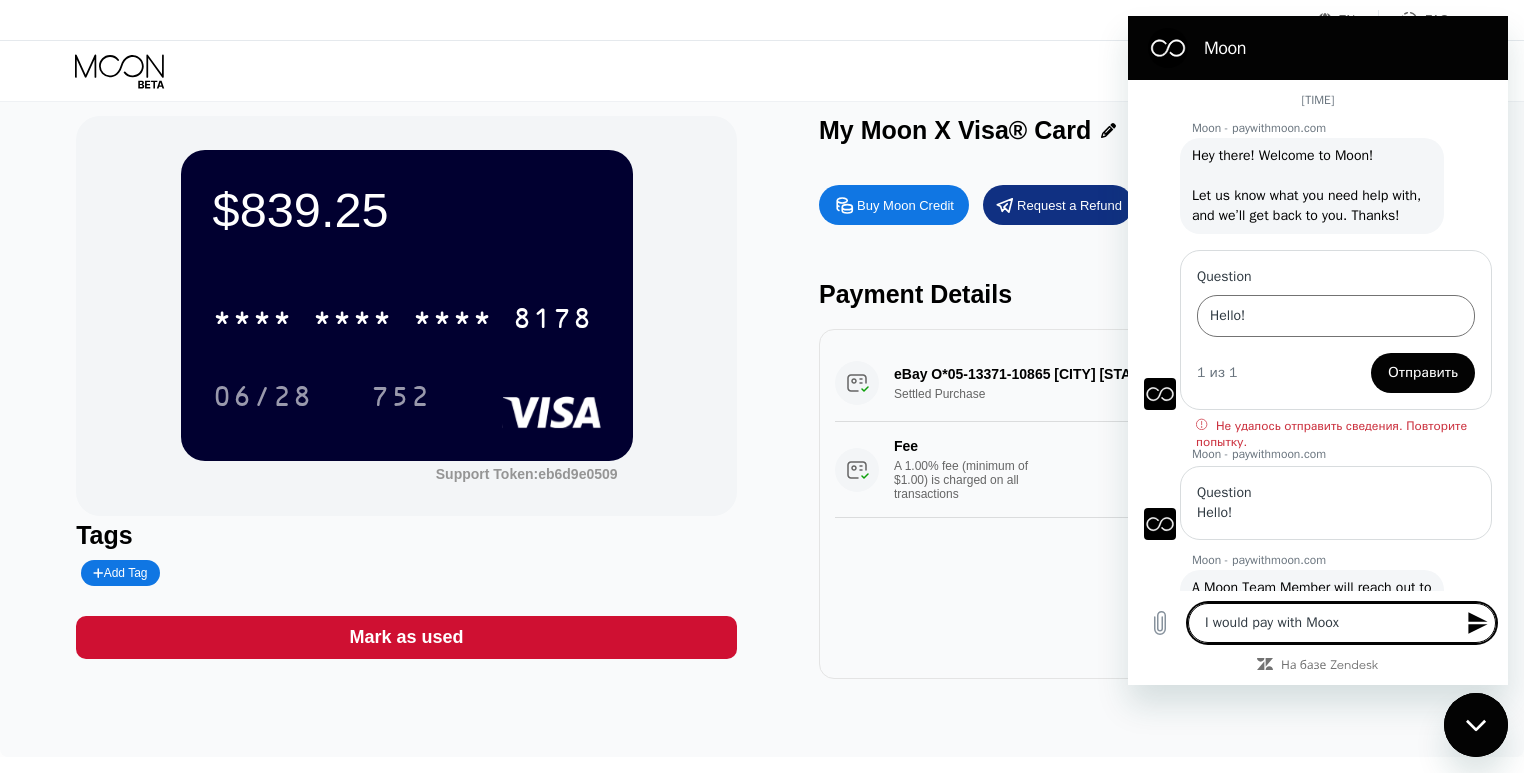 type on "I  would pay with Moo" 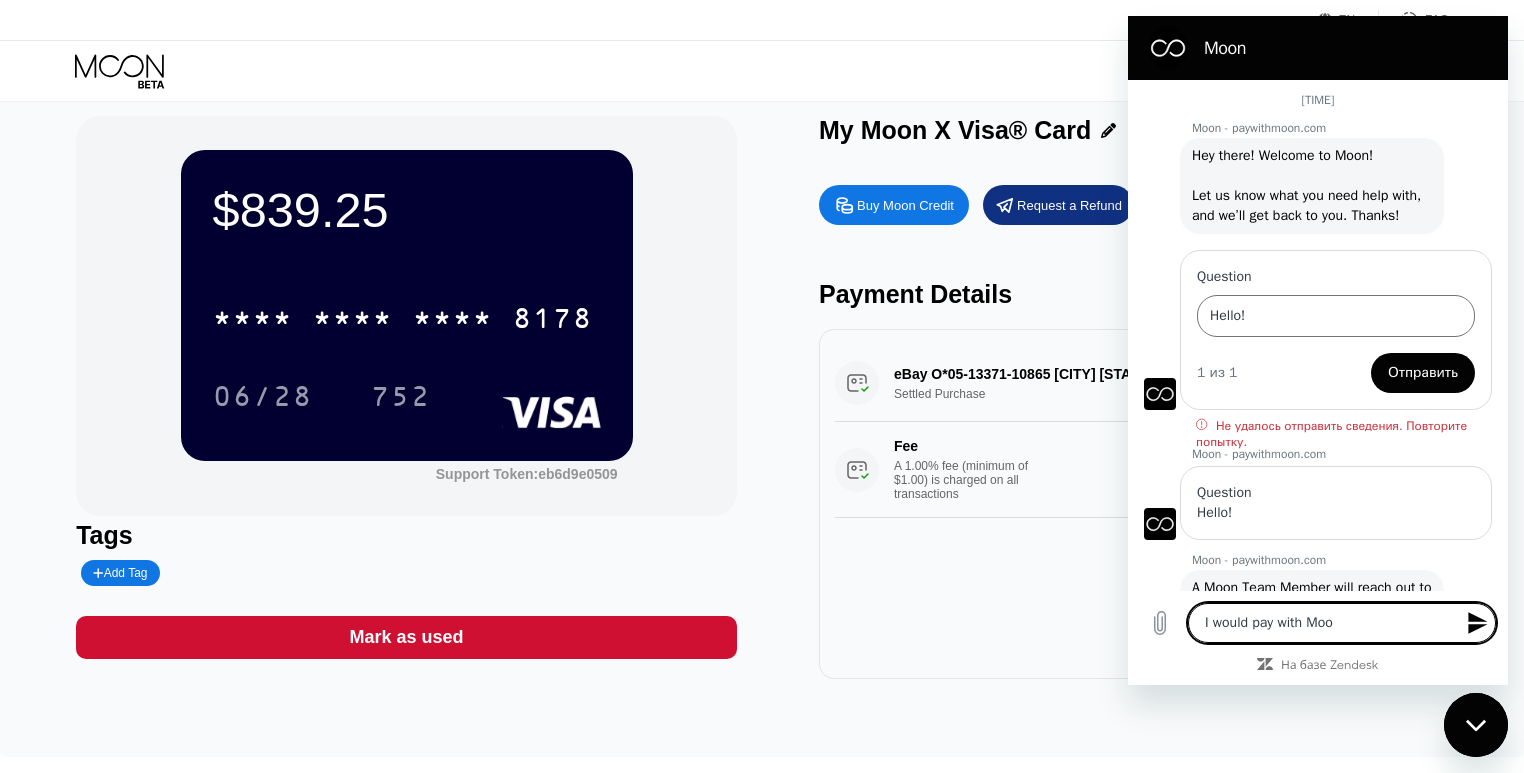 type on "I  would pay with Moon" 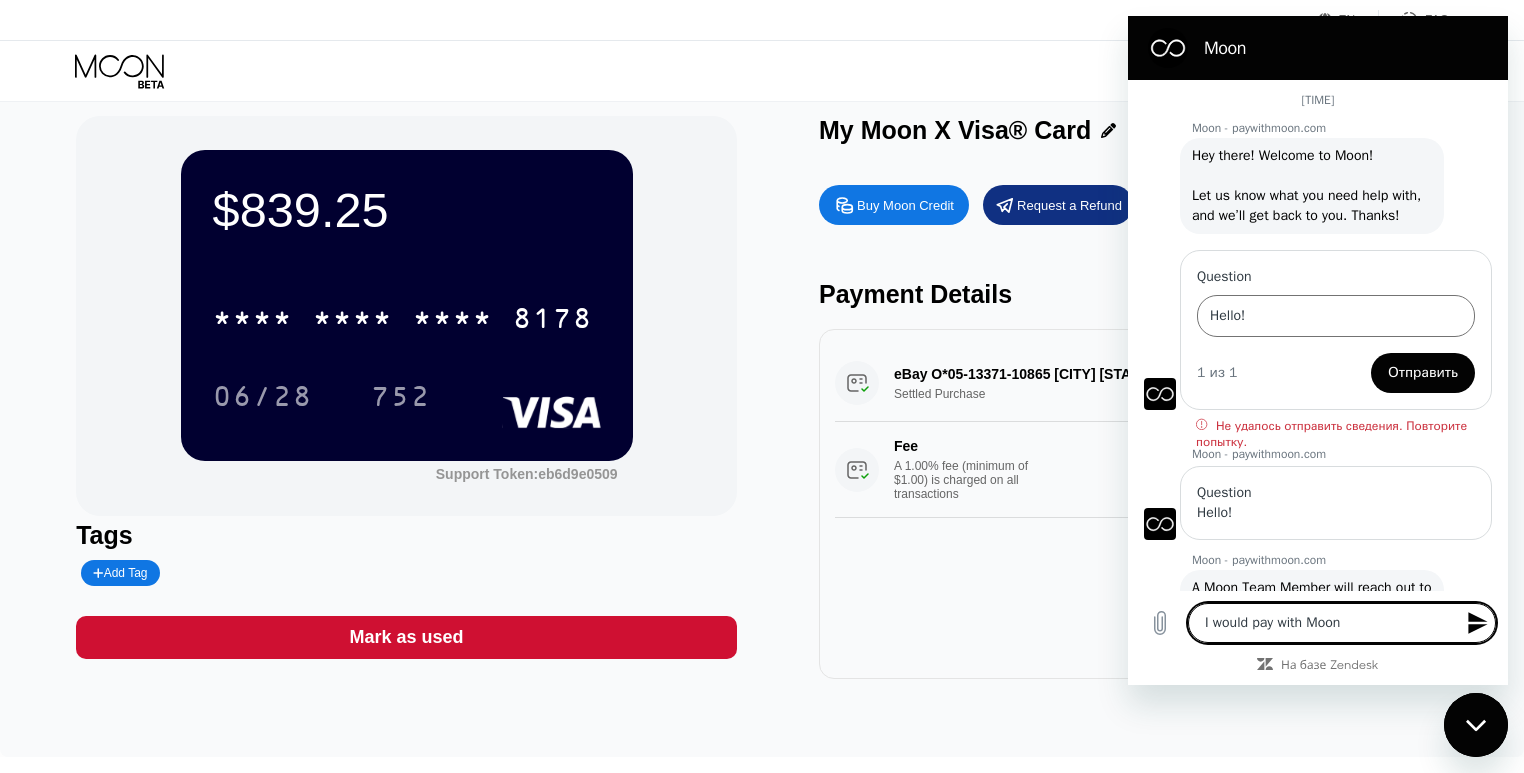 type on "x" 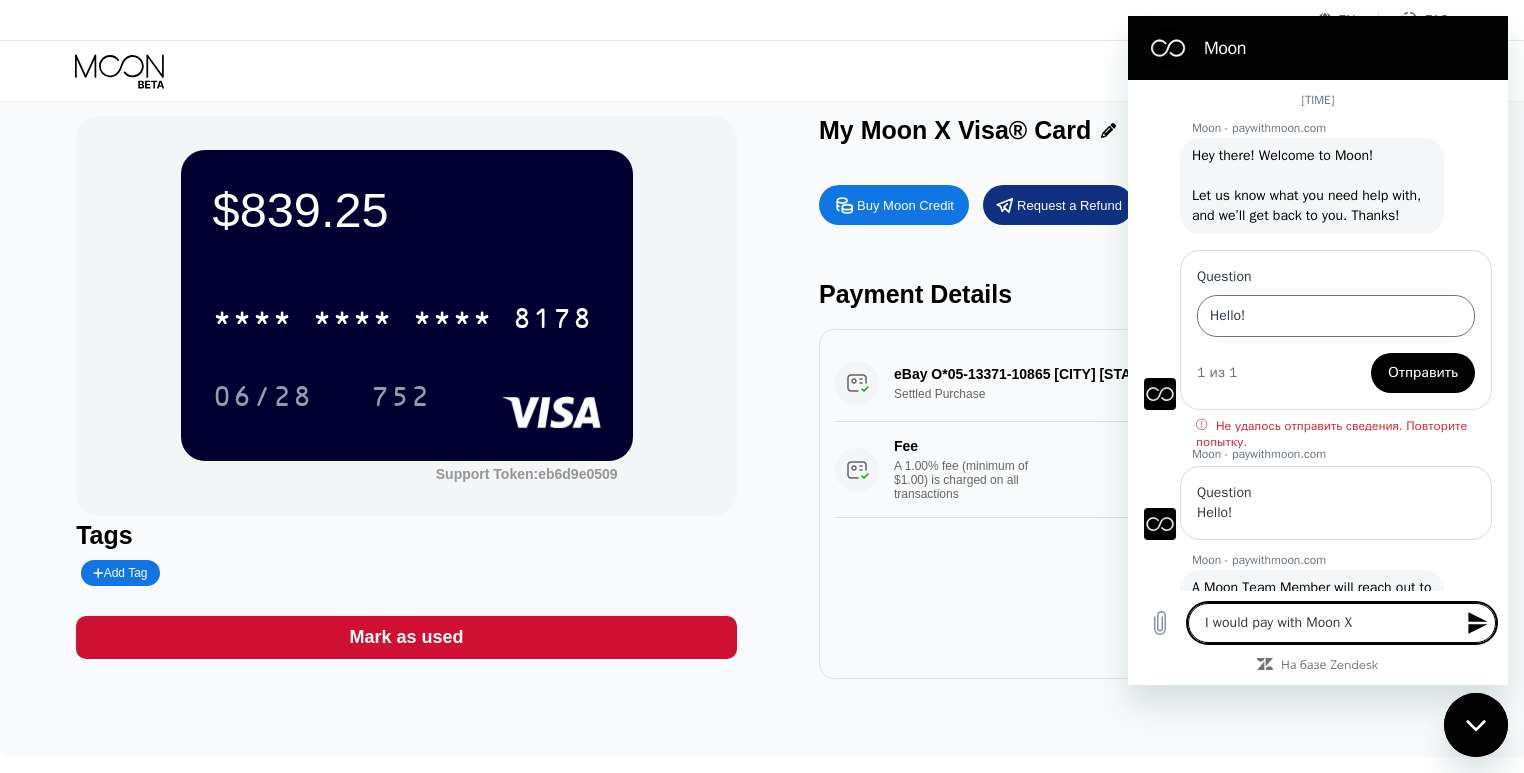 type on "I  would pay with Moon X" 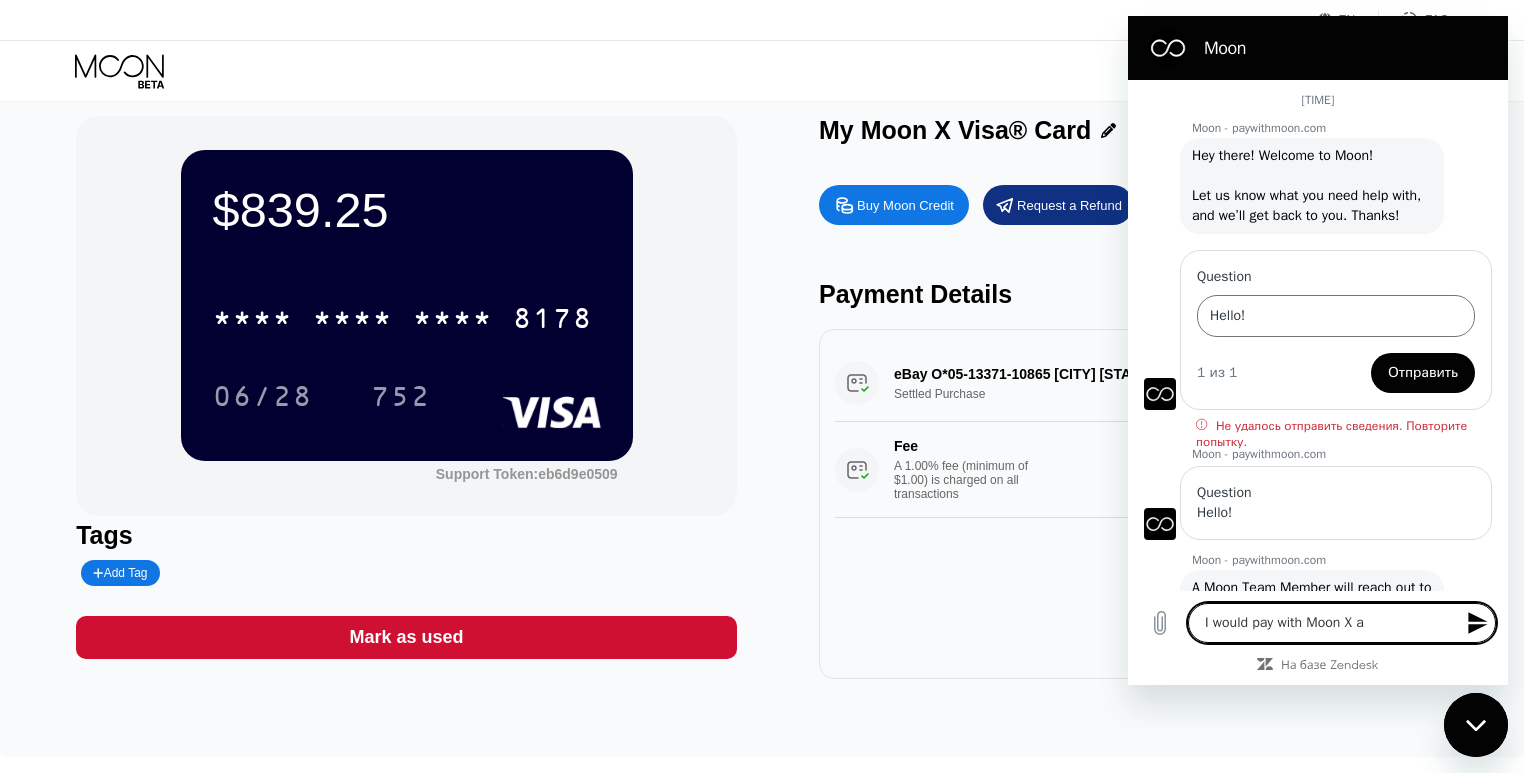 type on "I  would pay with Moon X an" 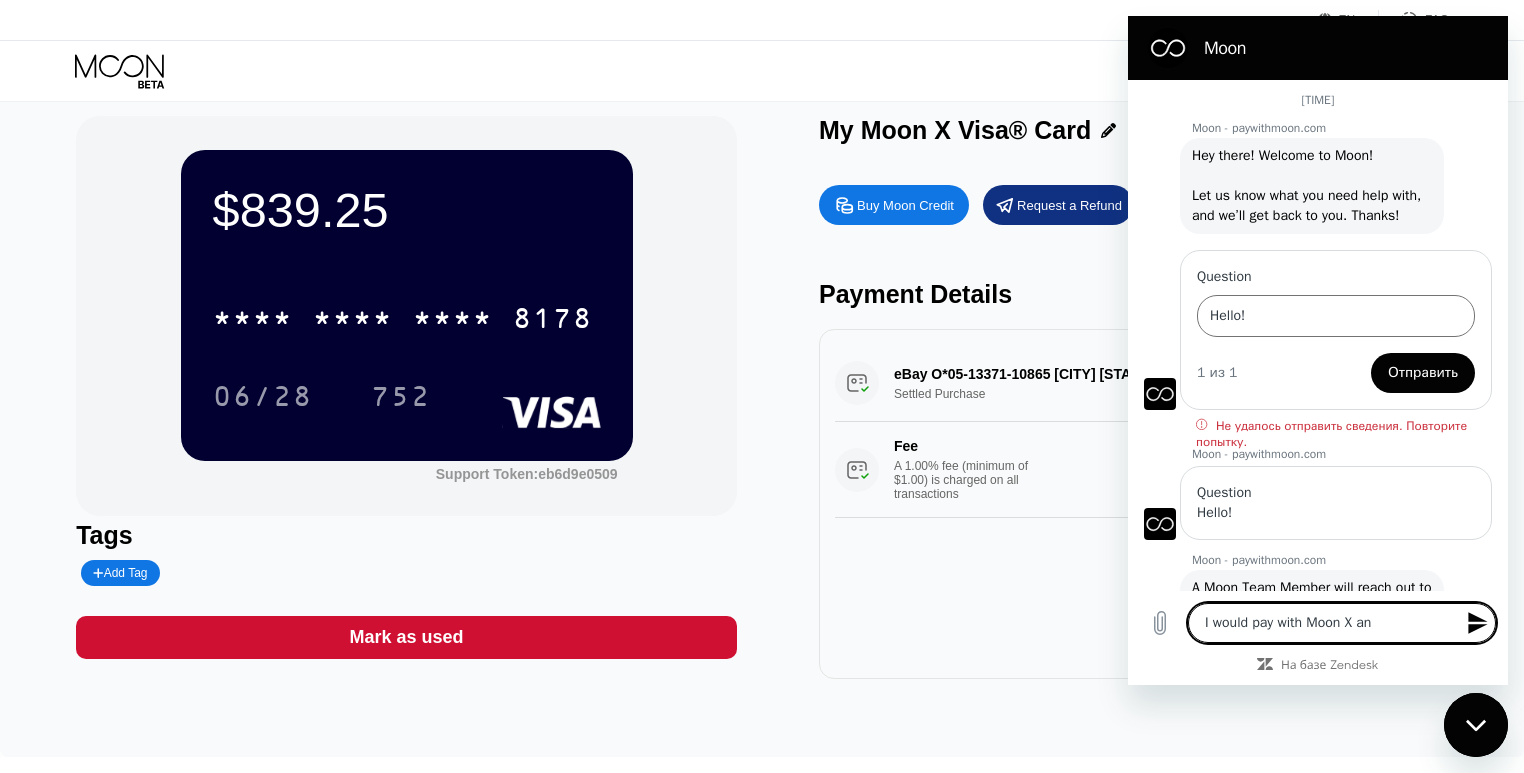 type on "I  would pay with Moon X and" 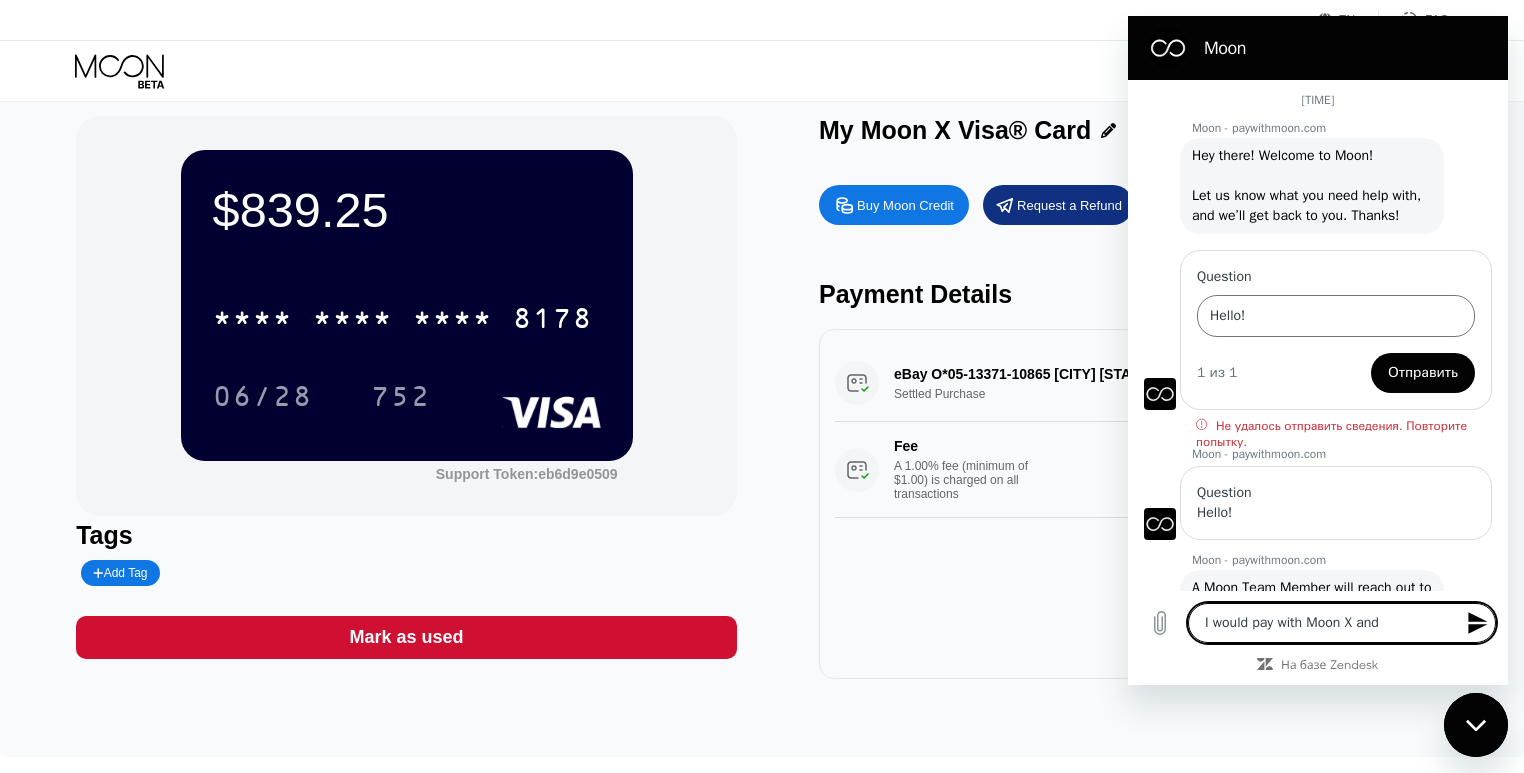 type on "I  would pay with Moon X and" 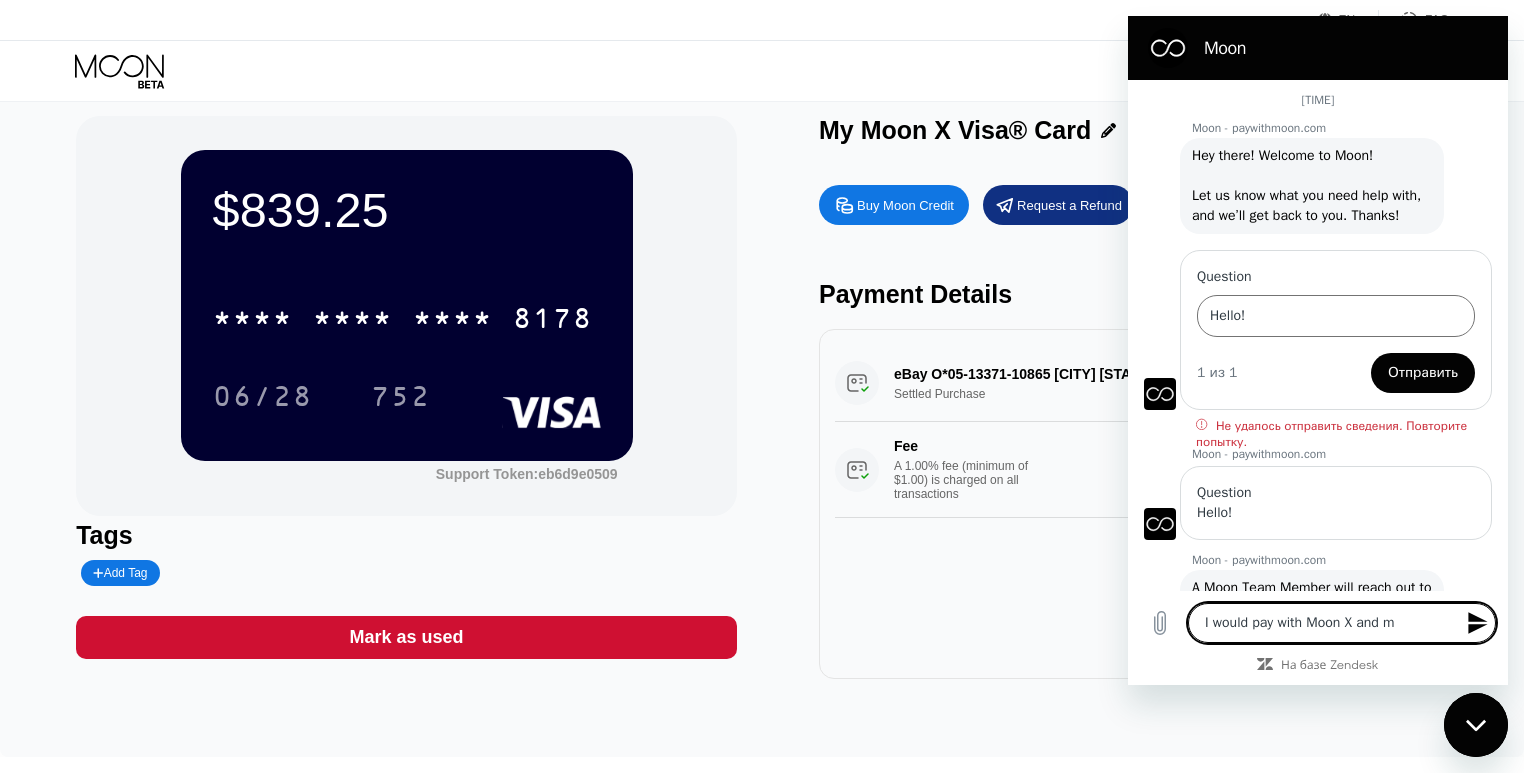 type on "I  would pay with Moon X and my" 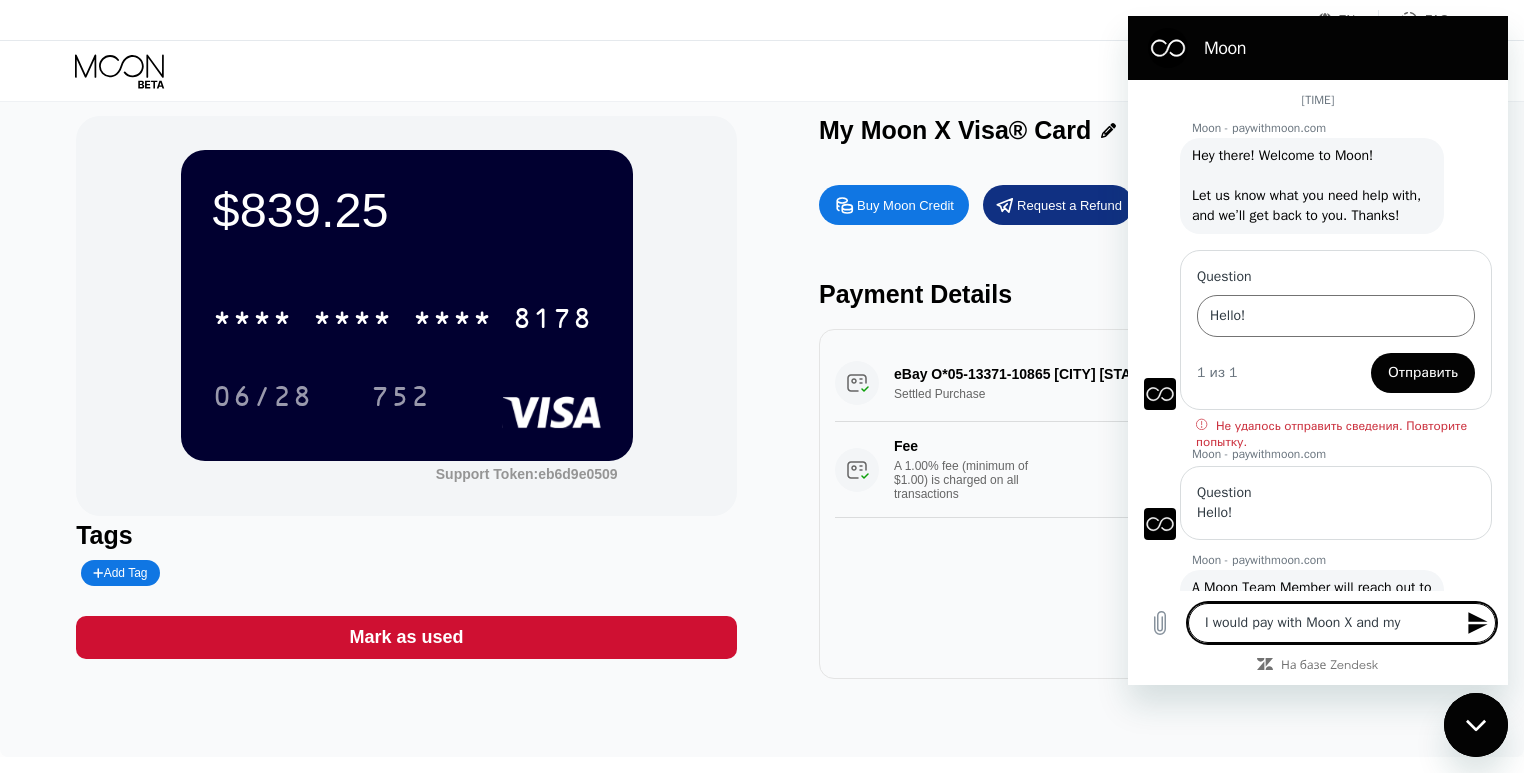 type on "I  would pay with Moon X and my" 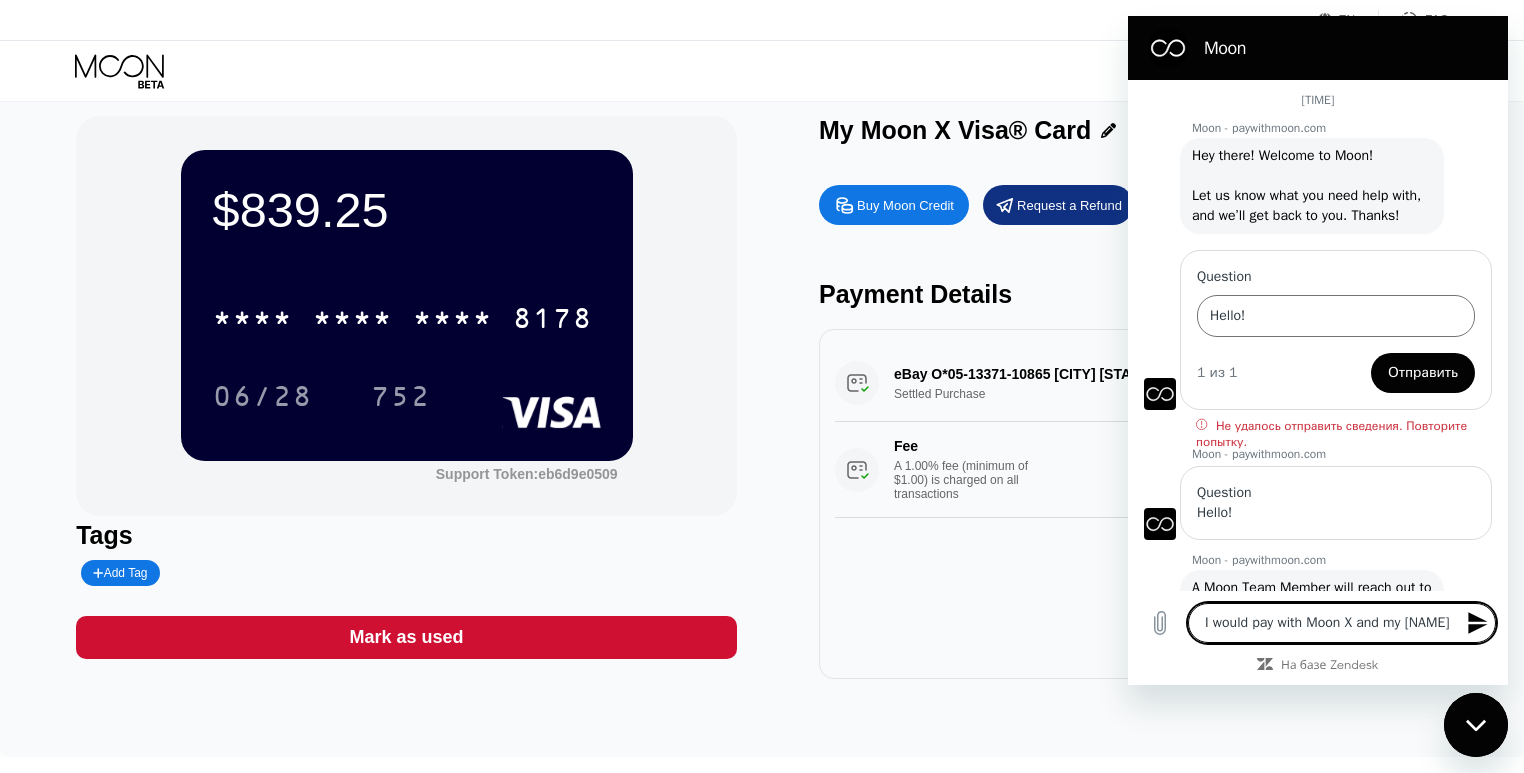 type on "I  would pay with Moon X and my me" 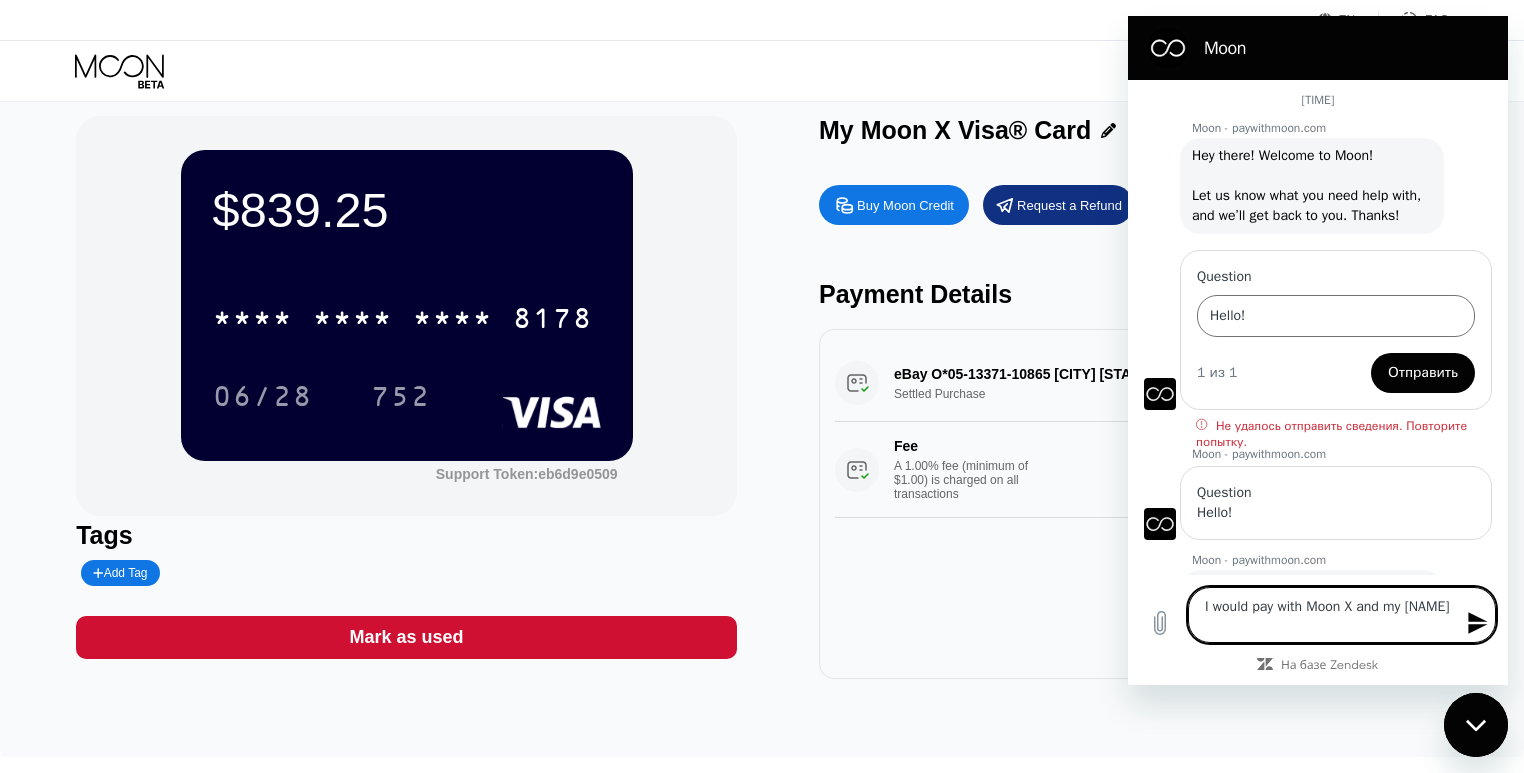 type on "I  would pay with Moon X and my merch" 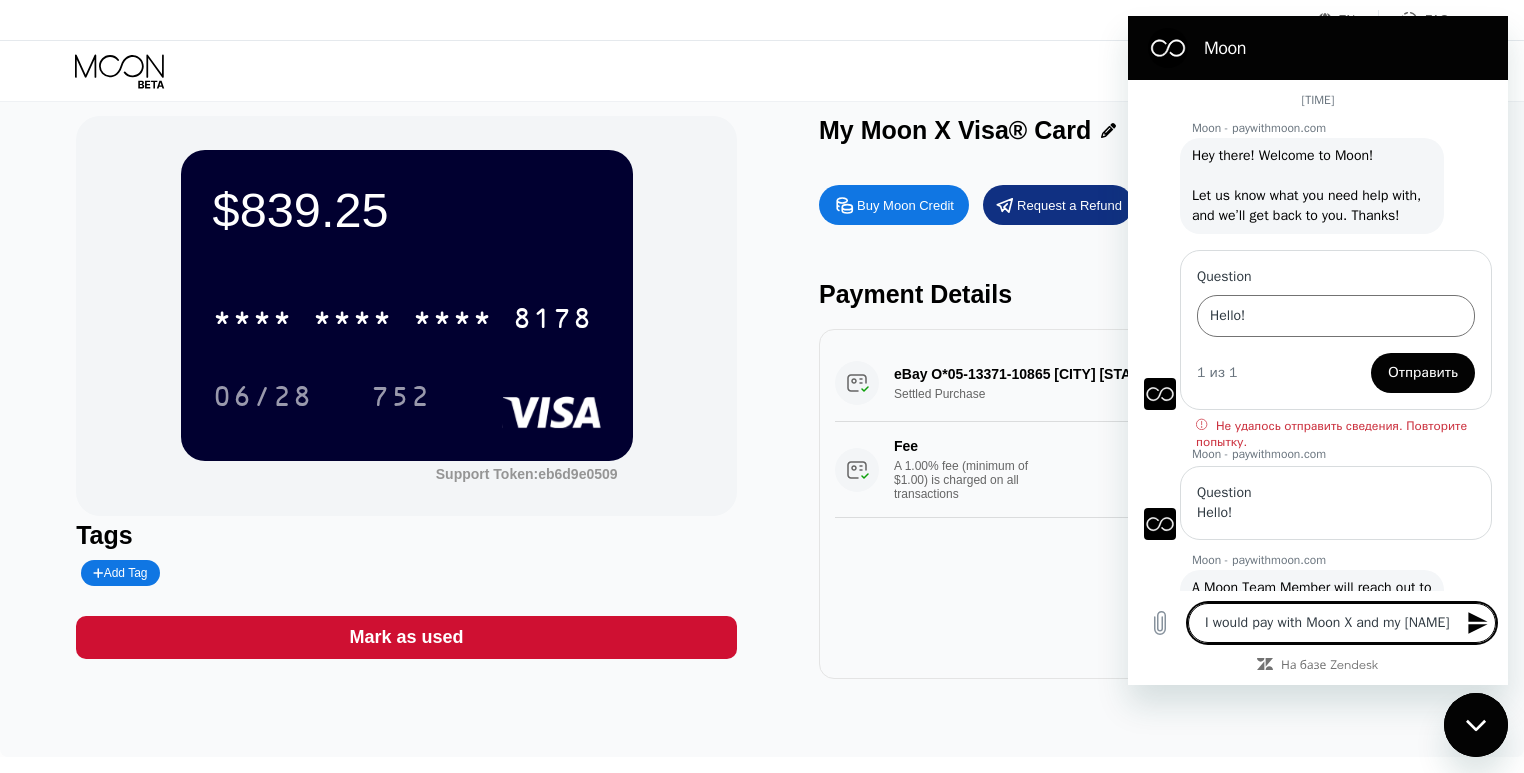 type on "I  would pay with Moon X and my merc" 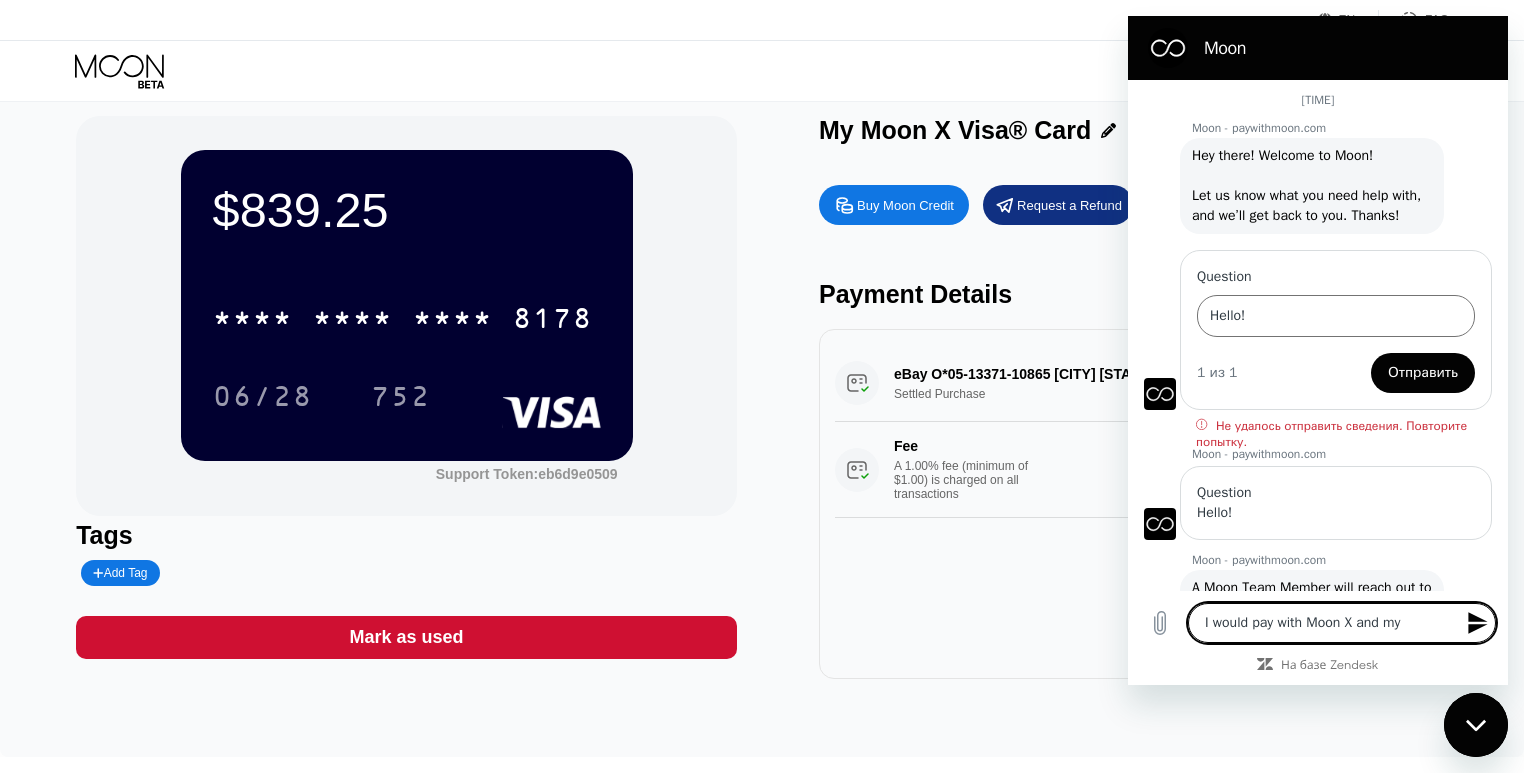 type on "I  would pay with Moon X and my" 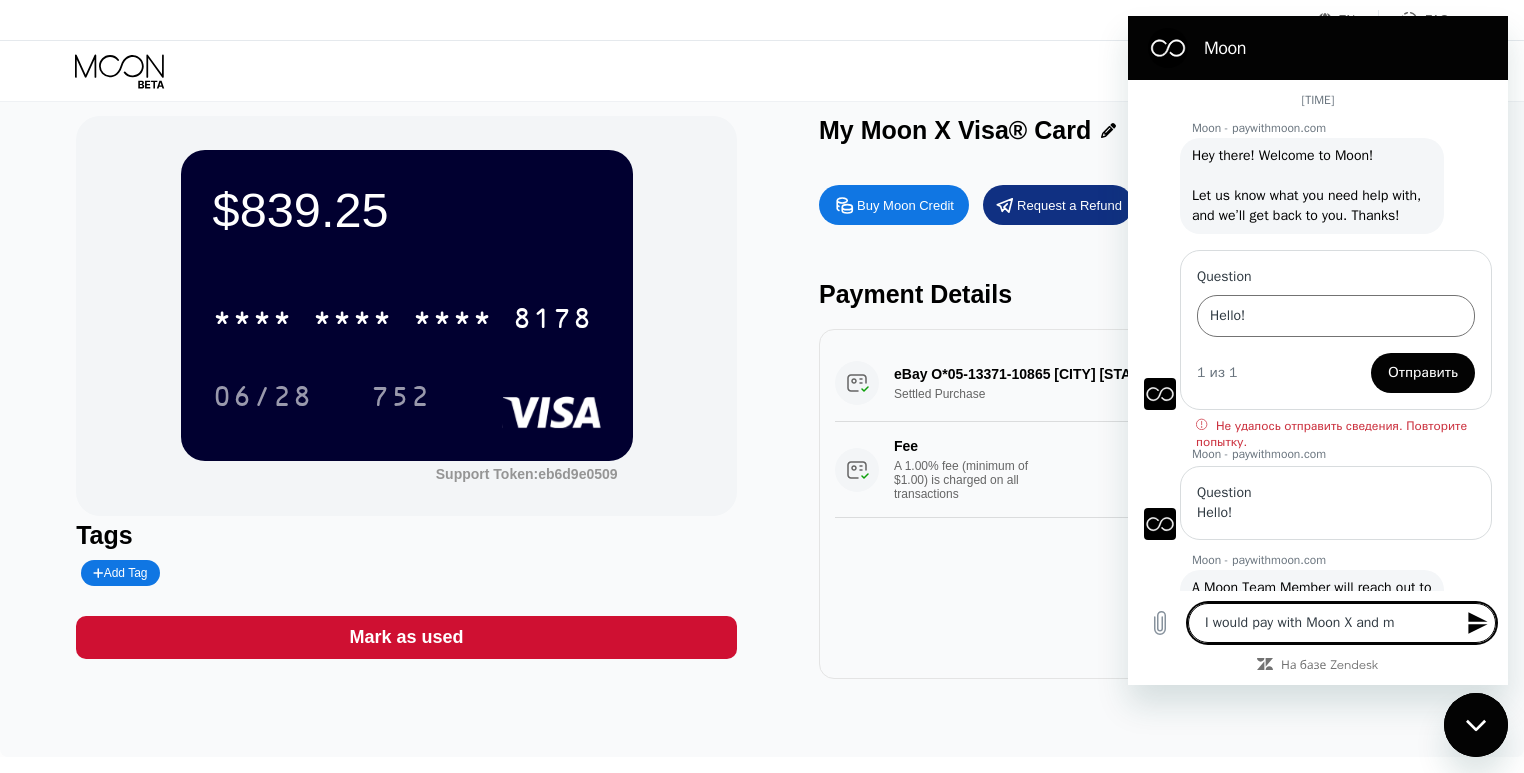 type on "x" 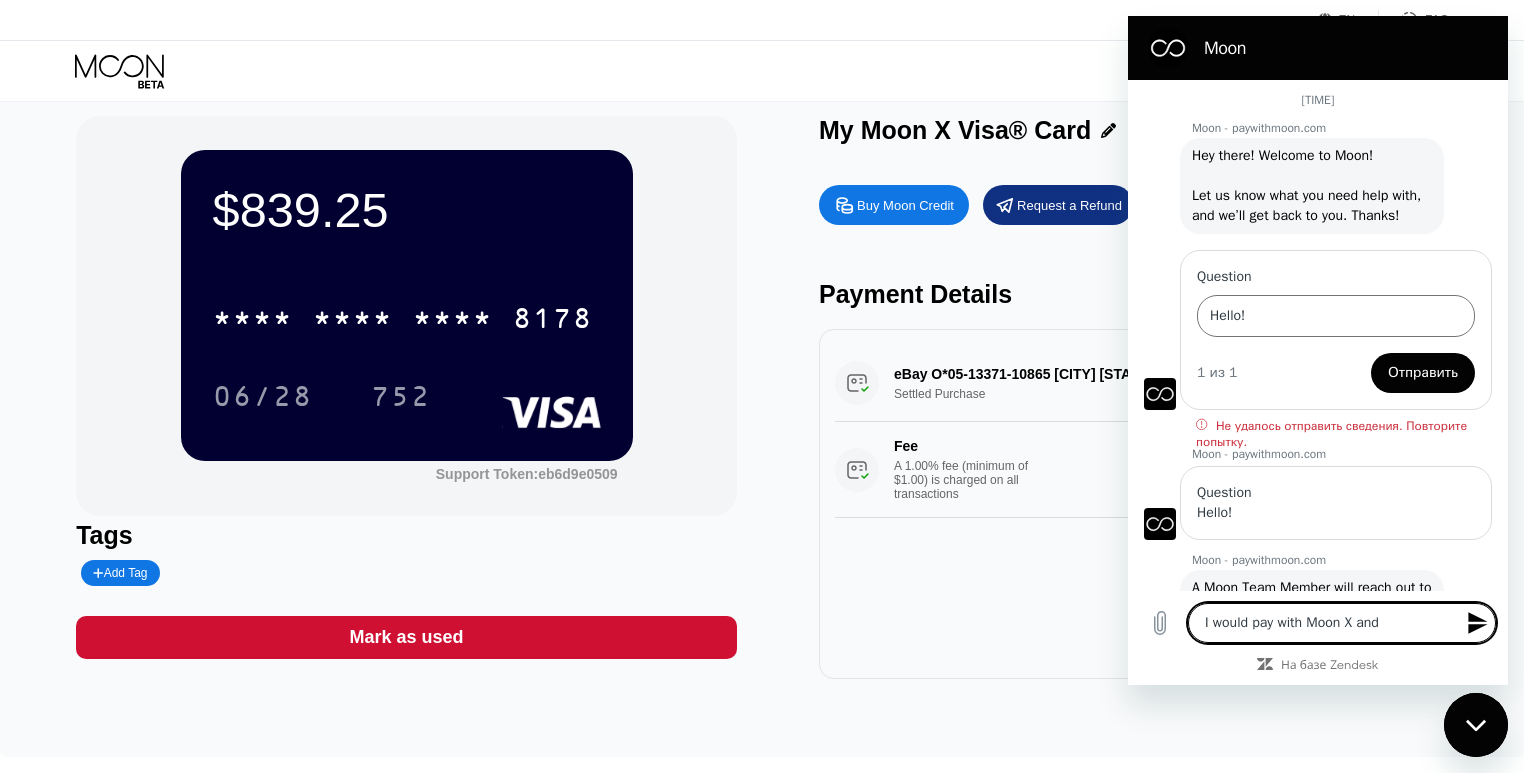 type on "I  would pay with Moon X and t" 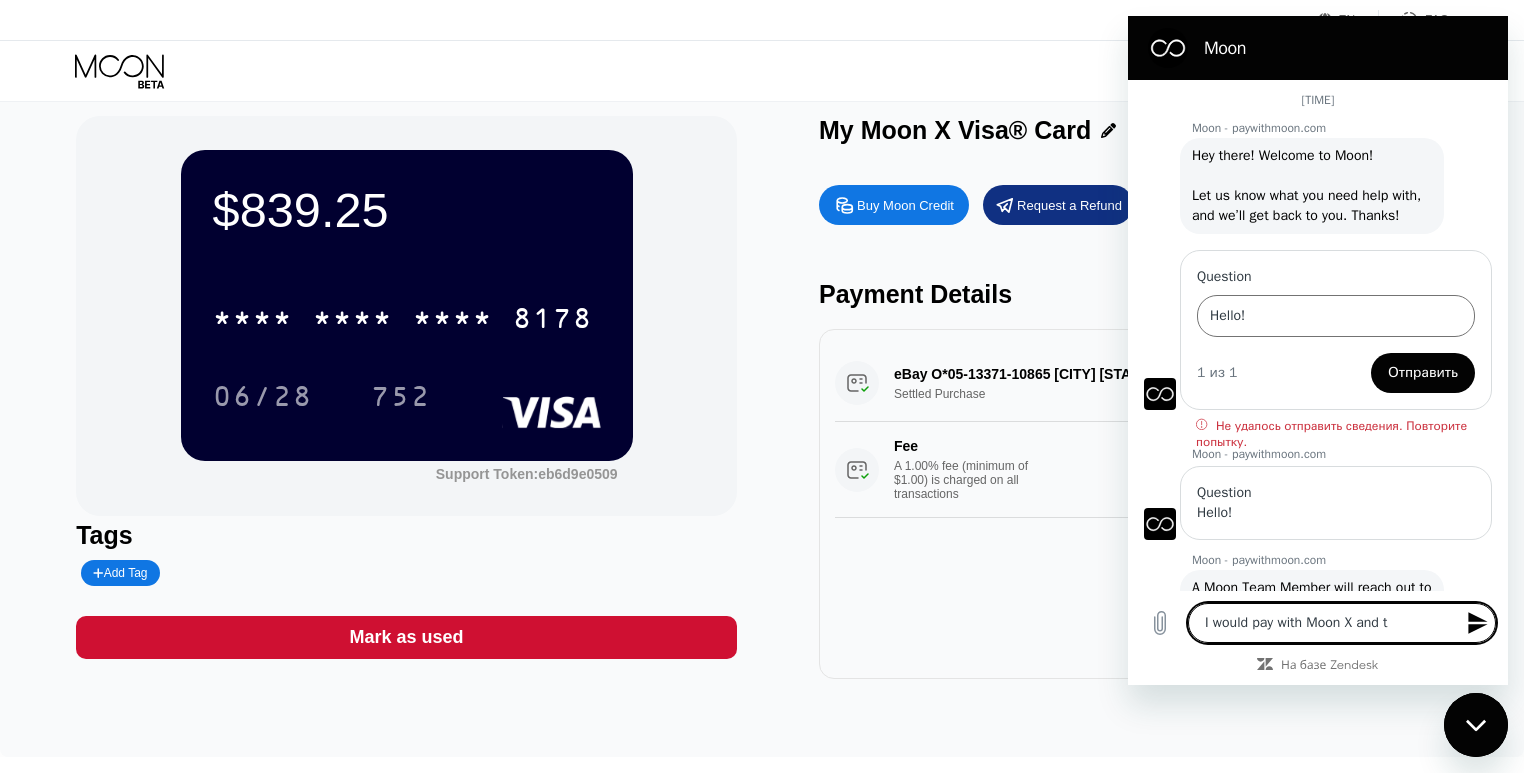 type on "I  would pay with Moon X and th" 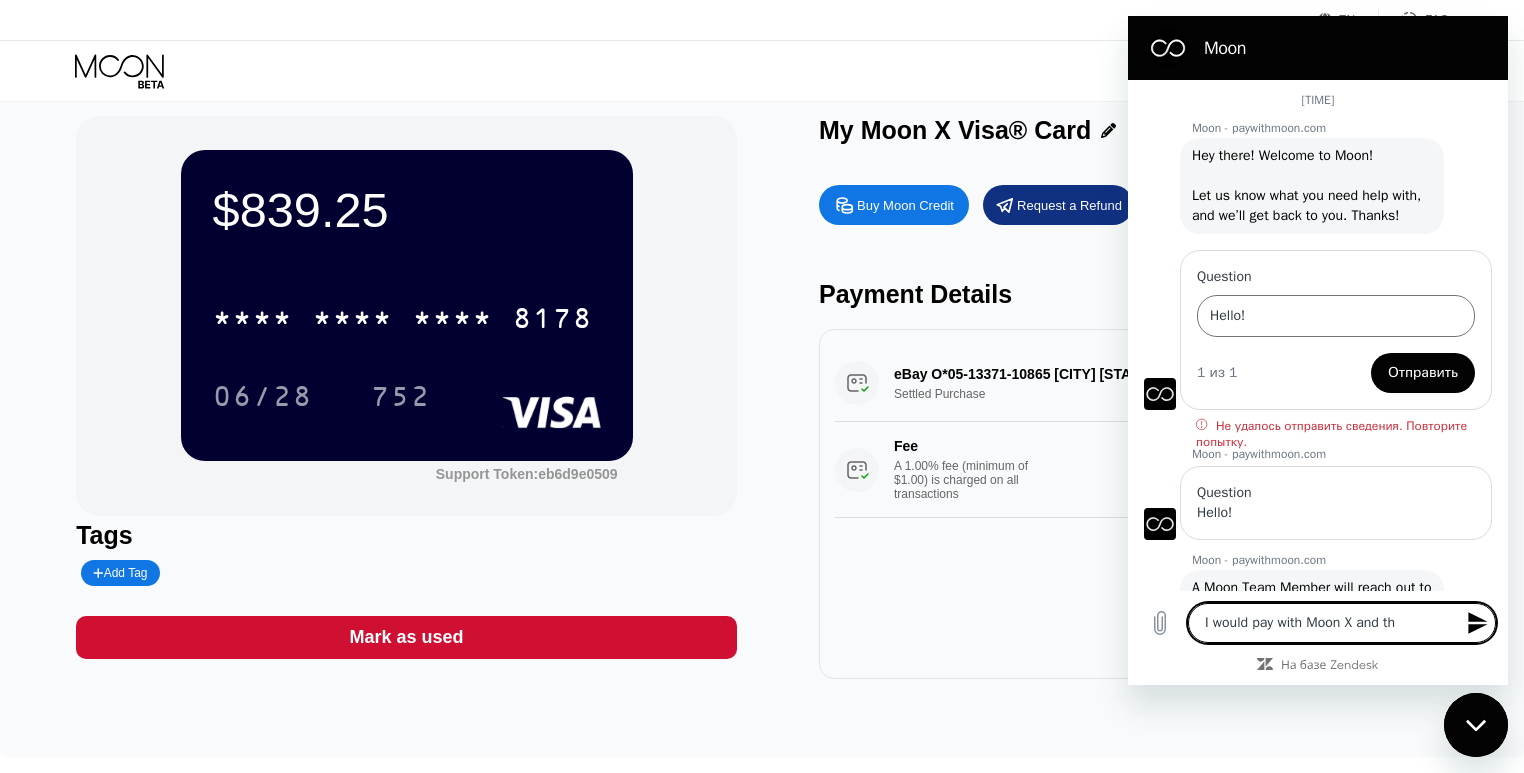 type on "I  would pay with Moon X and the" 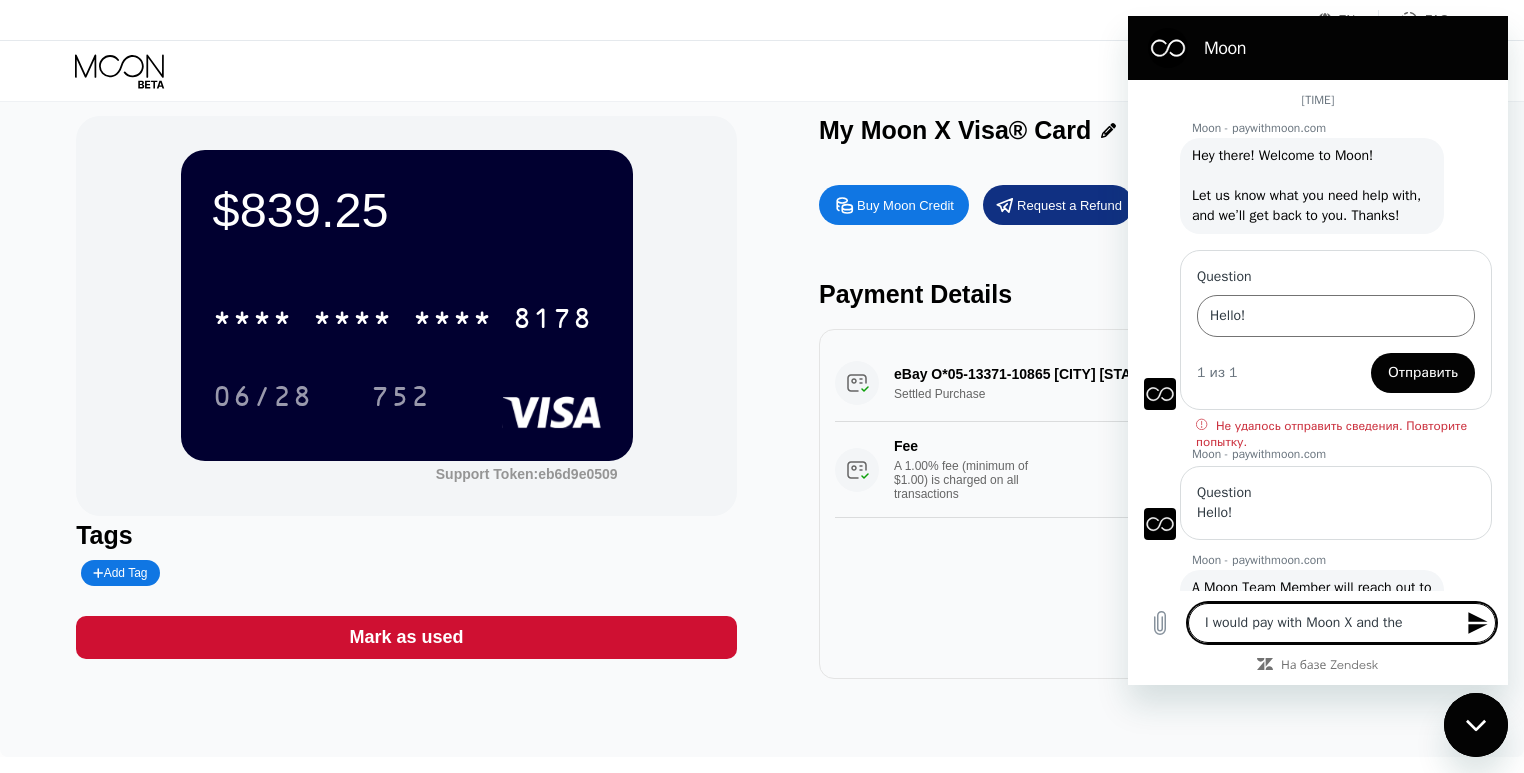 type on "I  would pay with Moon X and the" 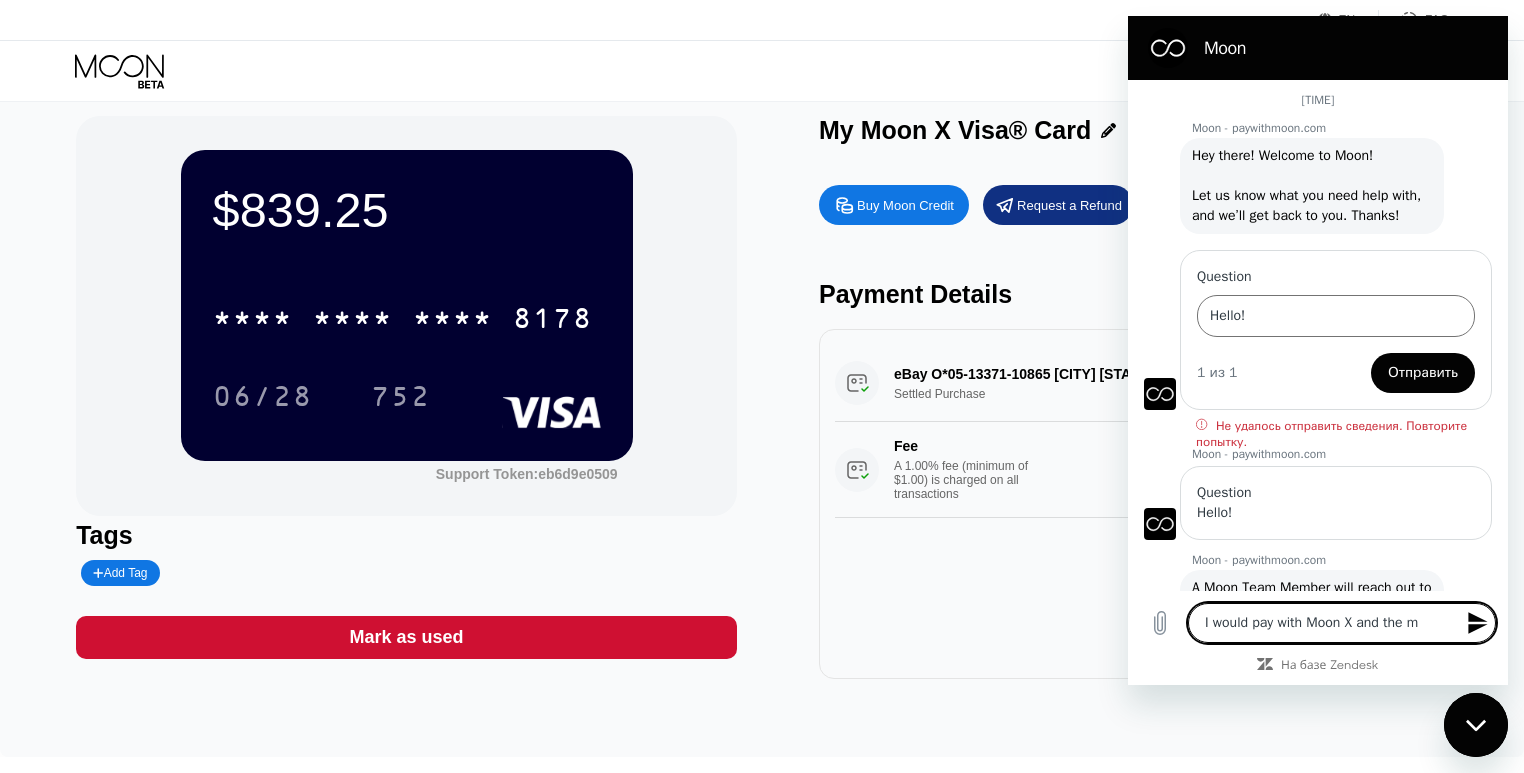 type on "I  would pay with Moon X and the ma" 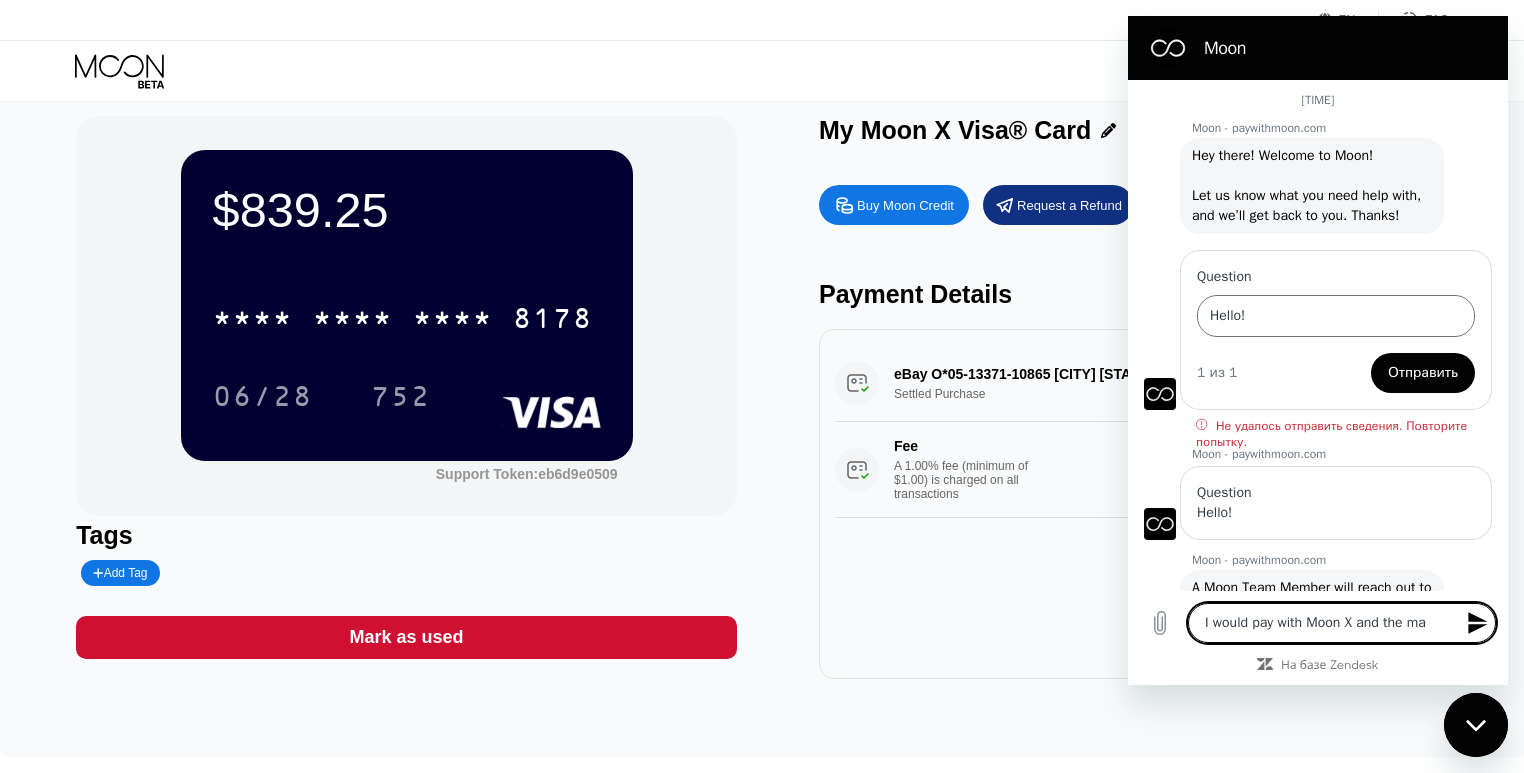 type on "x" 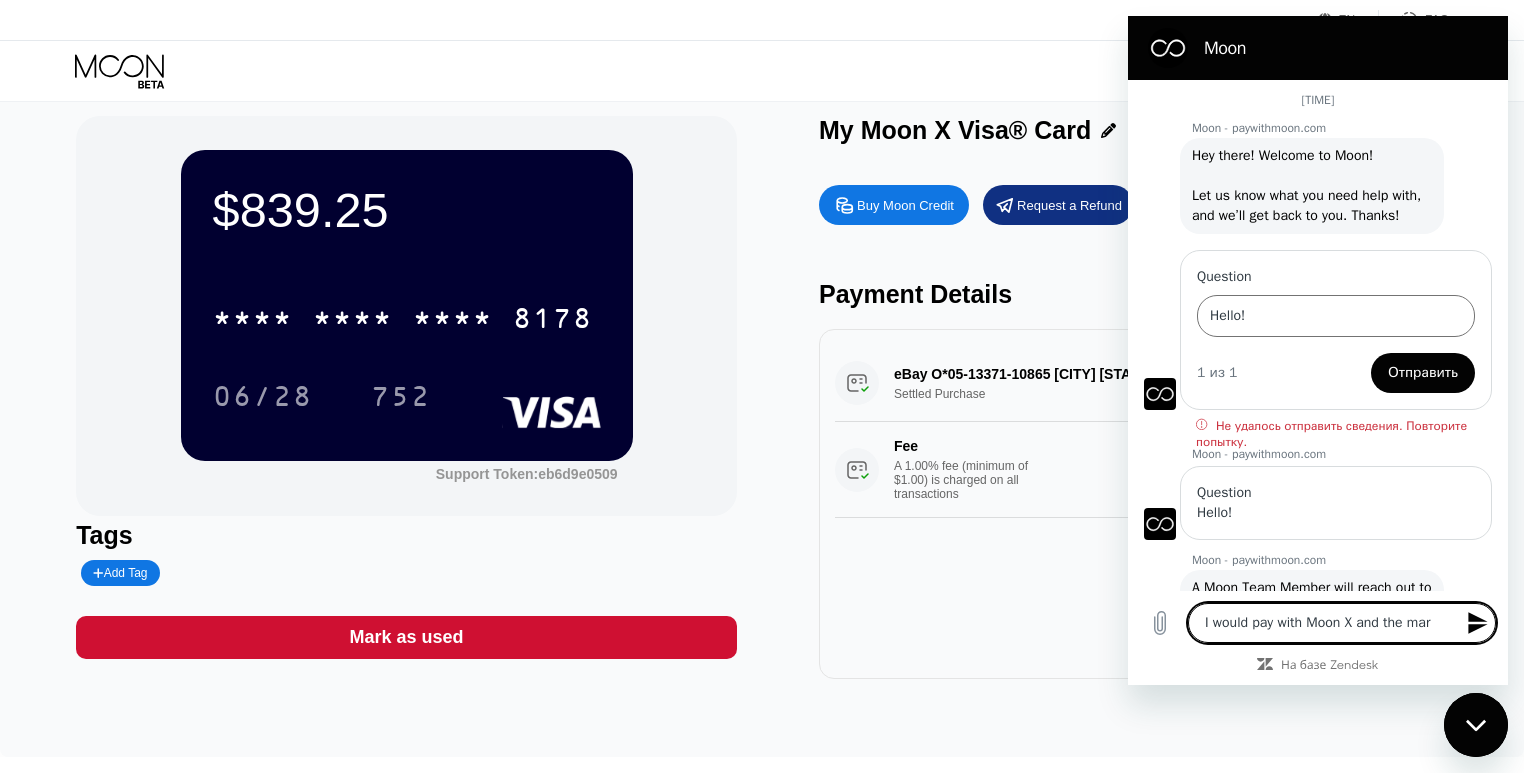 type on "I  would pay with Moon X and the marc" 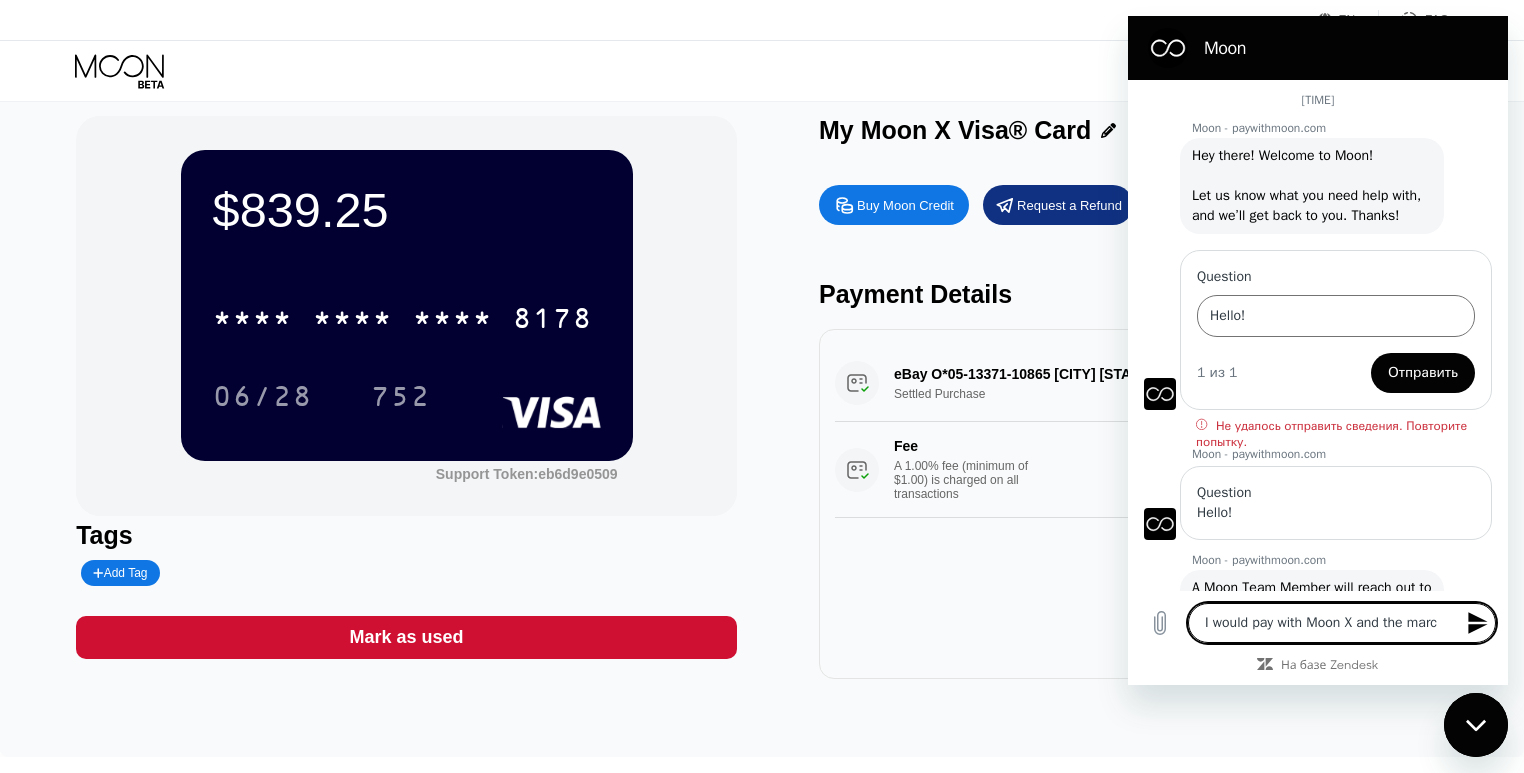 type on "I  would pay with Moon X and the march" 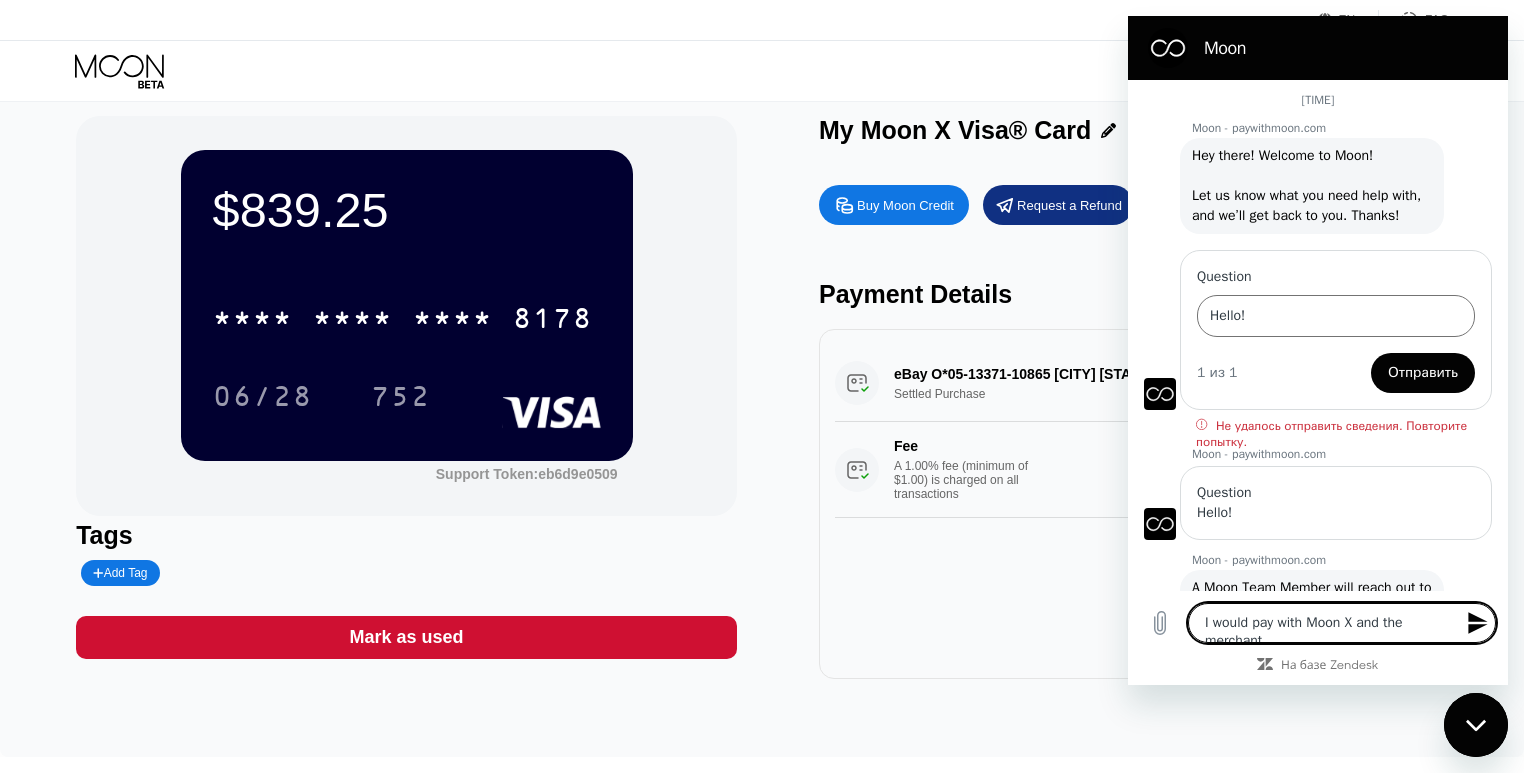 type on "x" 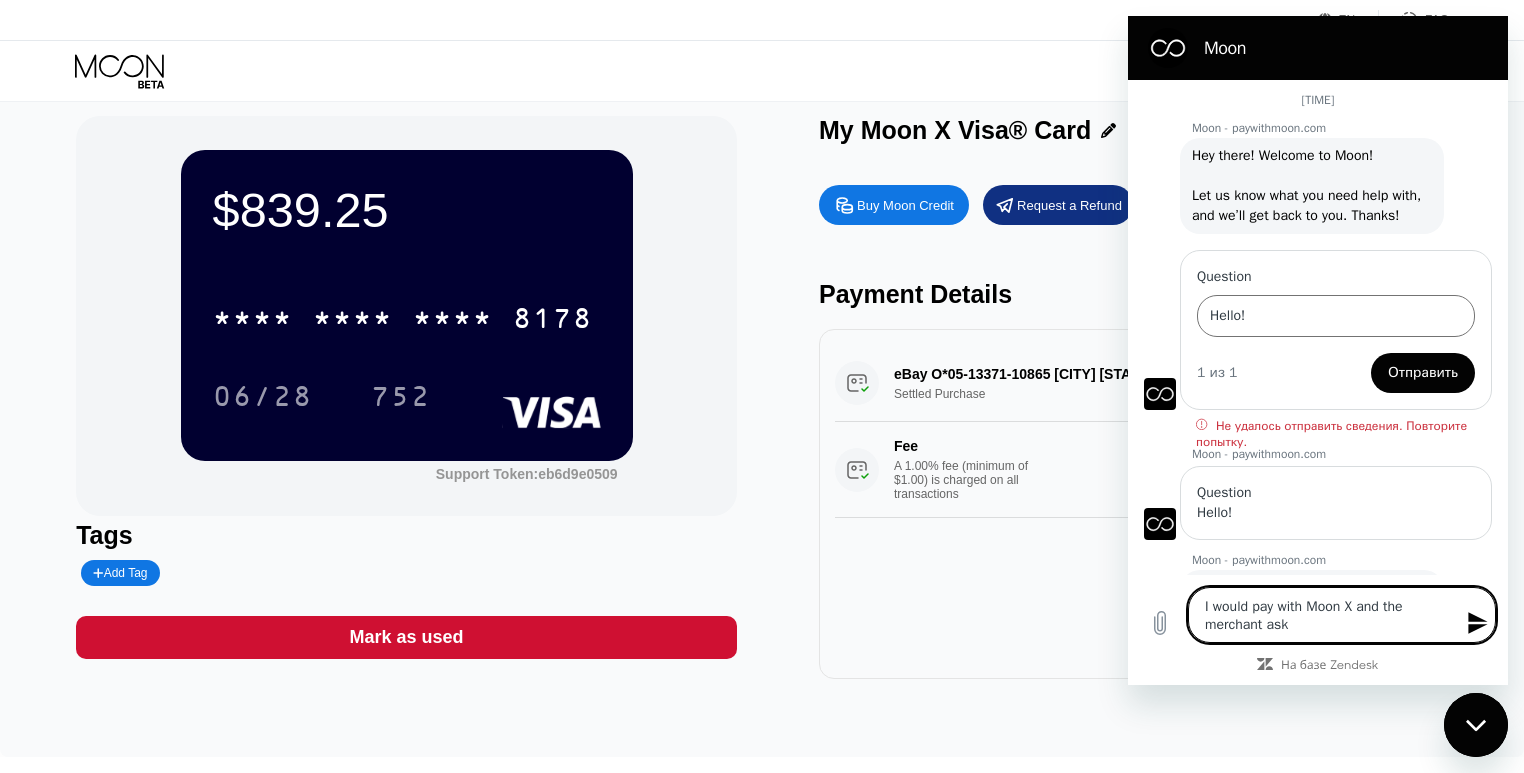 type on "I  would pay with Moon X and the marchan" 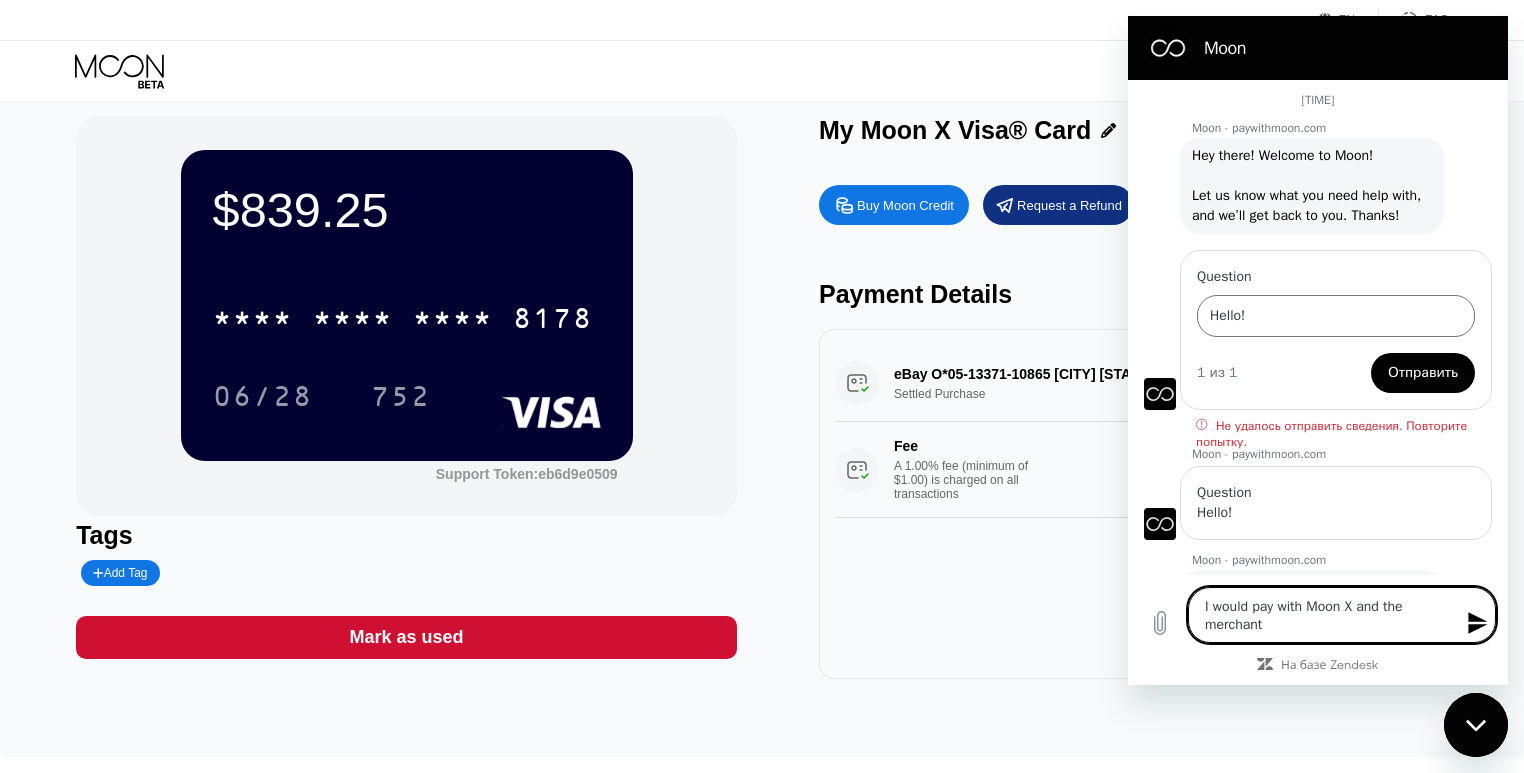 type on "x" 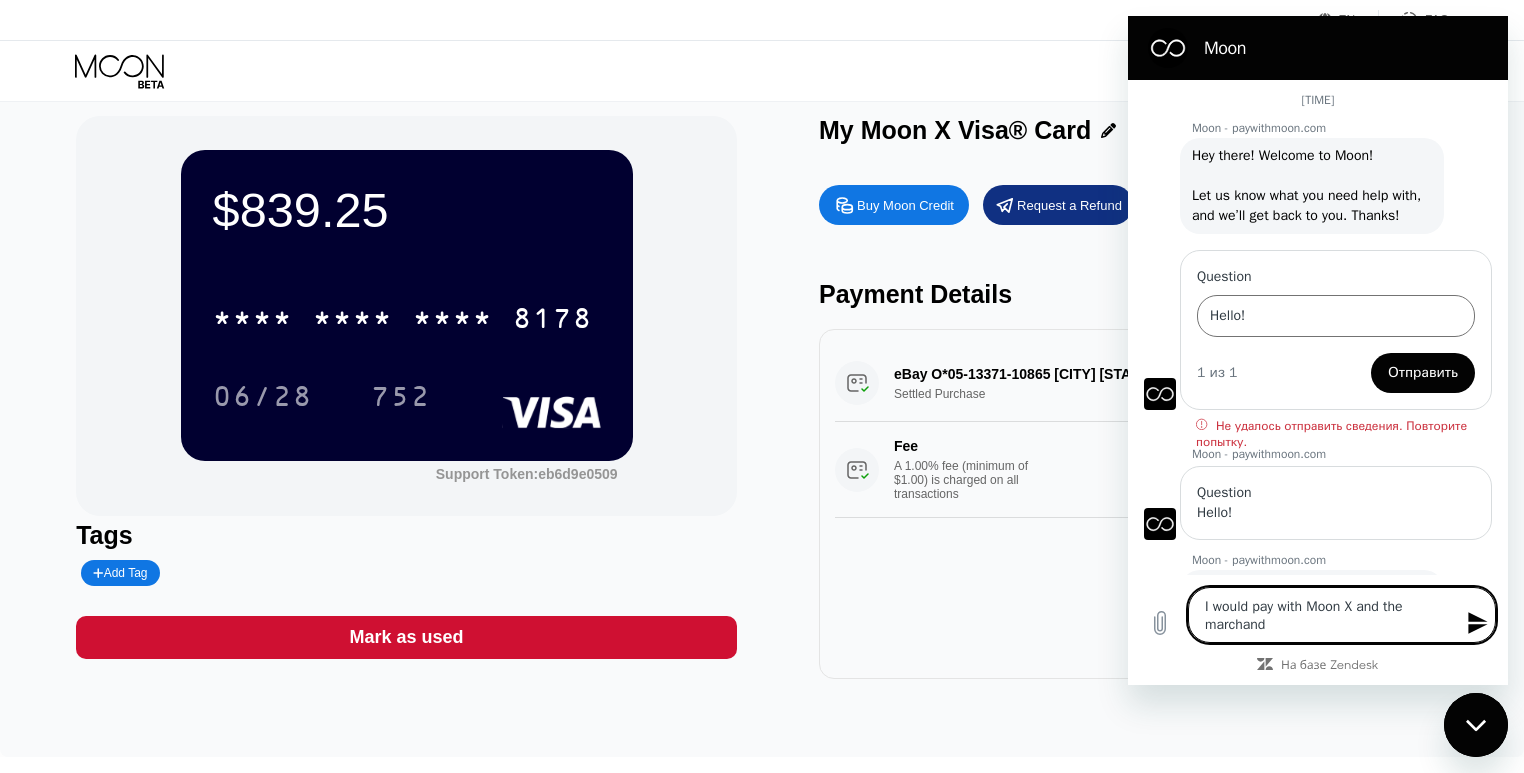 type on "I  would pay with Moon X and the marchan" 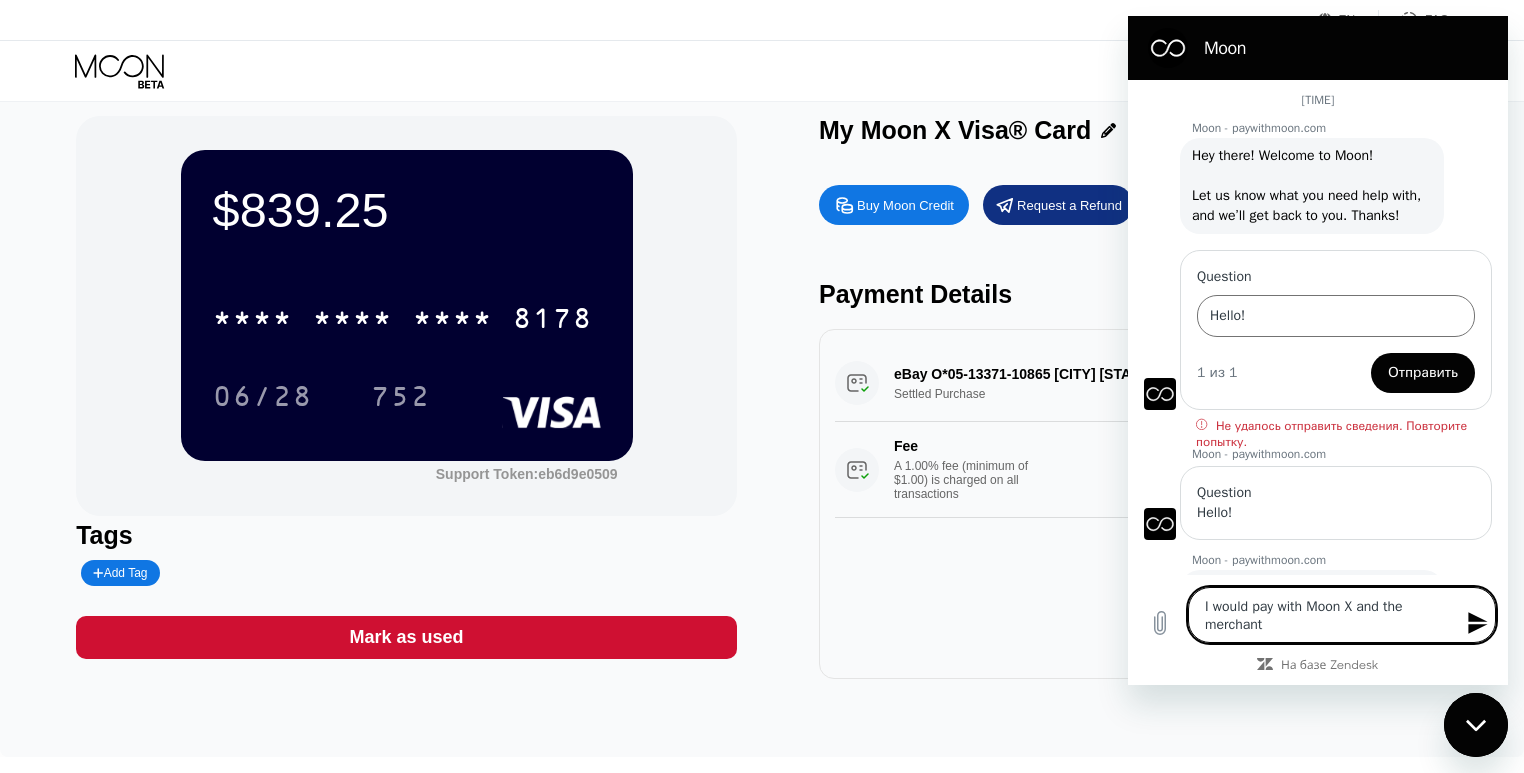 type on "I  would pay with Moon X and the marchant" 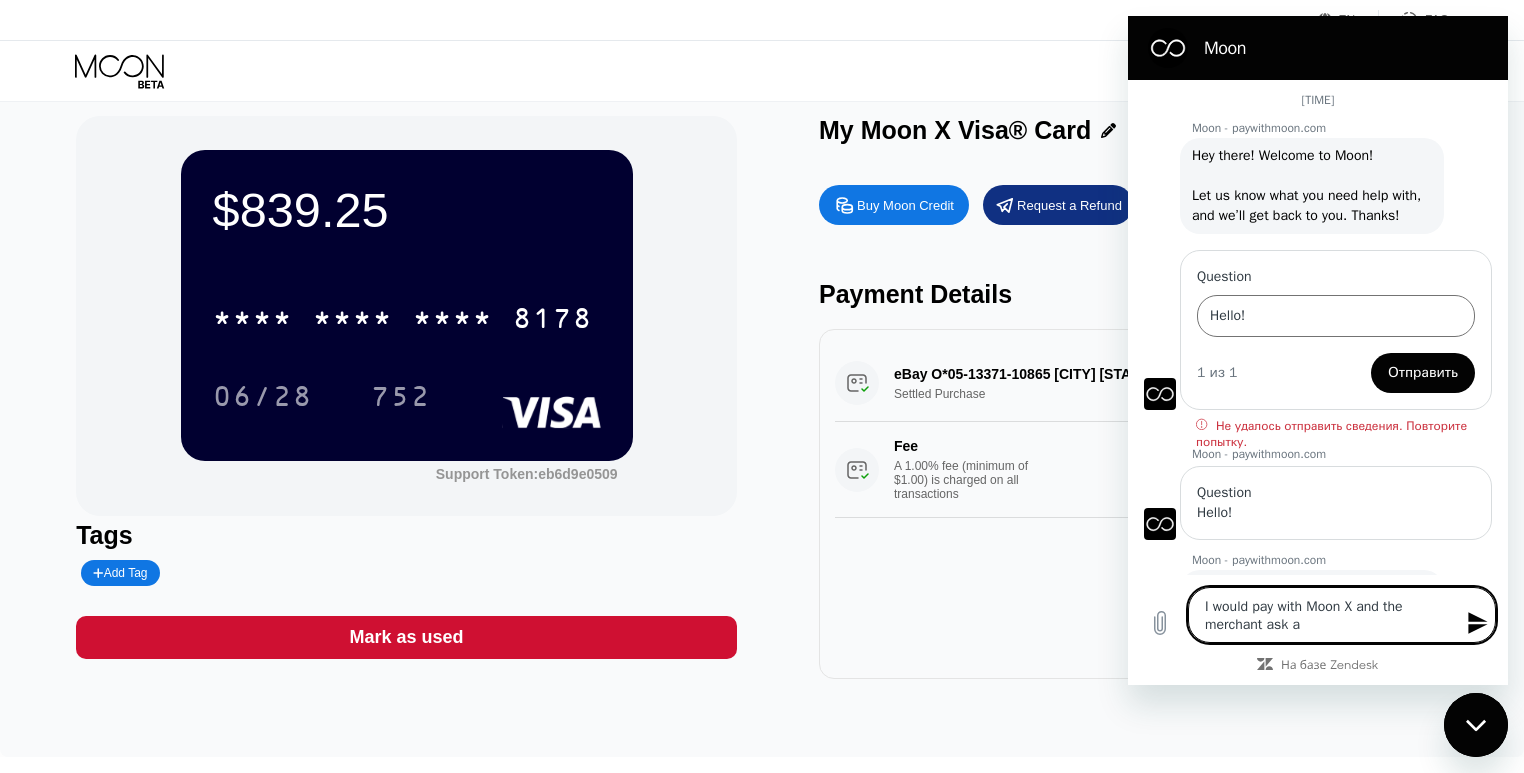 type on "x" 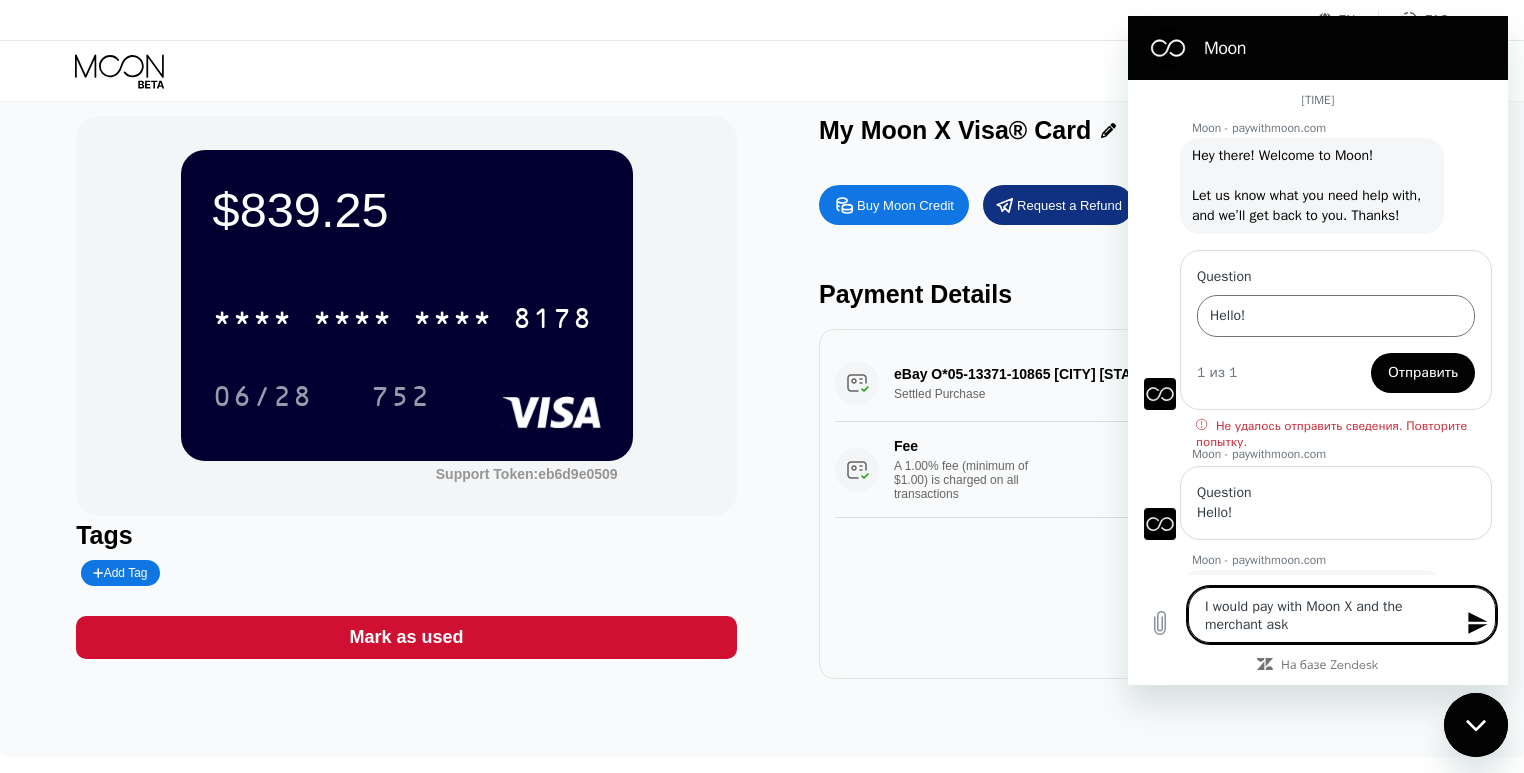 type on "I  would pay with Moon X and the marchant ask" 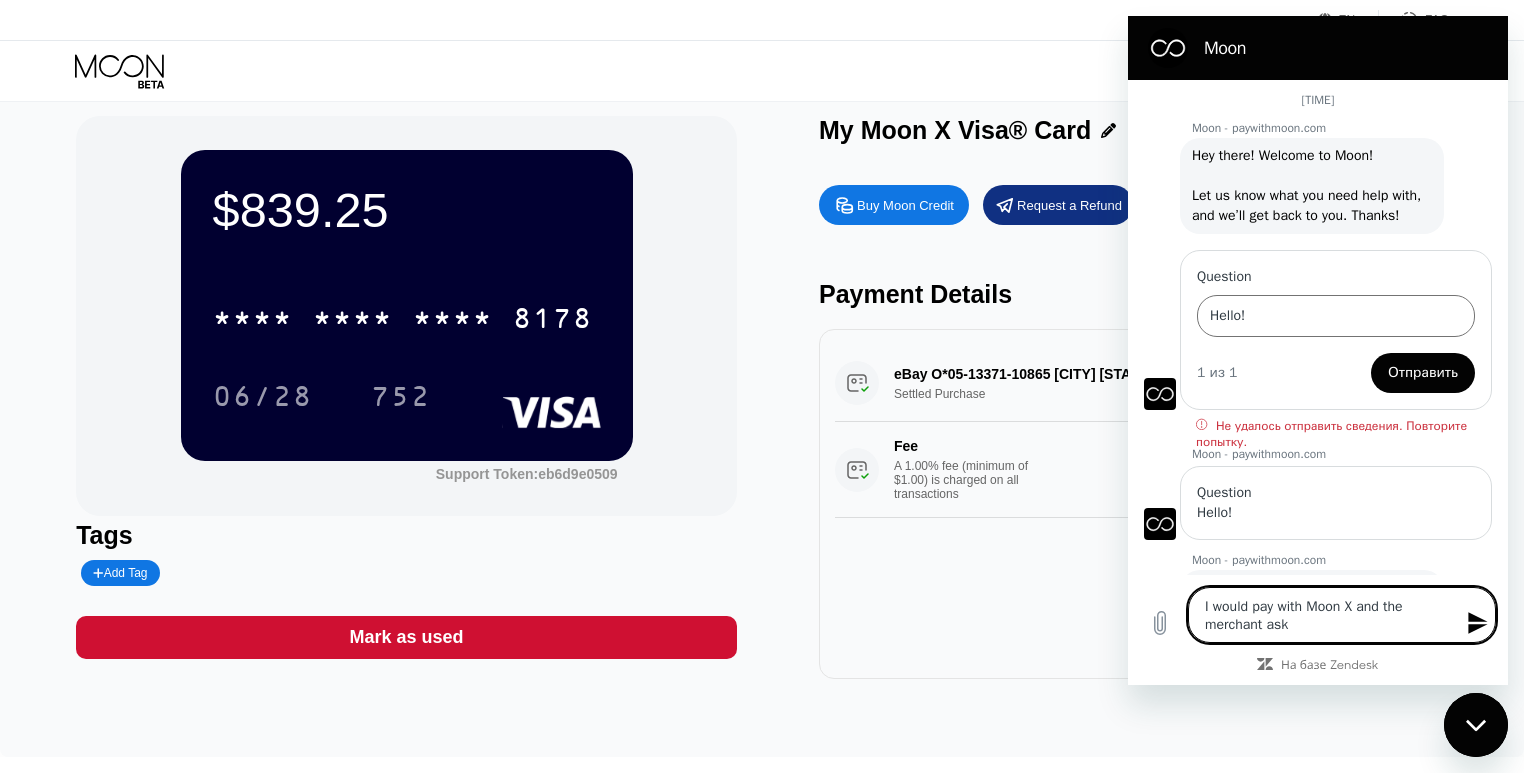 type on "I  would pay with Moon X and the mrchant ask" 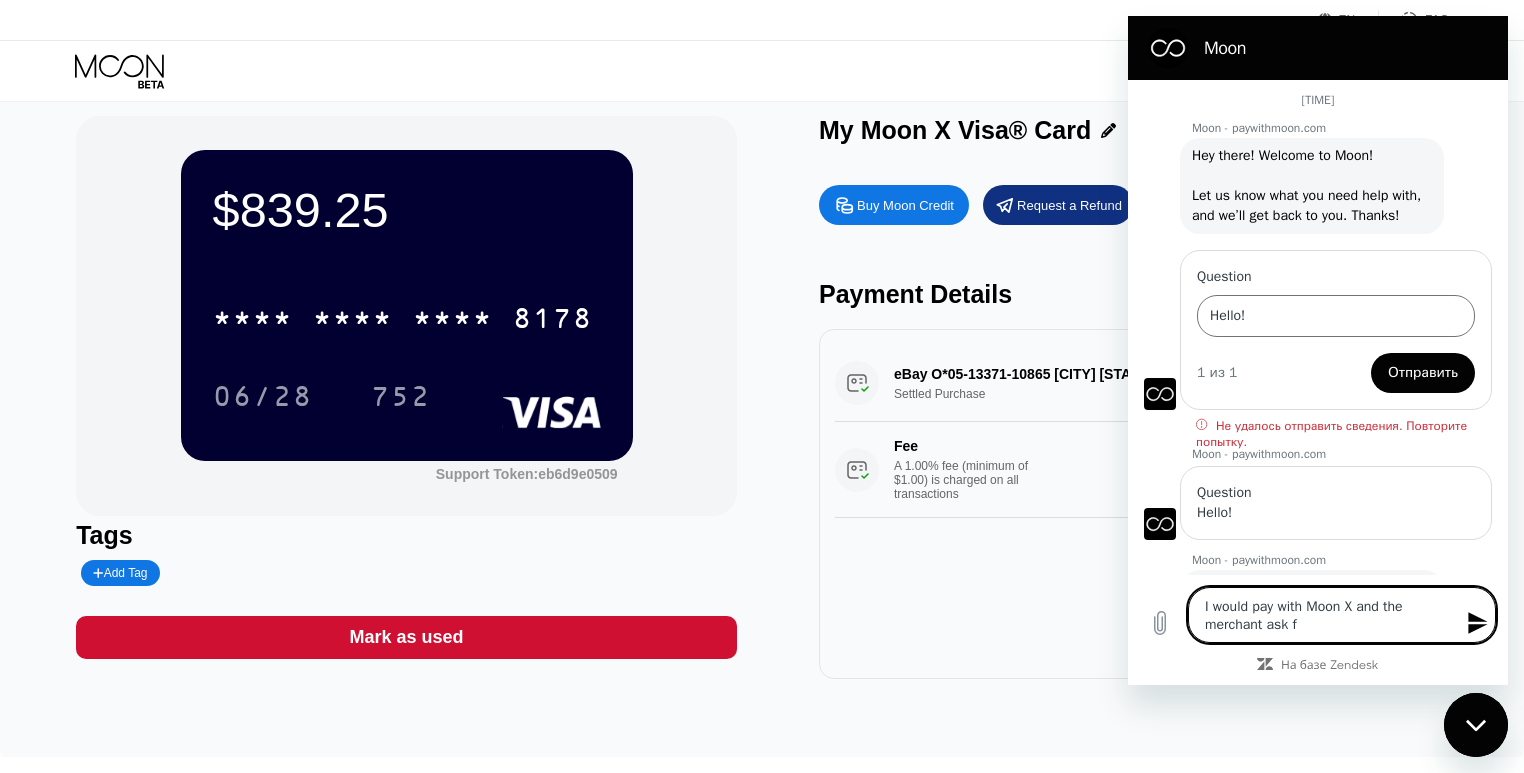 type on "I  would pay with Moon X and the merchant ask fo" 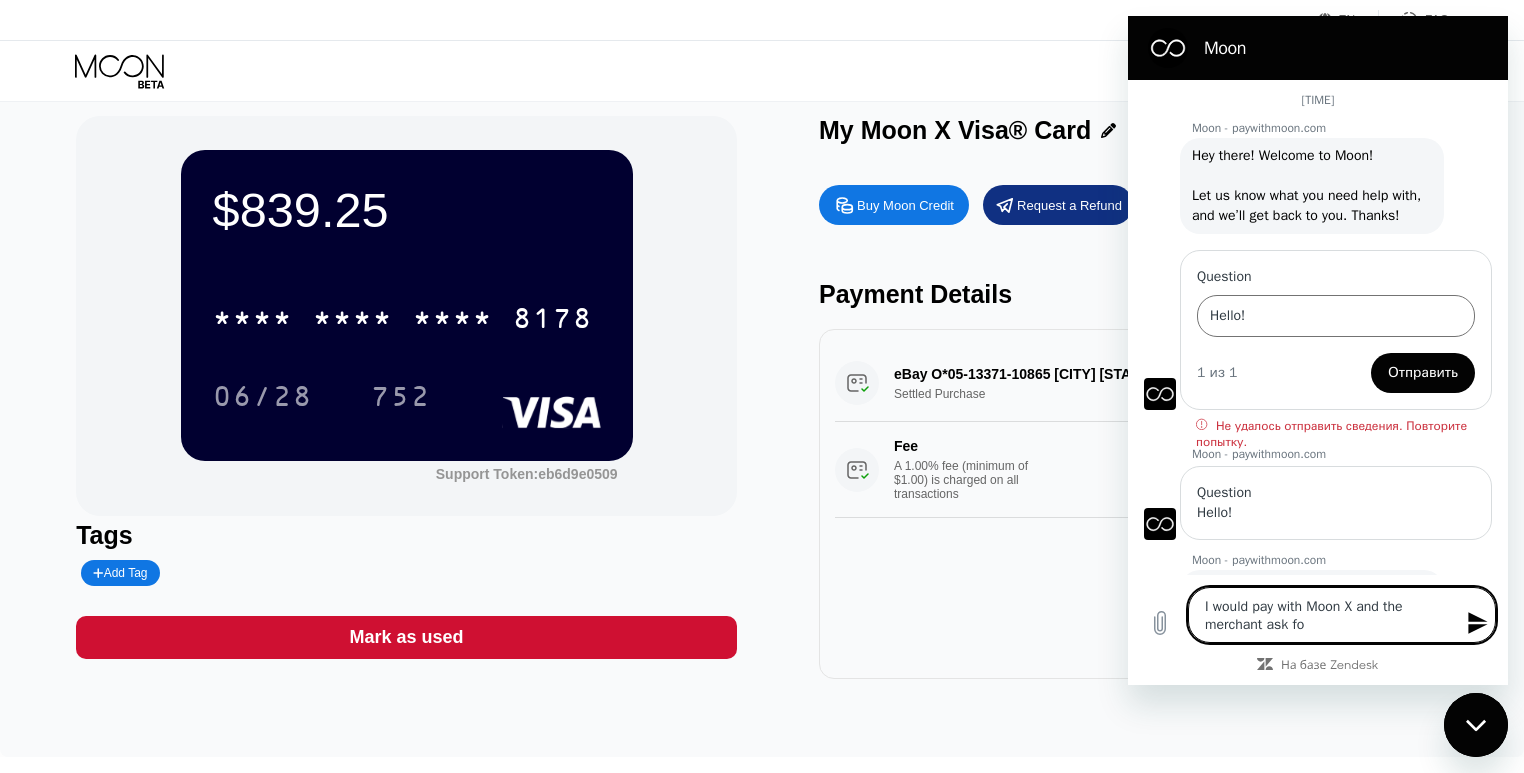 type on "I  would pay with Moon X and the merchant ask for" 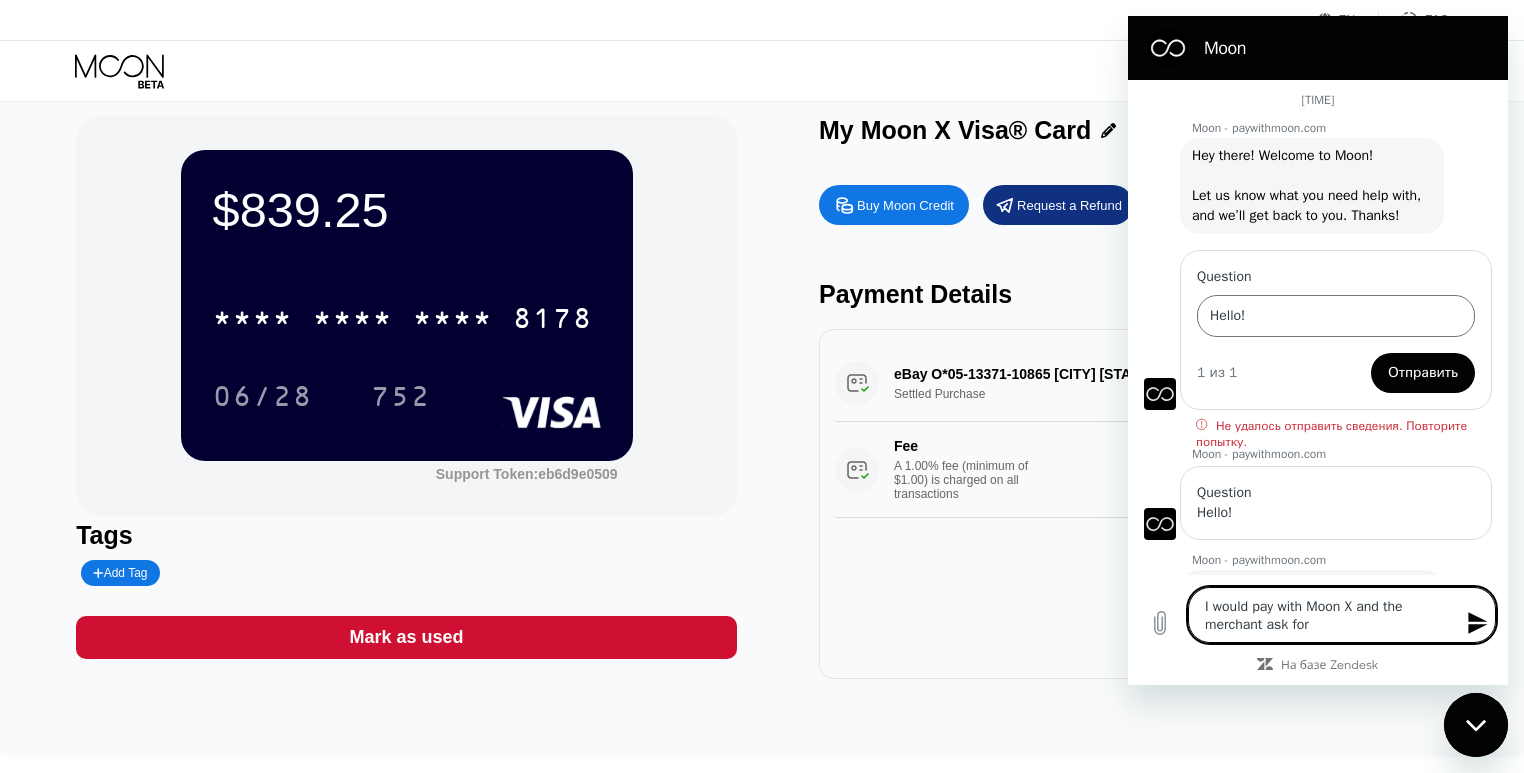 type on "x" 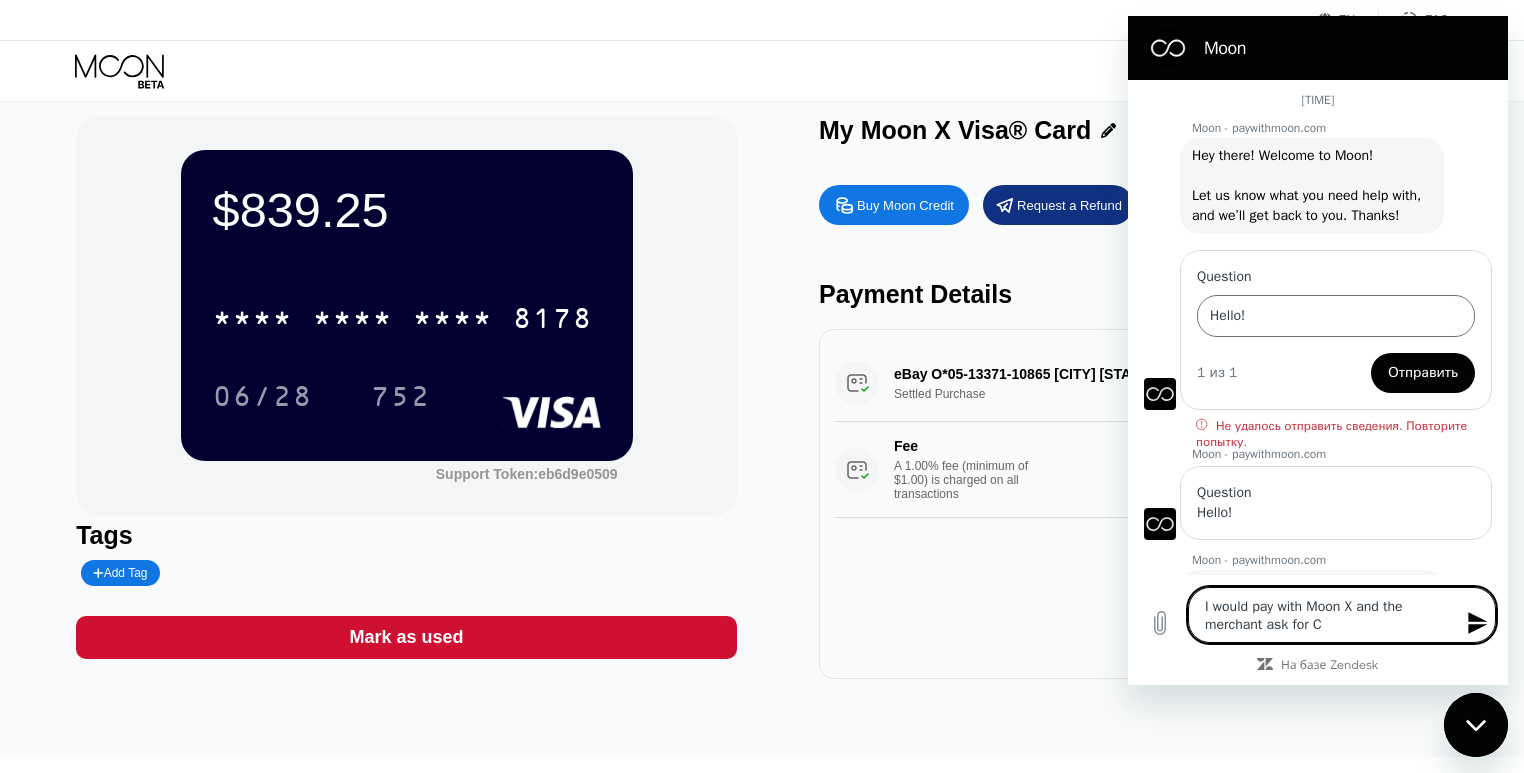 type on "I  would pay with Moon X and the merchant ask for Ca" 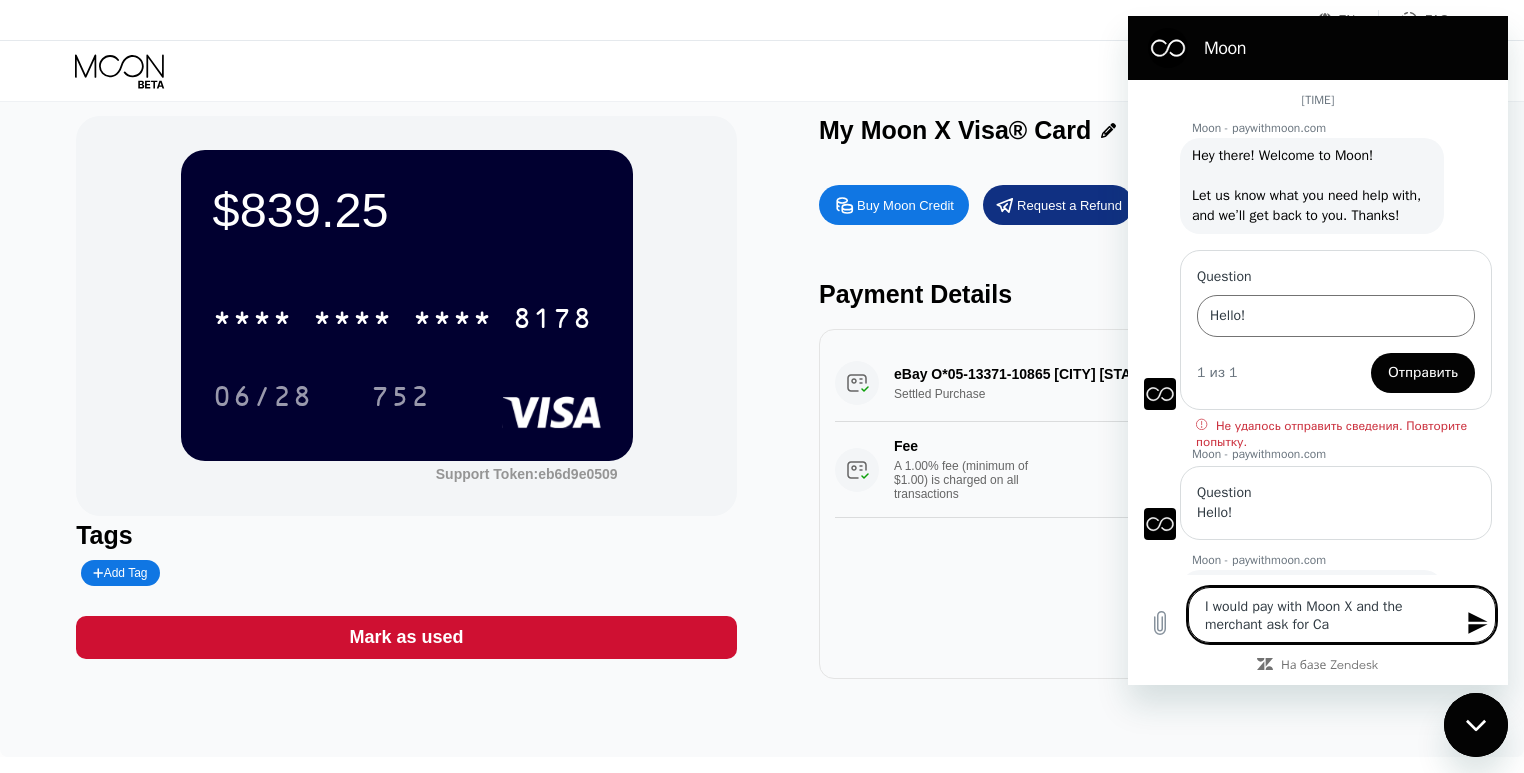 type on "I  would pay with Moon X and the merchant ask for Car" 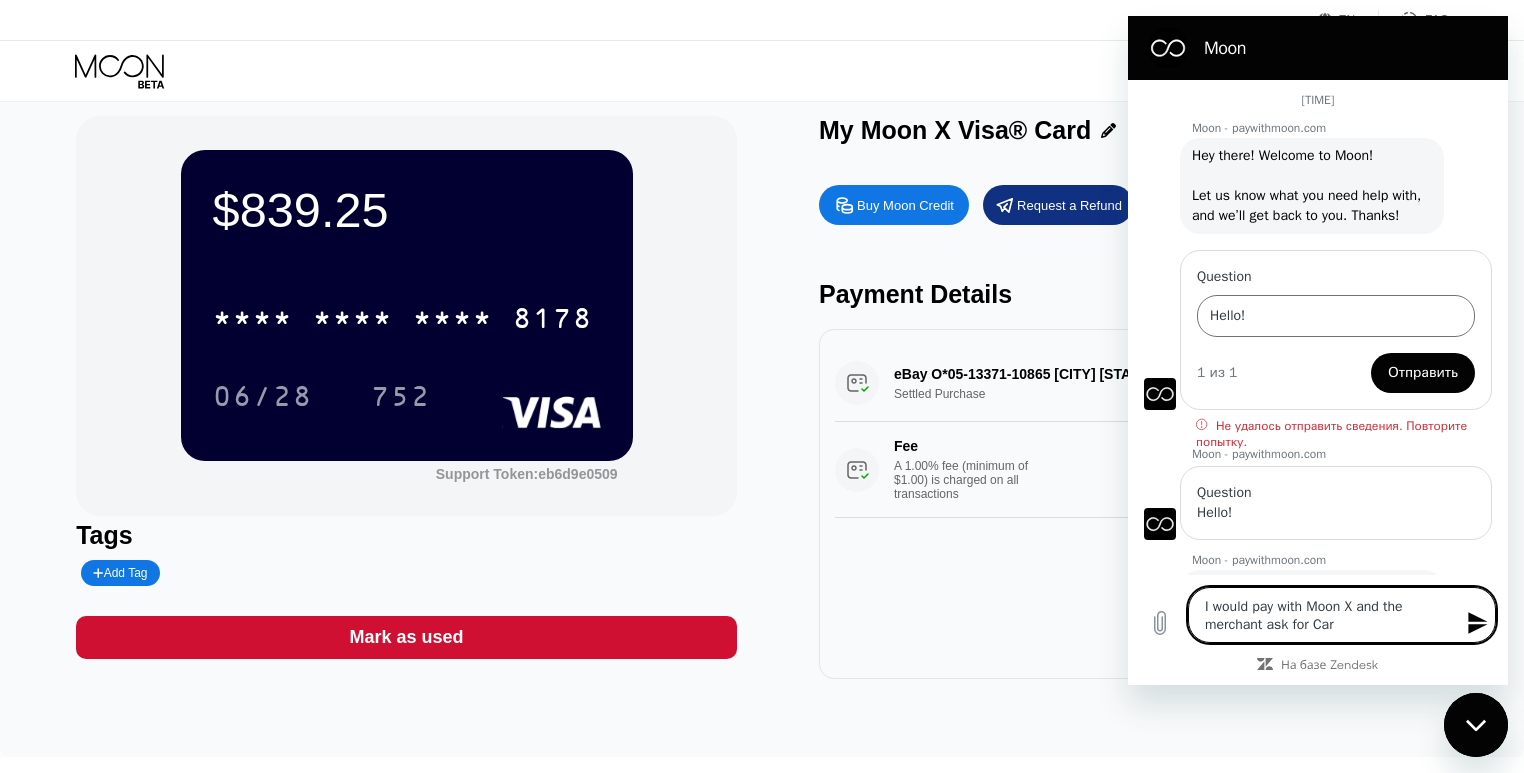 type on "I  would pay with Moon X and the merchant ask for Card" 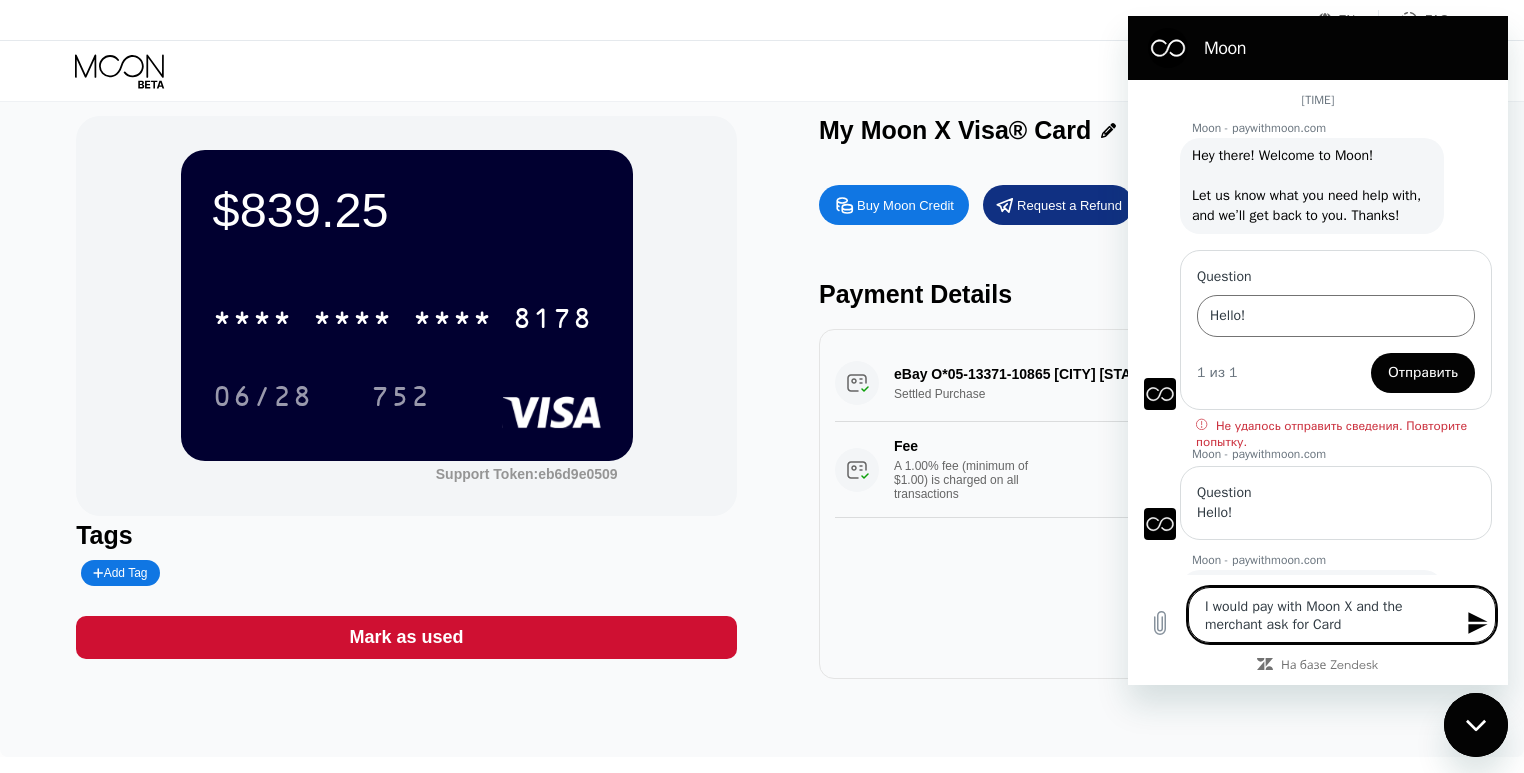 type on "I  would pay with Moon X and the merchant ask for Cardh" 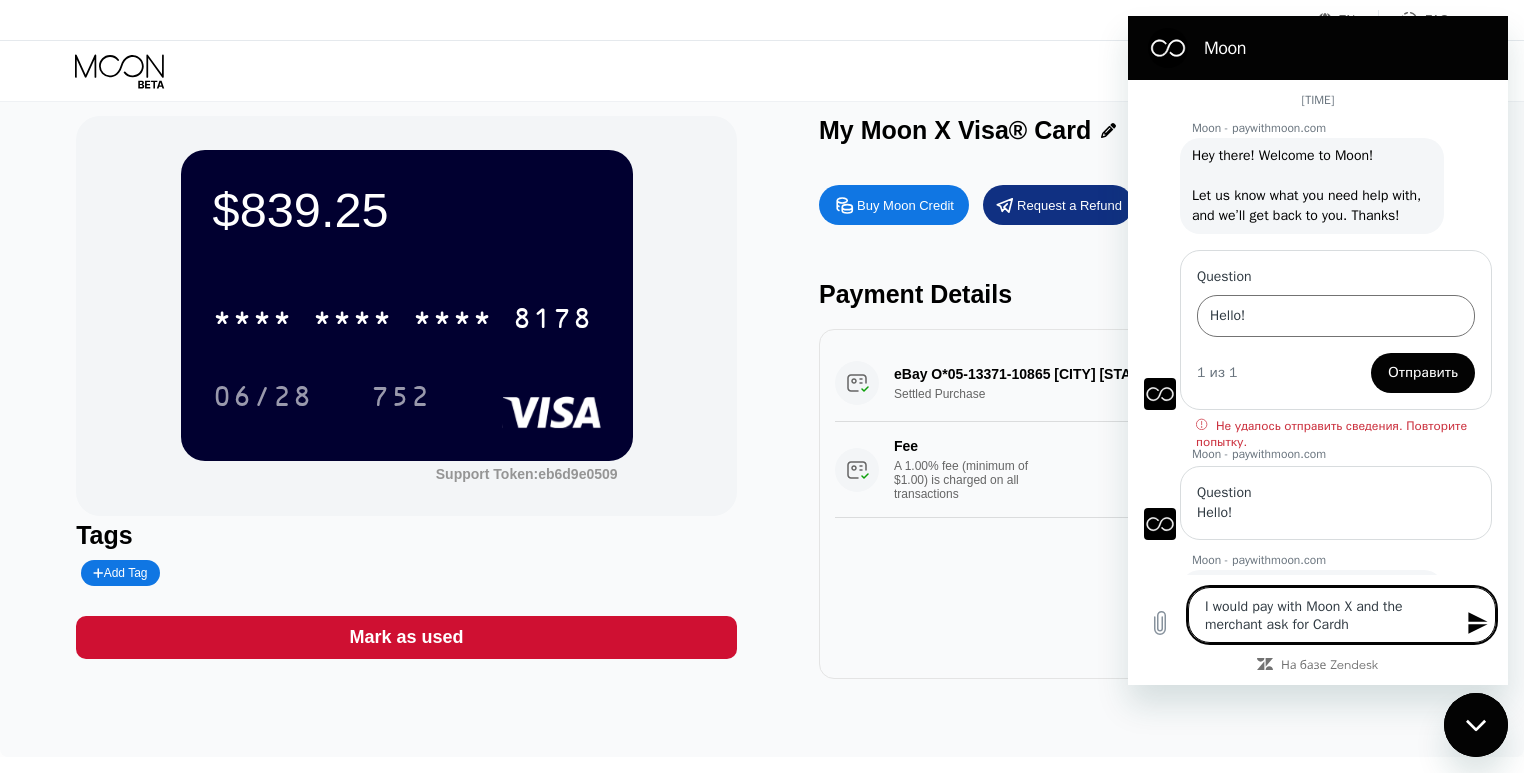 type on "I  would pay with Moon X and the merchant ask for Cardho" 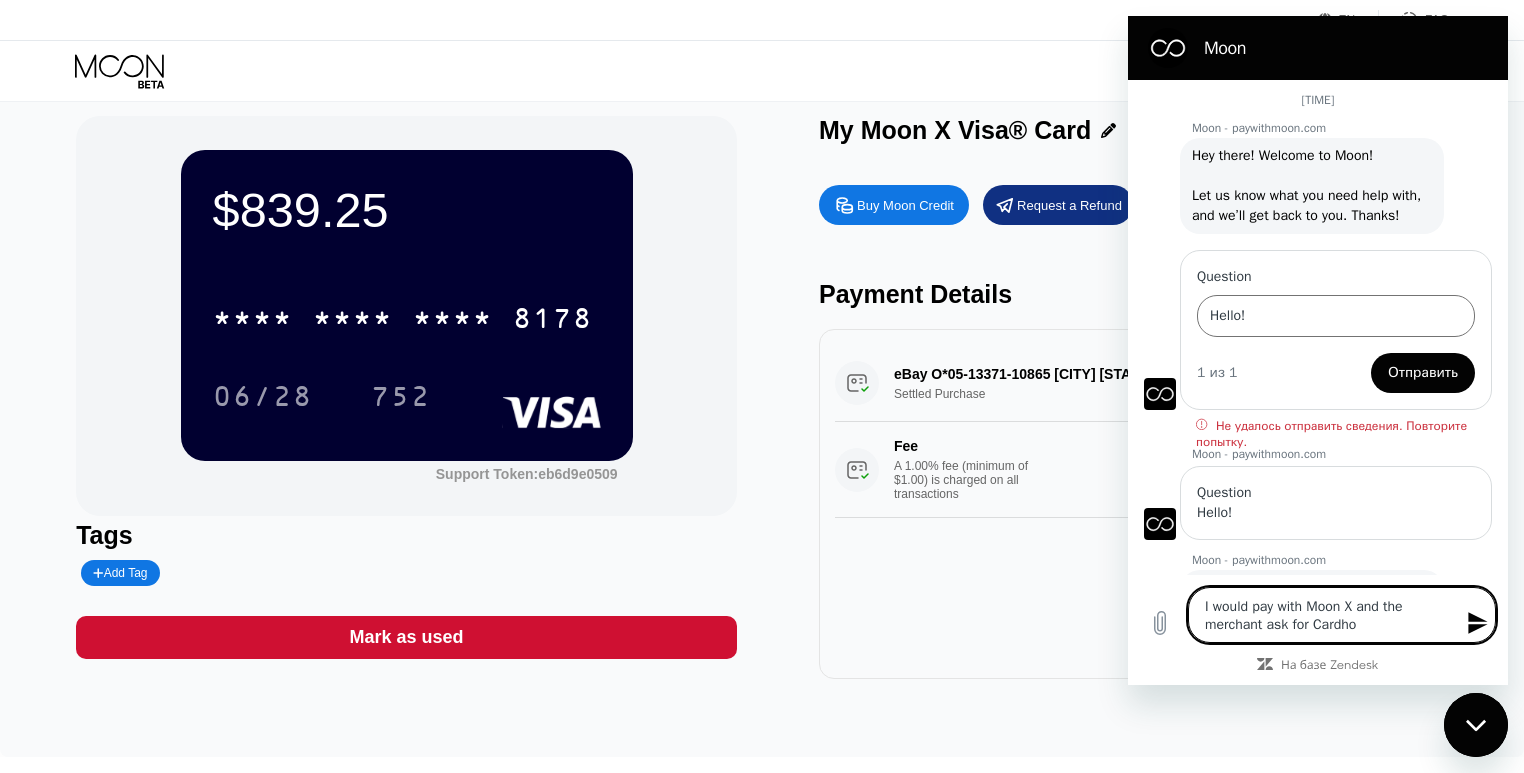 type on "I  would pay with Moon X and the merchant ask for Cardhol" 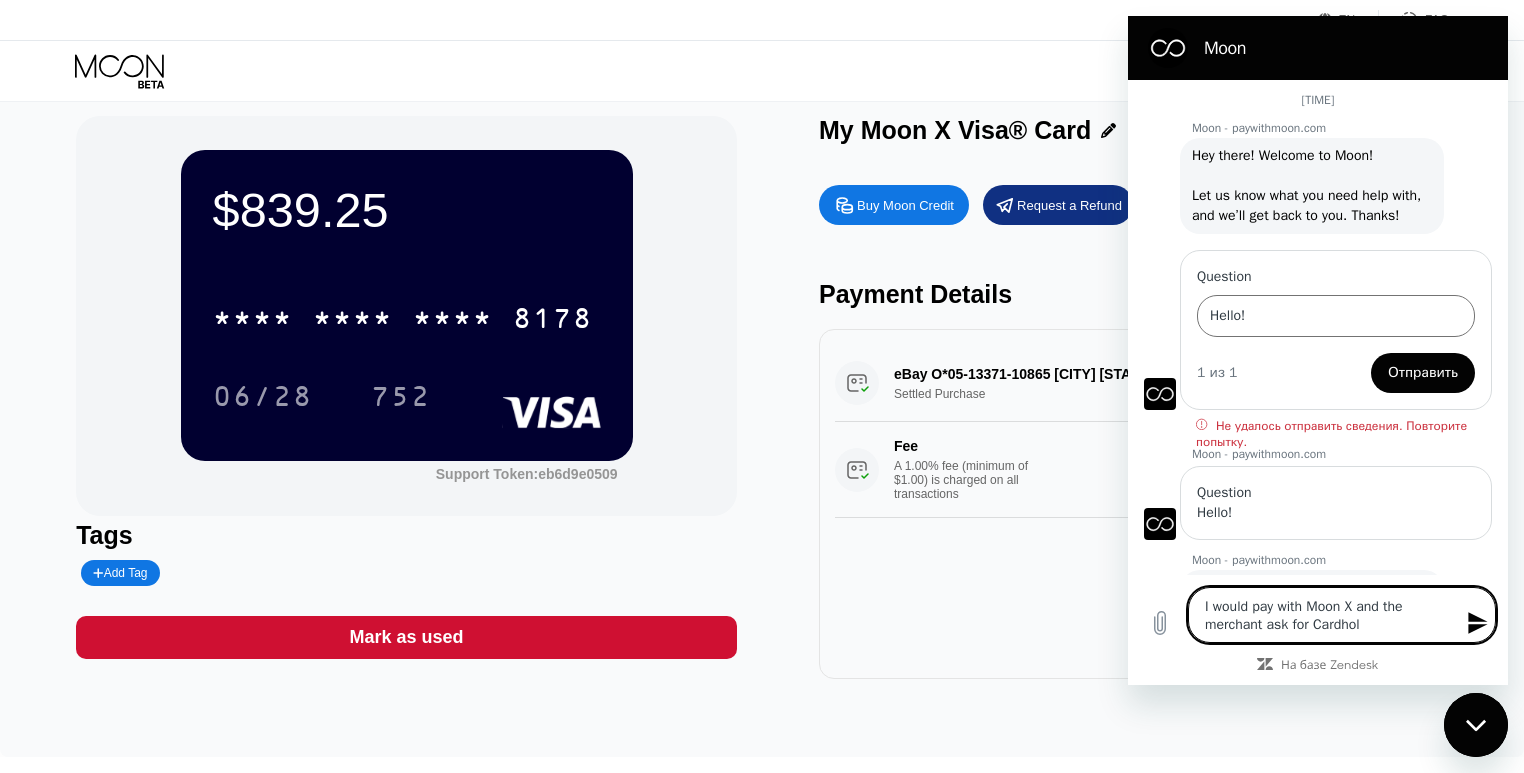 type on "I  would pay with Moon X and the merchant ask for Cardhold" 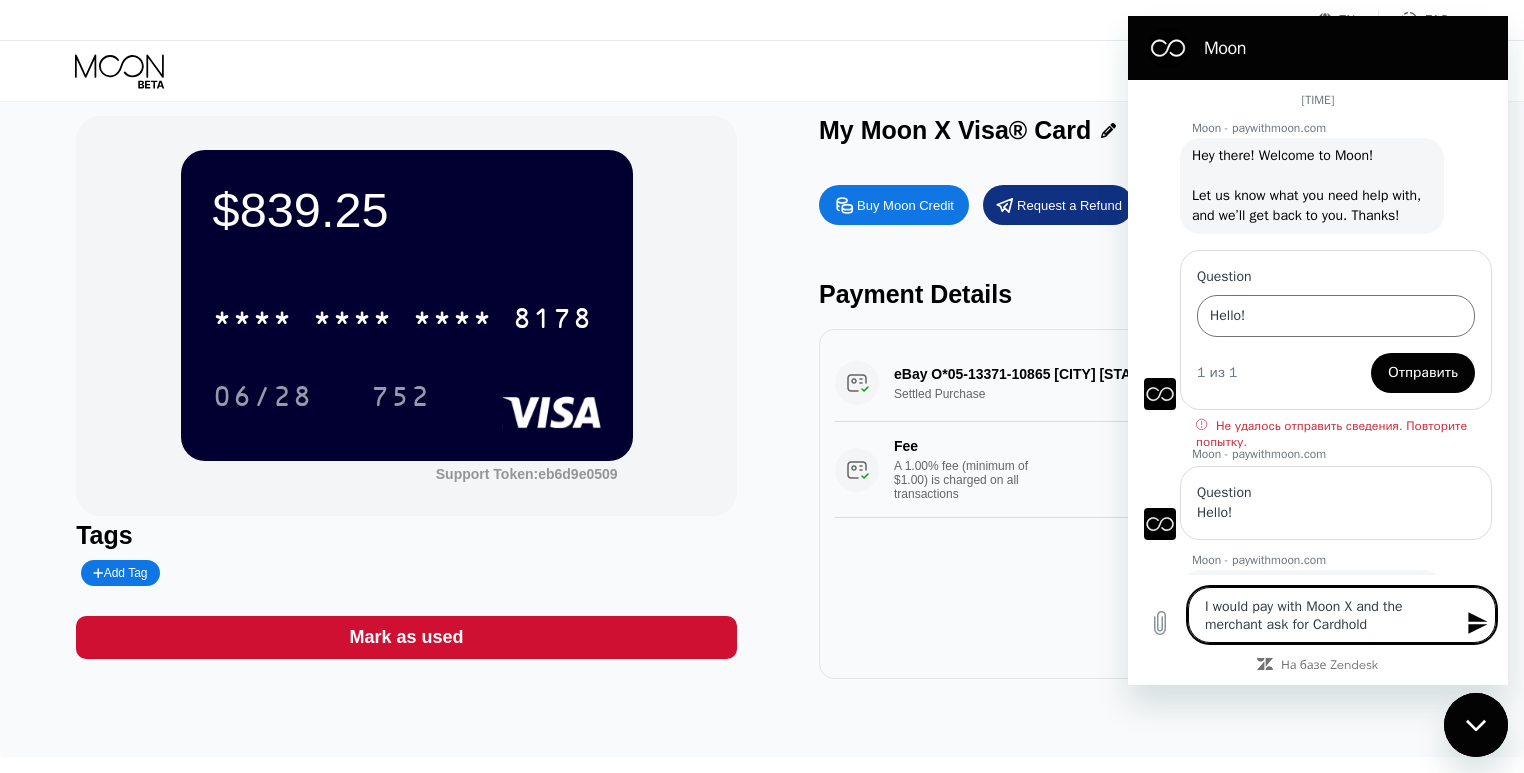 type on "I  would pay with Moon X and the merchant ask for Cardholde" 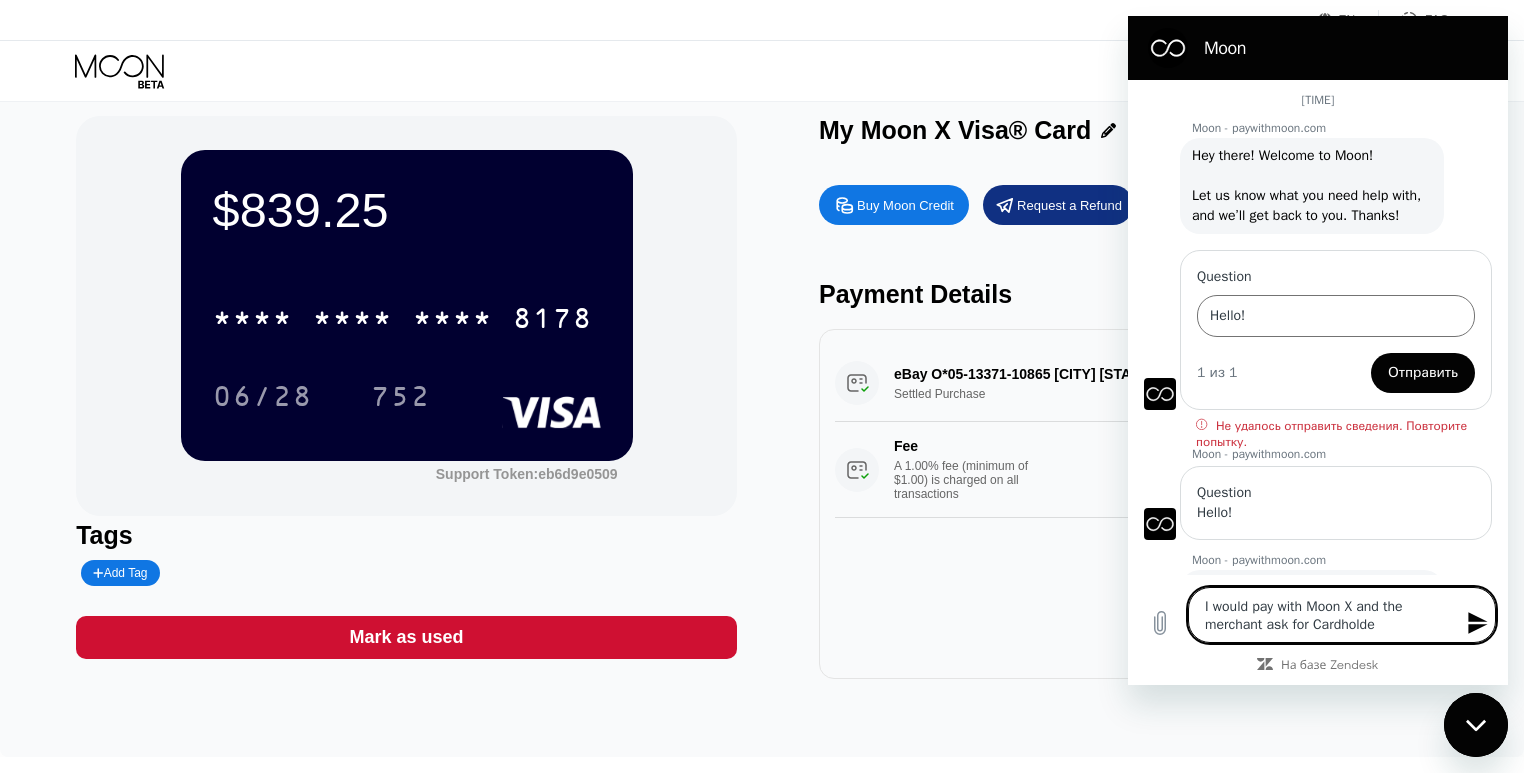 type on "I  would pay with Moon X and the merchant ask for Cardholder" 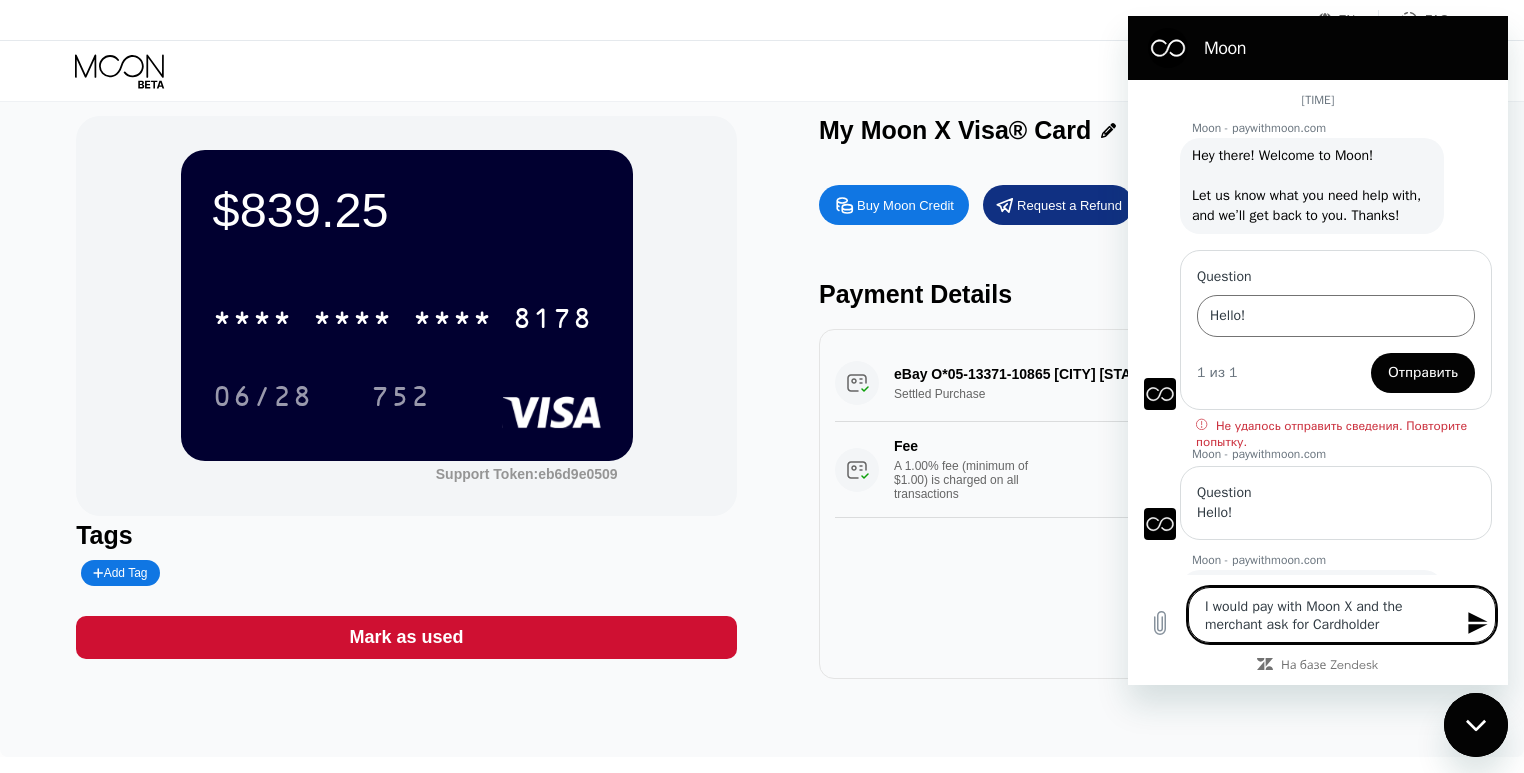 type on "I  would pay with Moon X and the merchant ask for Cardholder" 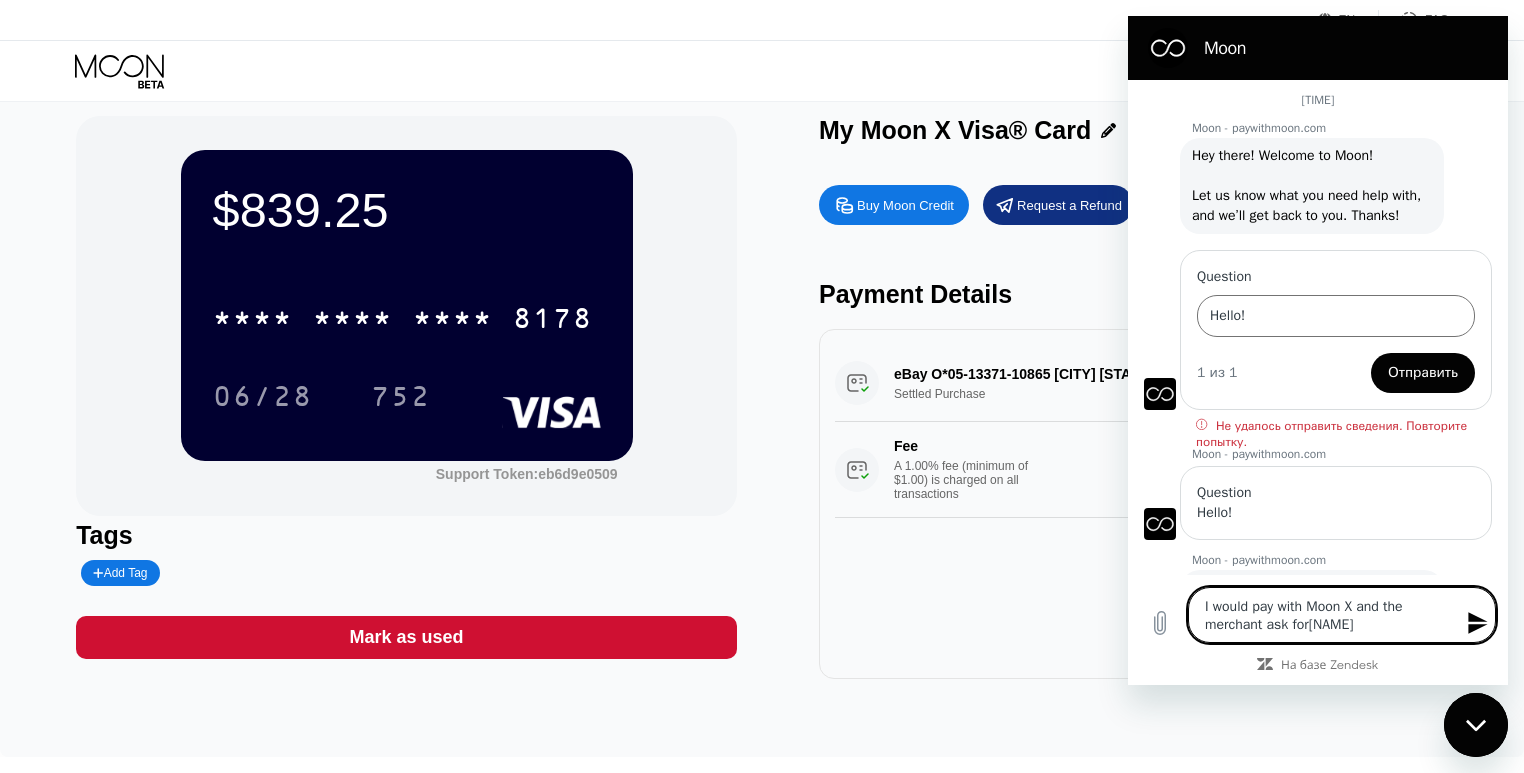 type on "I  would pay with Moon X and the merchant ask foCardholder" 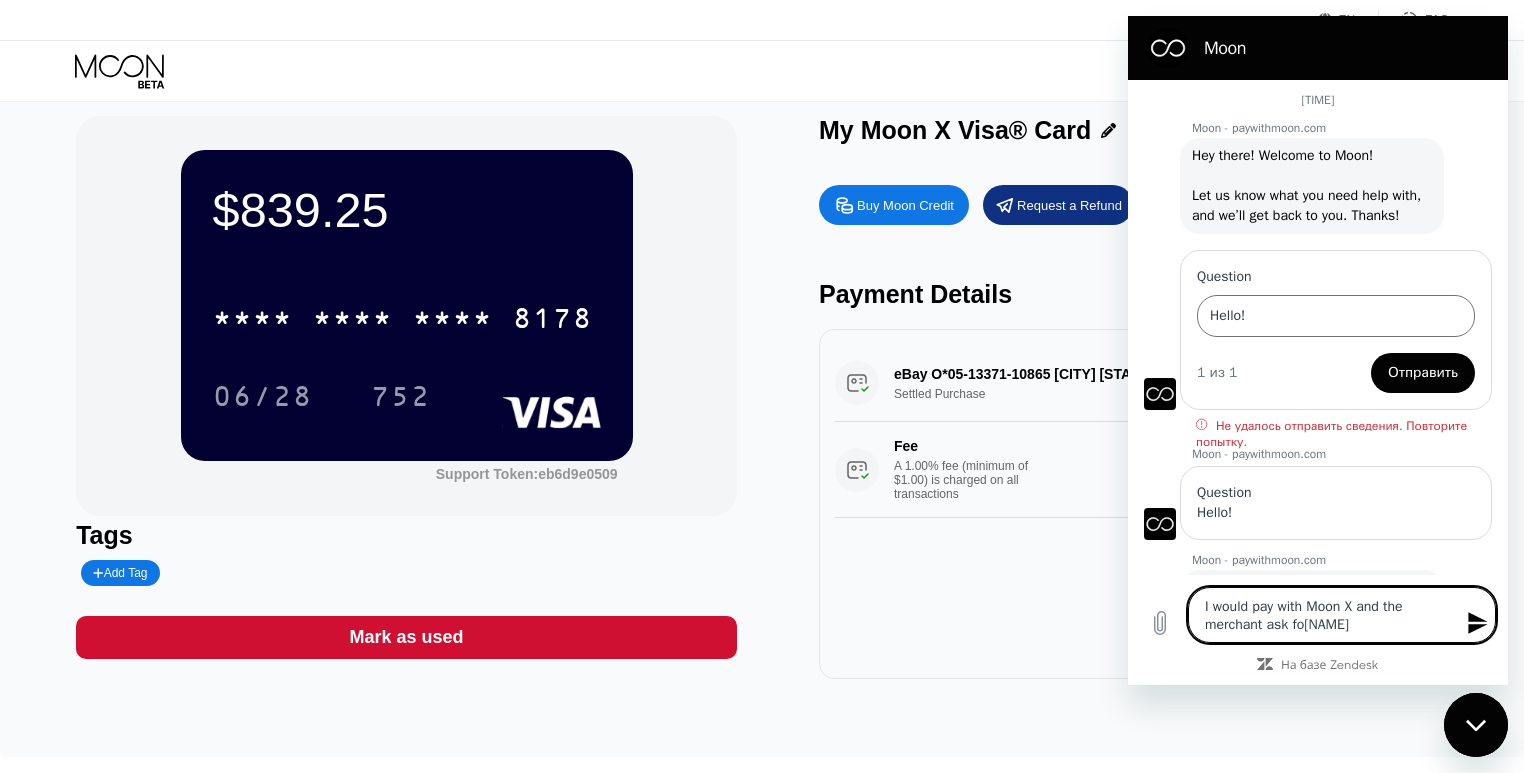 type on "I  would pay with Moon X and the merchant ask fCardholder" 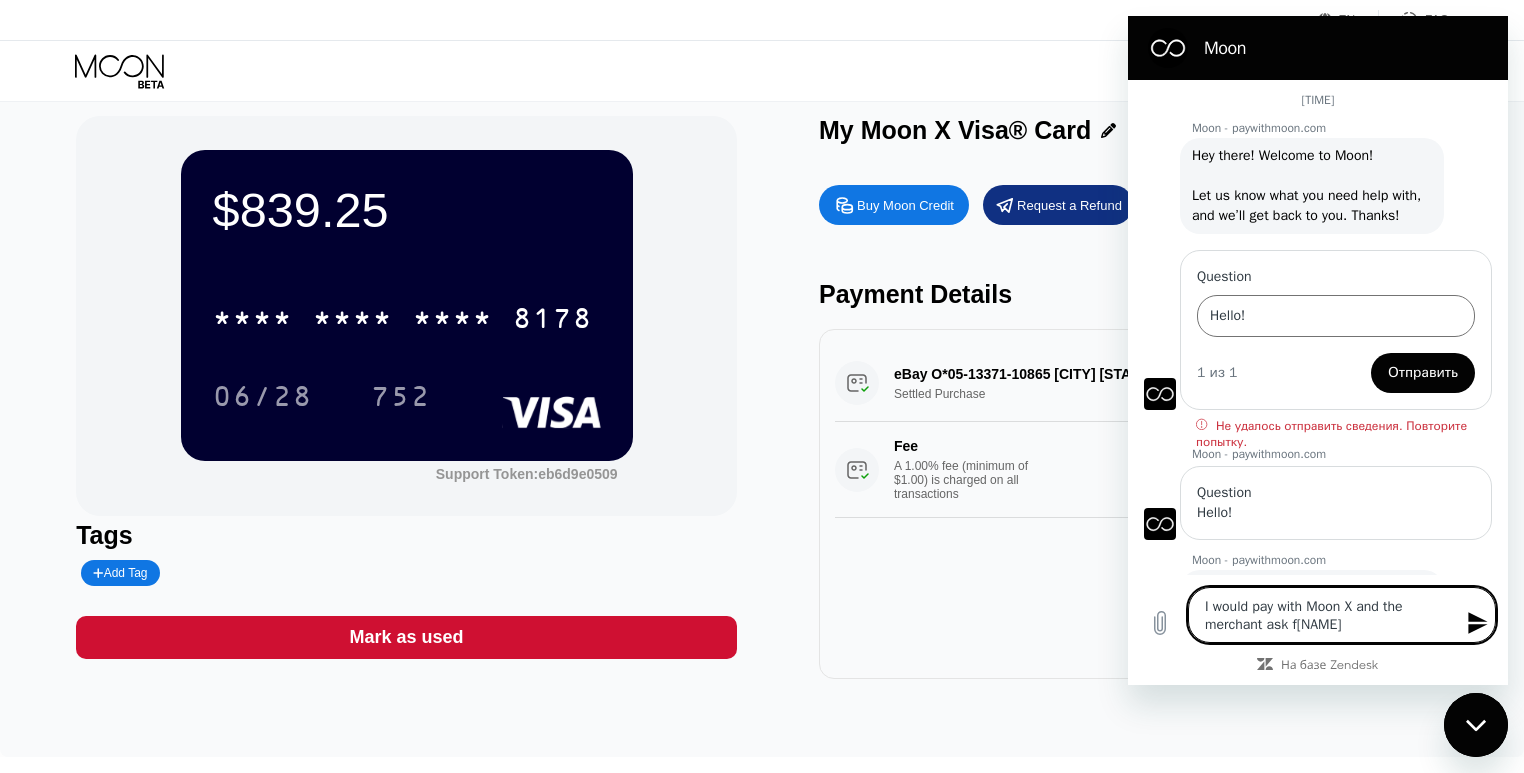 type on "I  would pay with Moon X and the merchant ask Cardholder" 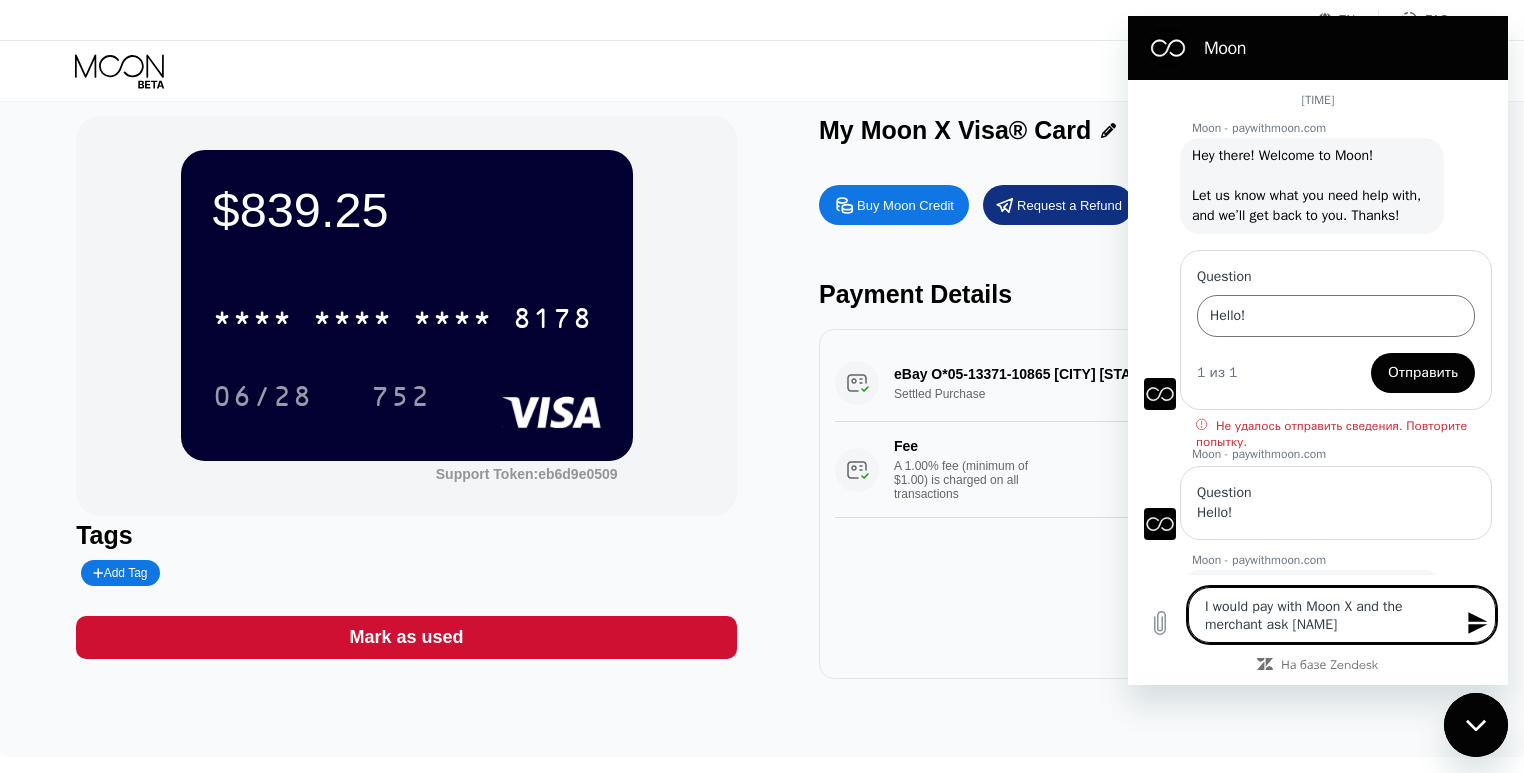 type on "I  would pay with Moon X and the merchant ask aCardholder" 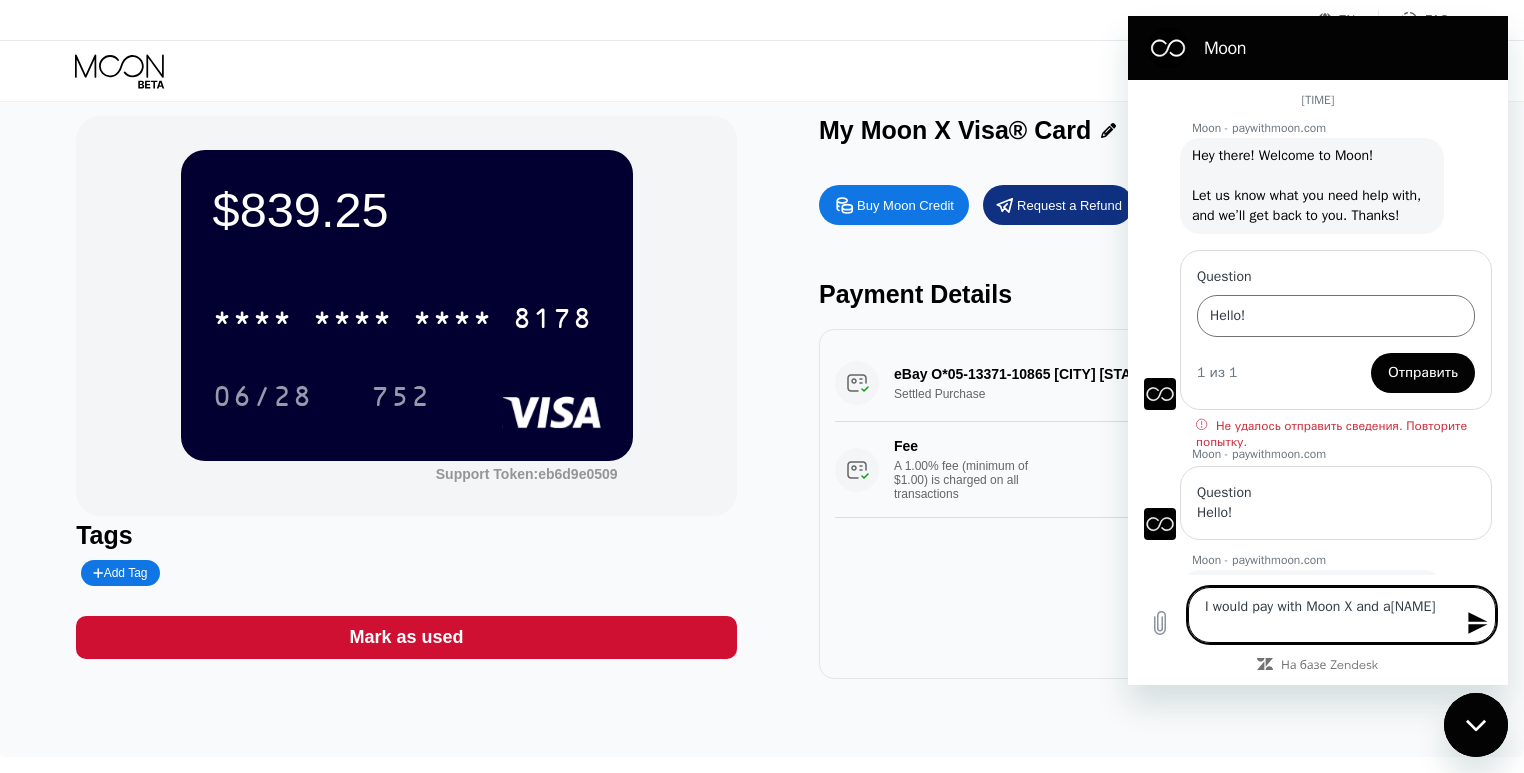 type on "I  would pay with Moon X and the merchant ask a Cardholder" 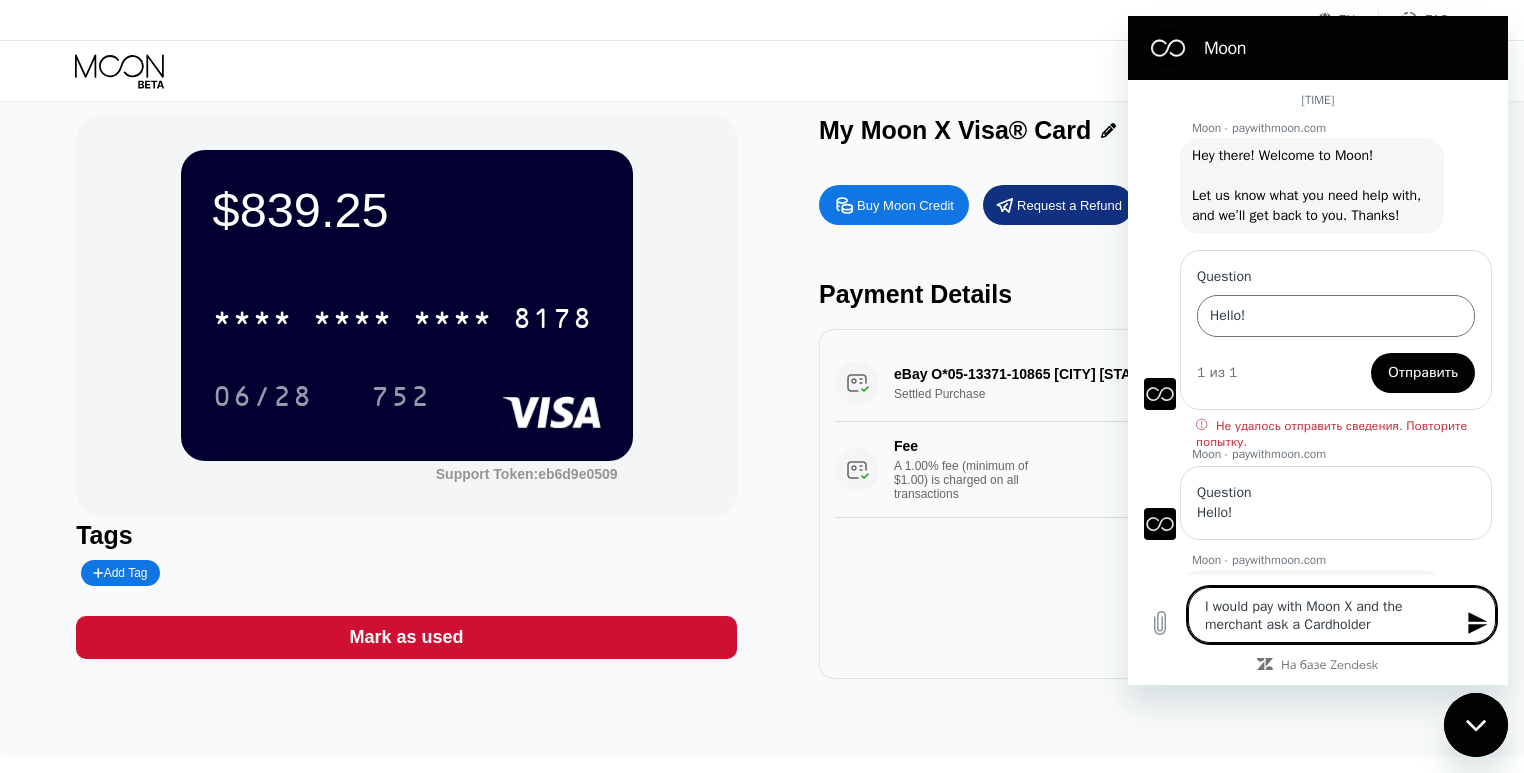 type on "I  would pay with Moon X and the merchant ask a ardholder" 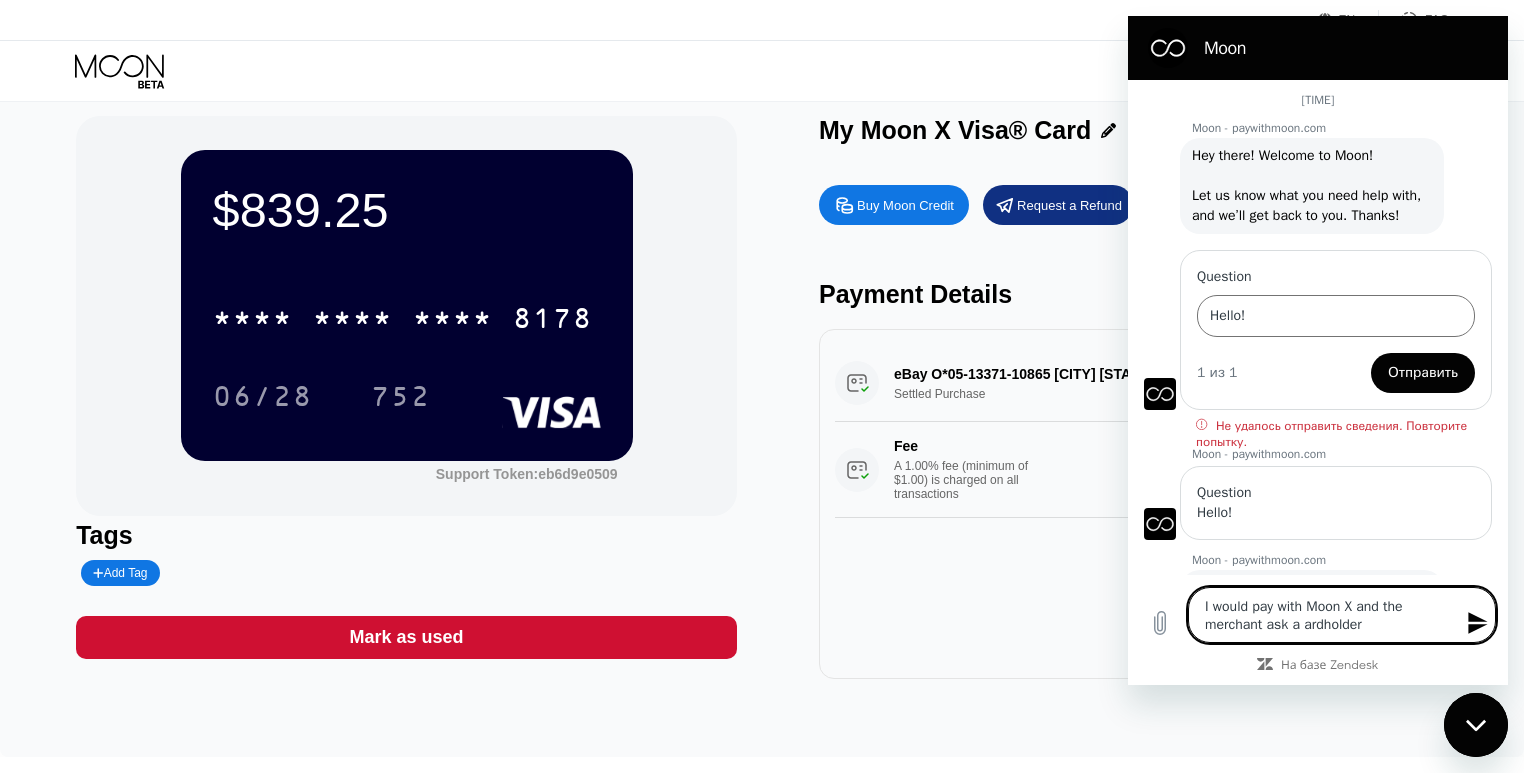 type on "I  would pay with Moon X and the merchant ask a cardholder" 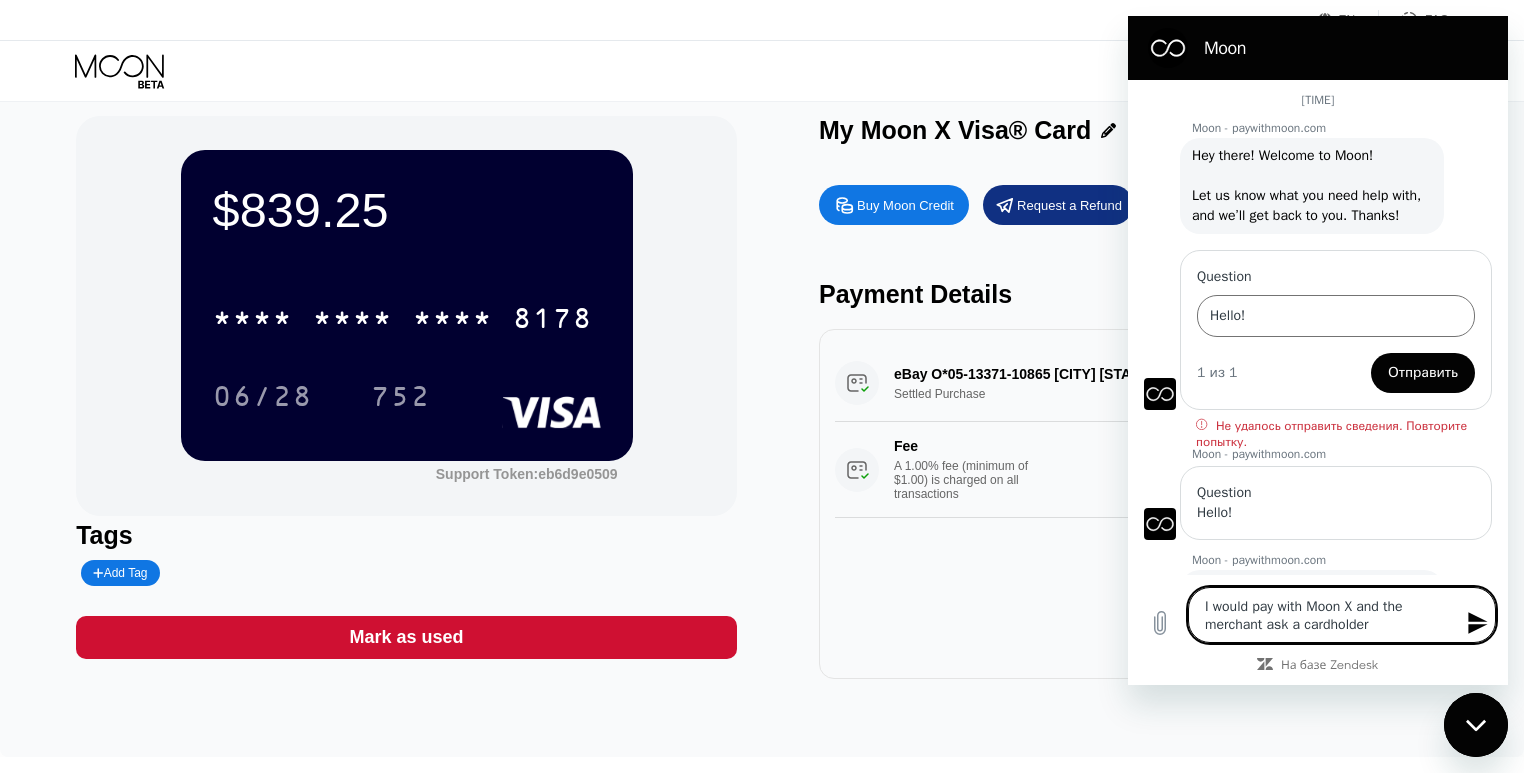 type on "I  would pay with Moon X and the merchant ask a cardholder" 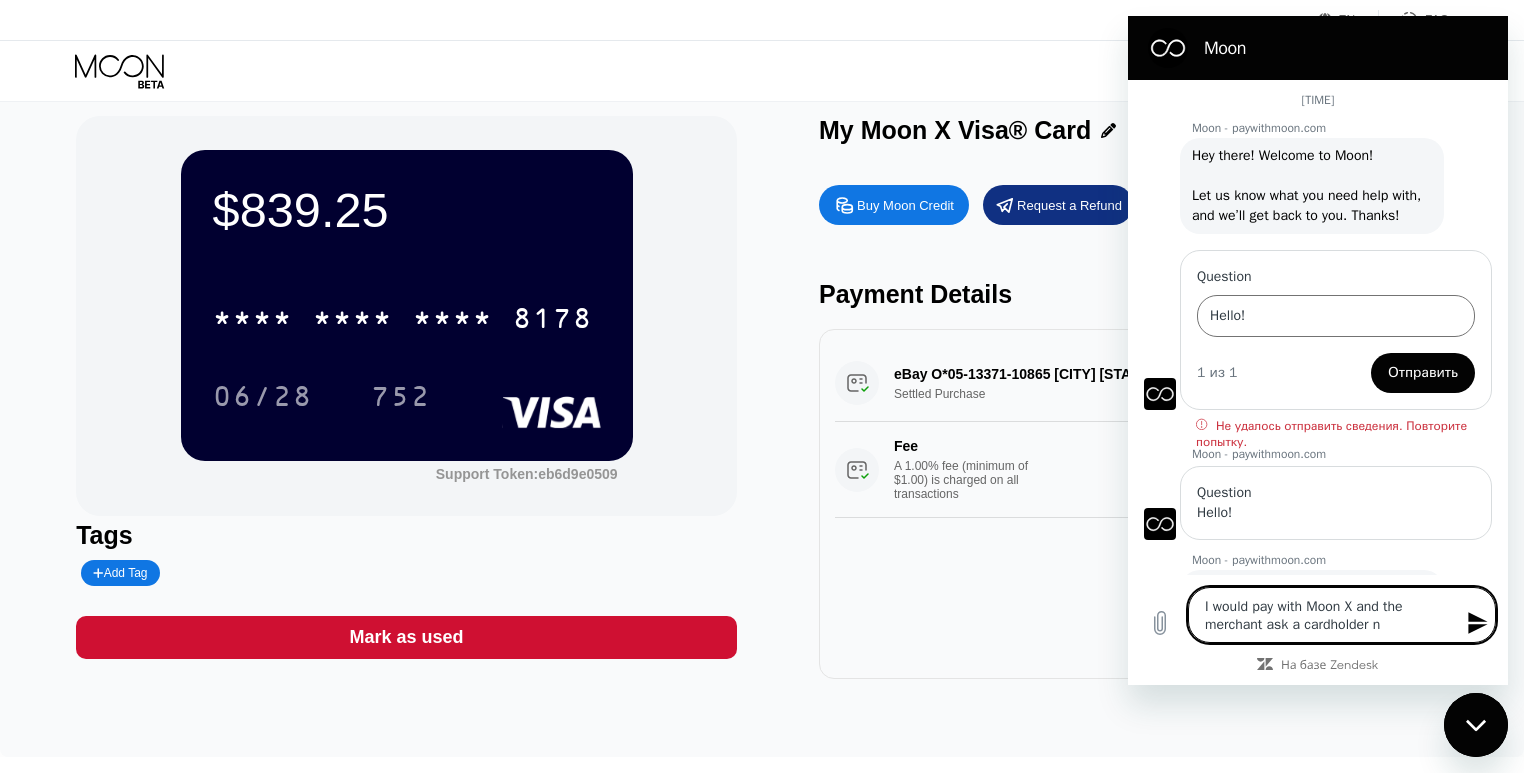 type on "I  would pay with Moon X and the merchant ask a cardholder na" 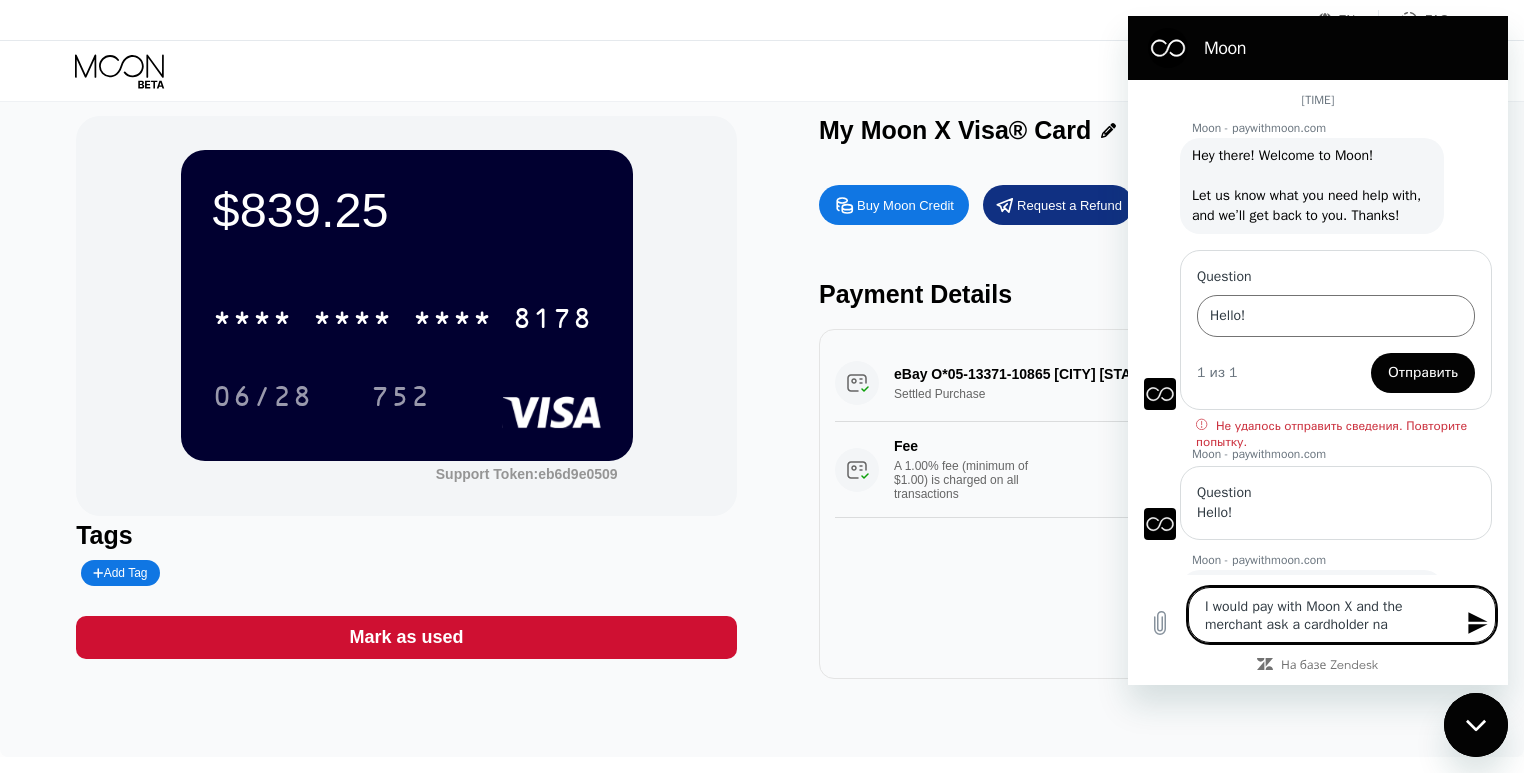 type on "x" 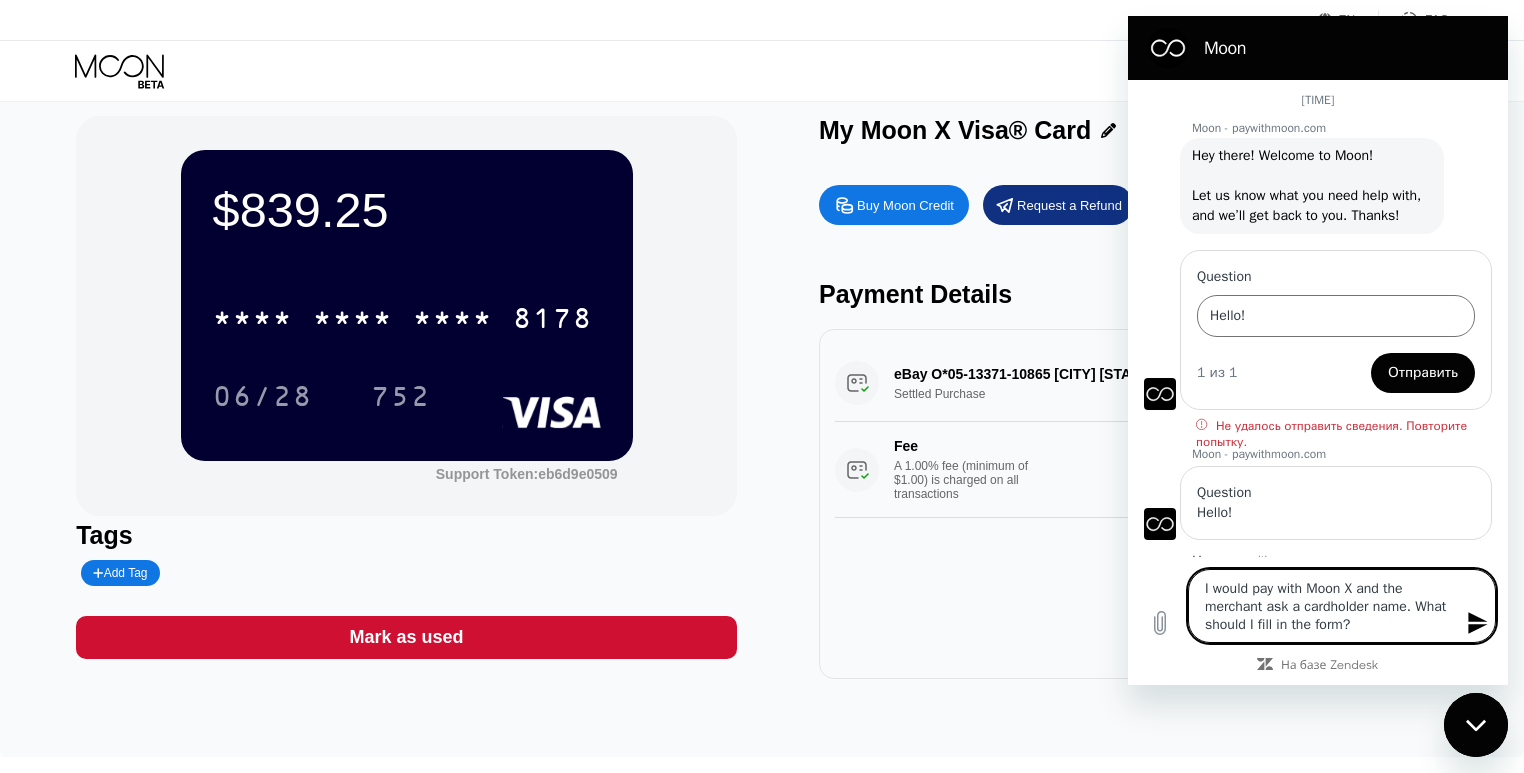 click on "I  would pay with Moon X and the merchant ask a cardholder name. What should I fill in the form?" at bounding box center [1342, 606] 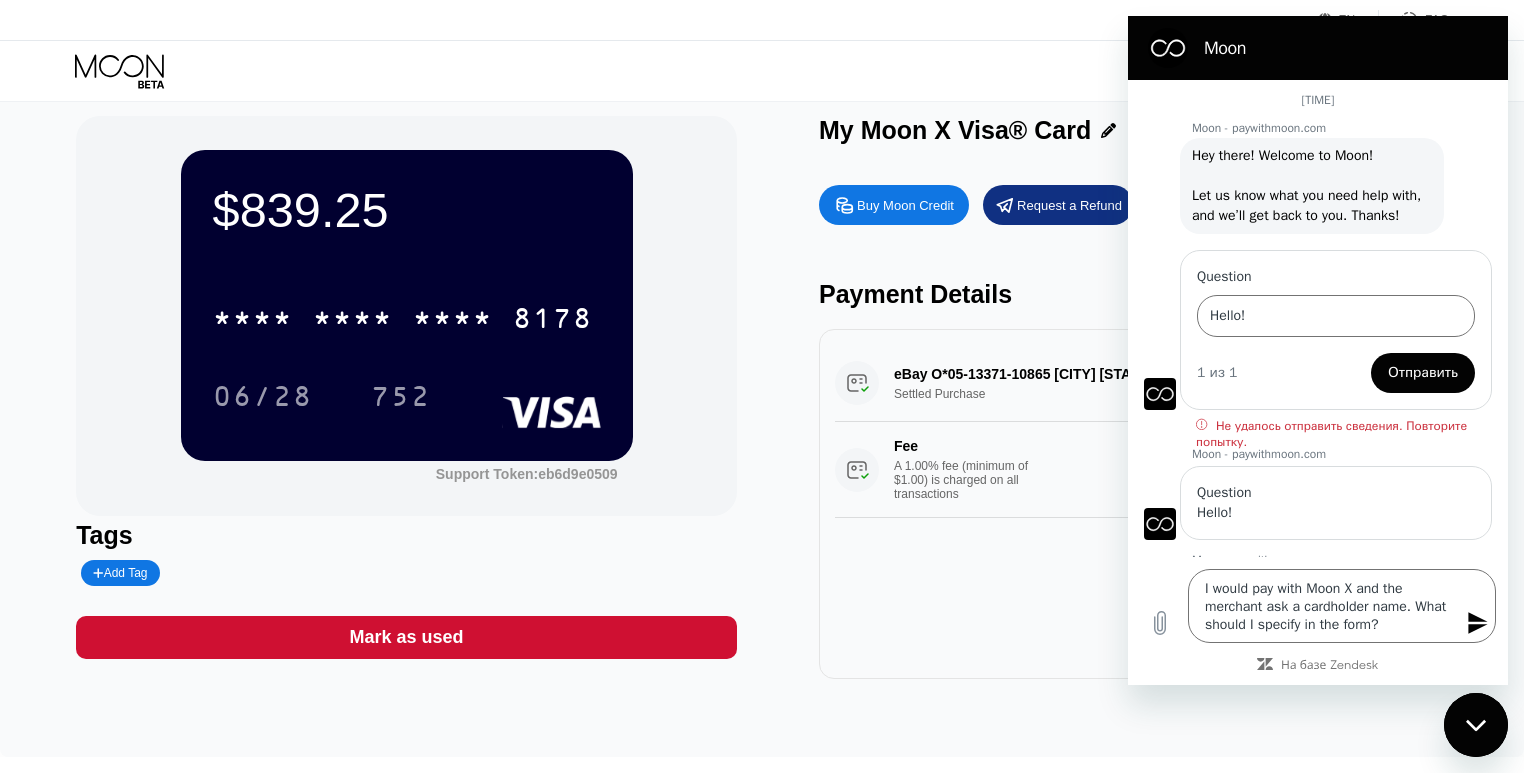 click 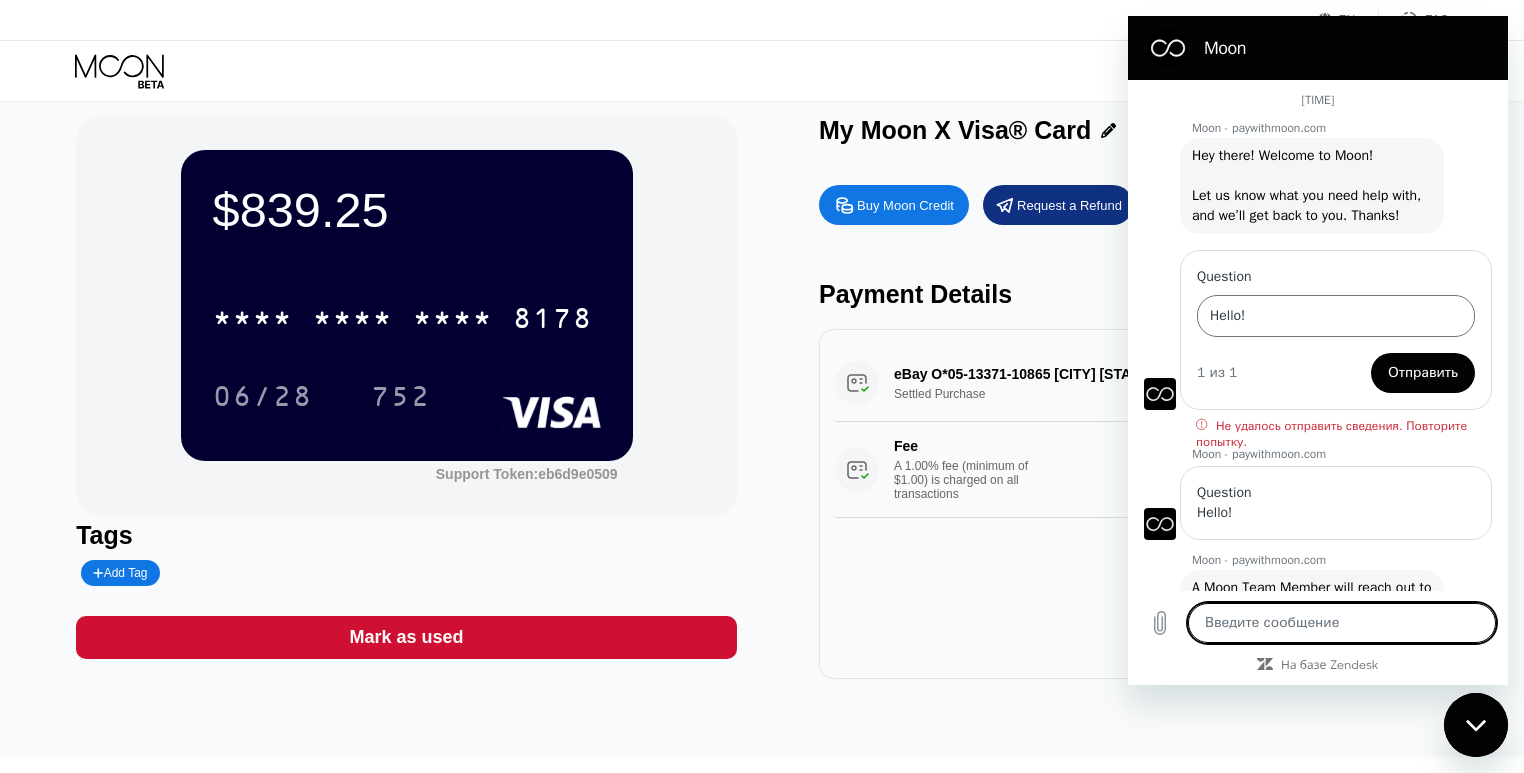 scroll, scrollTop: 184, scrollLeft: 0, axis: vertical 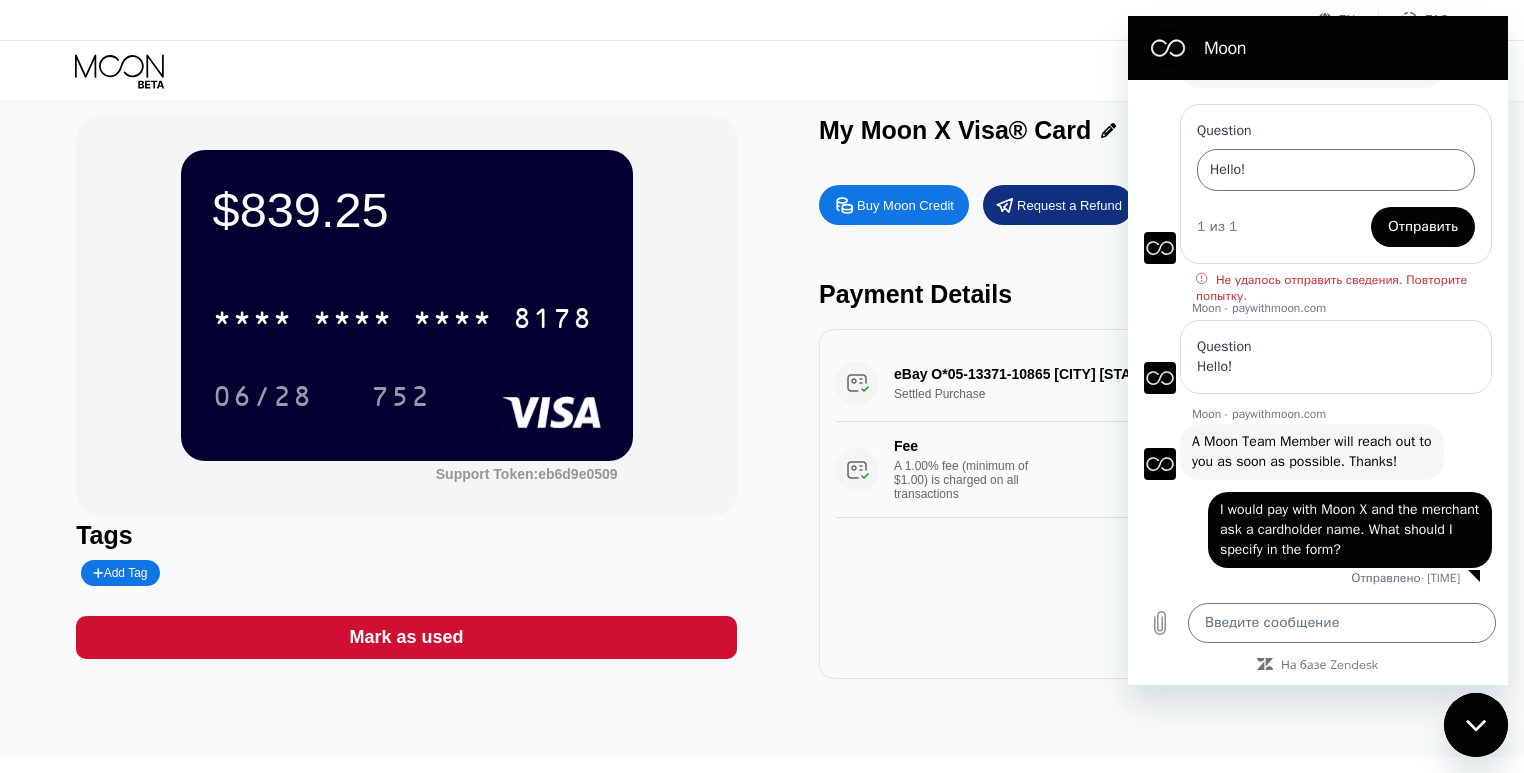 click at bounding box center [1474, 576] 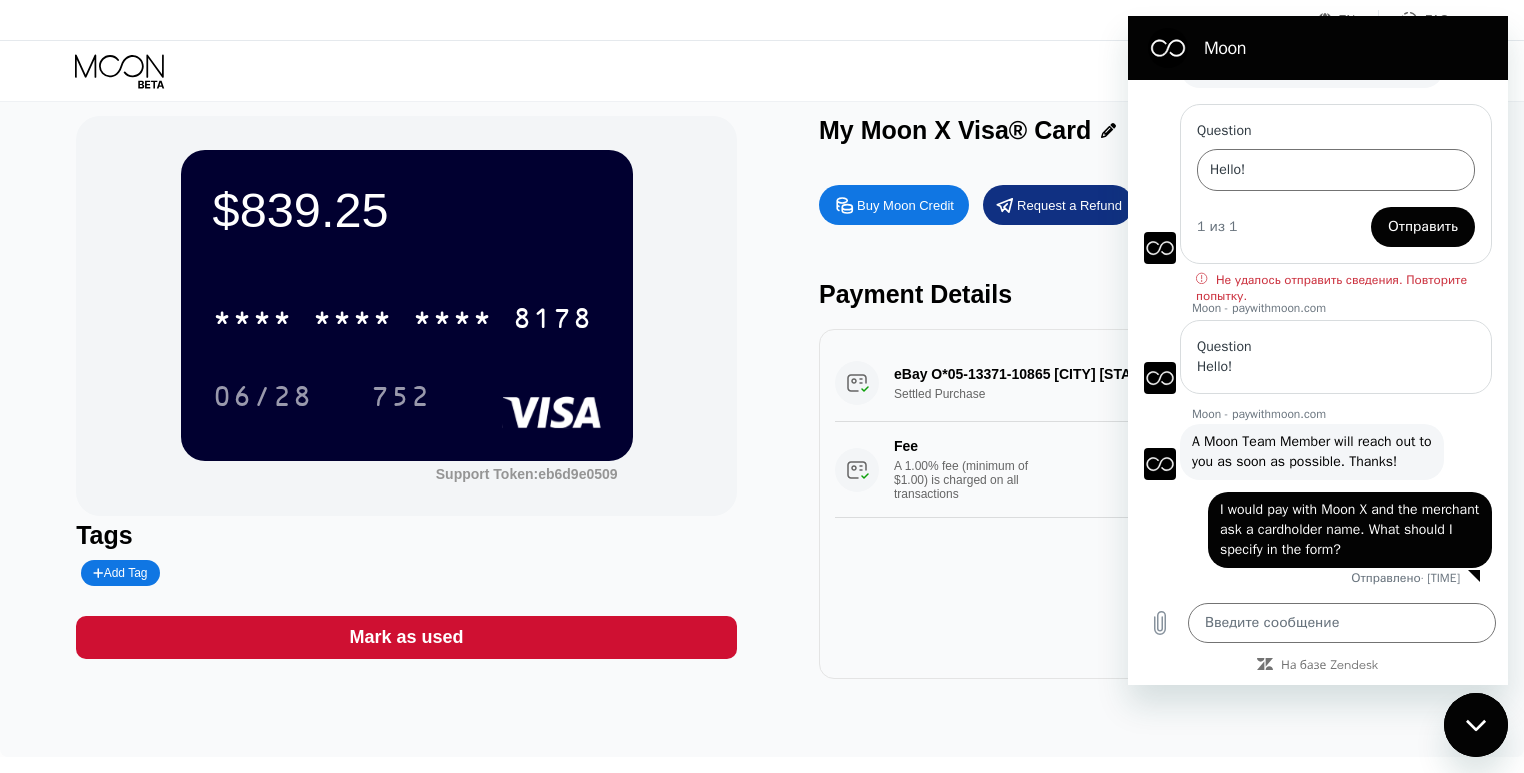 click 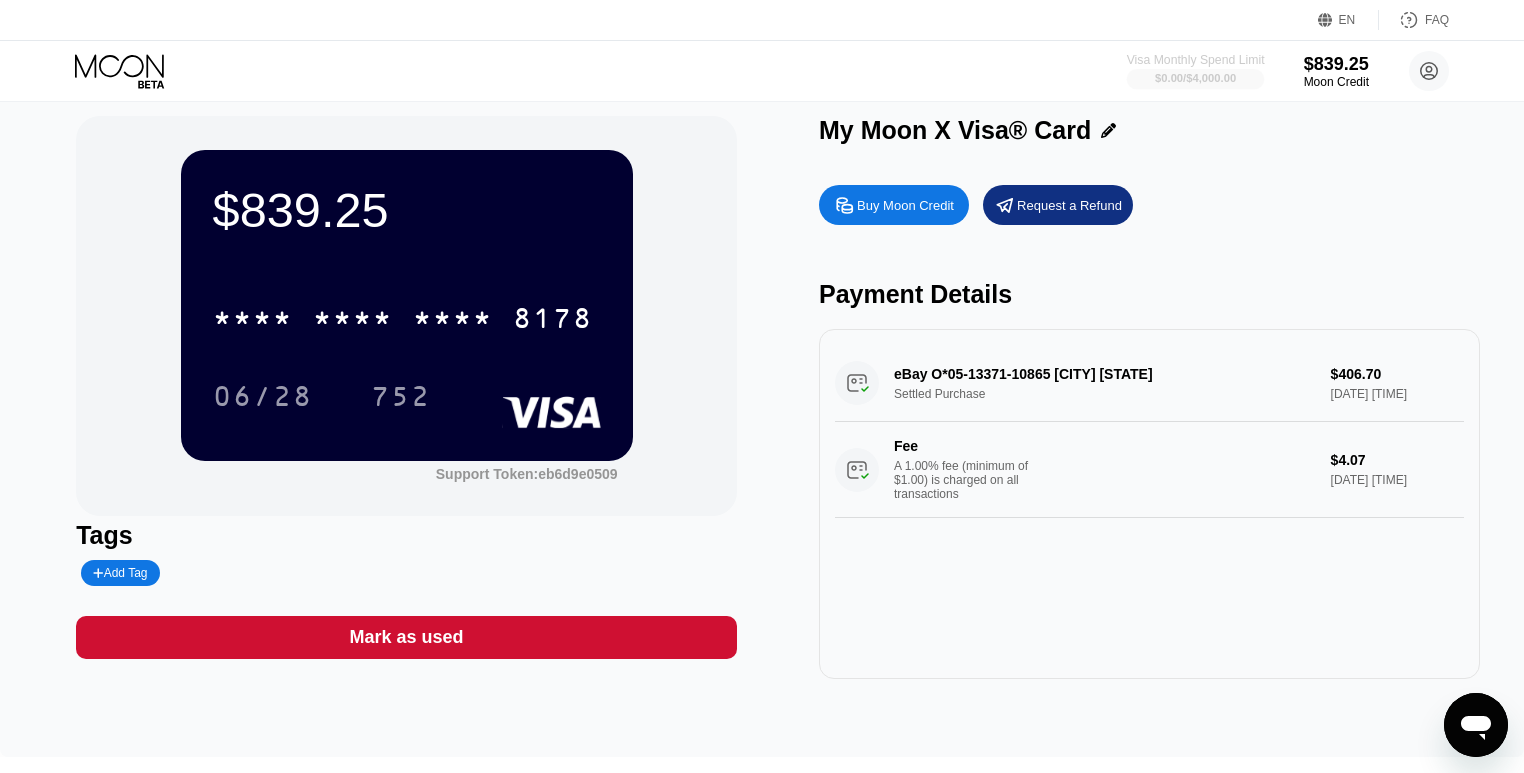 click on "$0.00 / $4,000.00" at bounding box center (1195, 78) 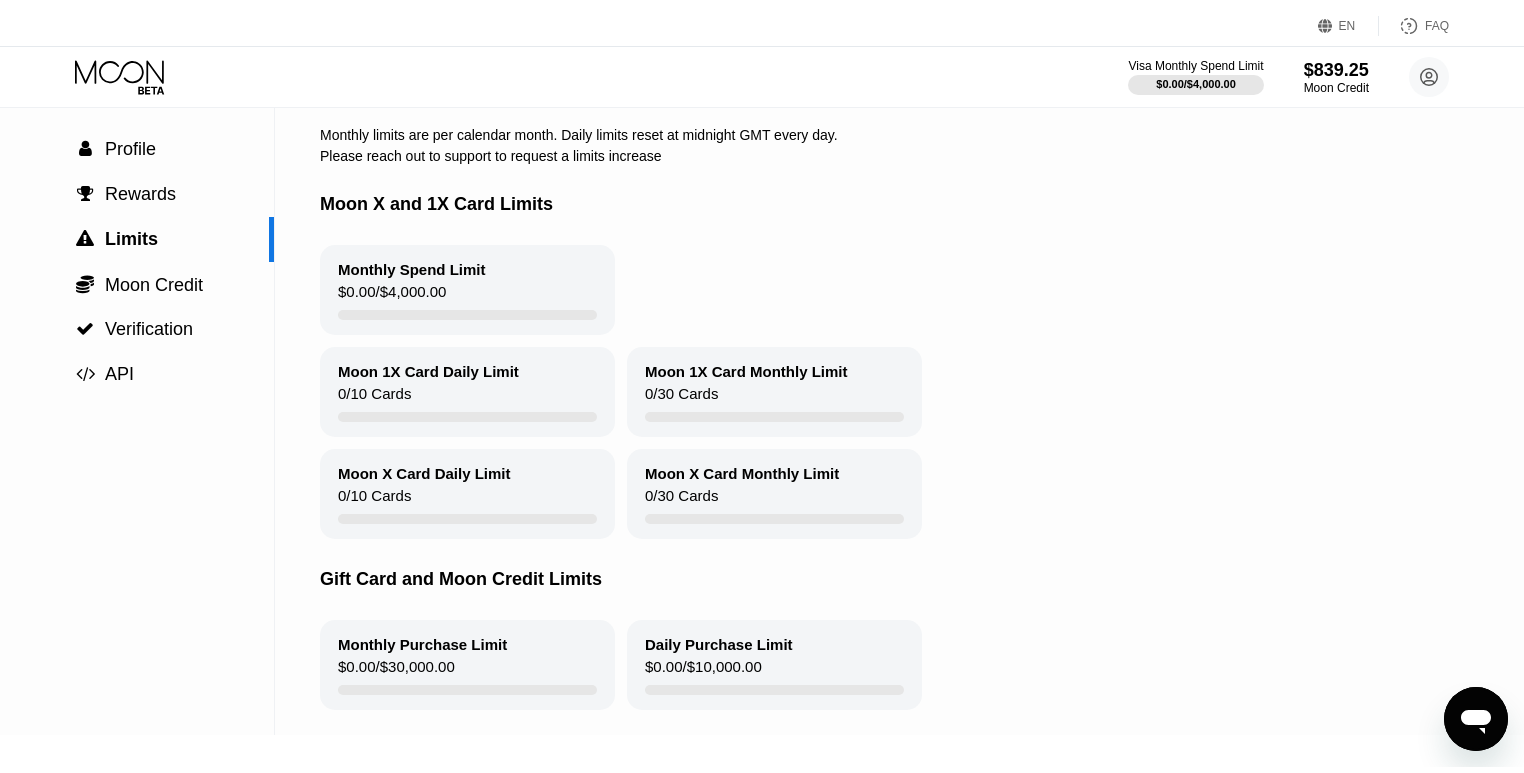 scroll, scrollTop: 0, scrollLeft: 0, axis: both 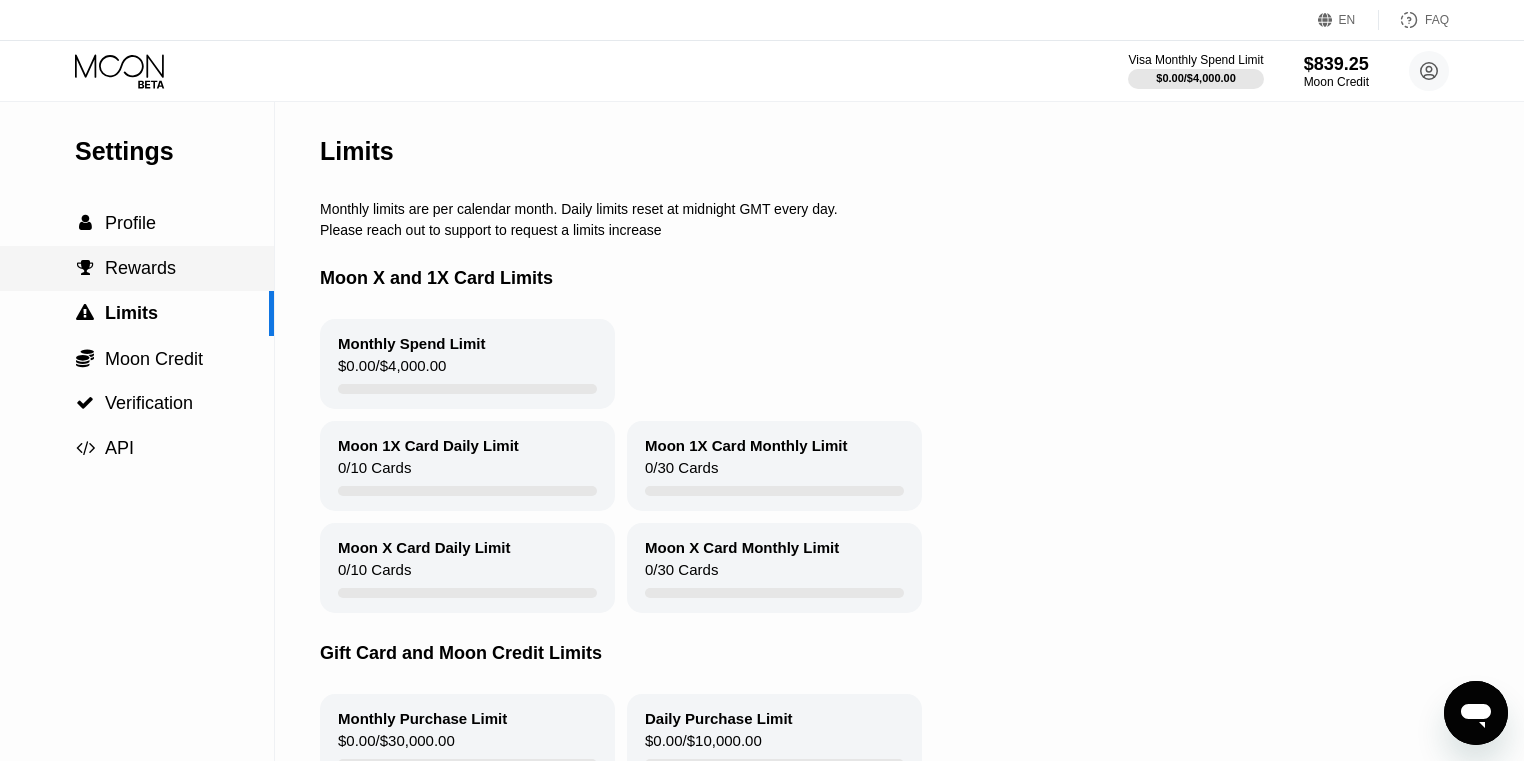 click on " Rewards" at bounding box center (125, 268) 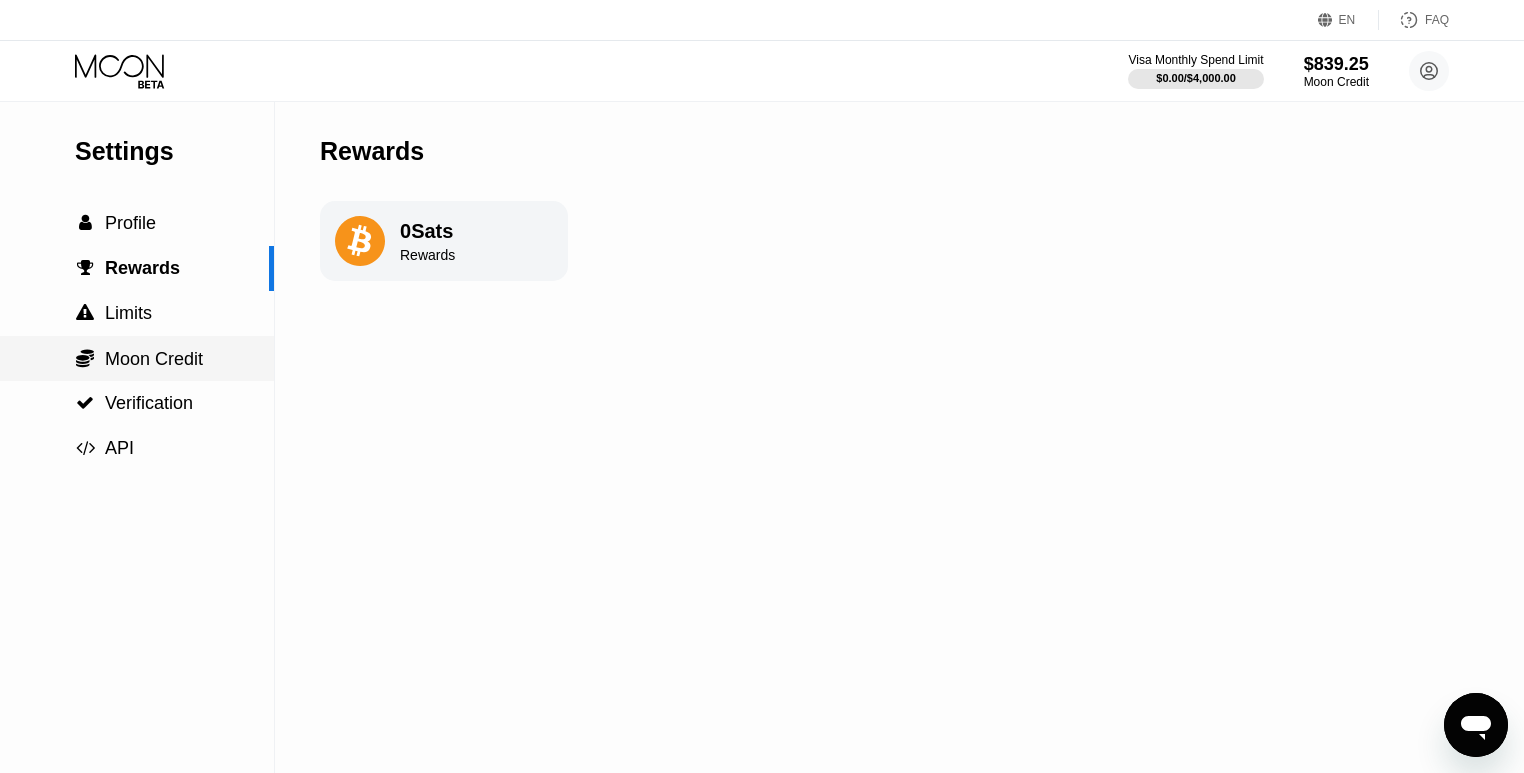 click on "Moon Credit" at bounding box center (154, 359) 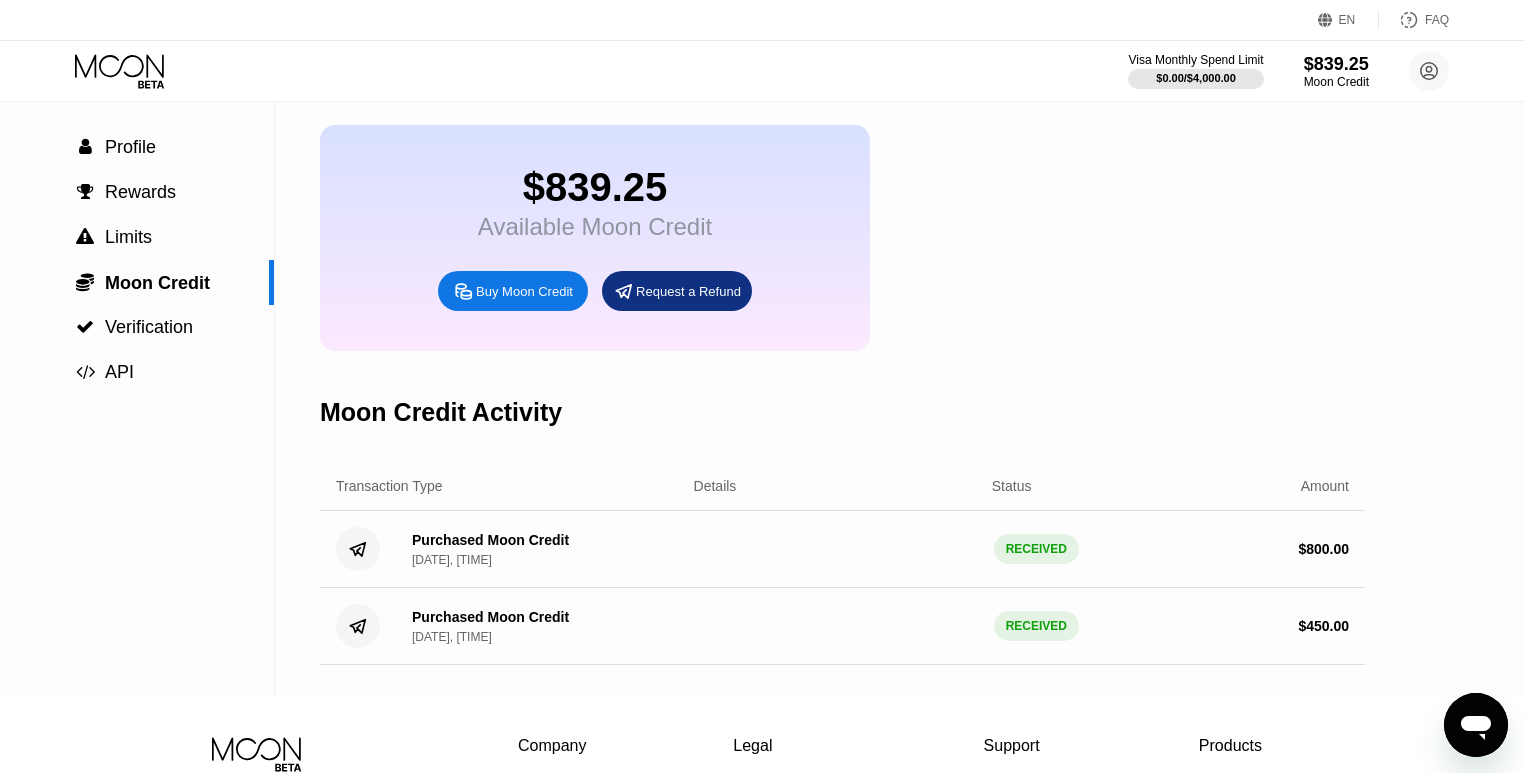 scroll, scrollTop: 70, scrollLeft: 0, axis: vertical 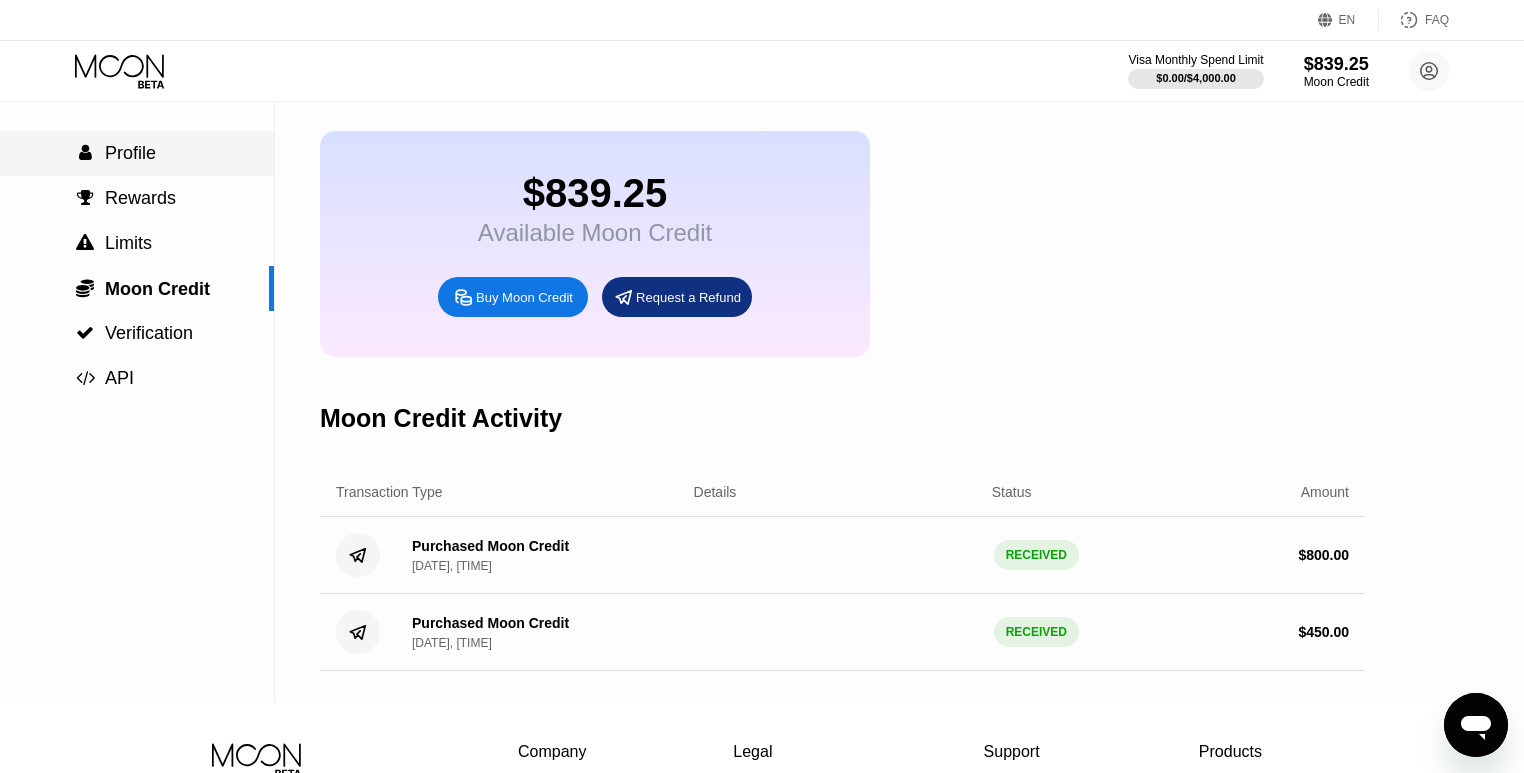 click on "Profile" at bounding box center (130, 153) 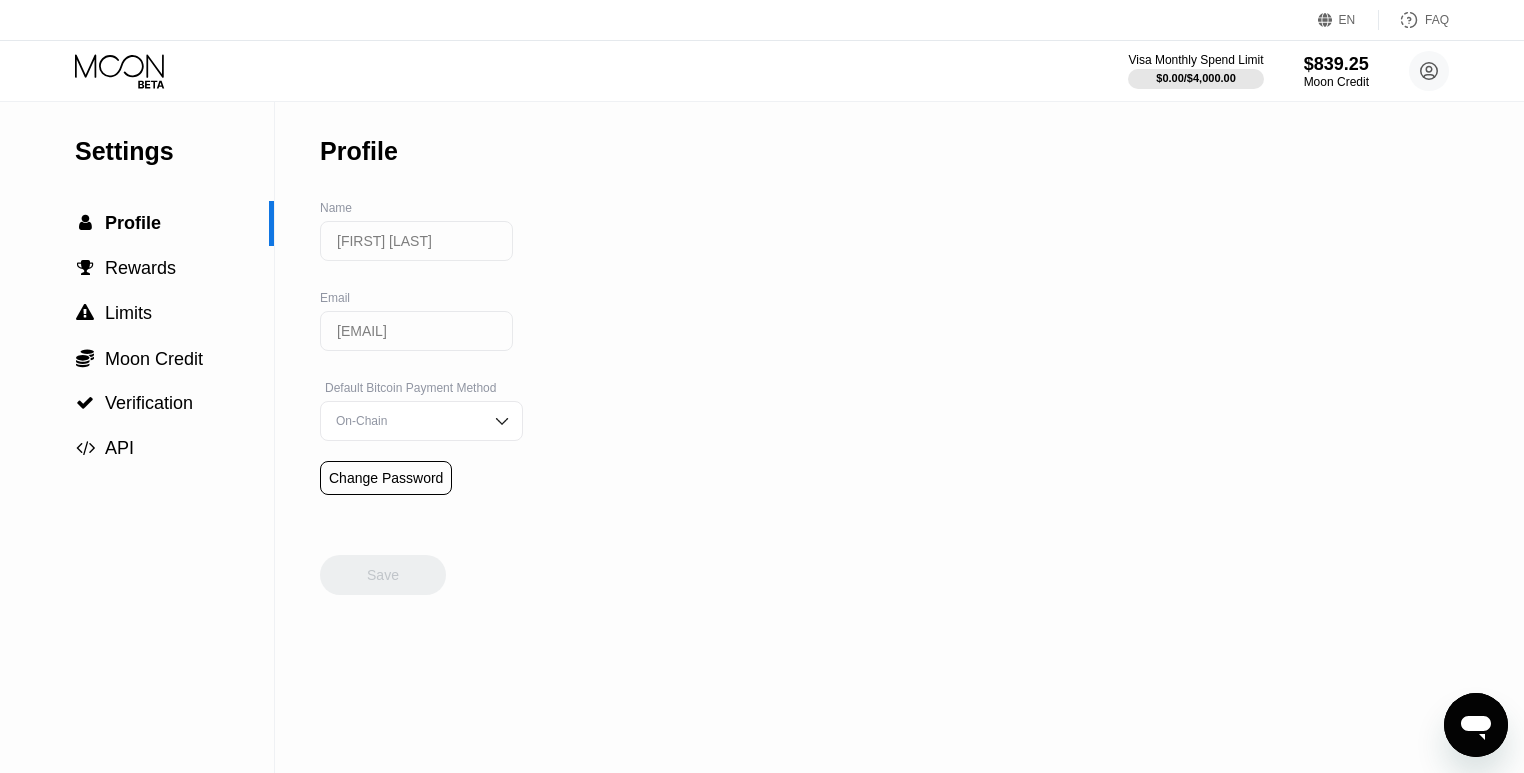 scroll, scrollTop: 0, scrollLeft: 0, axis: both 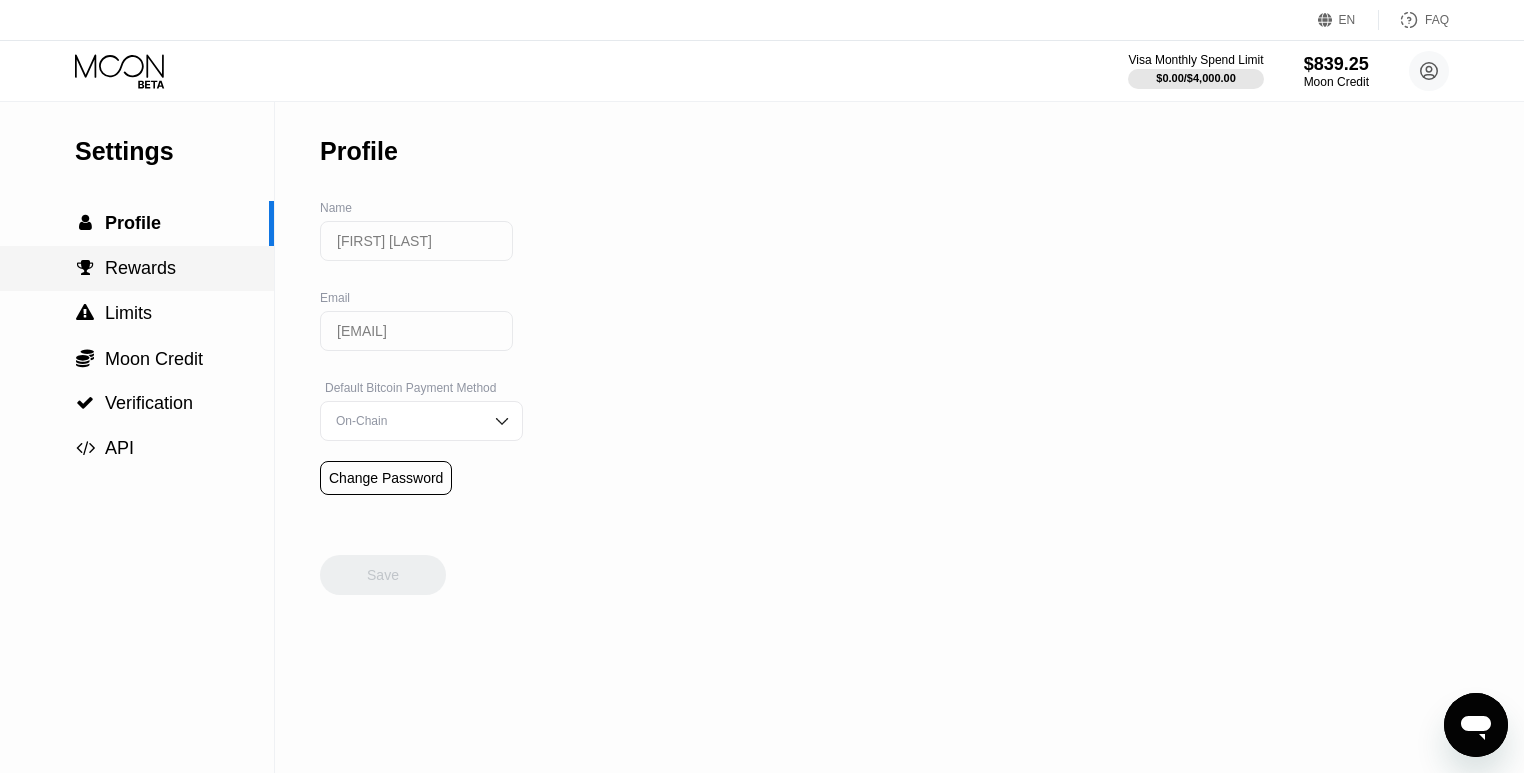 click on "Rewards" at bounding box center [140, 268] 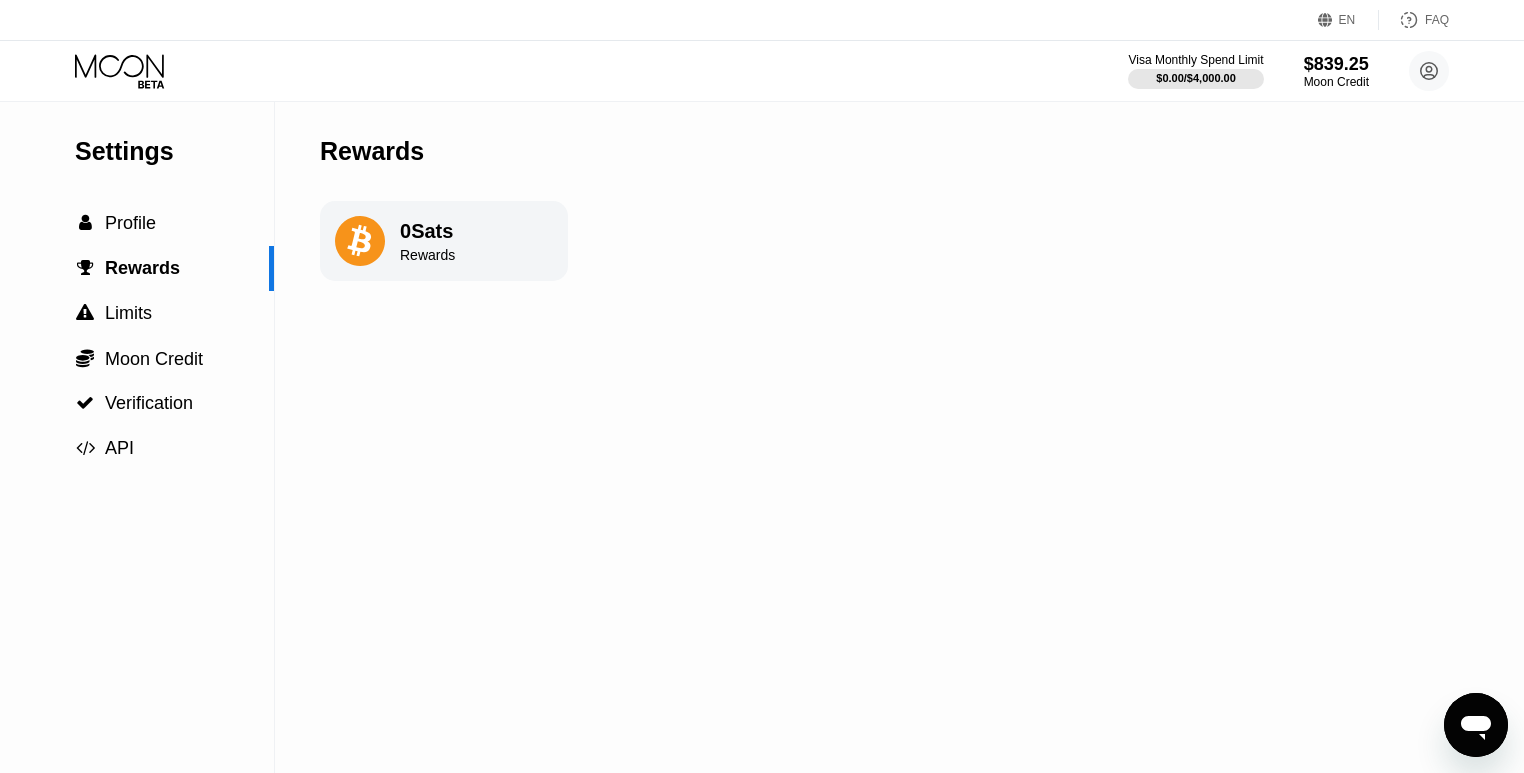 click on "Settings  Profile  Rewards  Limits  Moon Credit  Verification  API" at bounding box center (137, 286) 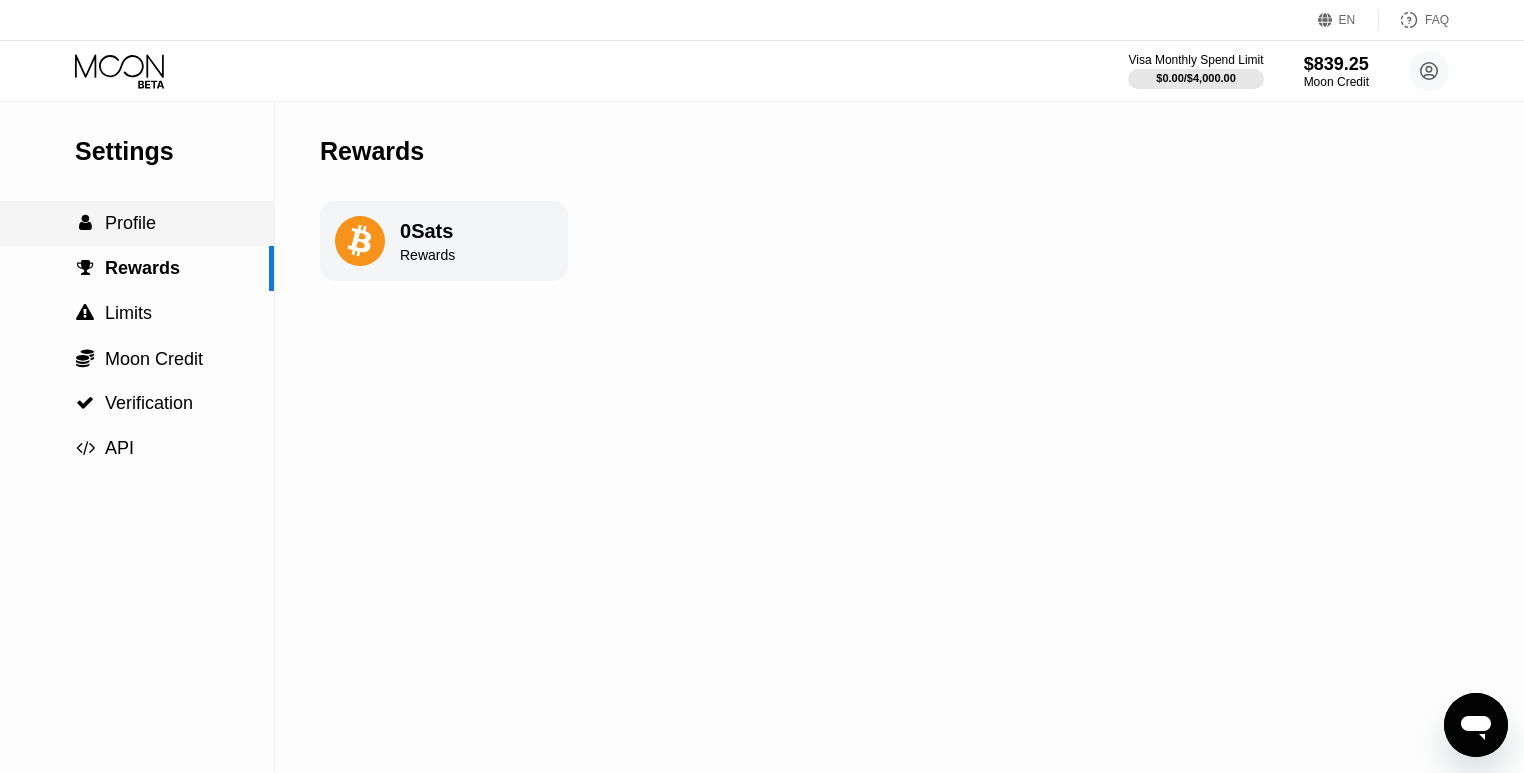 click on "Profile" at bounding box center [130, 223] 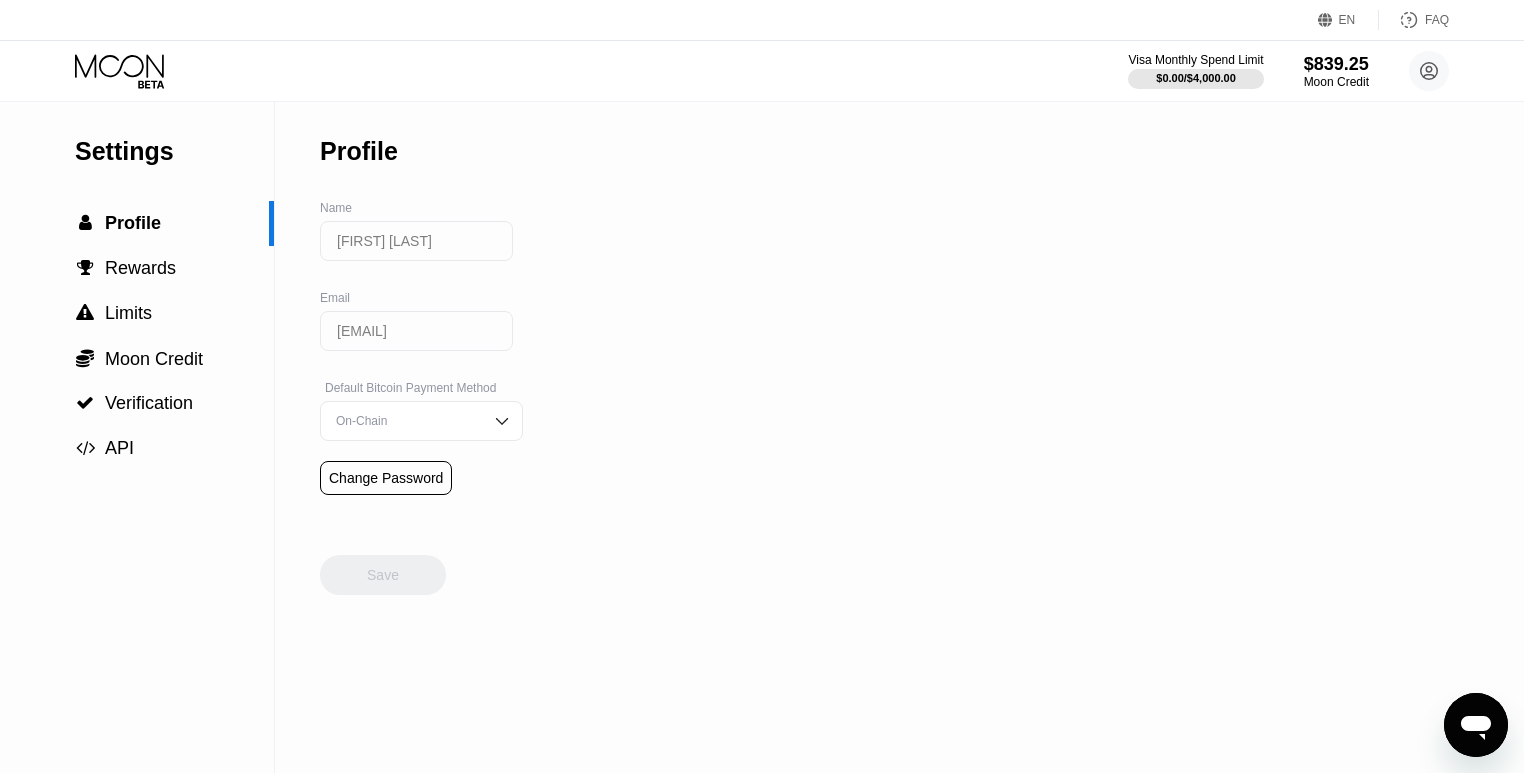 click on "EN" at bounding box center (1328, 20) 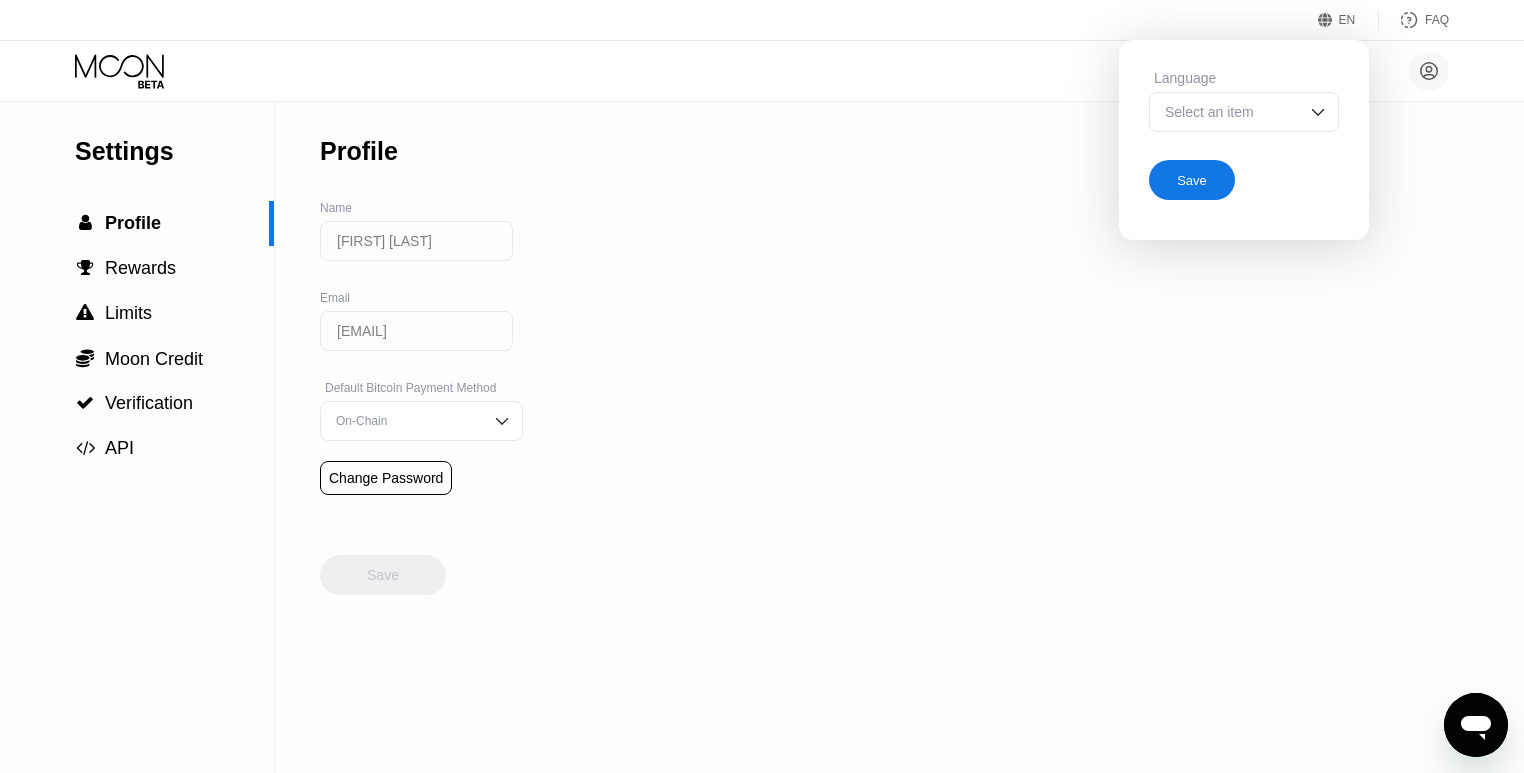 click at bounding box center [1318, 112] 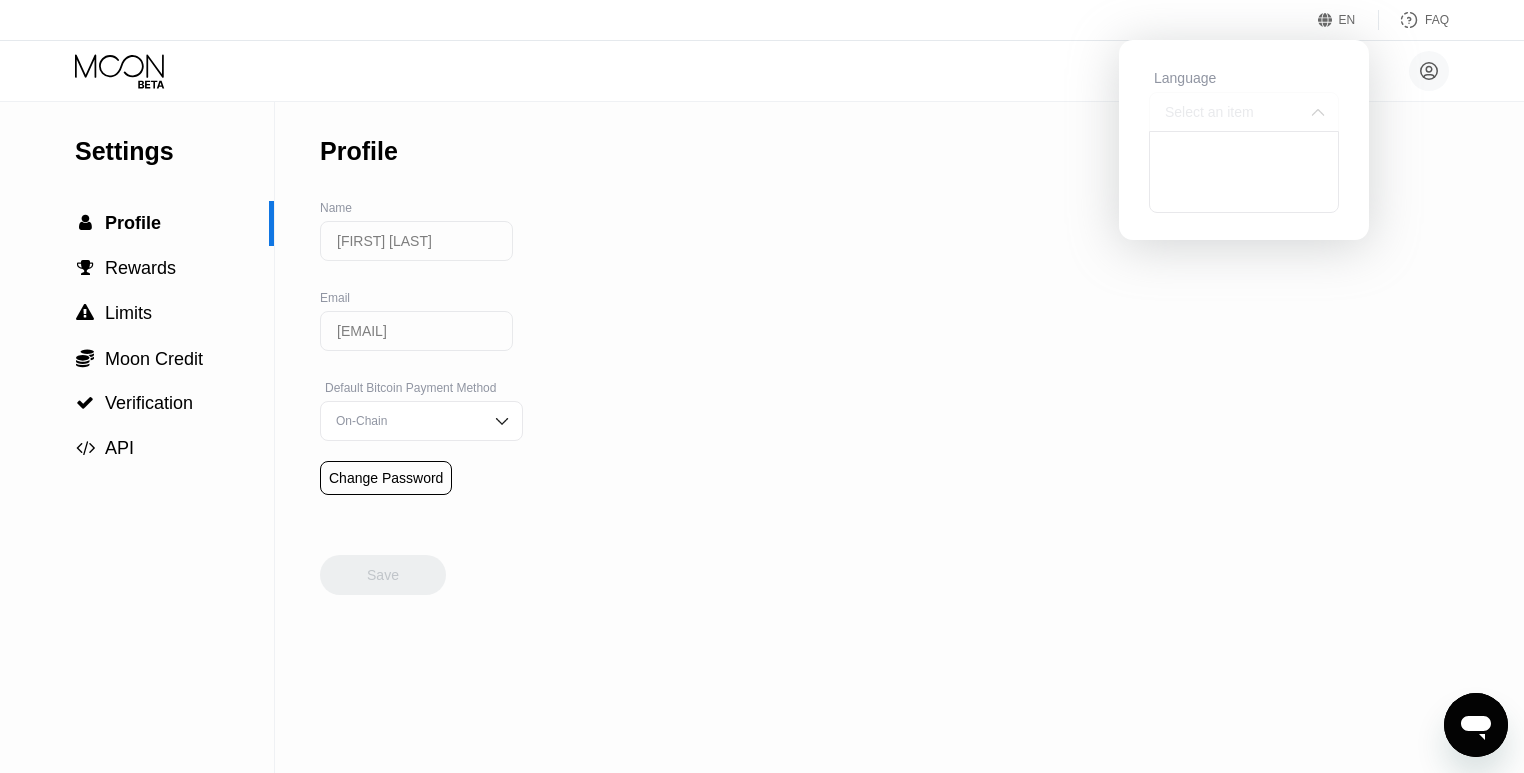 click at bounding box center (1318, 112) 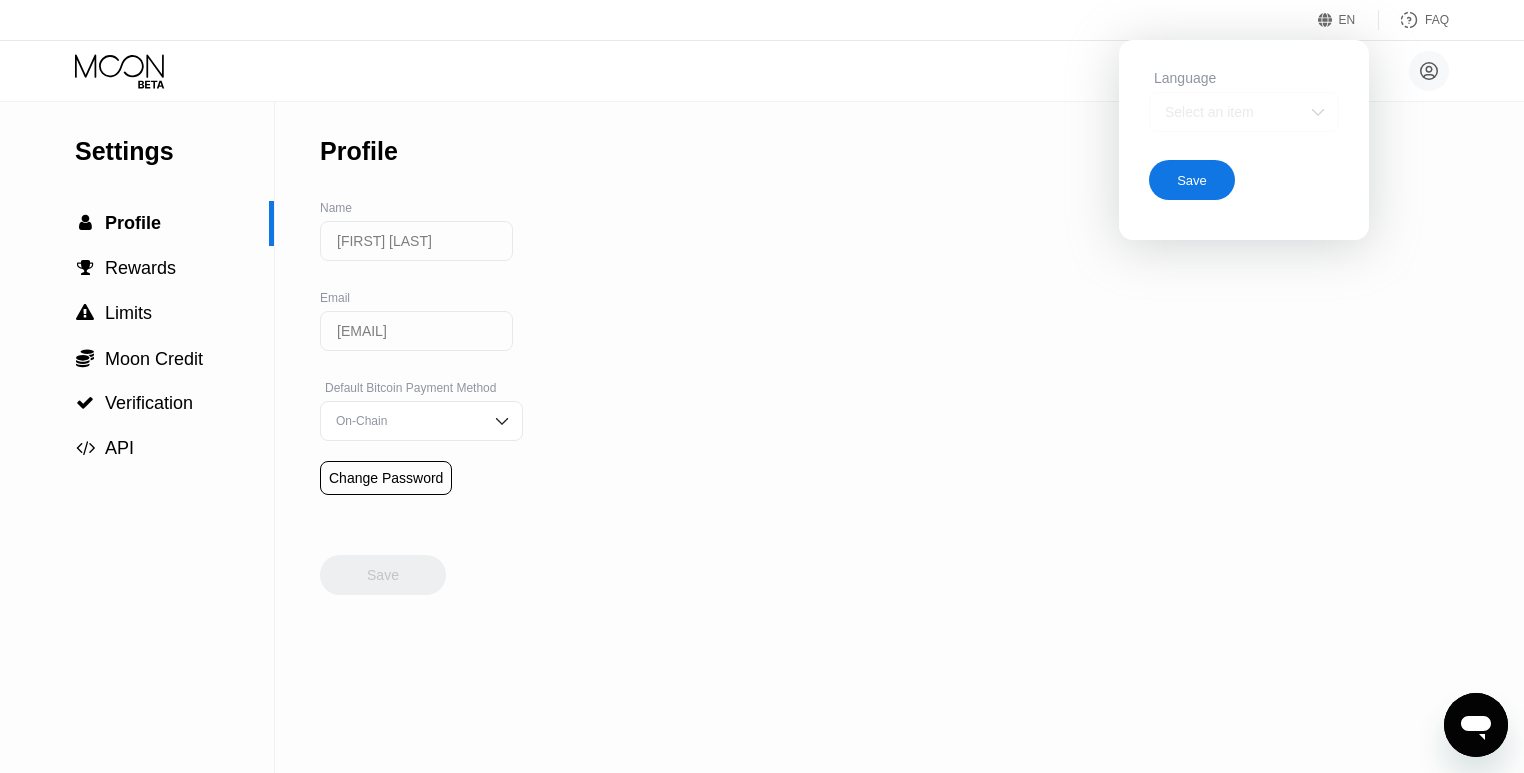 click at bounding box center [1318, 112] 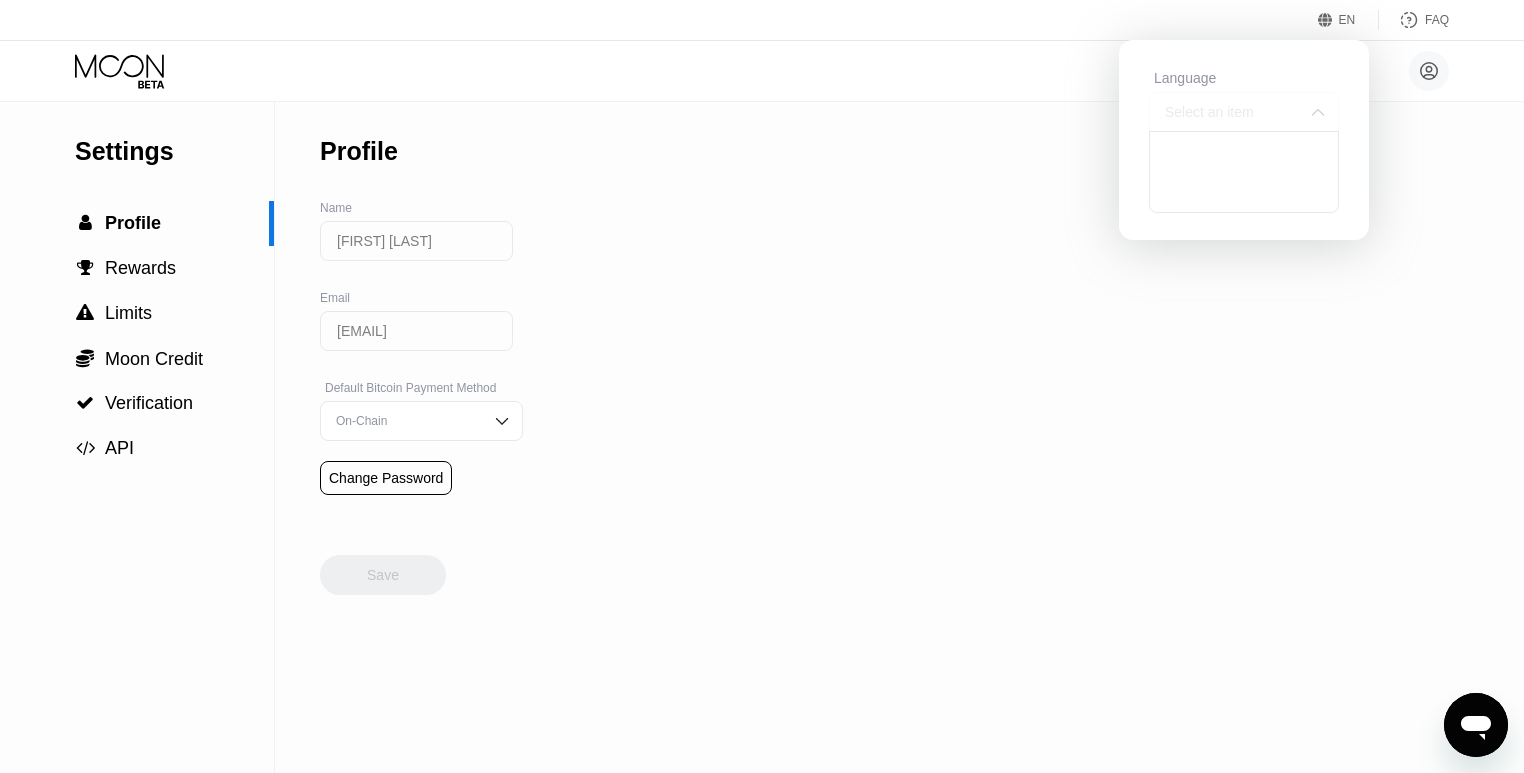 click at bounding box center (1318, 112) 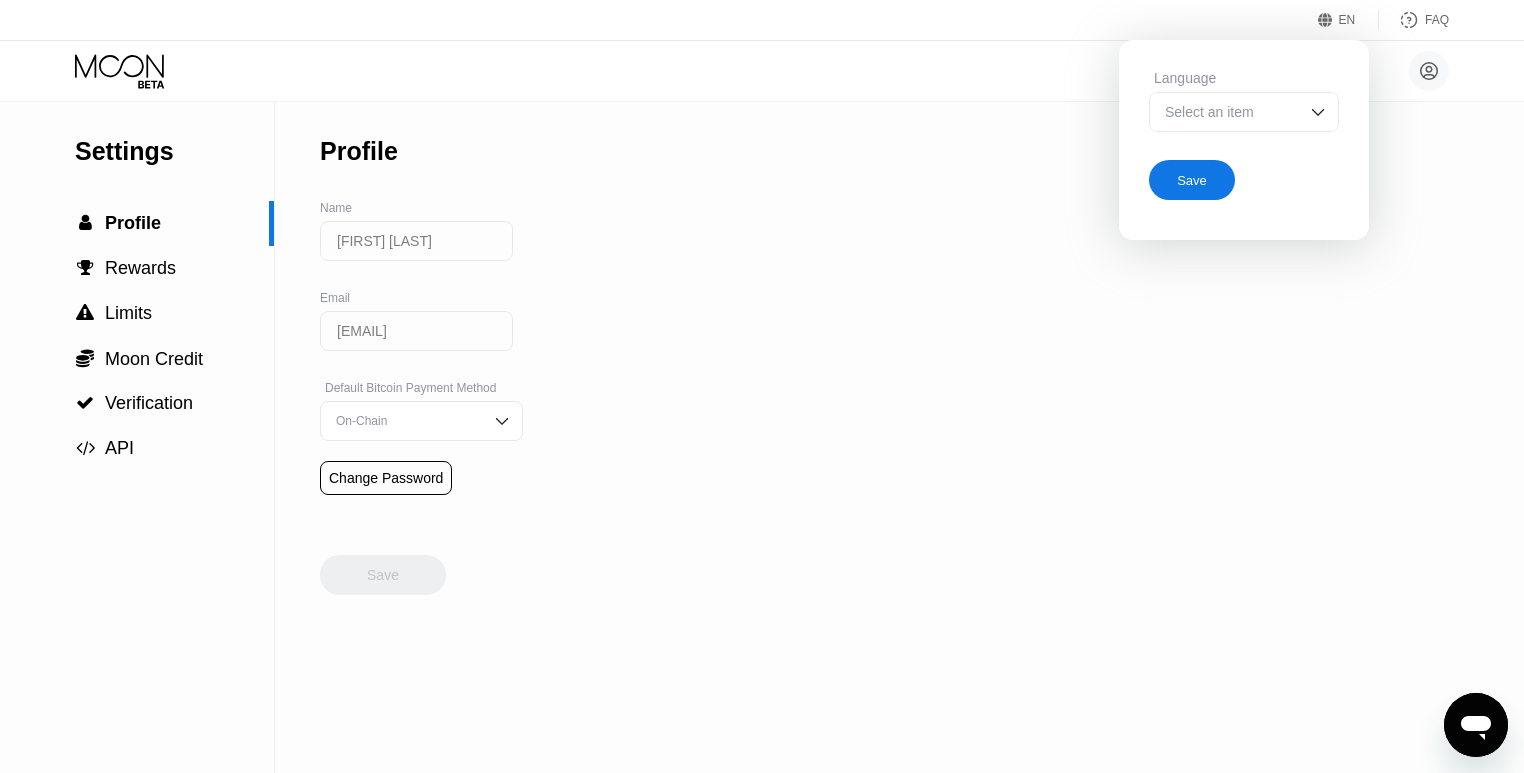 click on "EN" at bounding box center [1347, 20] 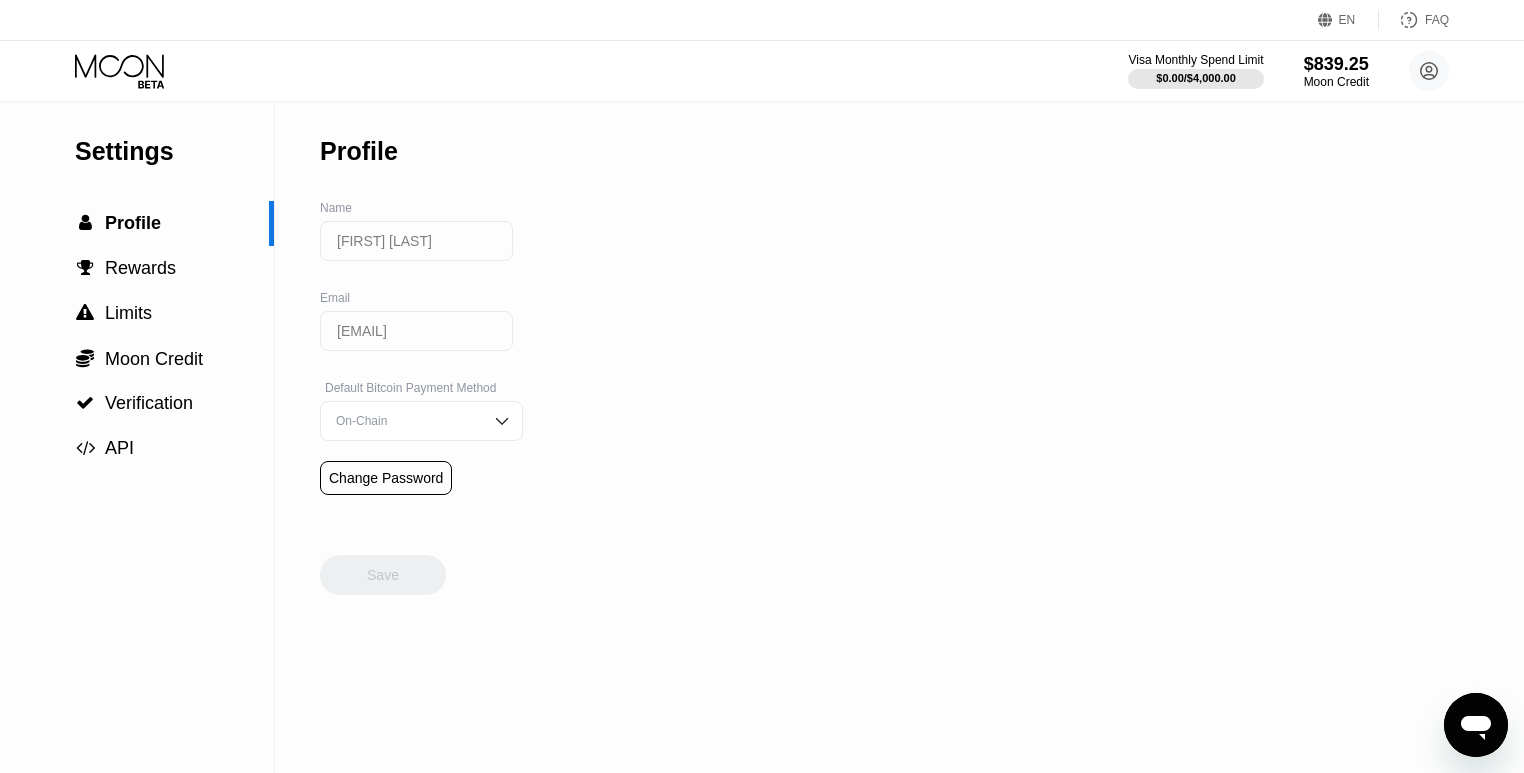 click 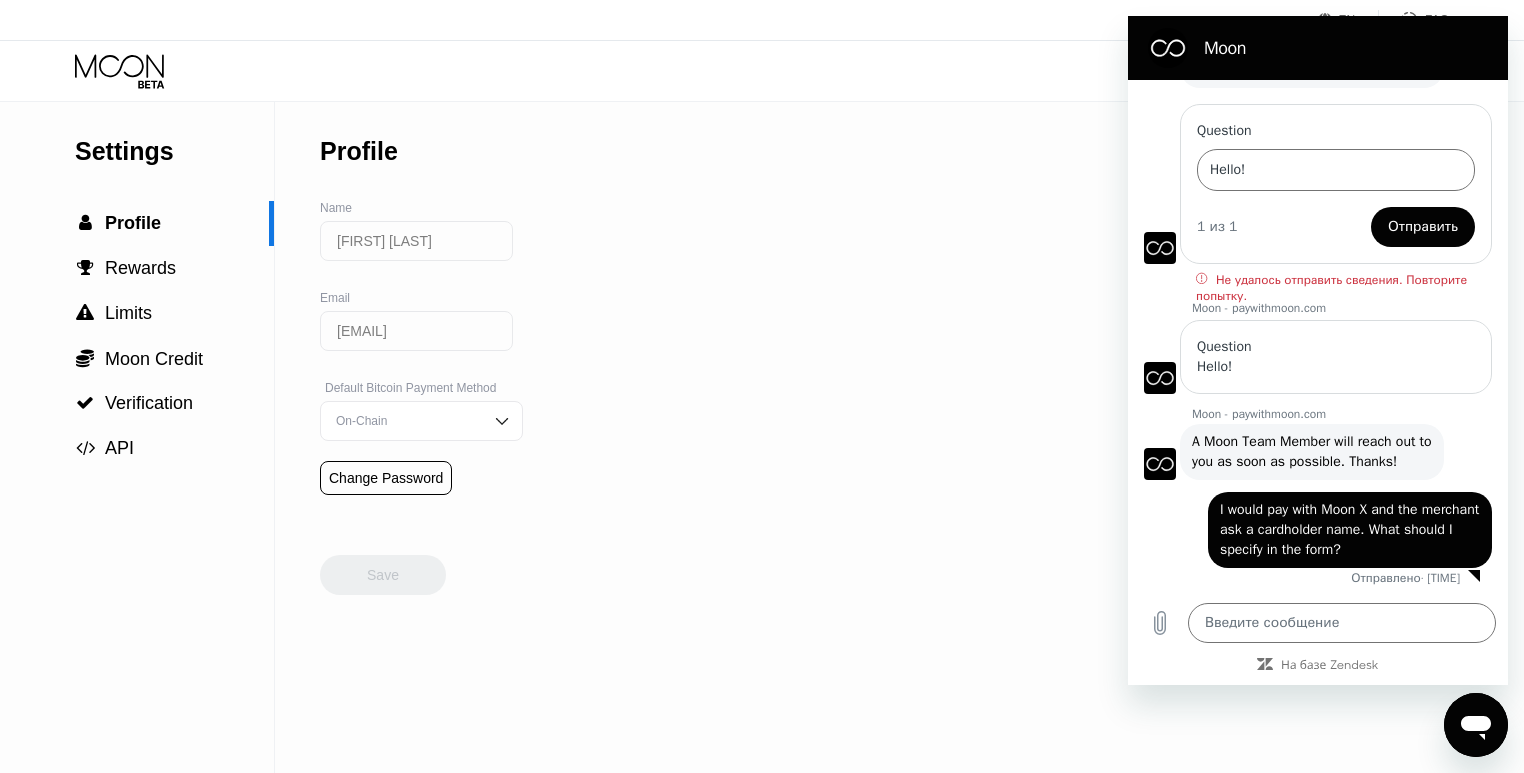 scroll, scrollTop: 0, scrollLeft: 0, axis: both 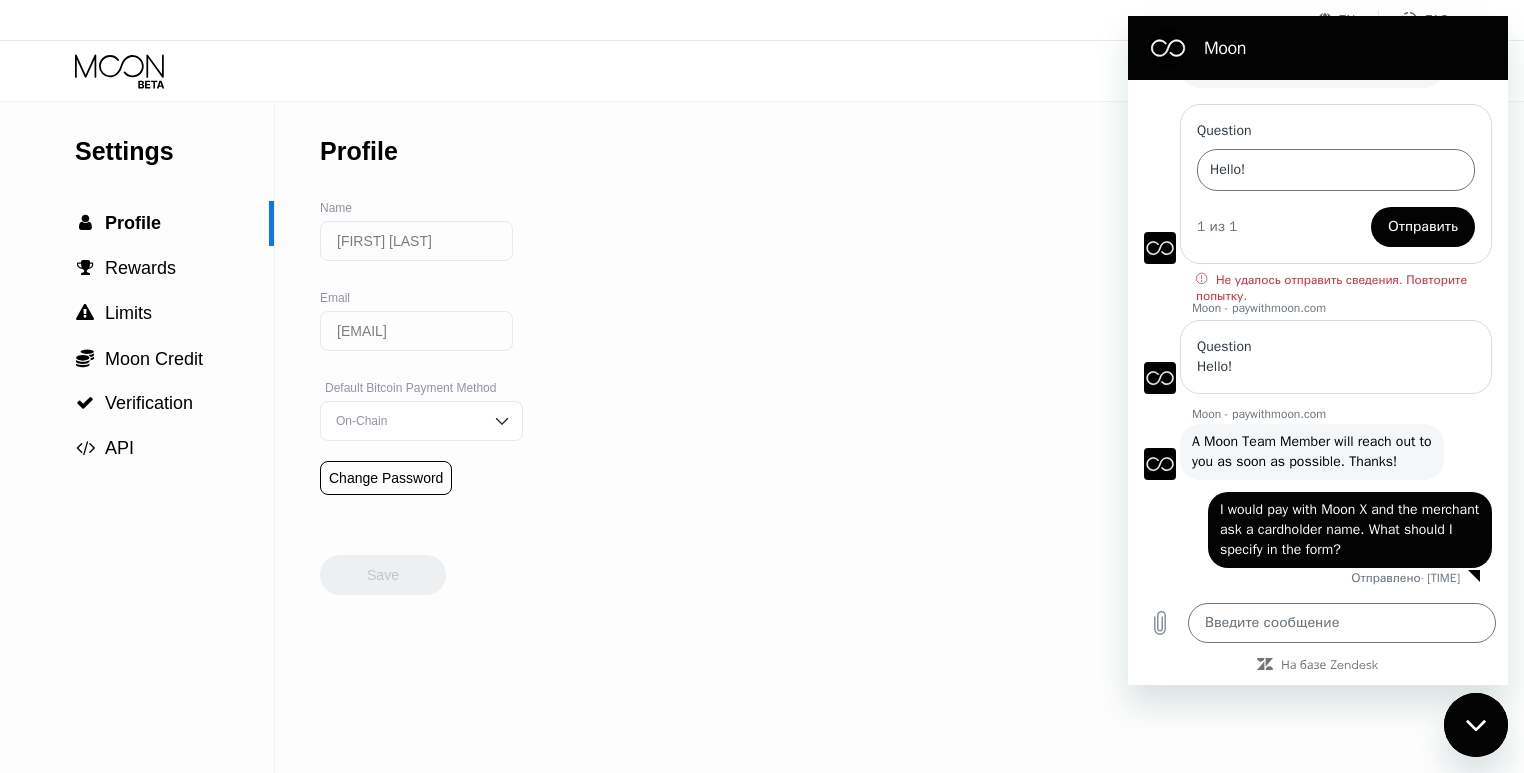 click at bounding box center (1476, 725) 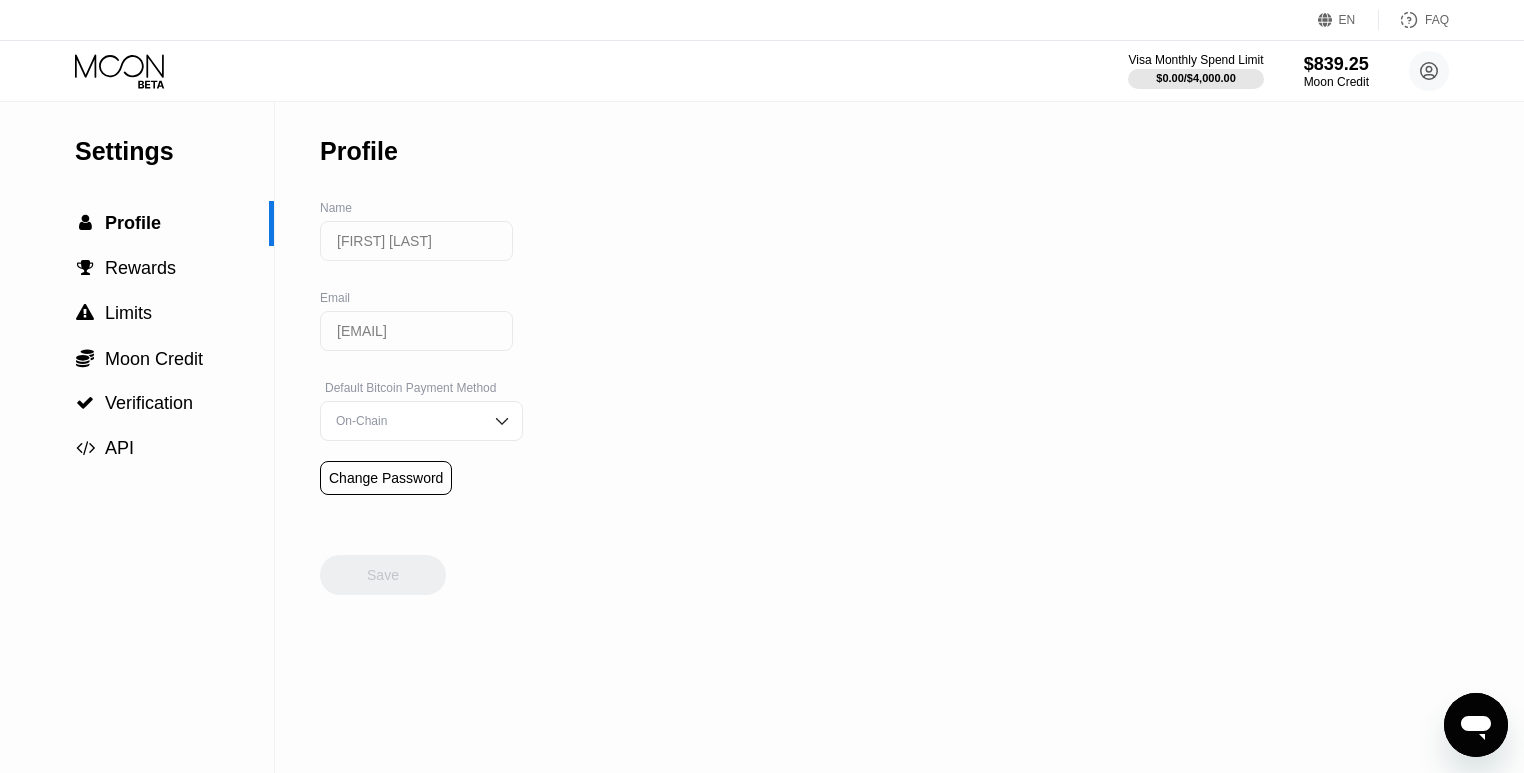 click 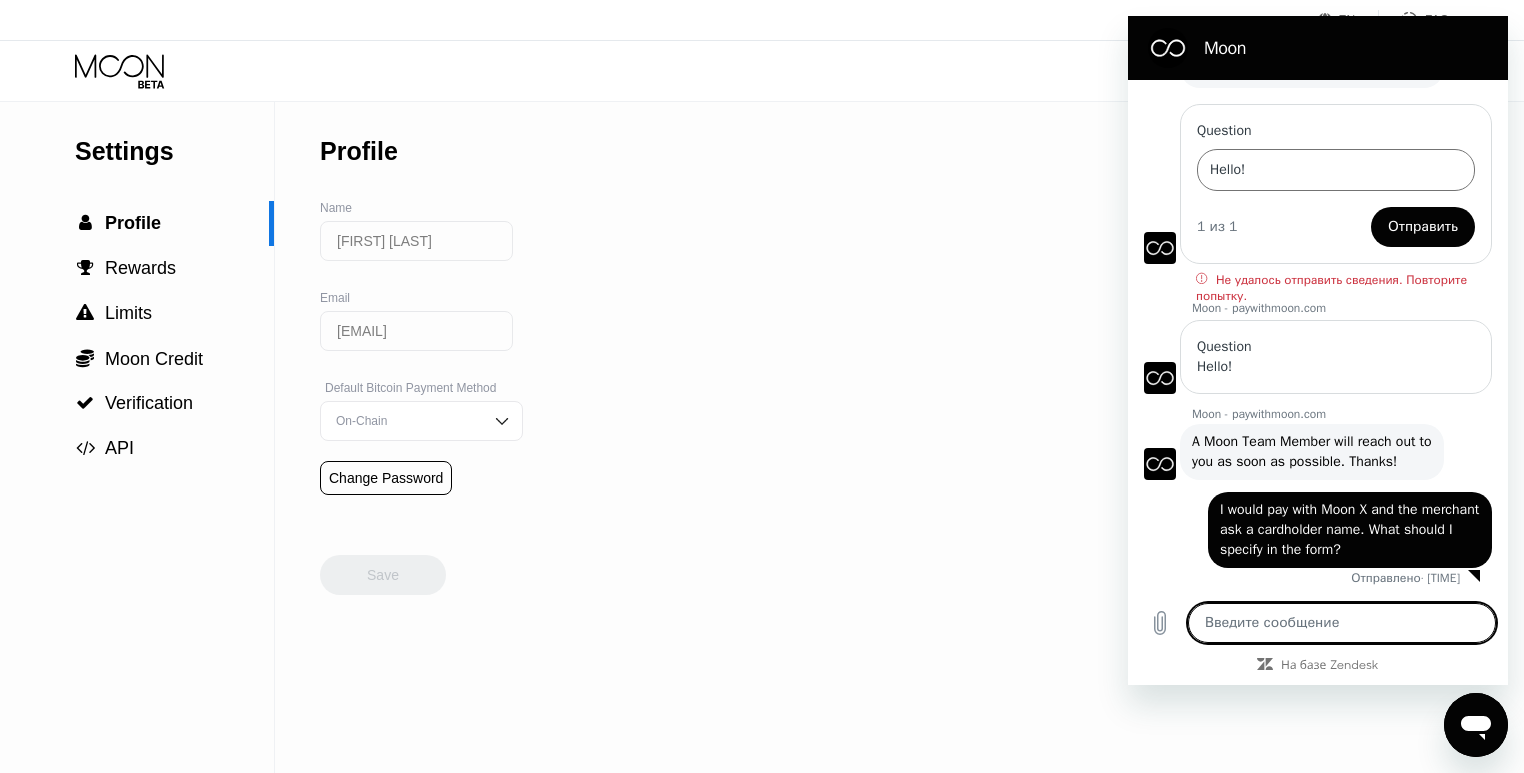 scroll, scrollTop: 0, scrollLeft: 0, axis: both 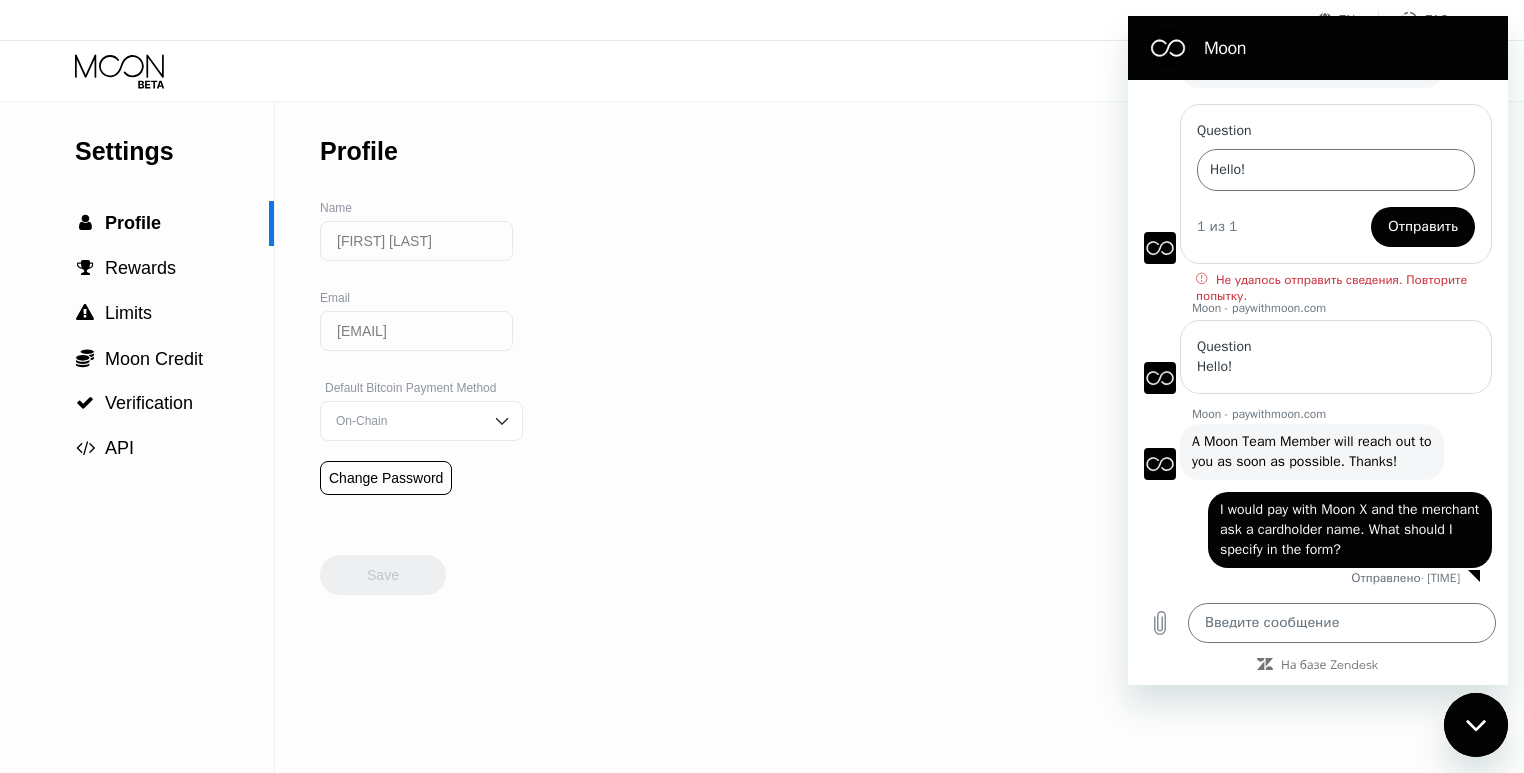 click 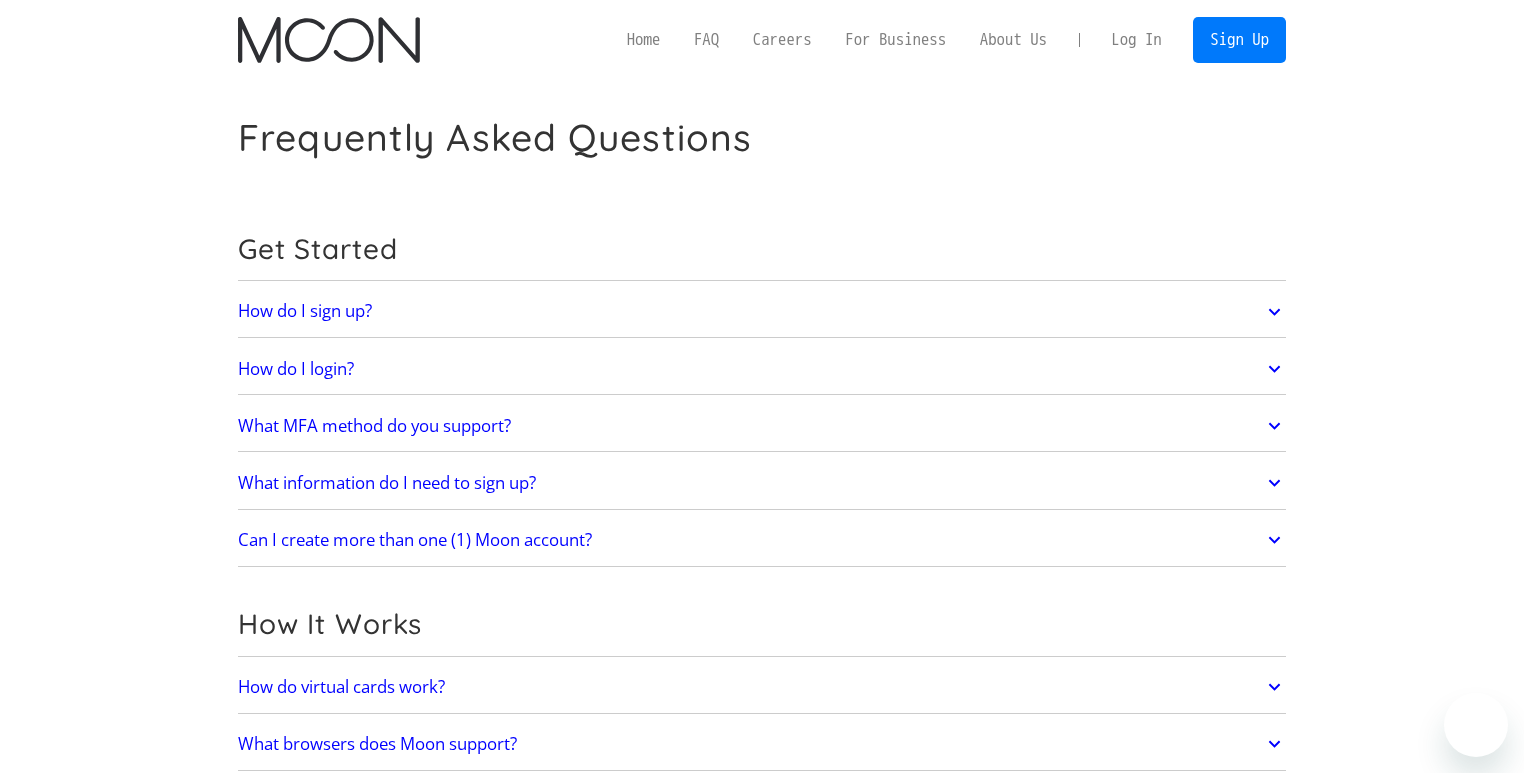 scroll, scrollTop: 0, scrollLeft: 0, axis: both 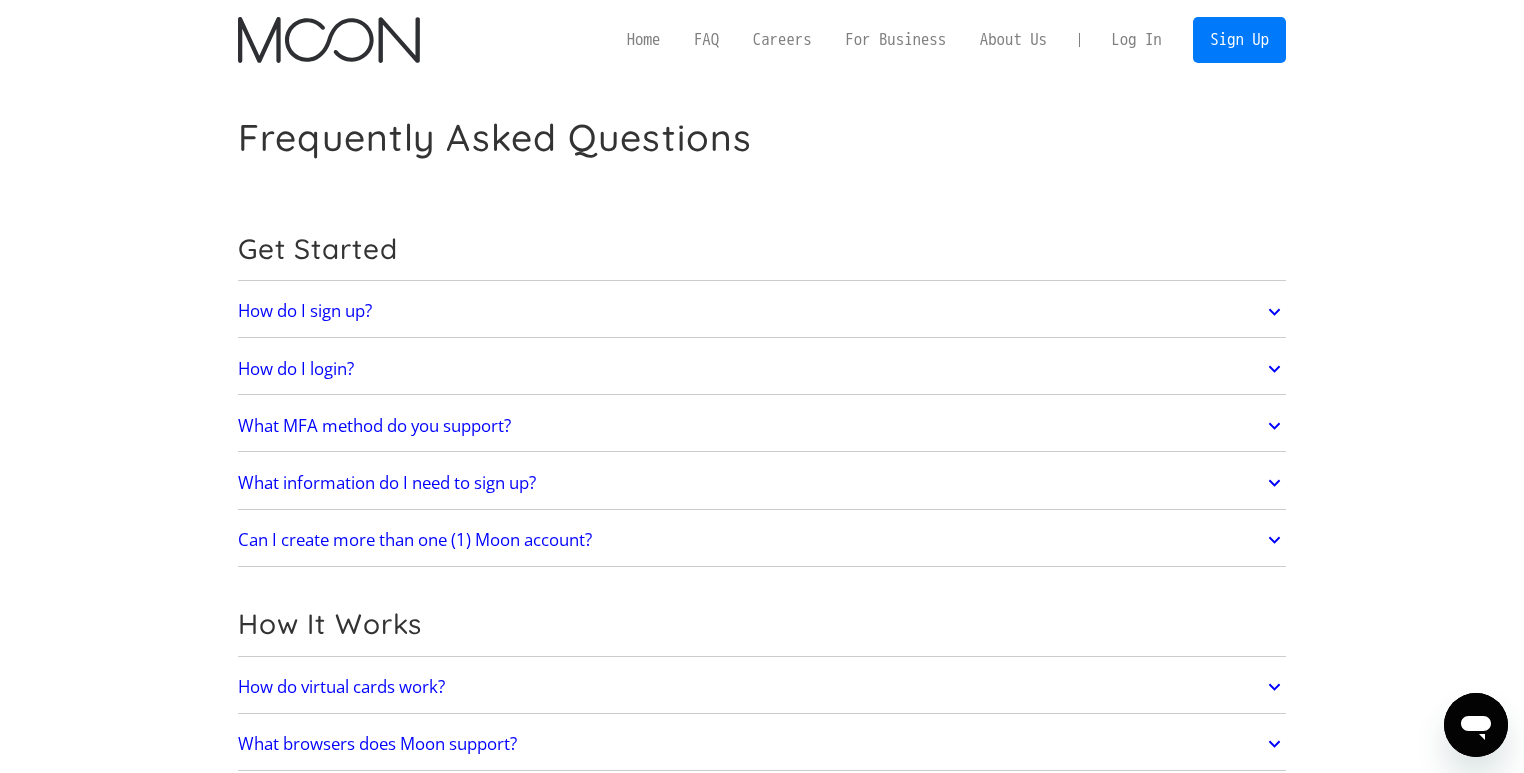 click on "What MFA method do you support?" at bounding box center (374, 426) 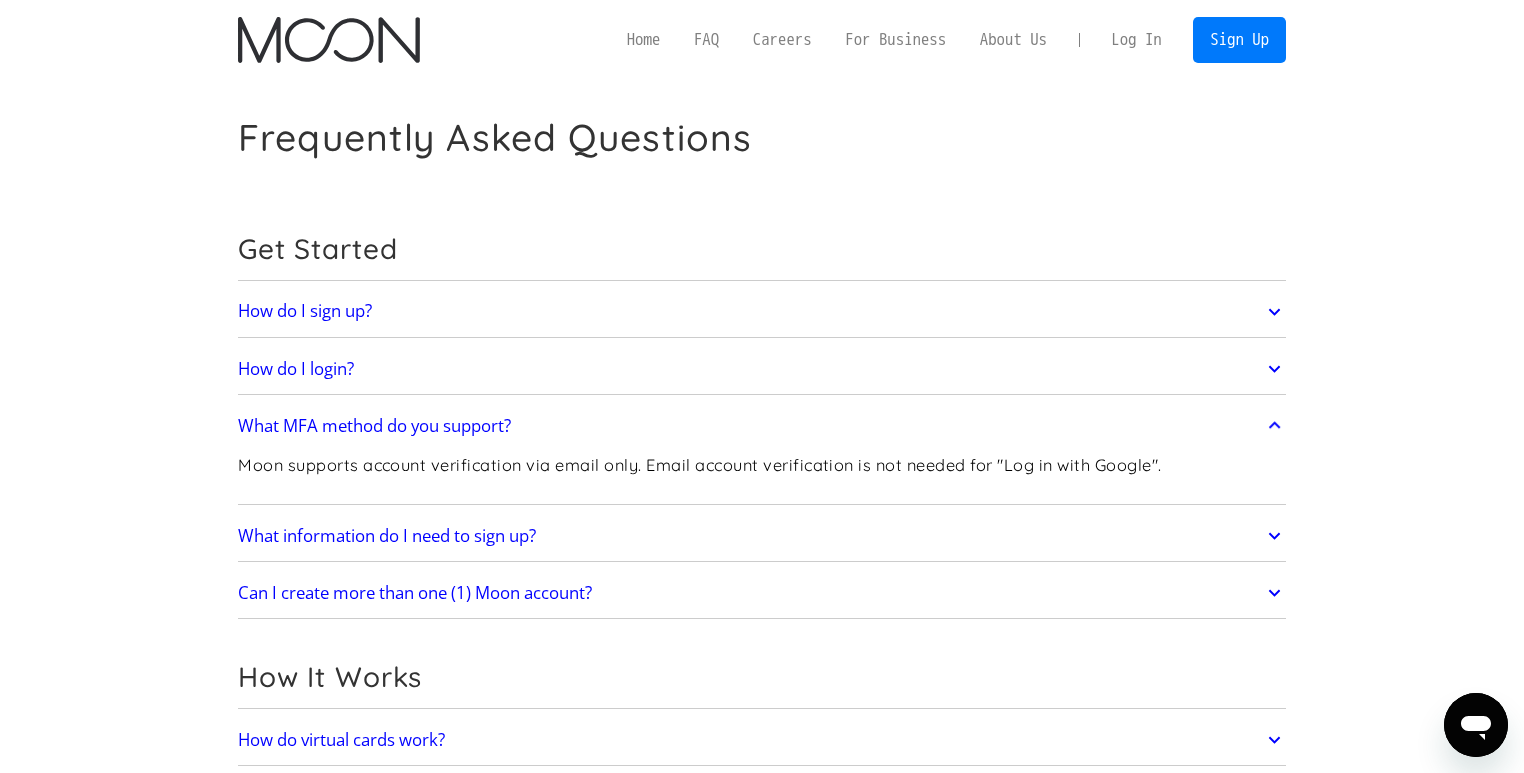 click on "What MFA method do you support?" at bounding box center (374, 426) 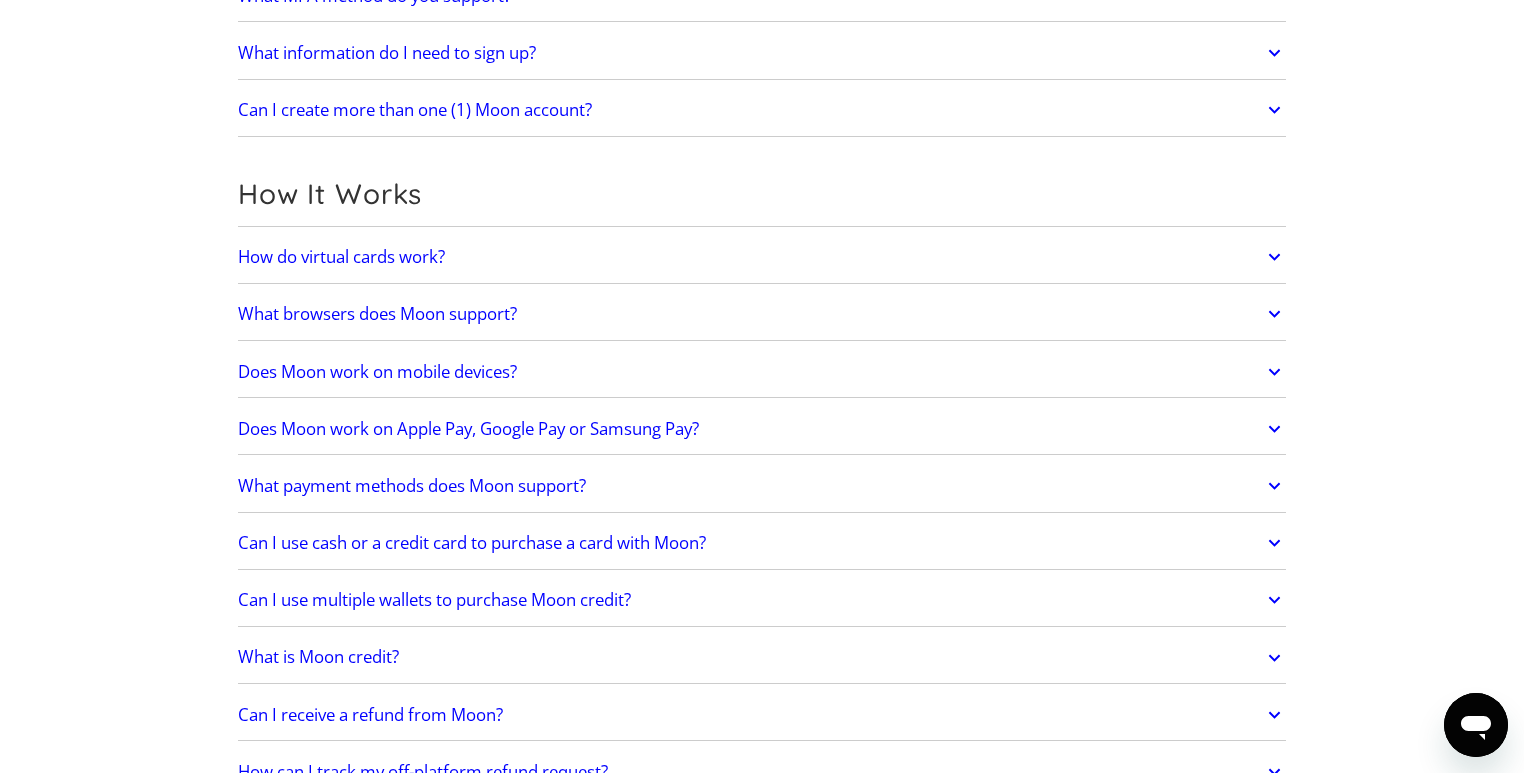scroll, scrollTop: 458, scrollLeft: 0, axis: vertical 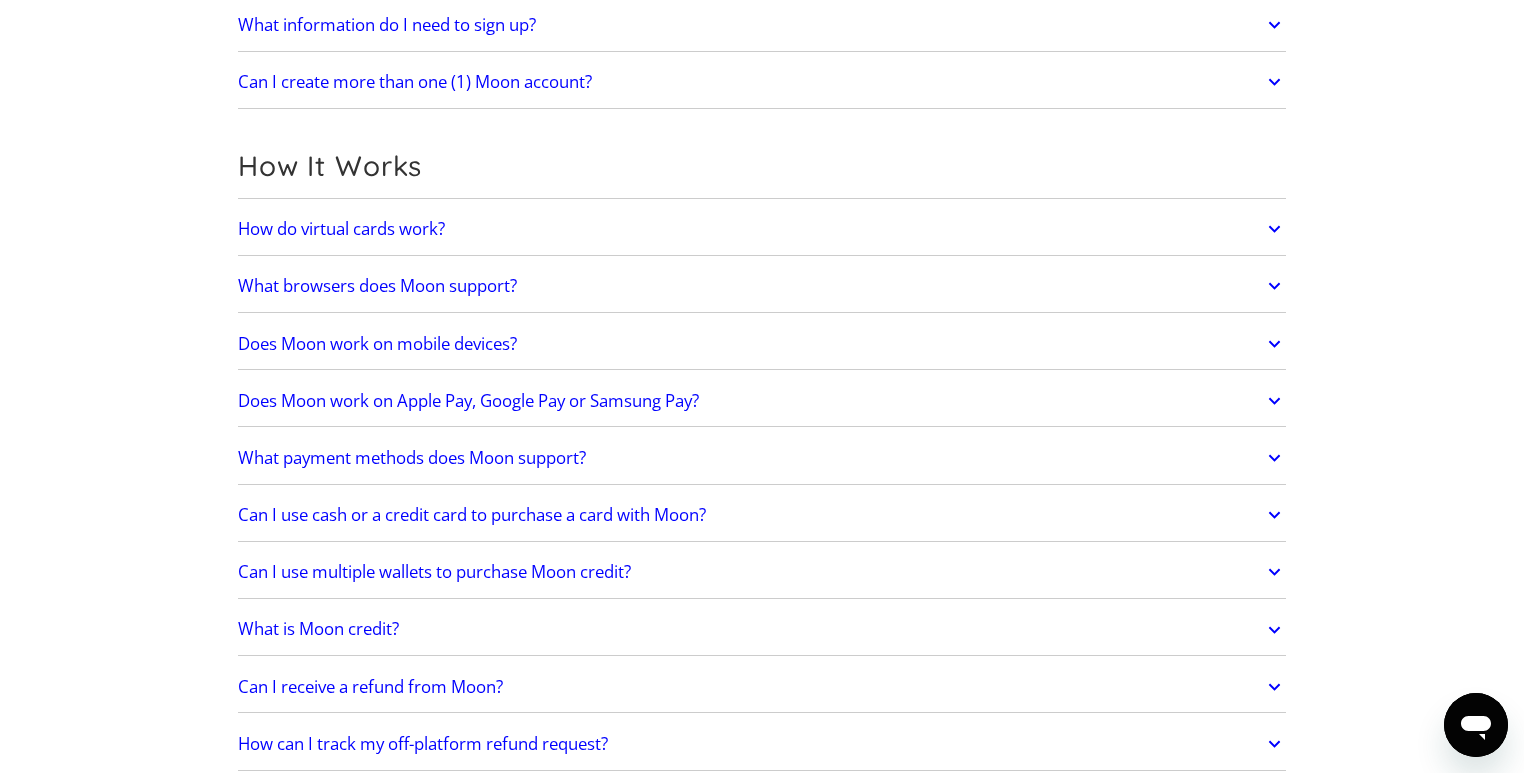 click on "What payment methods does Moon support?" at bounding box center (412, 458) 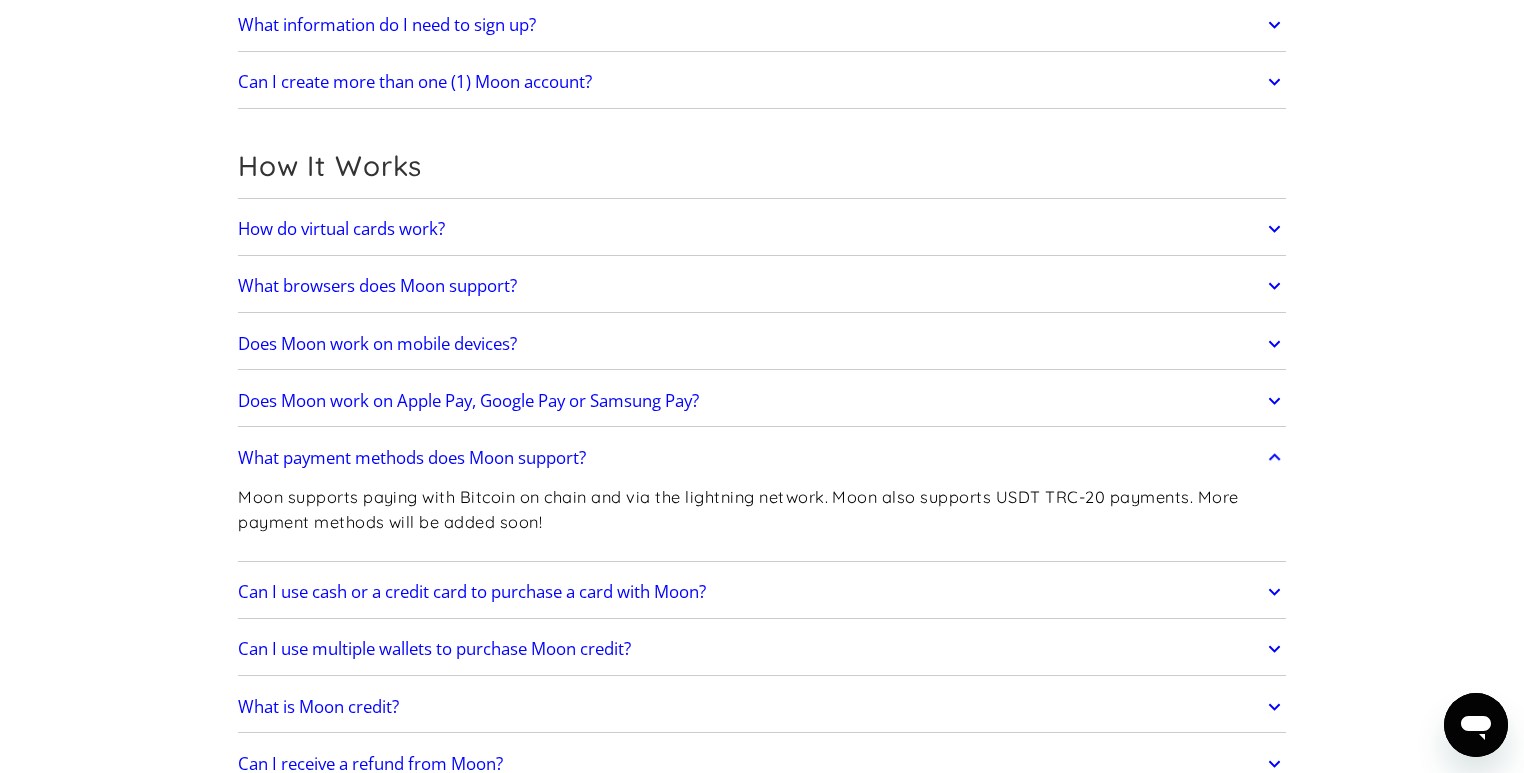 click on "What payment methods does Moon support?" at bounding box center [412, 458] 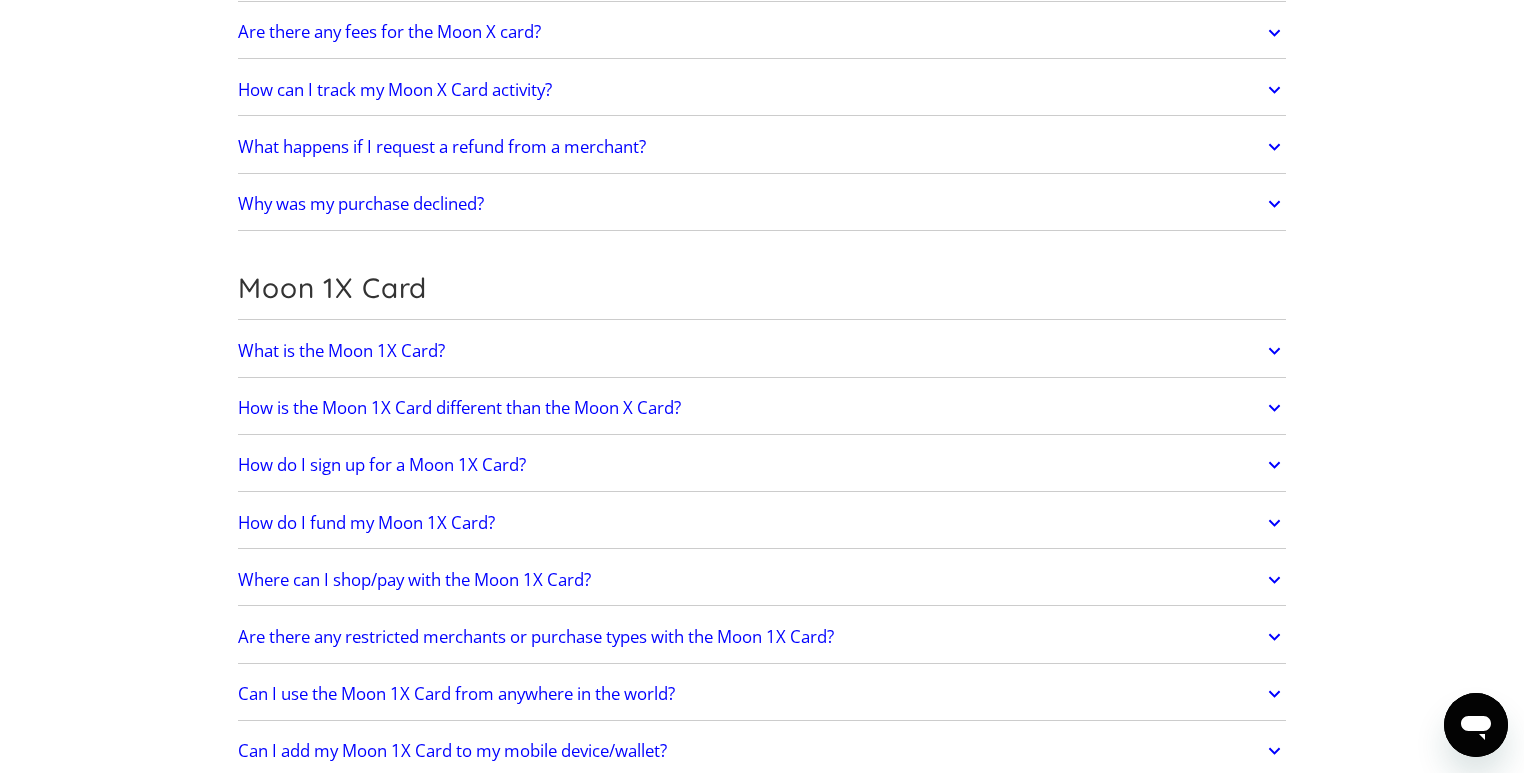 scroll, scrollTop: 2128, scrollLeft: 0, axis: vertical 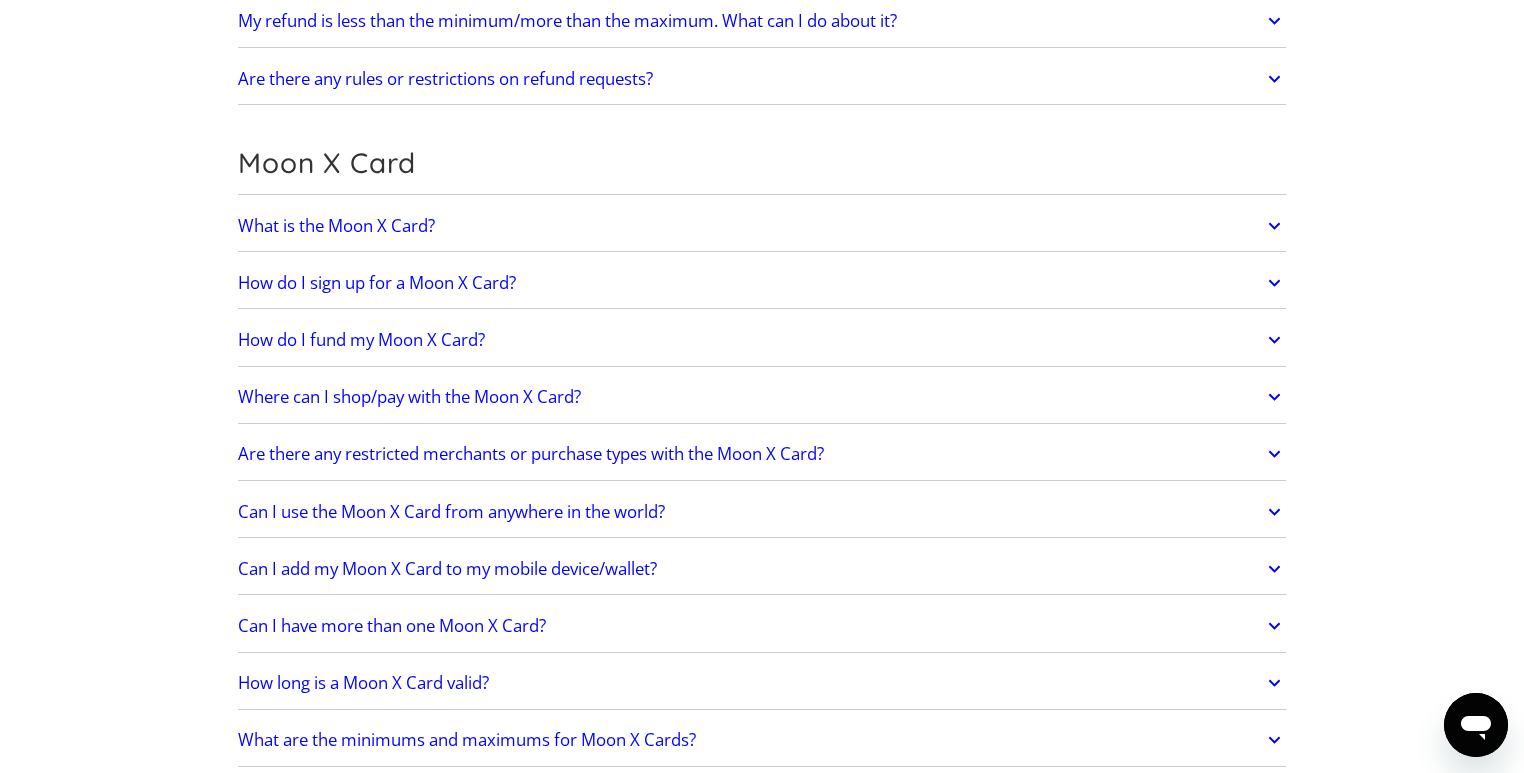 click on "What is the Moon X Card?" at bounding box center [336, 226] 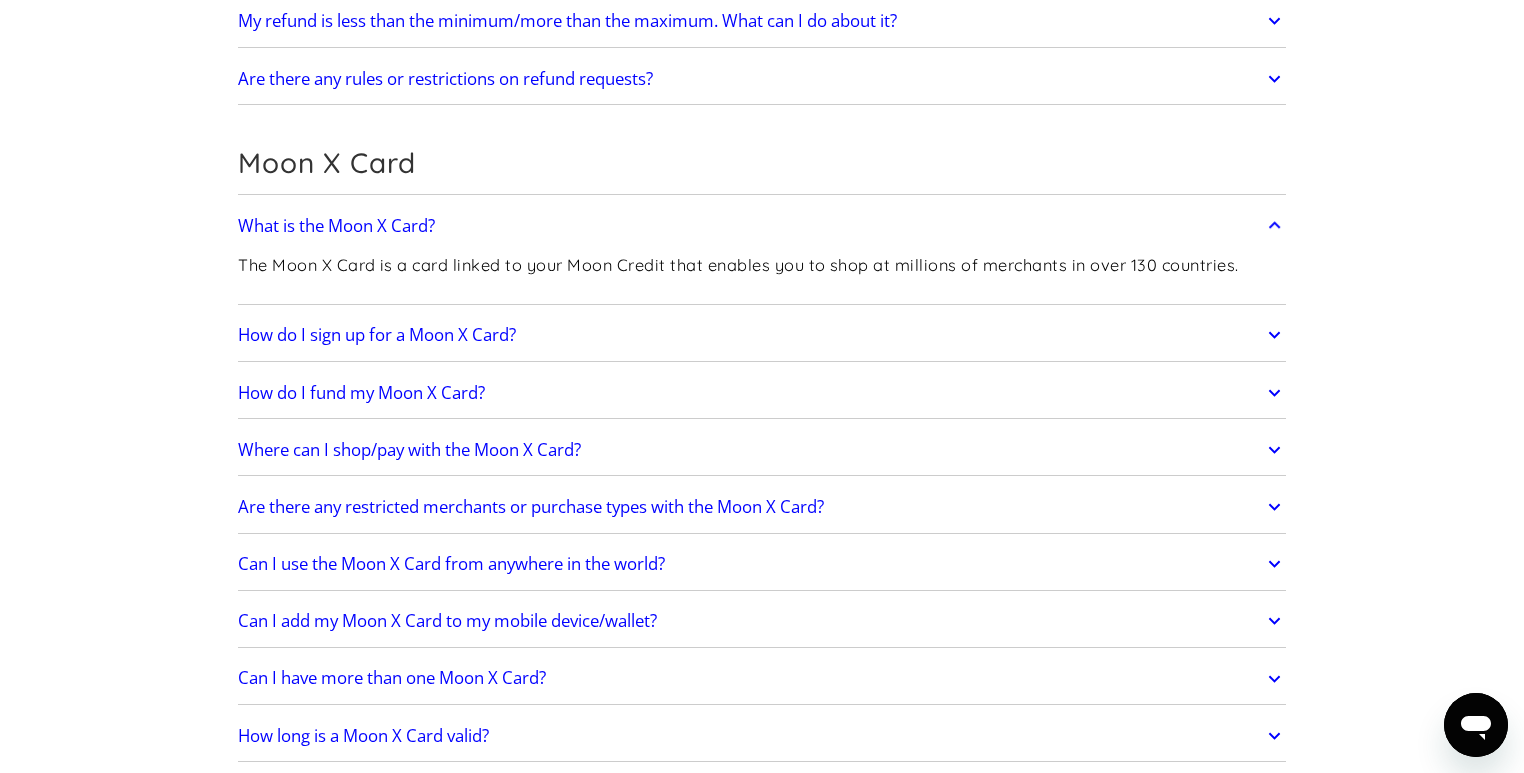 click on "What is the Moon X Card?" at bounding box center (336, 226) 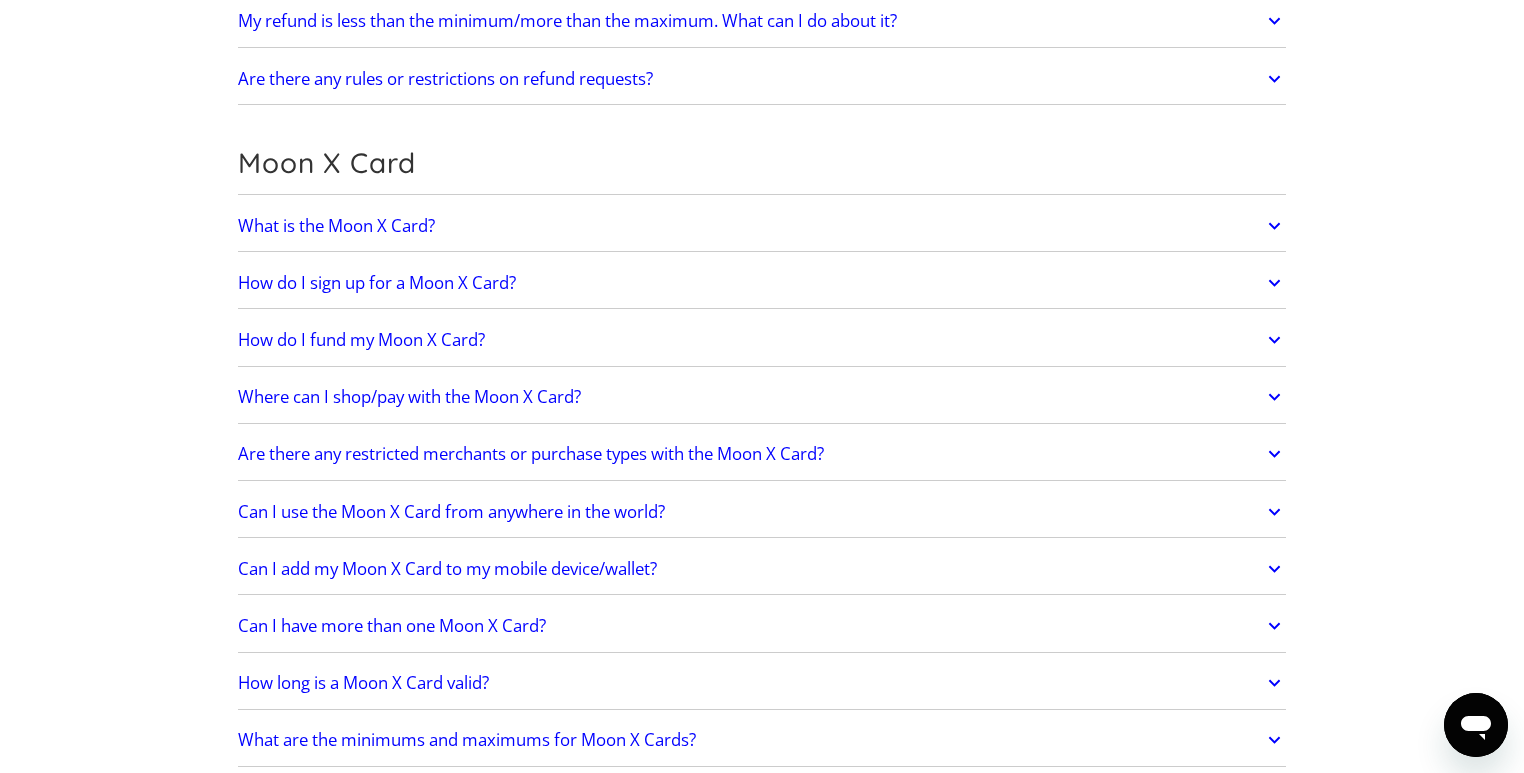 click on "Where can I shop/pay with the Moon X Card?" at bounding box center (409, 397) 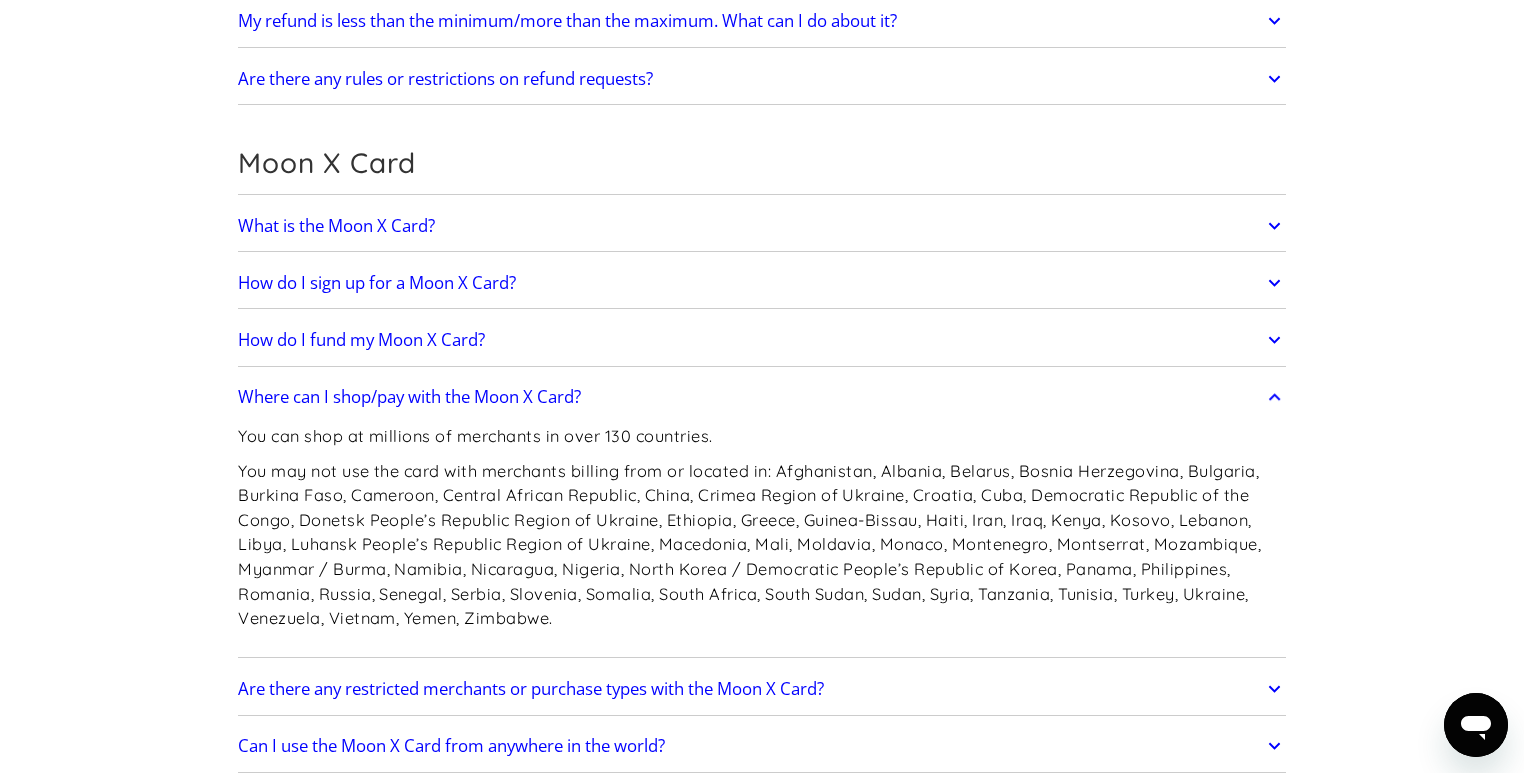 click on "Are there any restricted merchants or purchase types with the Moon X Card?" at bounding box center (762, 689) 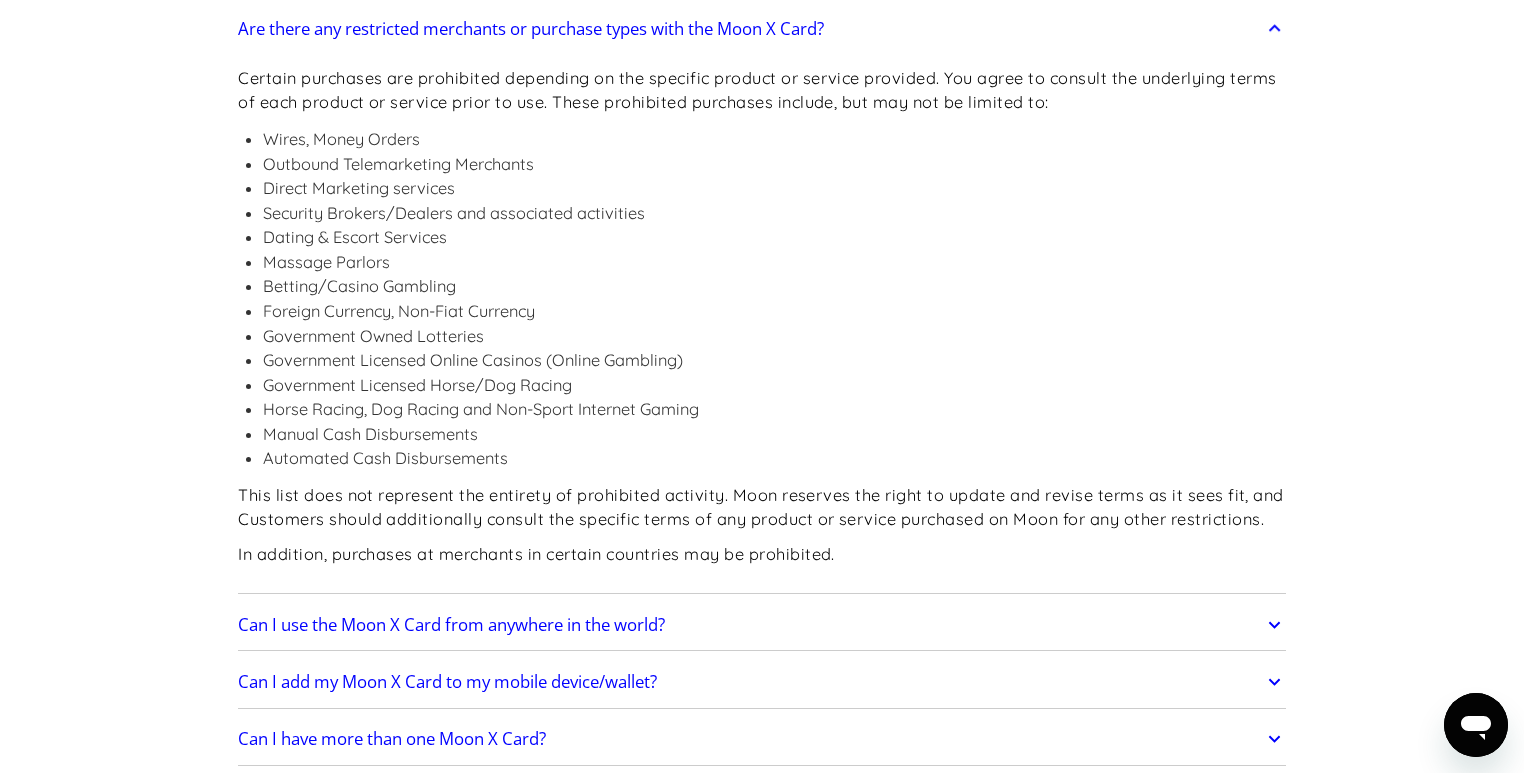 scroll, scrollTop: 2007, scrollLeft: 0, axis: vertical 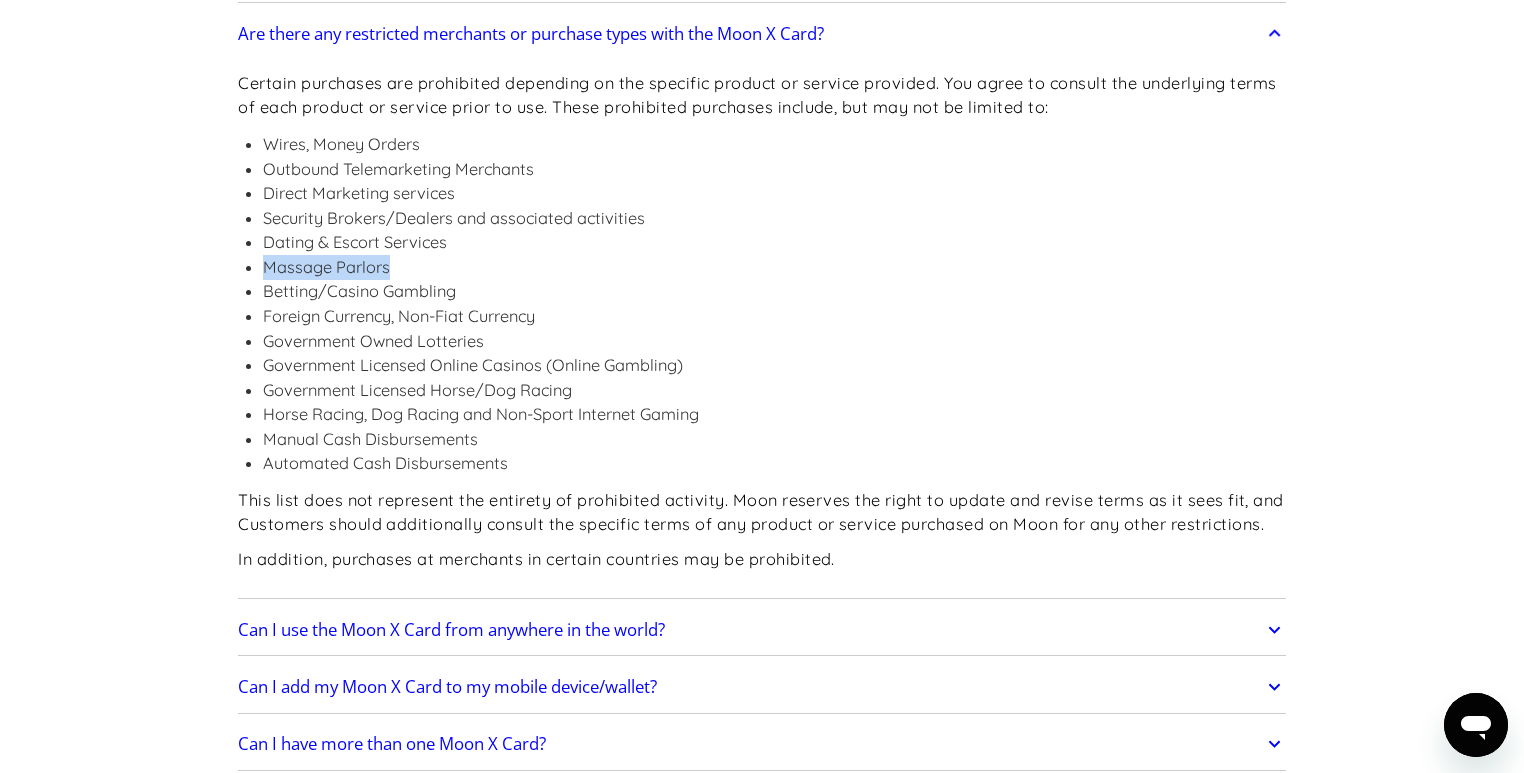 drag, startPoint x: 387, startPoint y: 263, endPoint x: 268, endPoint y: 263, distance: 119 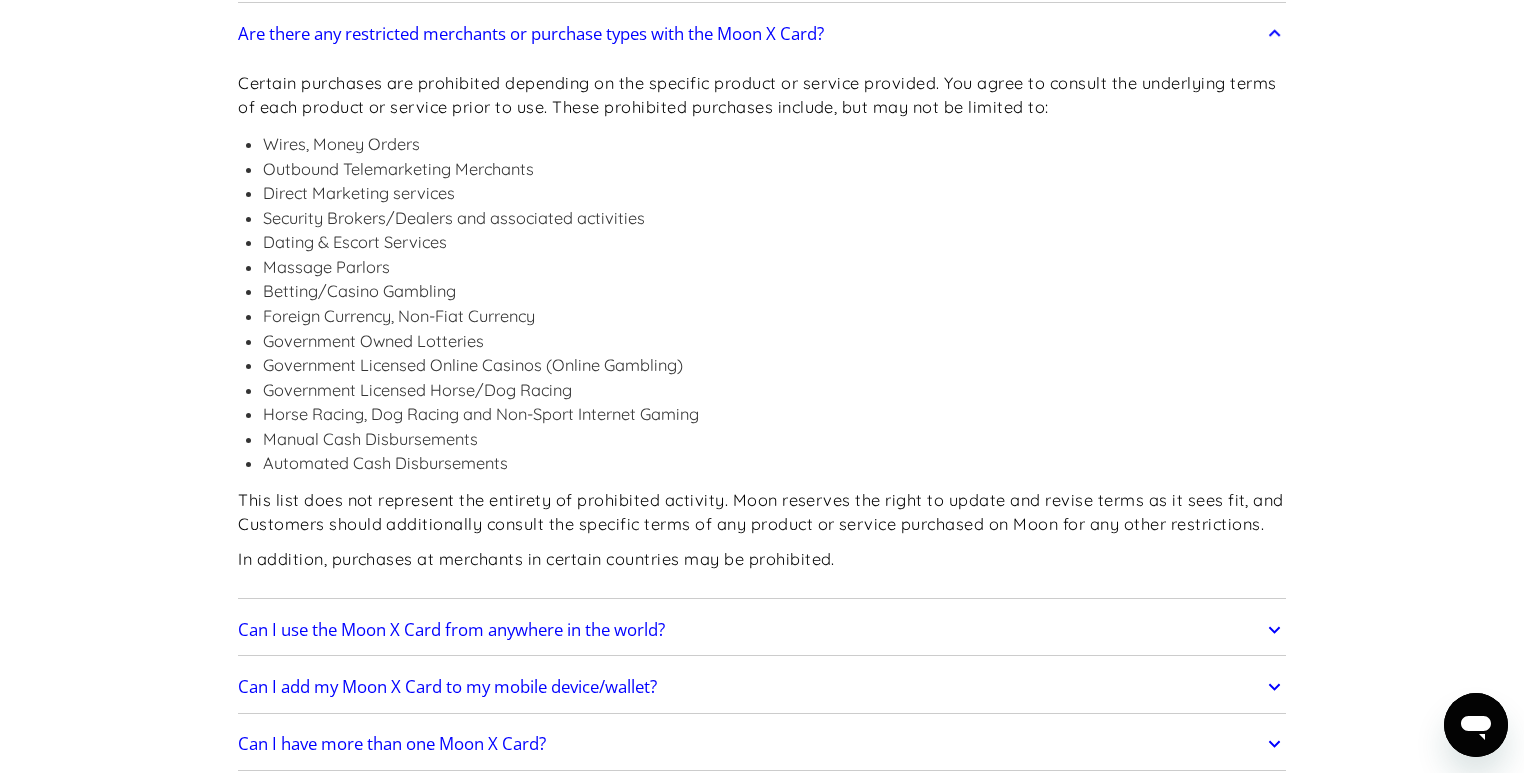drag, startPoint x: 266, startPoint y: 258, endPoint x: 408, endPoint y: 250, distance: 142.22517 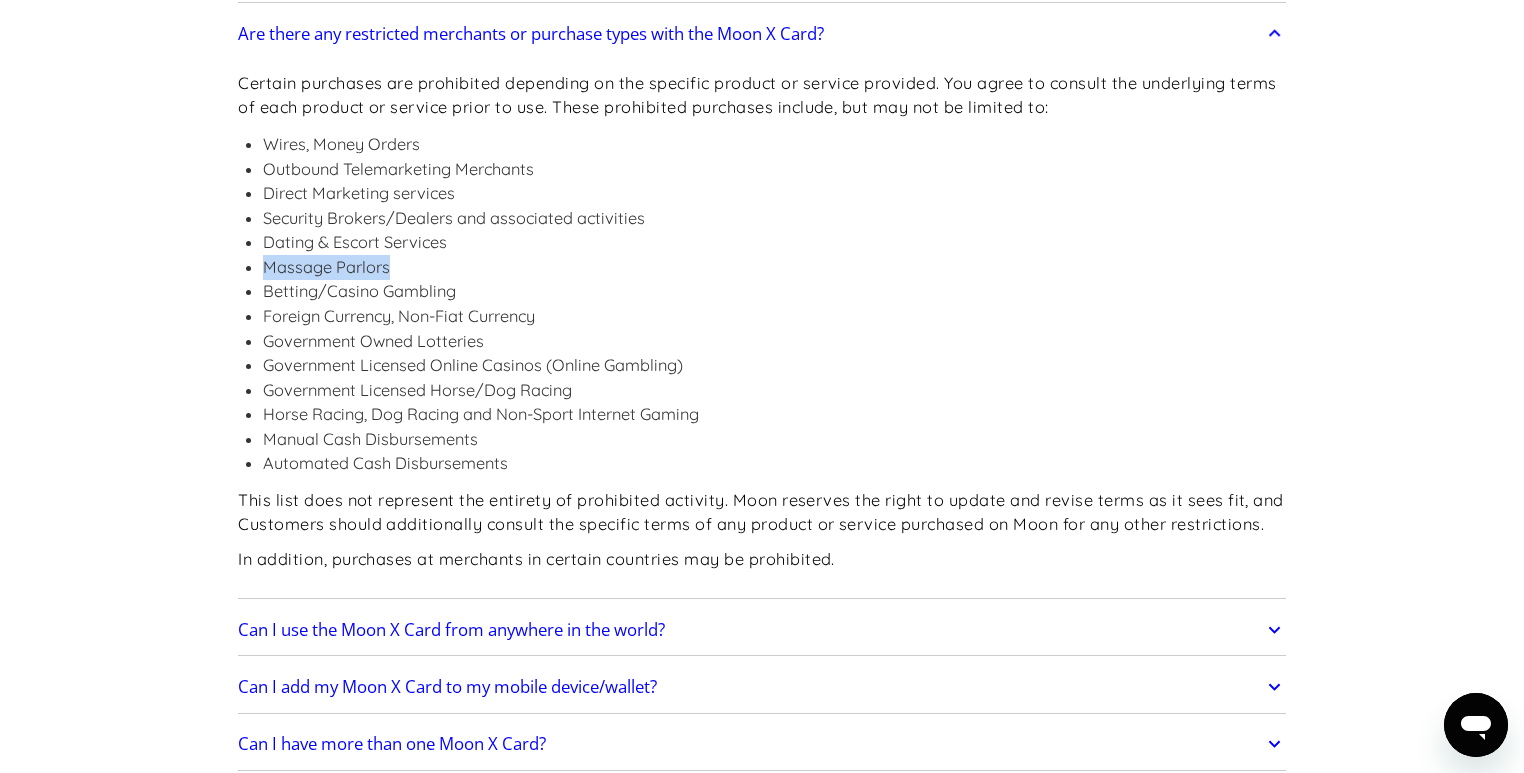 drag, startPoint x: 388, startPoint y: 264, endPoint x: 266, endPoint y: 263, distance: 122.0041 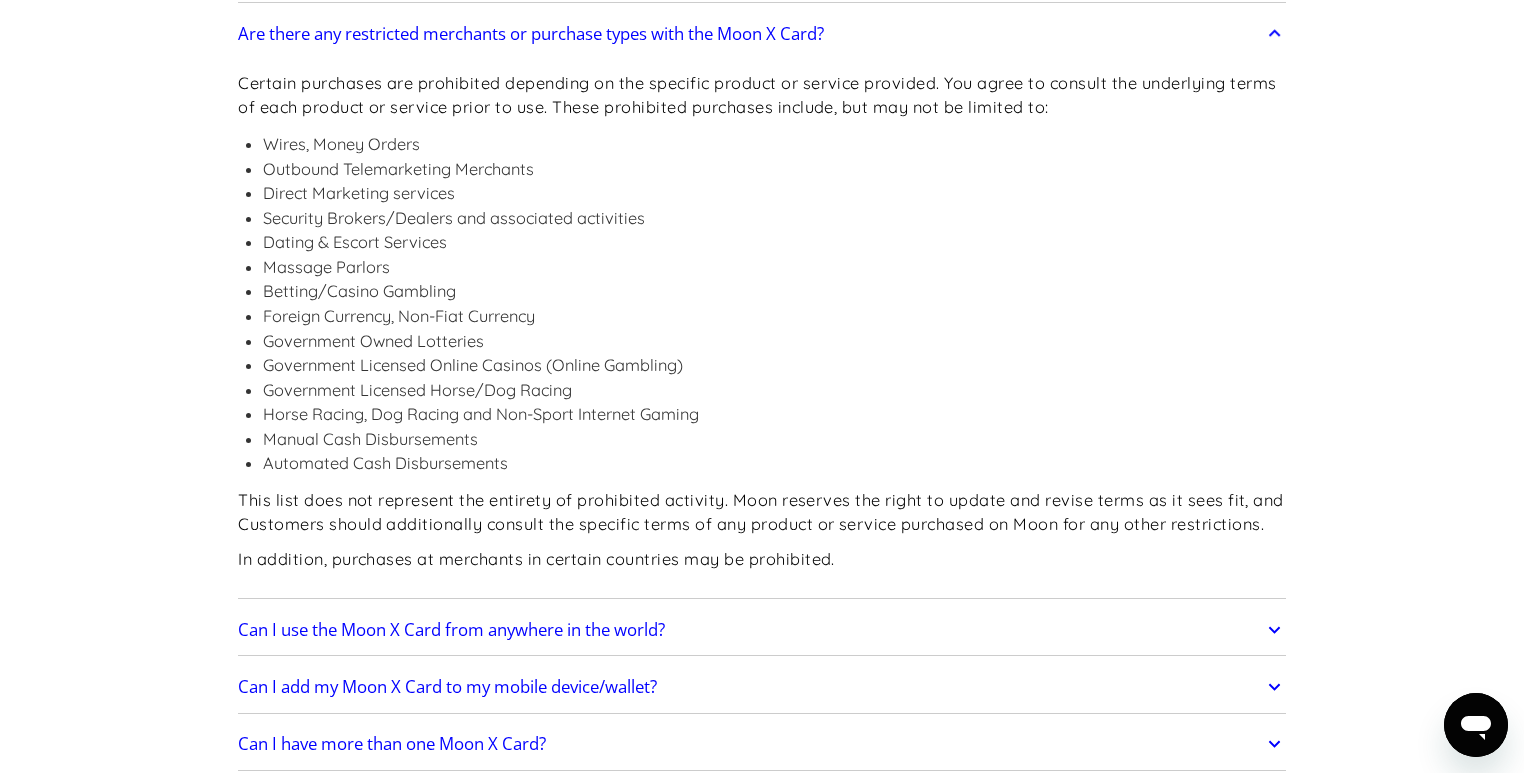 click on "Betting/Casino Gambling" at bounding box center (774, 291) 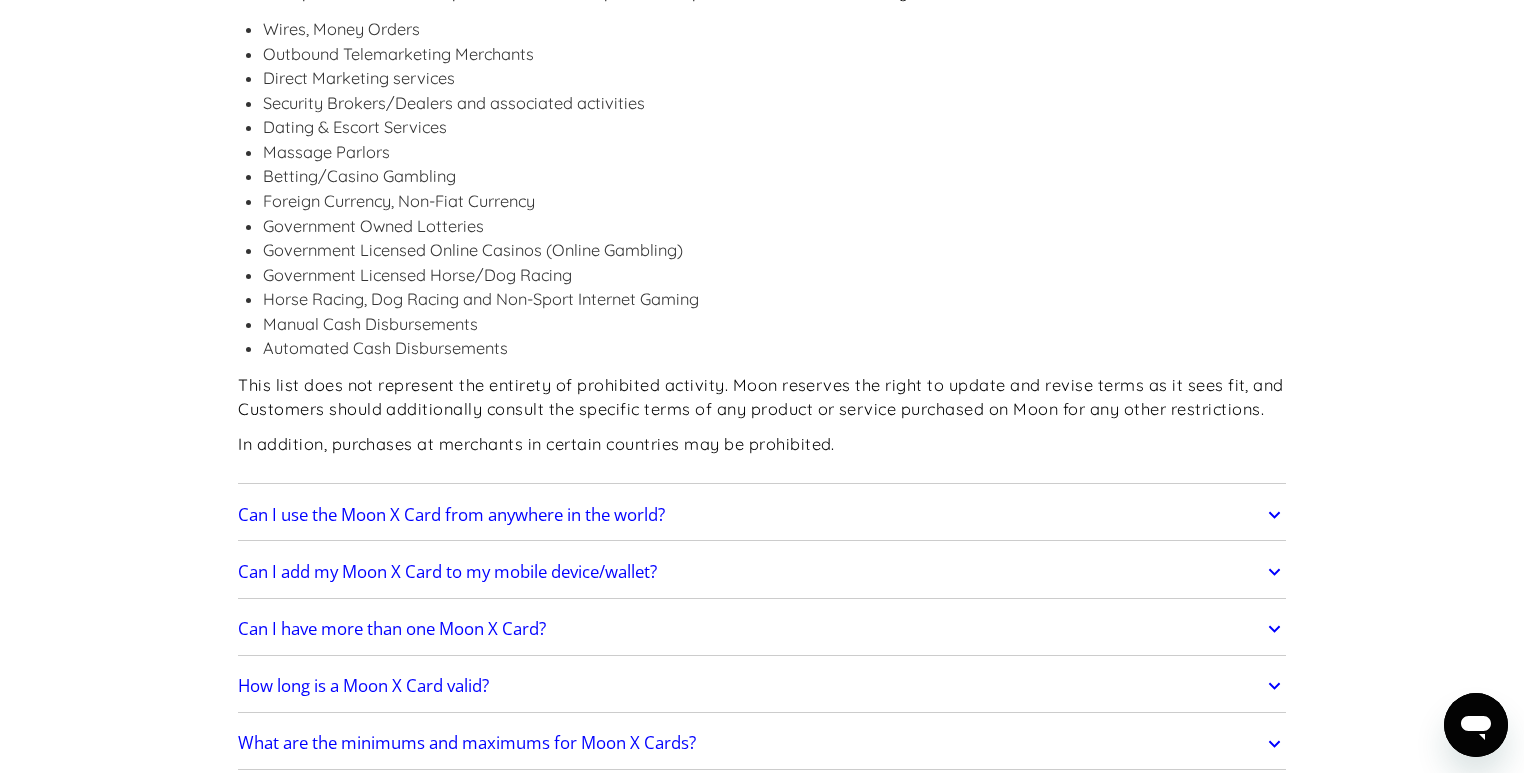 scroll, scrollTop: 2156, scrollLeft: 0, axis: vertical 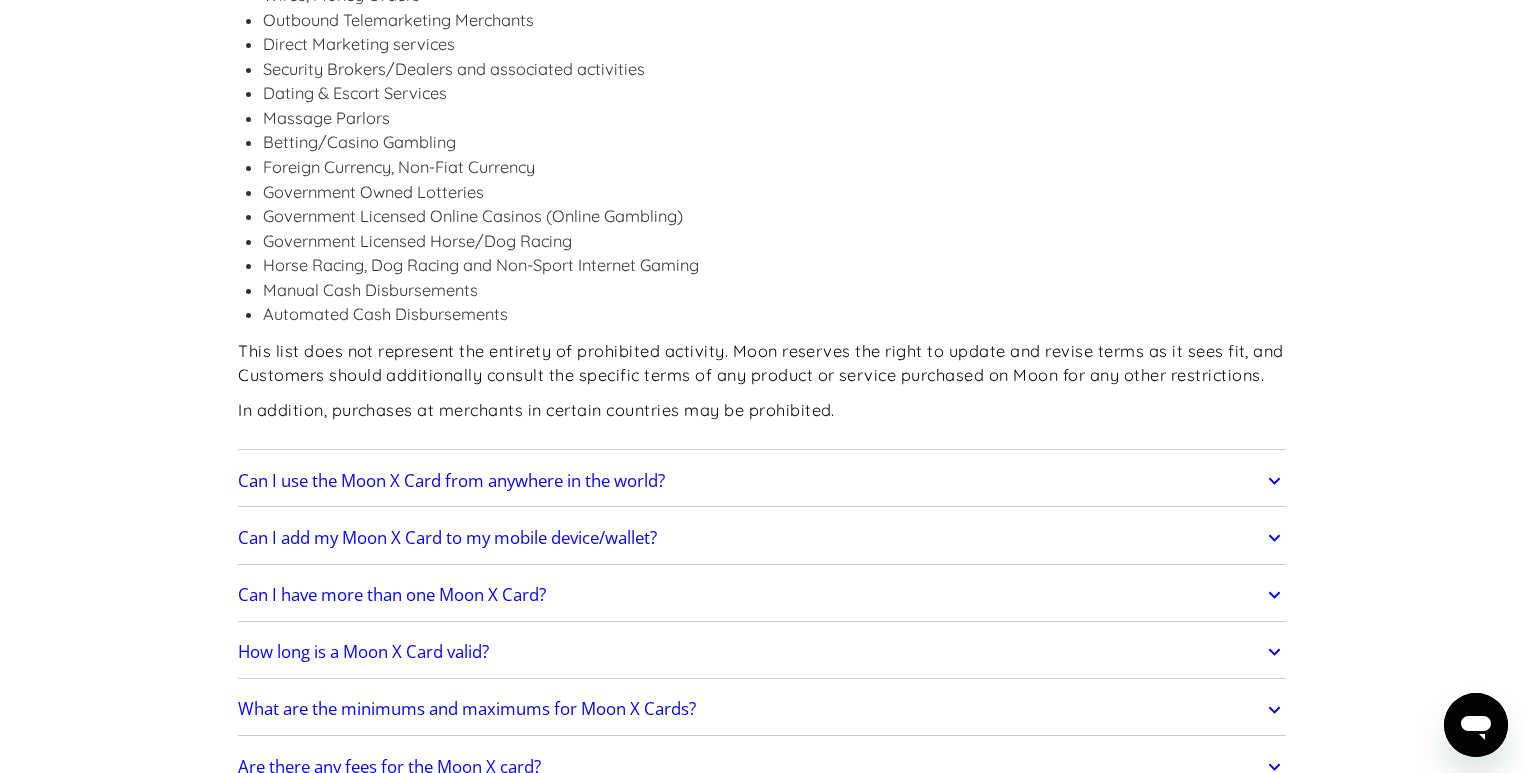 click on "Can I use the Moon X Card from anywhere in the world?" at bounding box center [451, 481] 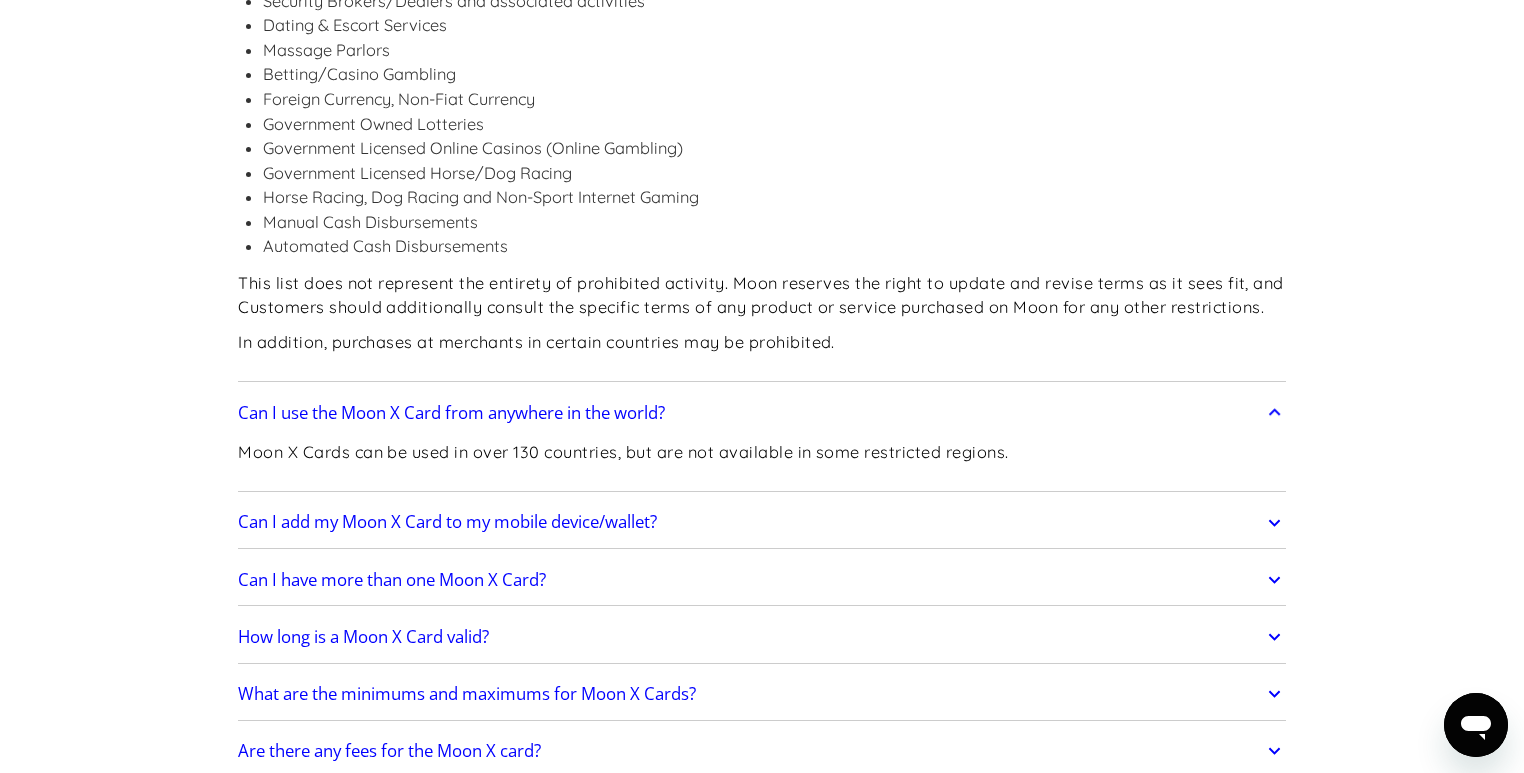 scroll, scrollTop: 2336, scrollLeft: 0, axis: vertical 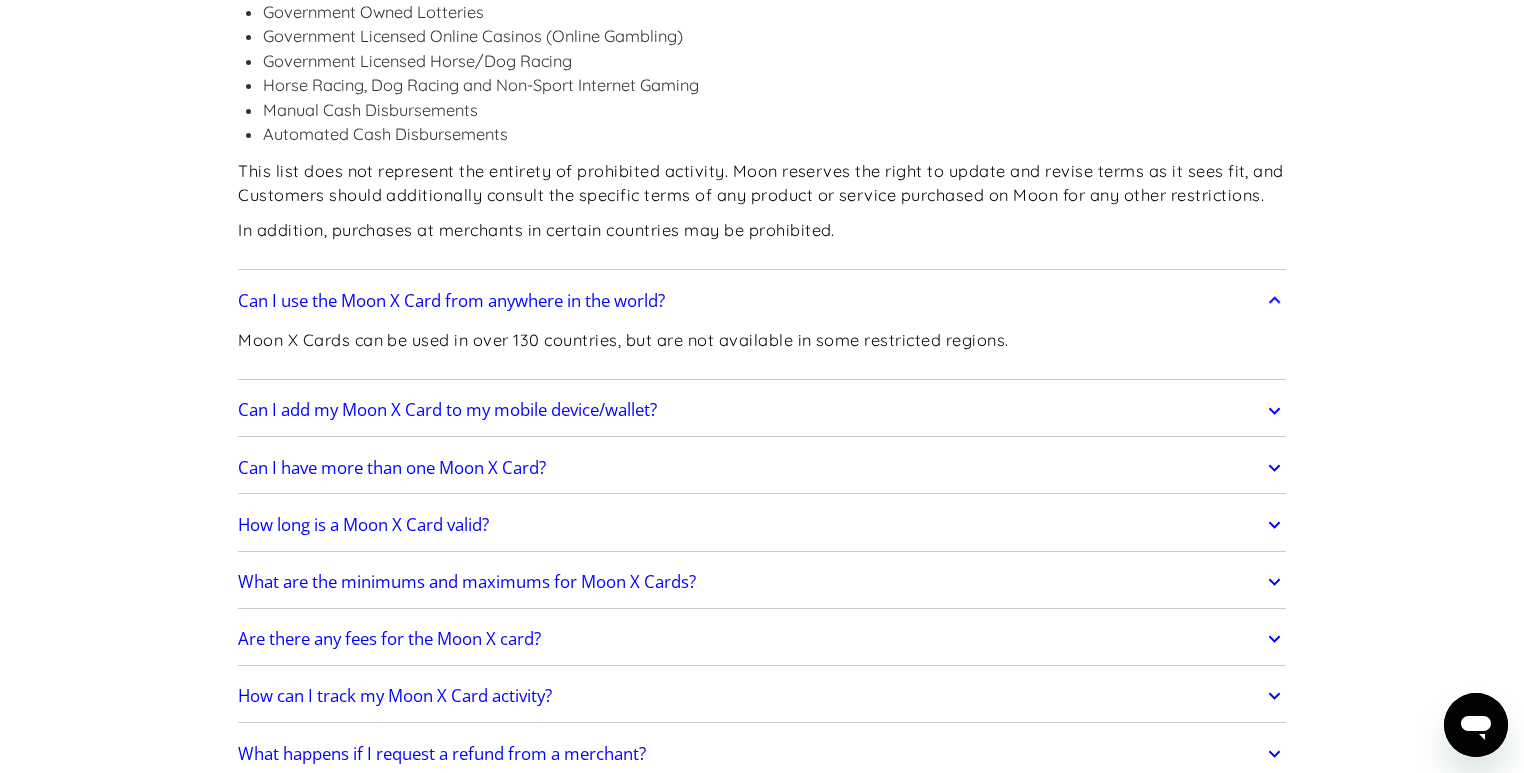 click on "Can I have more than one Moon X Card?" at bounding box center (762, 468) 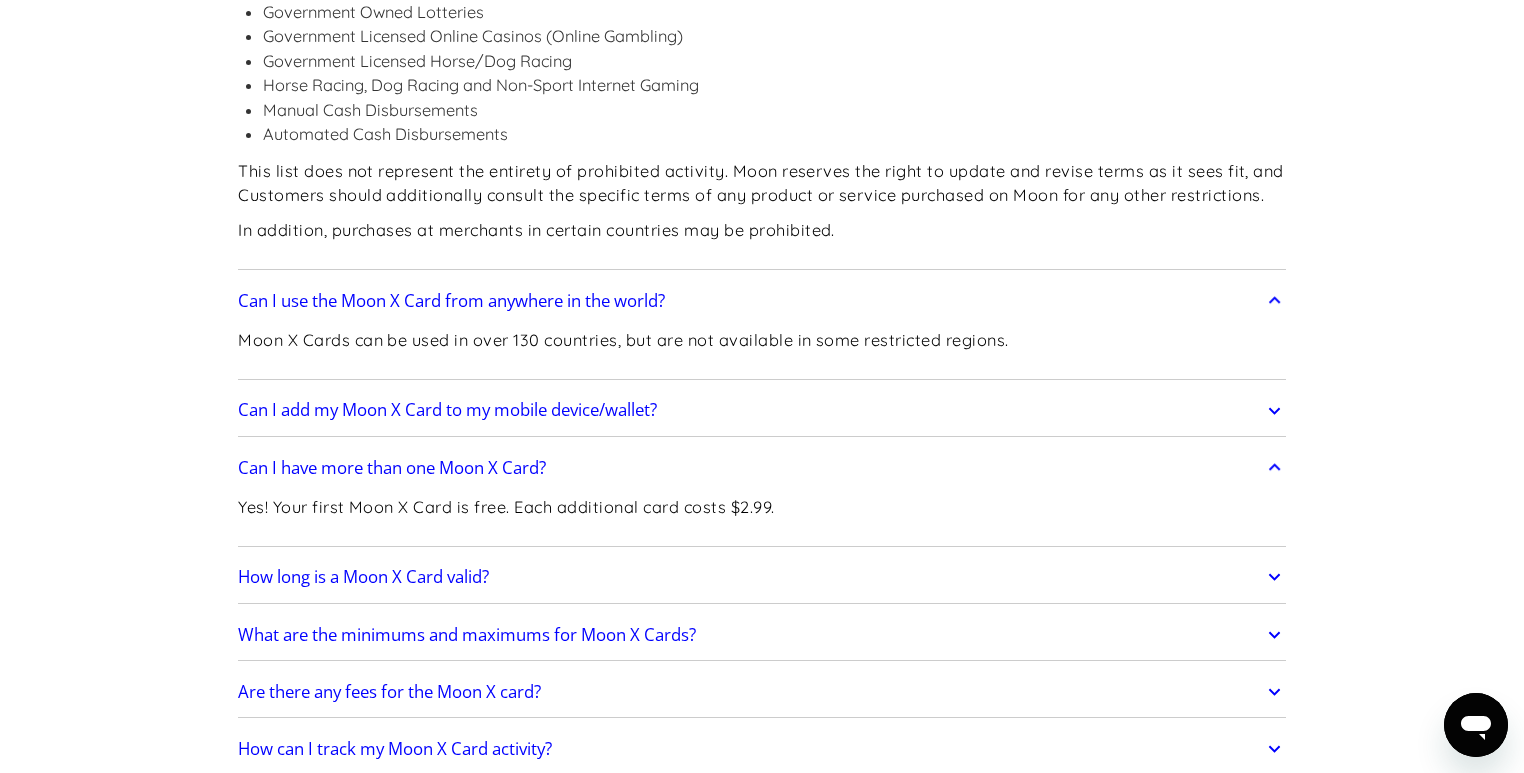 click on "Can I have more than one Moon X Card?" at bounding box center [762, 468] 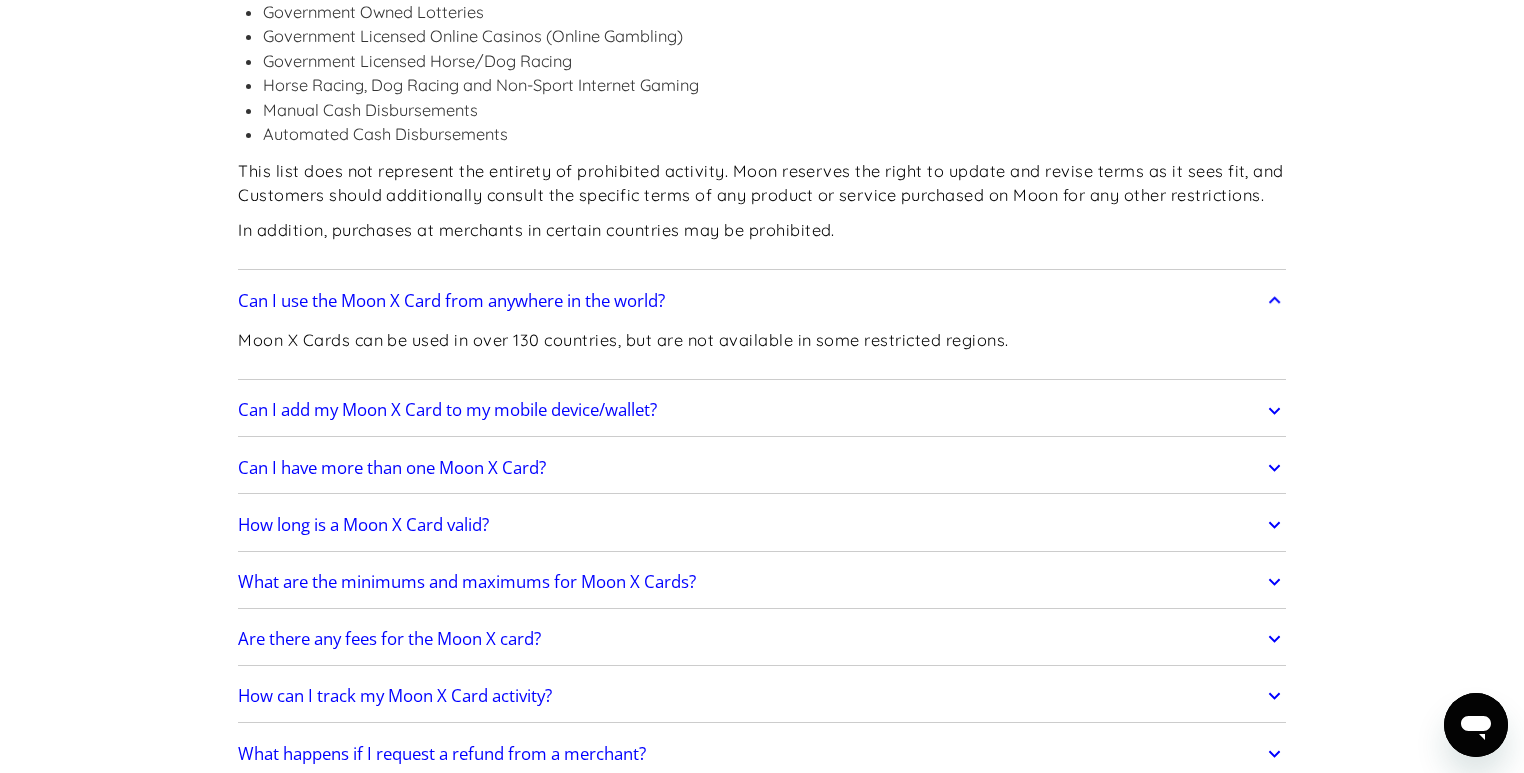 click on "Can I have more than one Moon X Card?" at bounding box center [762, 468] 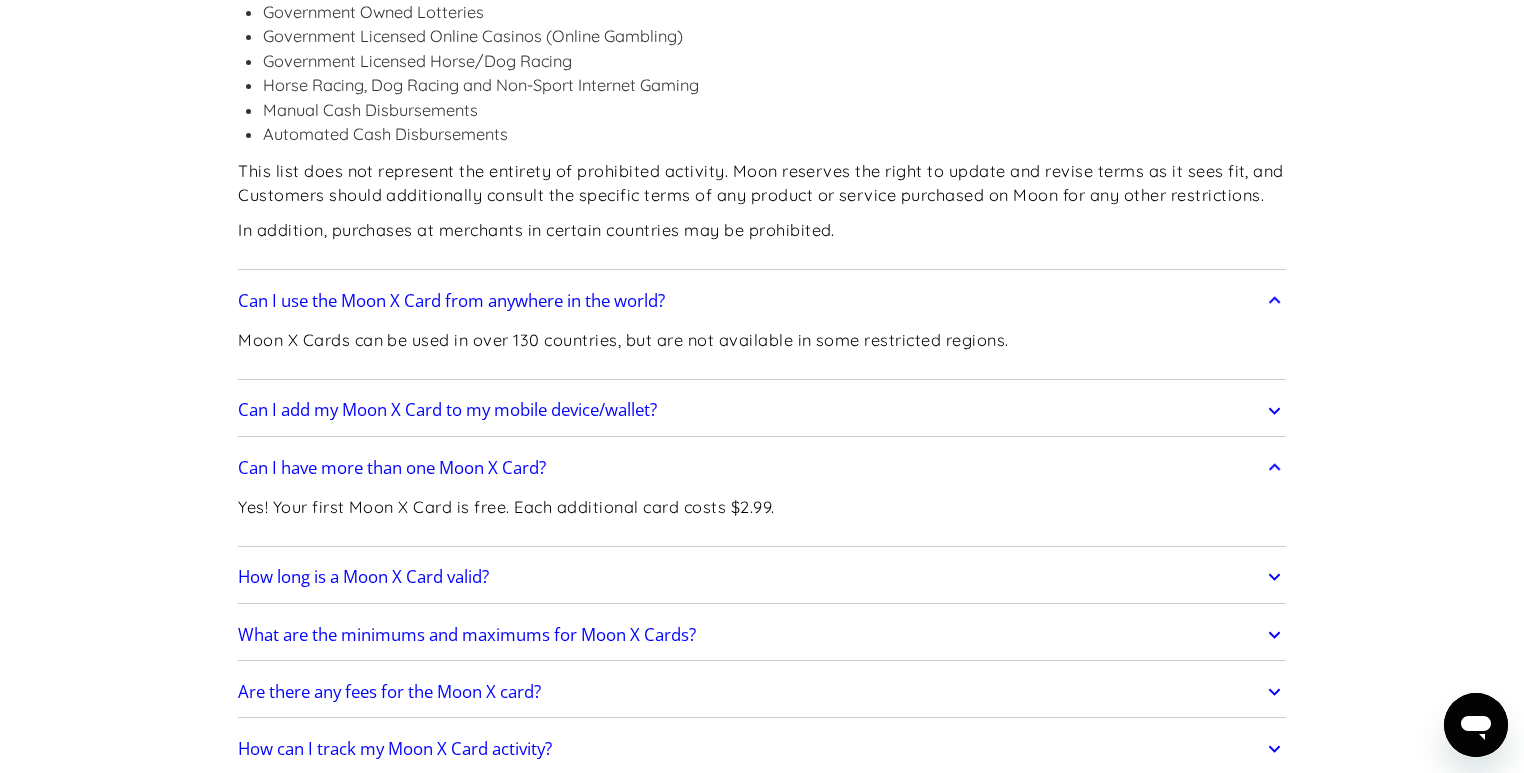 click on "Can I have more than one Moon X Card?" at bounding box center (762, 468) 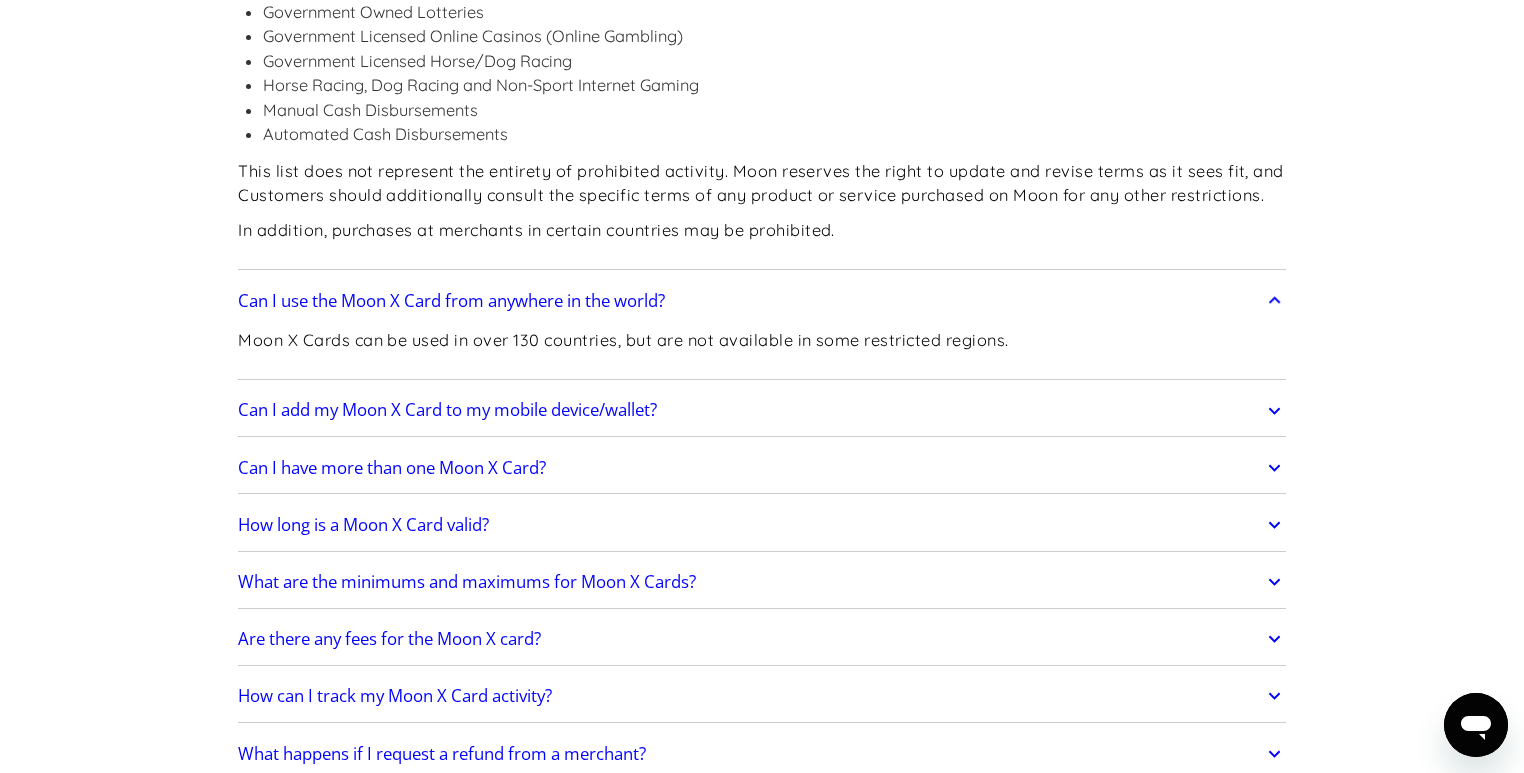 click on "Can I have more than one Moon X Card?" at bounding box center (762, 468) 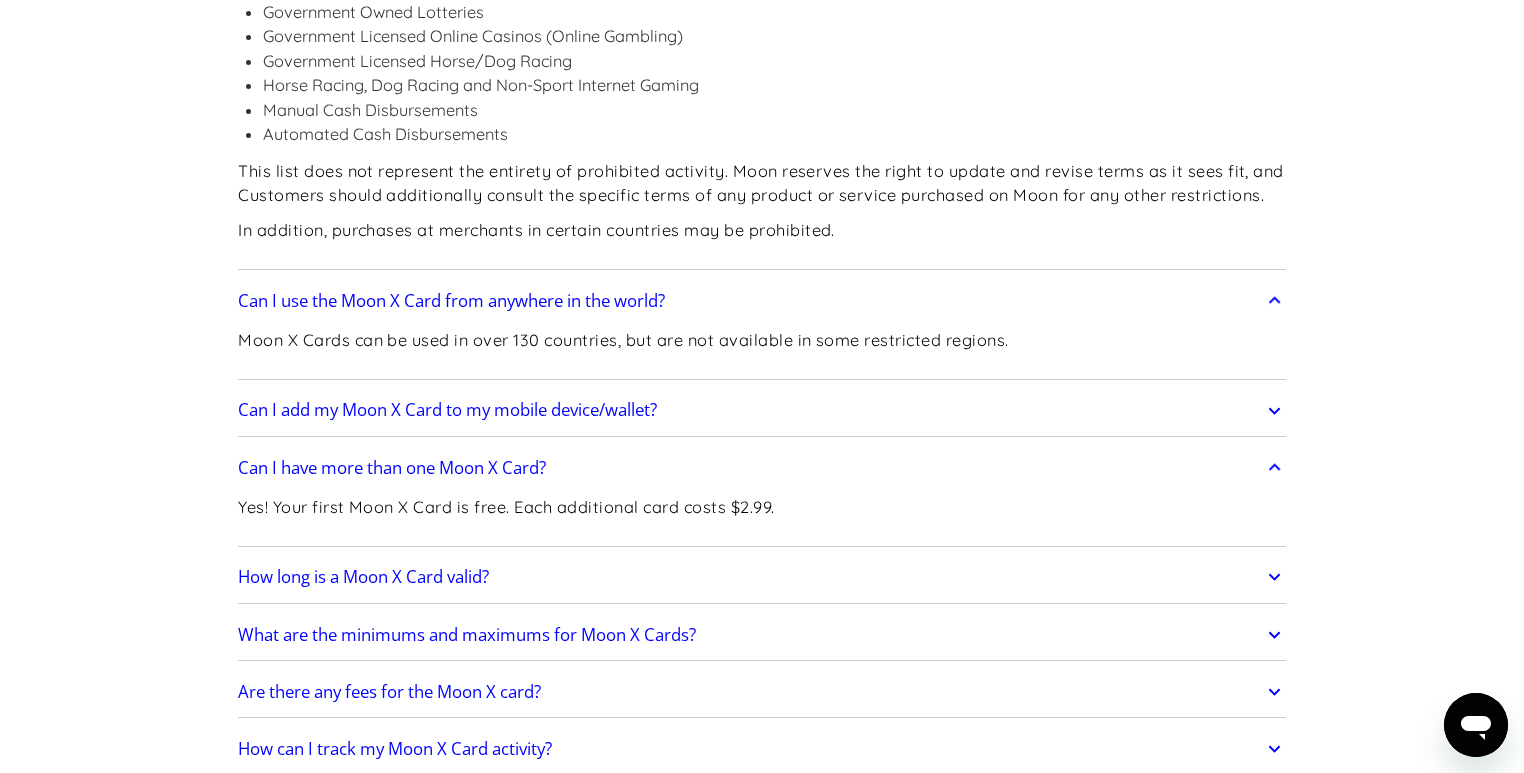 click on "Can I have more than one Moon X Card?" at bounding box center [762, 468] 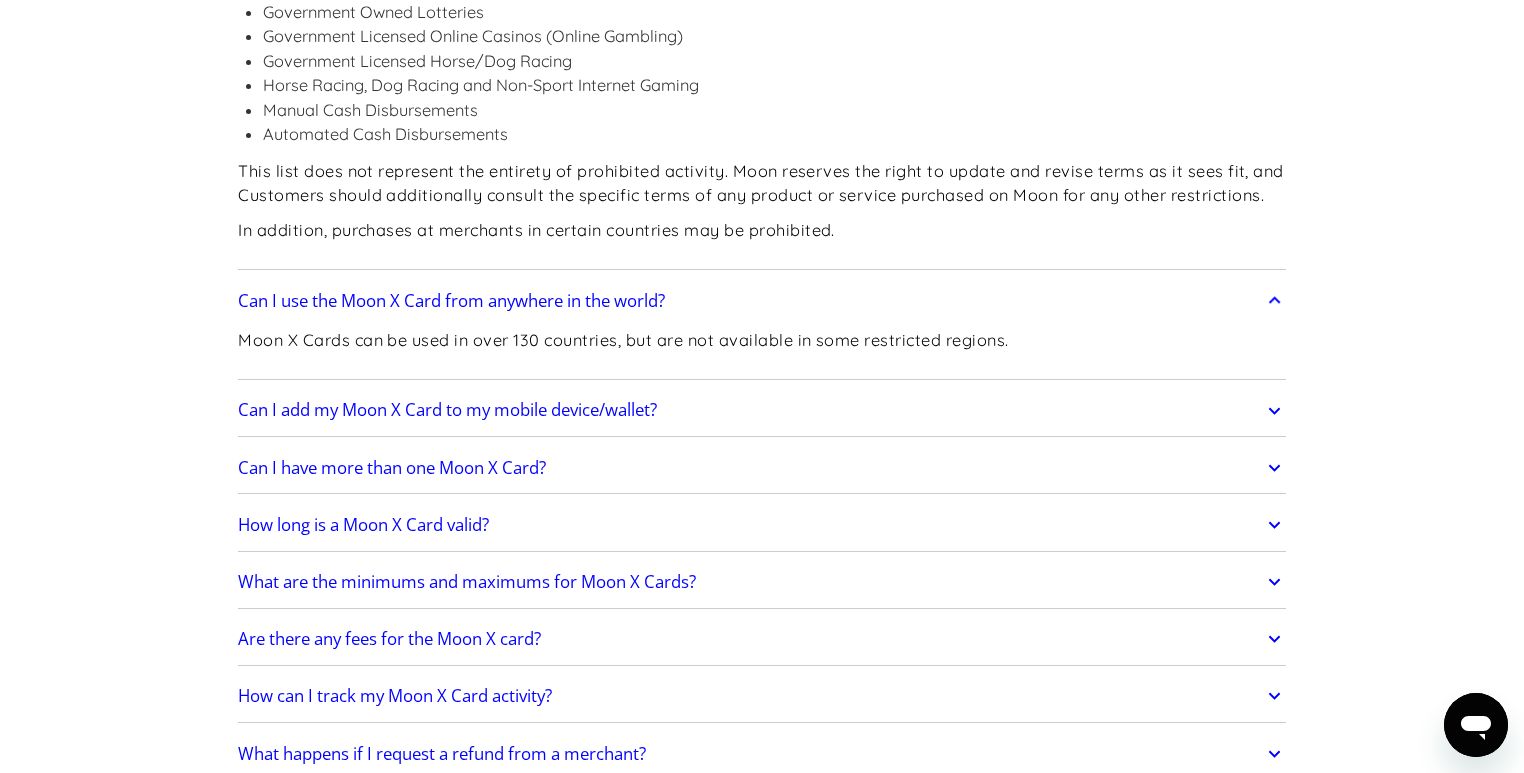 click on "How long is a Moon X Card valid?" at bounding box center [363, 525] 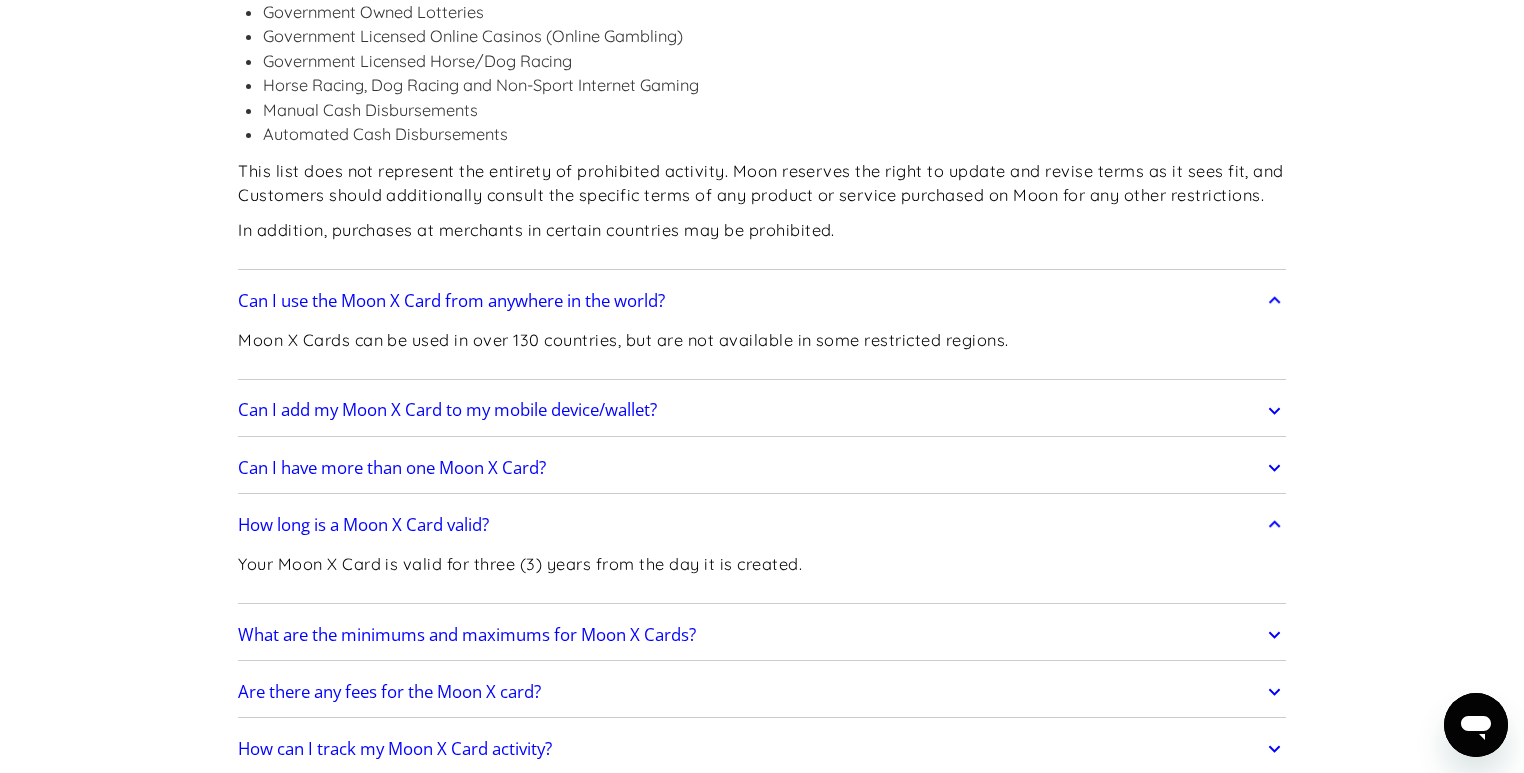 click on "How long is a Moon X Card valid?" at bounding box center [363, 525] 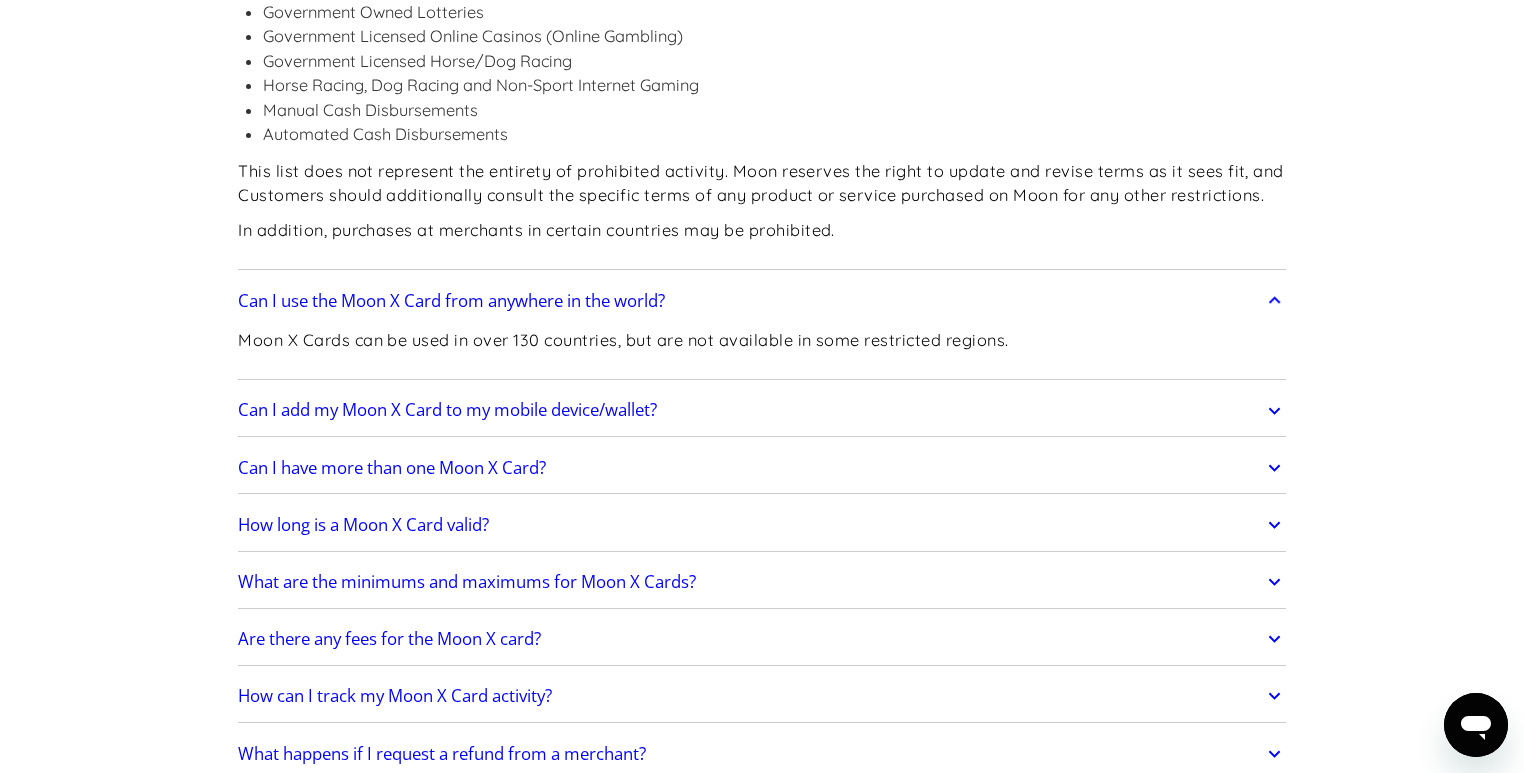 click on "What are the minimums and maximums for Moon X Cards?" at bounding box center (467, 582) 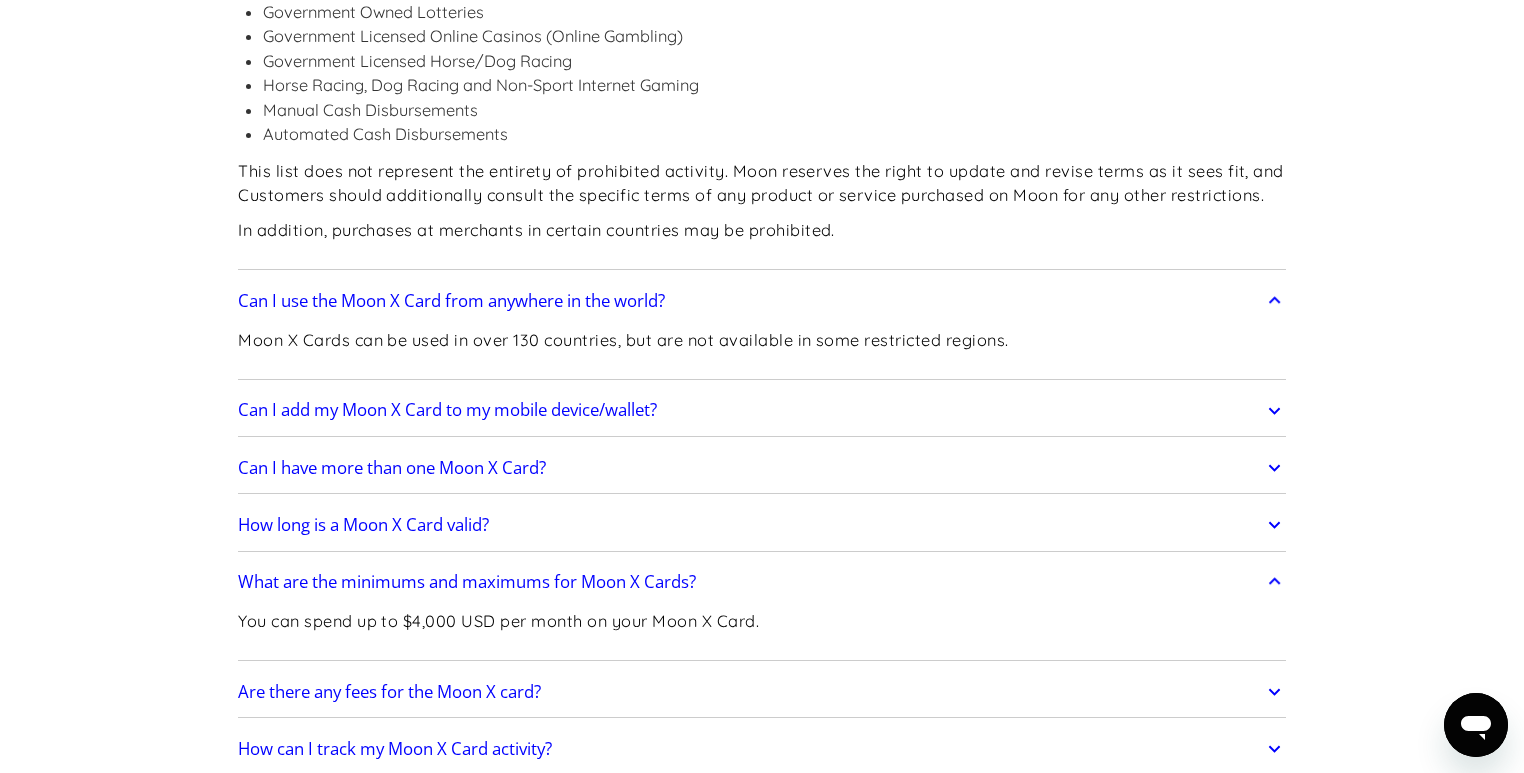 click on "What are the minimums and maximums for Moon X Cards?" at bounding box center (467, 582) 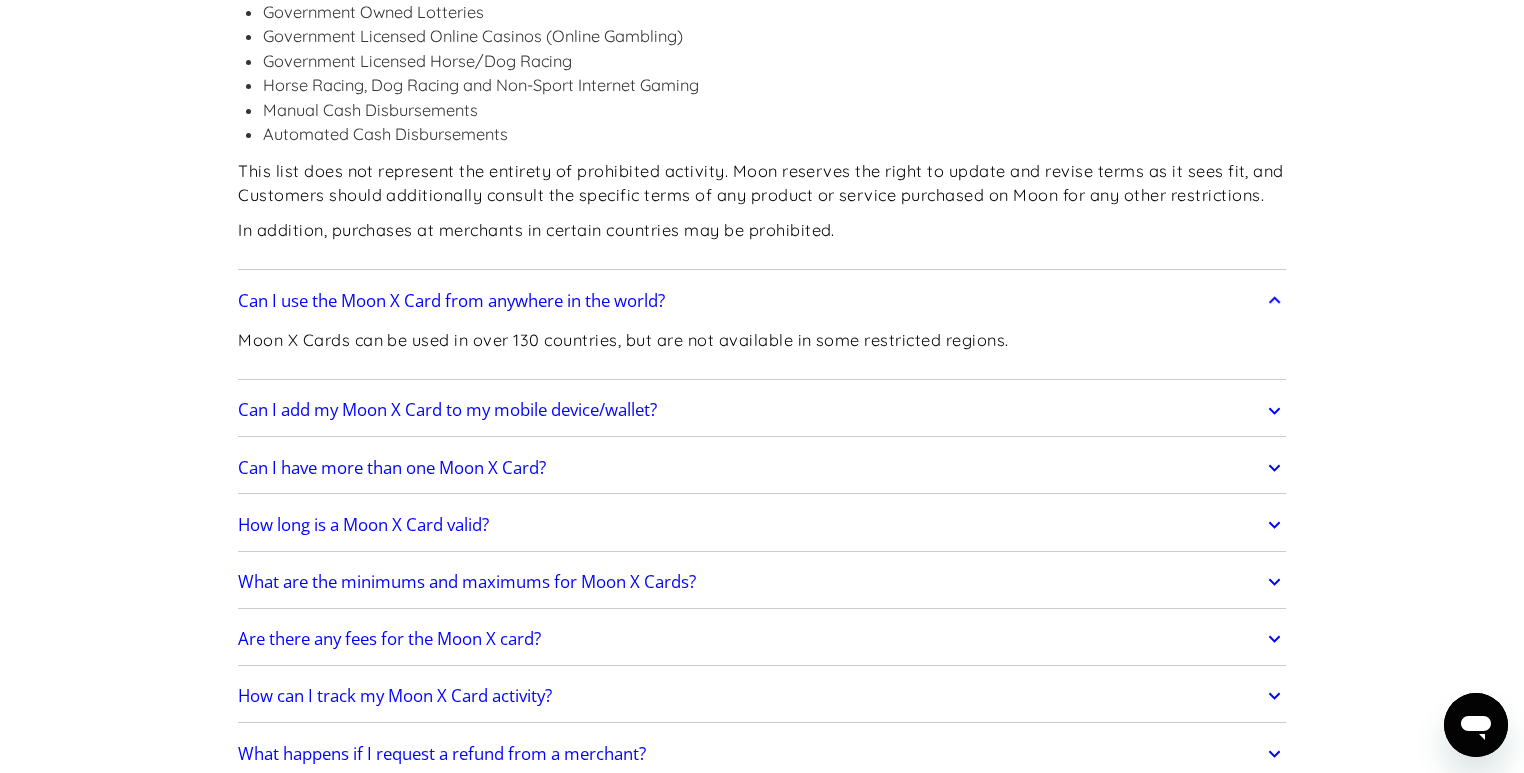 click on "How long is a Moon X Card valid?" at bounding box center [363, 525] 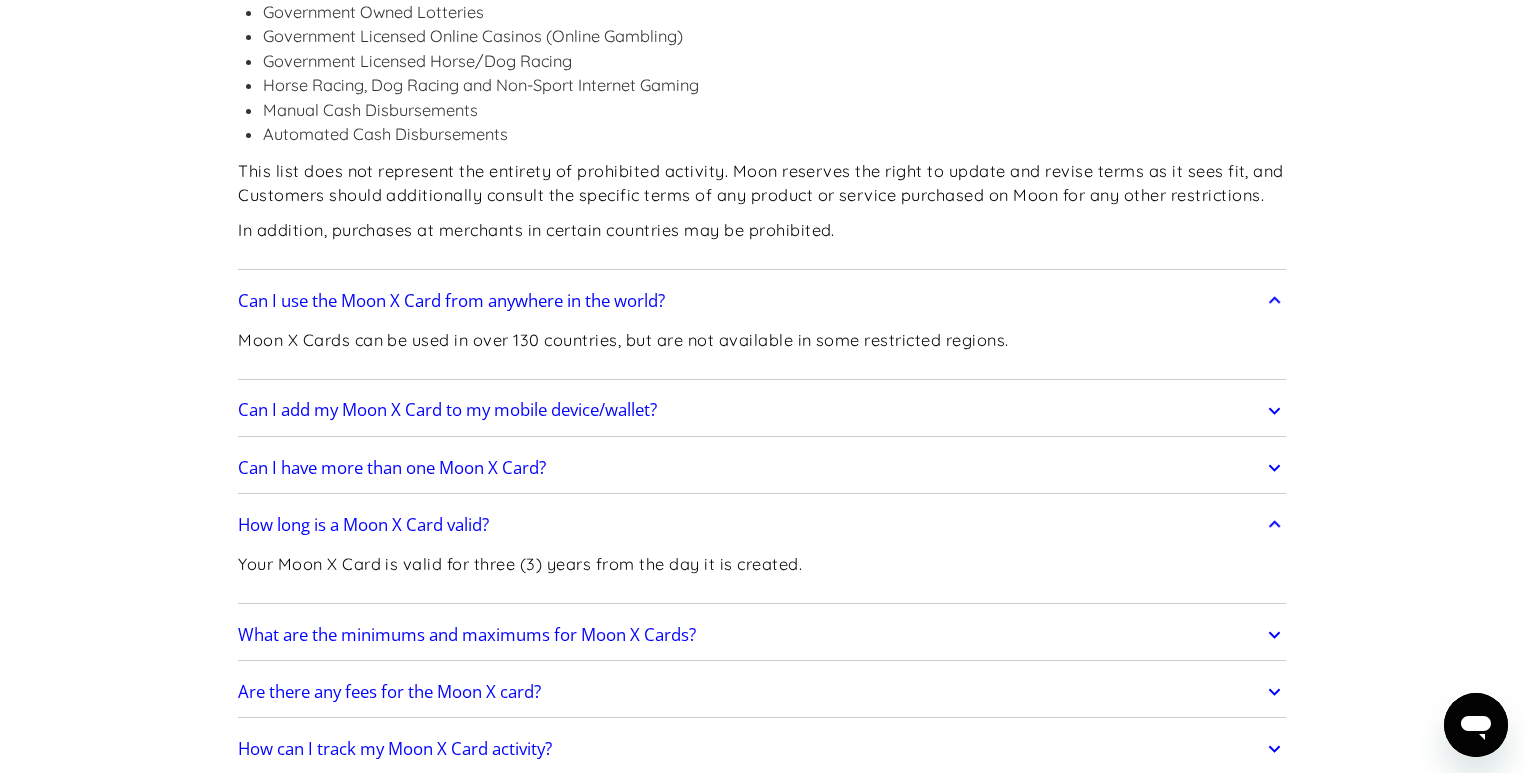 click on "How long is a Moon X Card valid?" at bounding box center (363, 525) 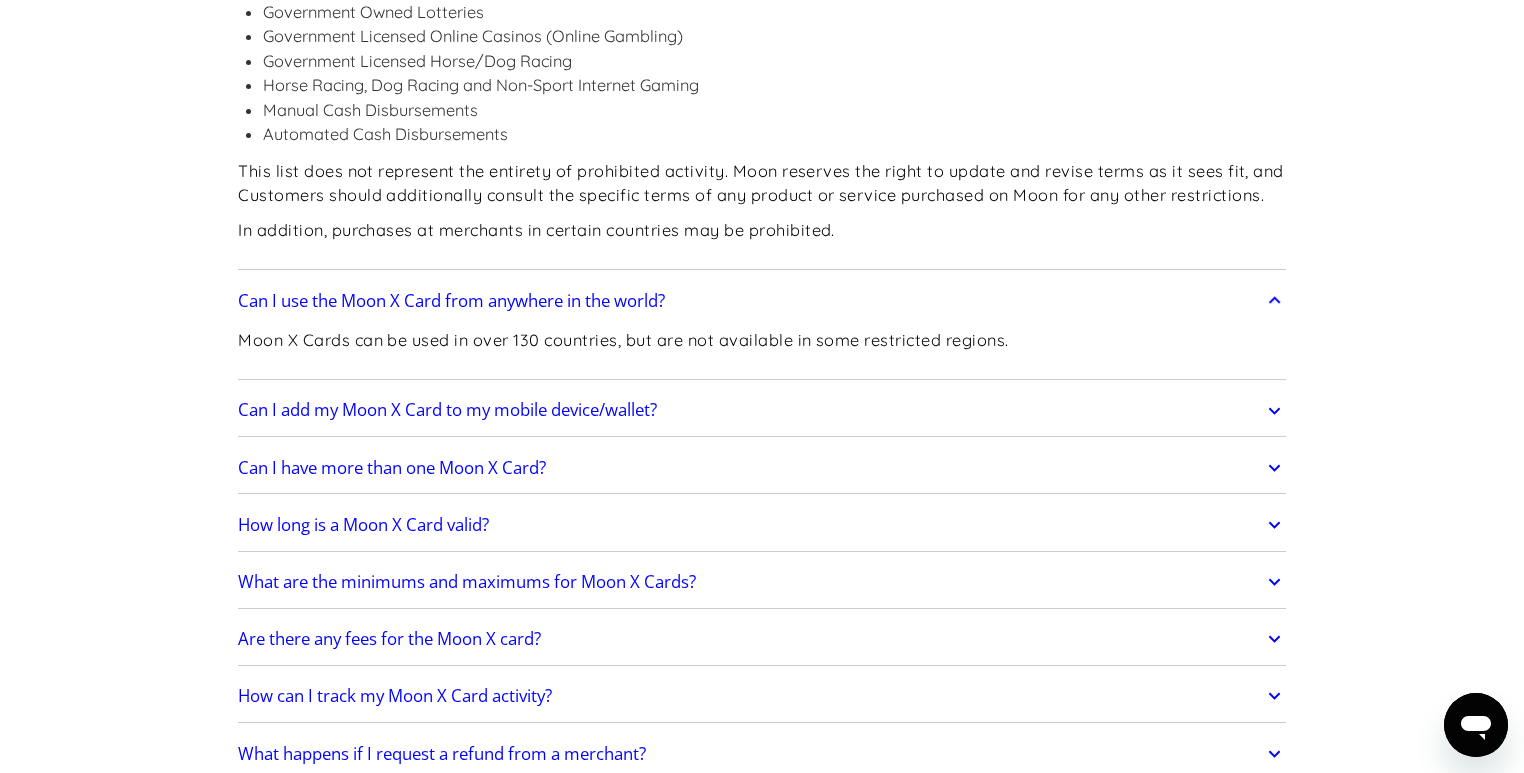 click on "Are there any fees for the Moon X card?" at bounding box center [389, 639] 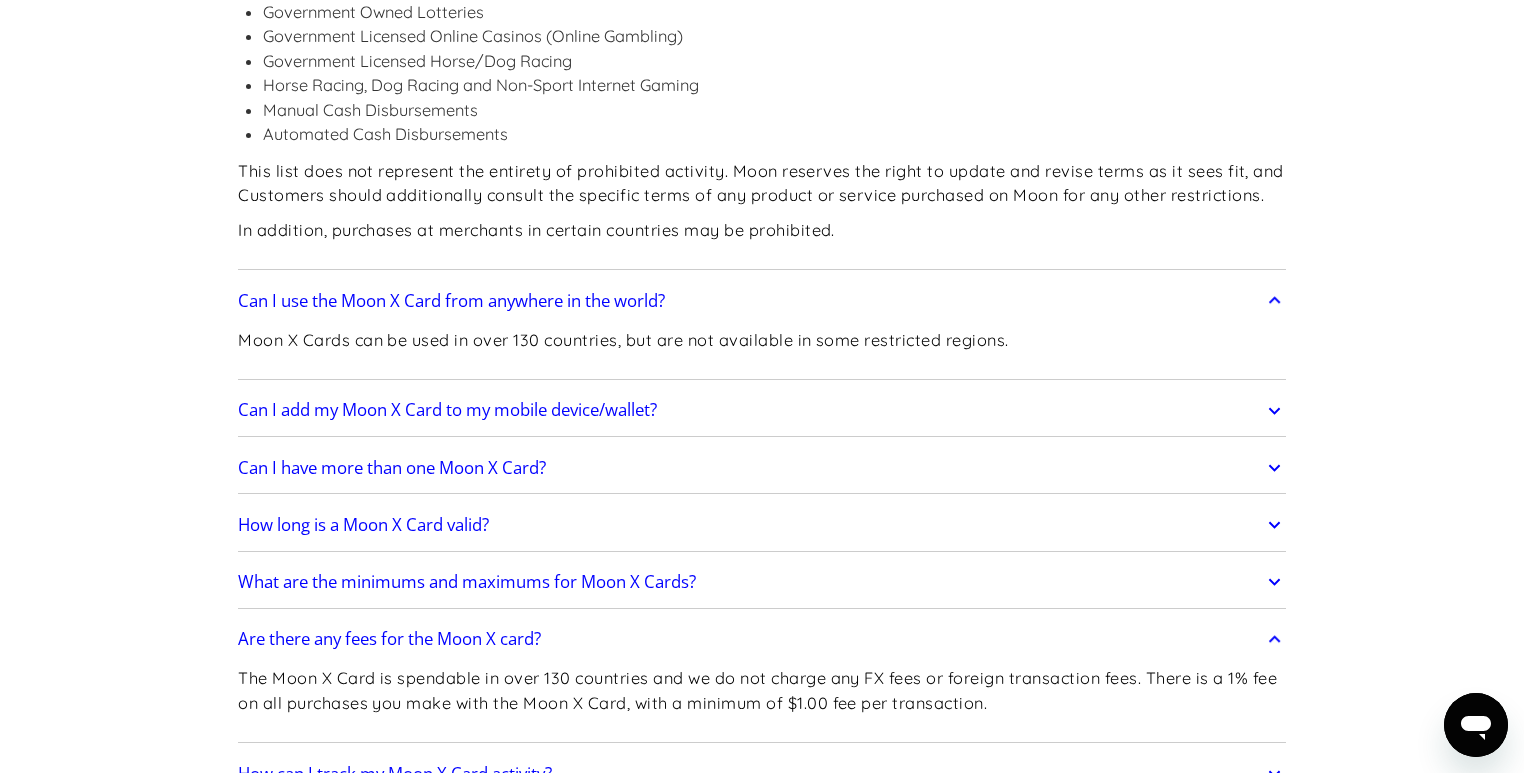 click on "Are there any fees for the Moon X card?" at bounding box center (389, 639) 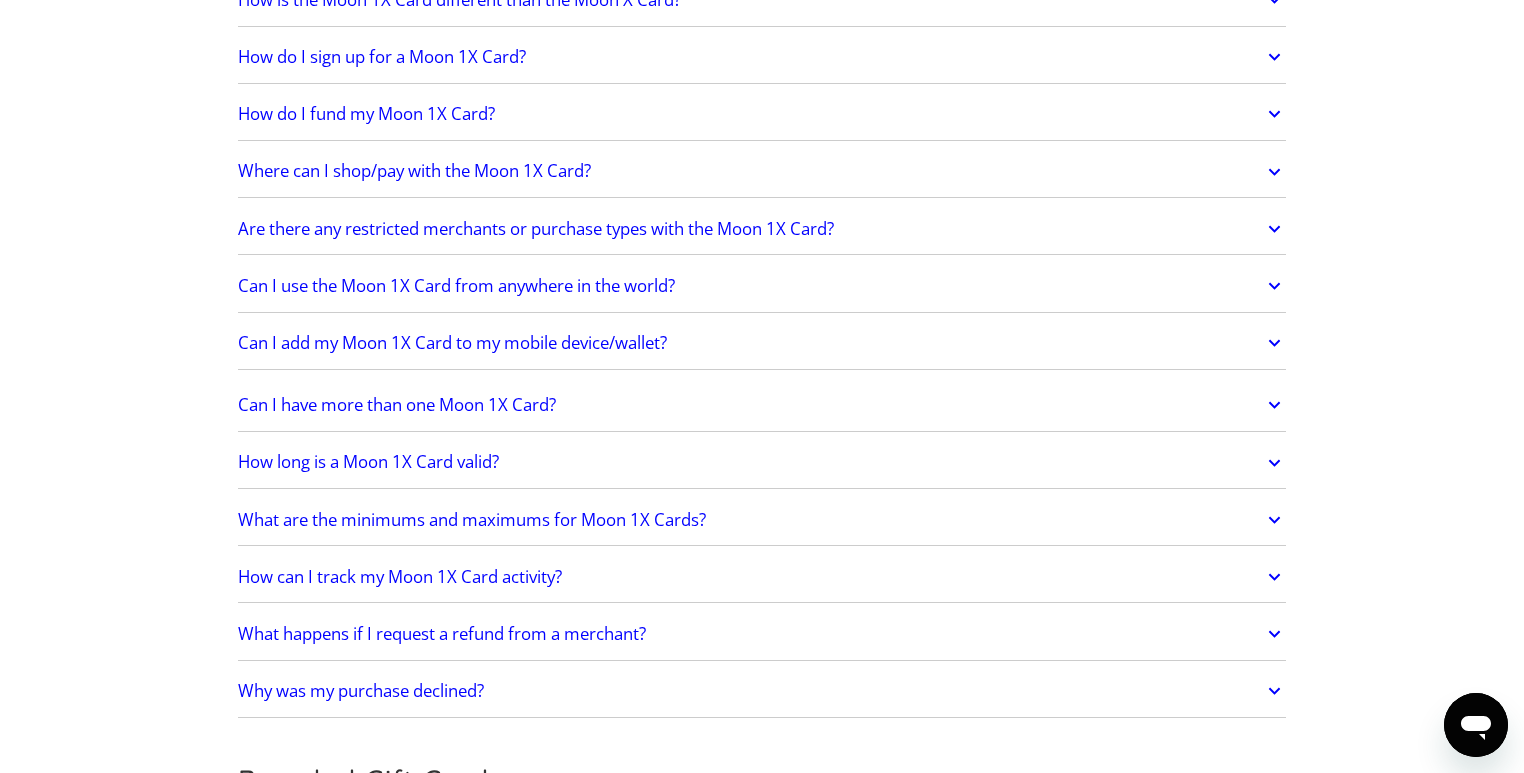 scroll, scrollTop: 3396, scrollLeft: 0, axis: vertical 